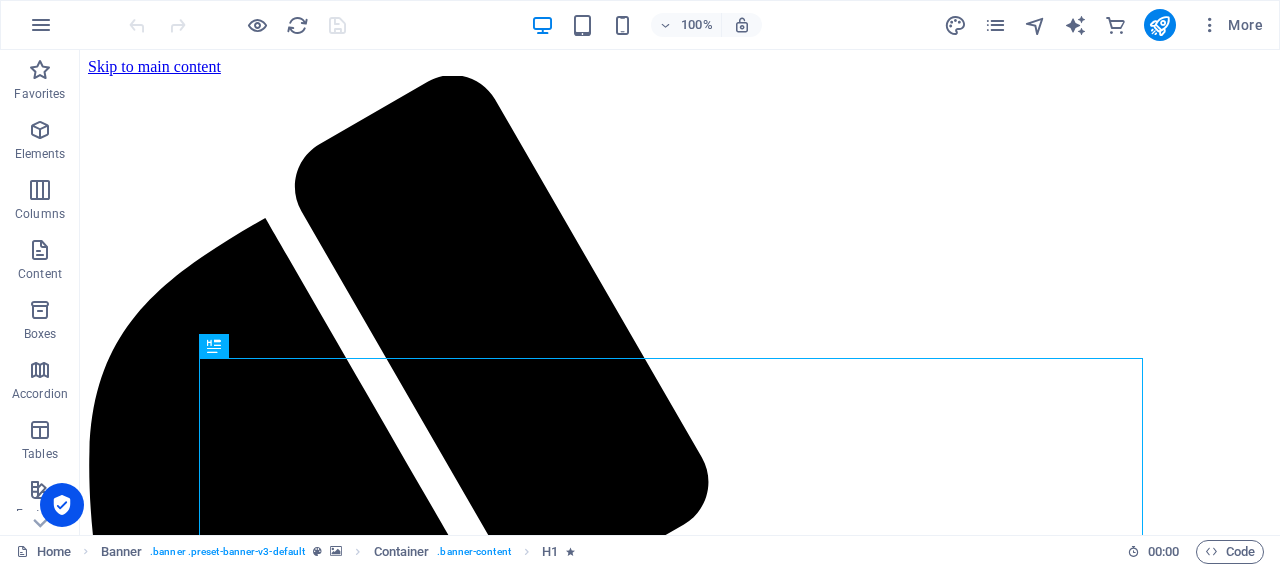 scroll, scrollTop: 0, scrollLeft: 0, axis: both 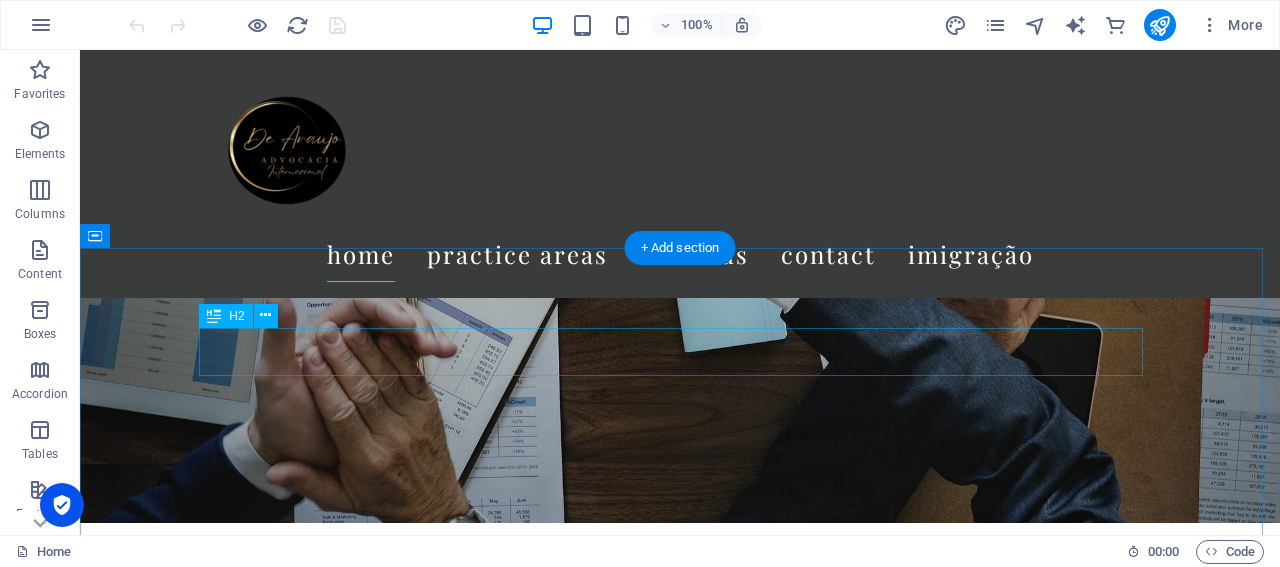 click on "Our services for you" at bounding box center (680, 1110) 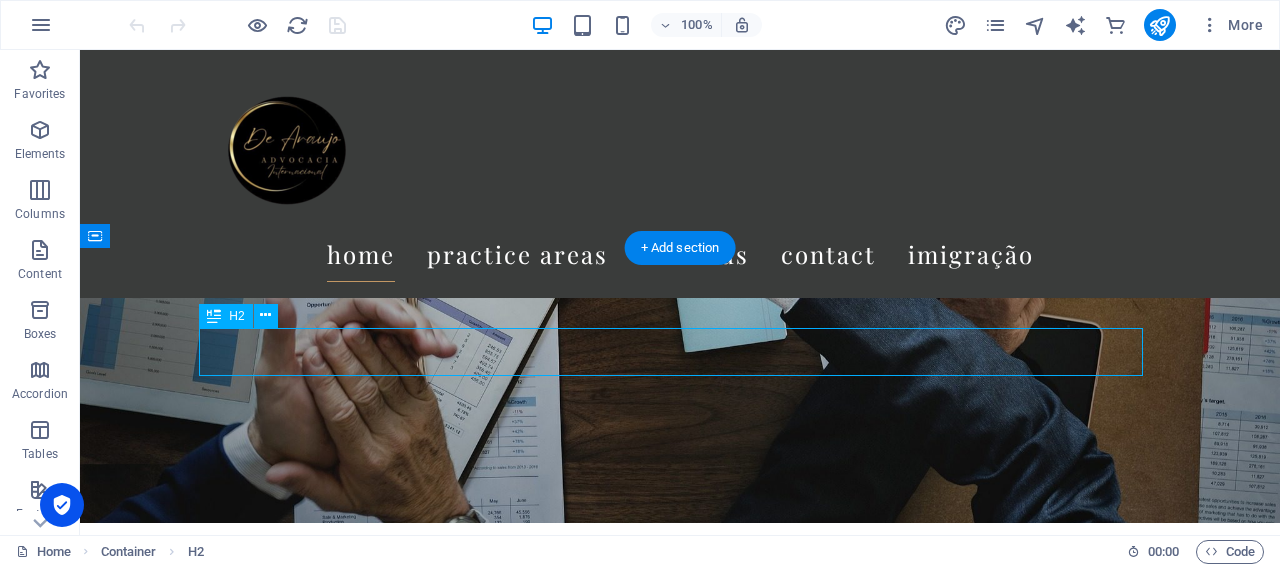 click on "Our services for you" at bounding box center (680, 1110) 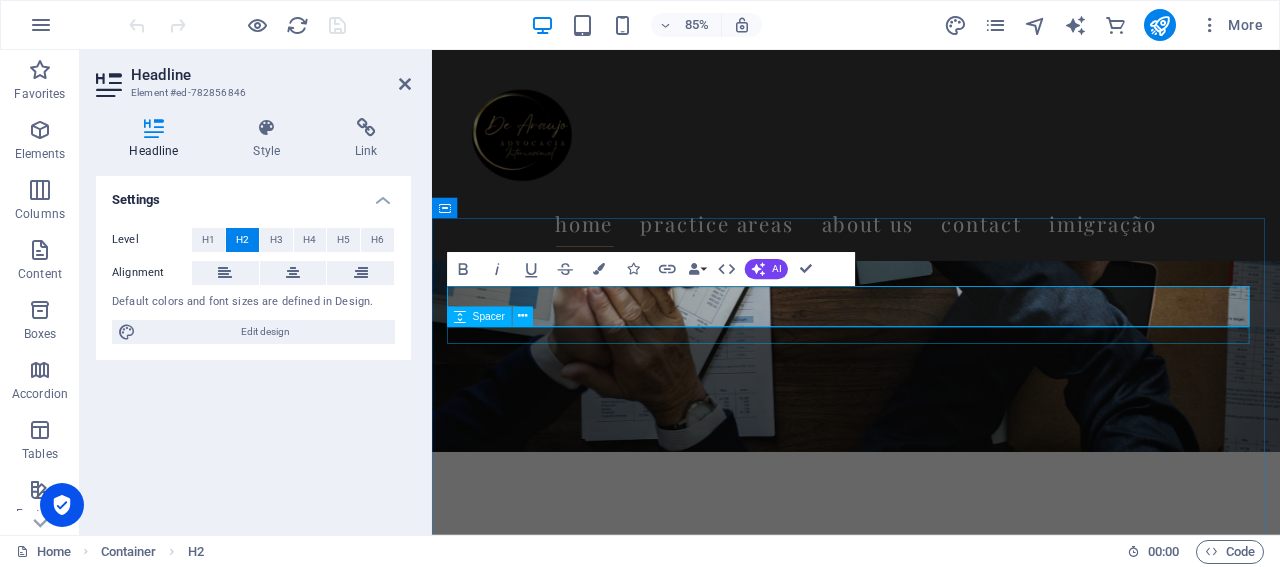 type 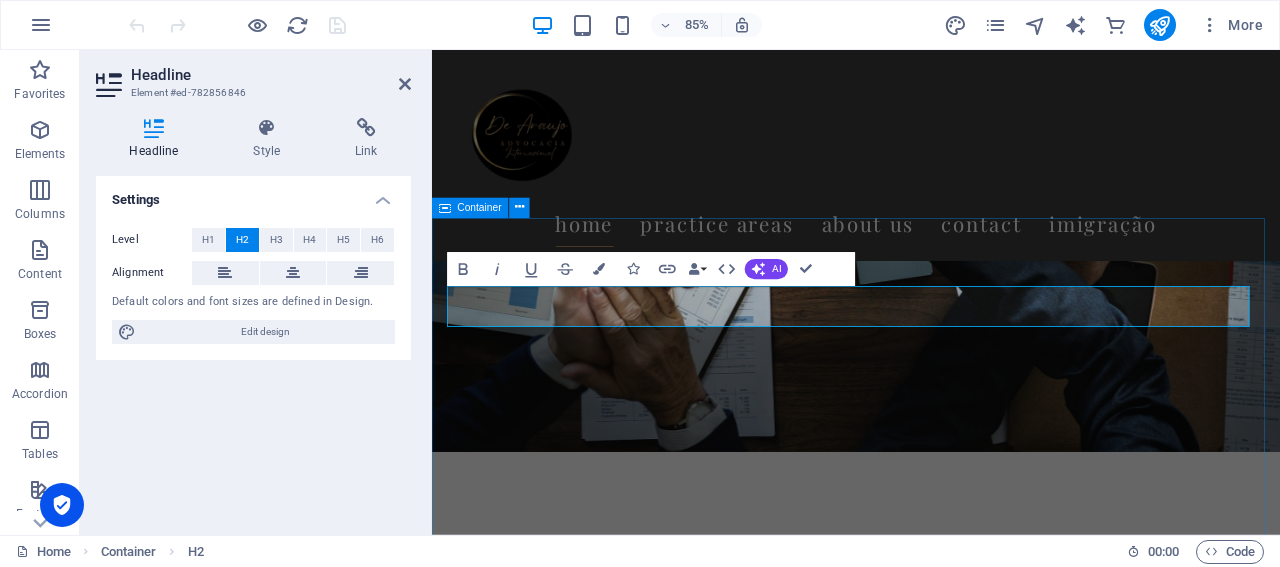 click on "NOSSOS SERVIÇOS PARA VOCÊ  Headline Lorem ipsum dolor sit amet, consectetur adipisicing elit. Veritatis, dolorem! Headline Lorem ipsum dolor sit amet, consectetur adipisicing elit. Veritatis, dolorem! Headline Lorem ipsum dolor sit amet, consectetur adipisicing elit. Veritatis, dolorem!" at bounding box center [931, 1349] 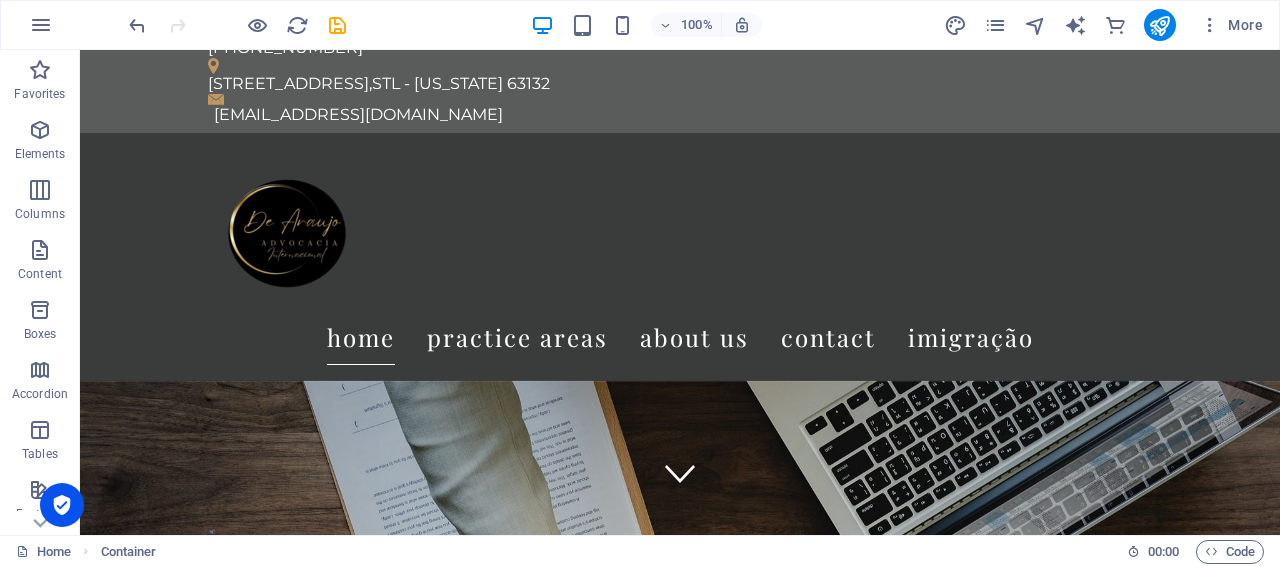scroll, scrollTop: 0, scrollLeft: 0, axis: both 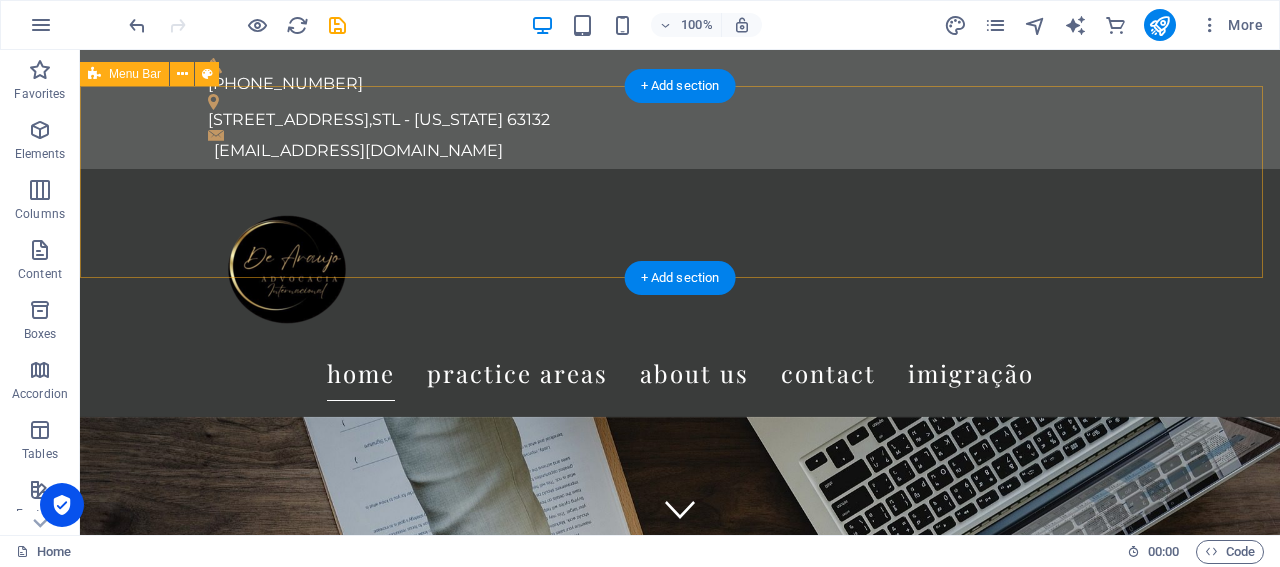 click on "Home Practice Areas About us Contact Imigração" at bounding box center (680, 293) 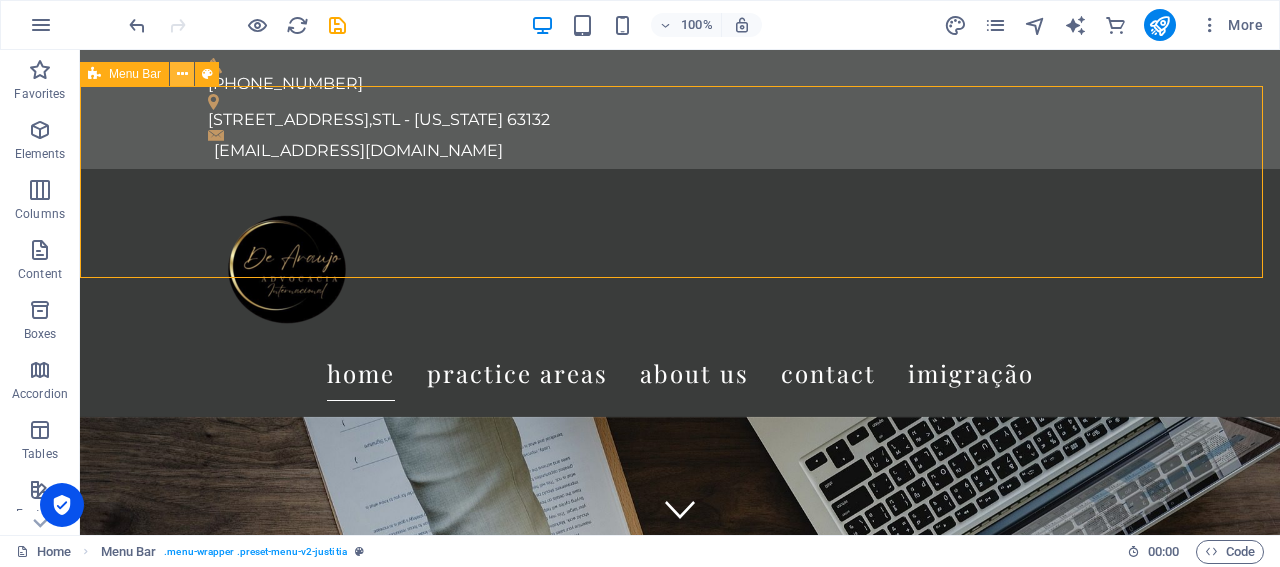 click at bounding box center [182, 74] 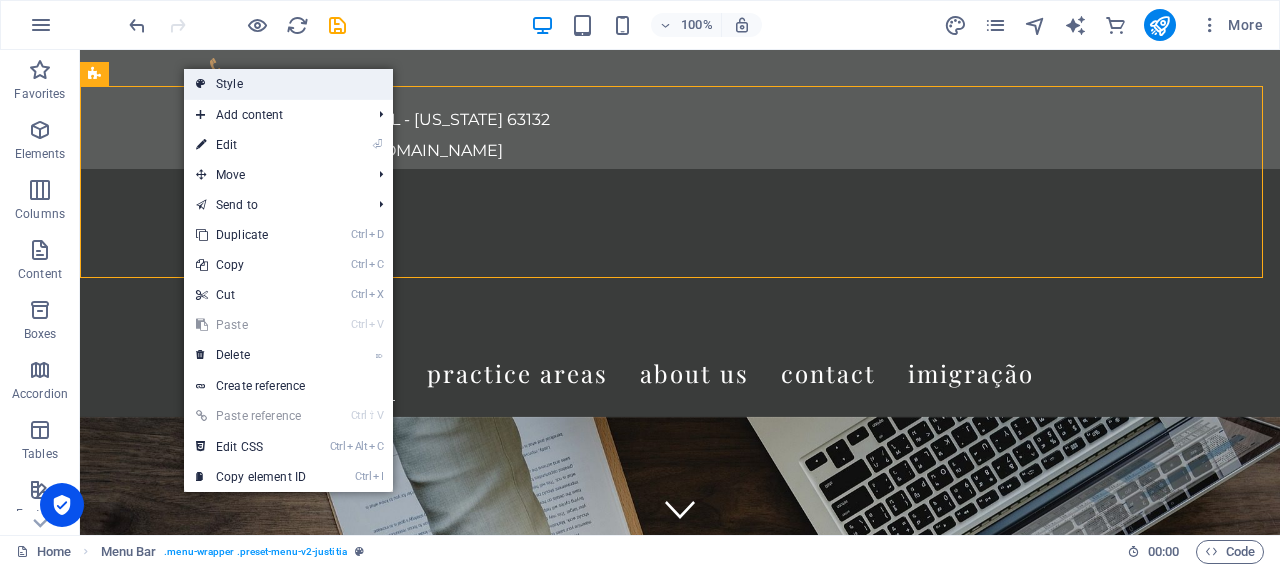 click on "Style" at bounding box center [288, 84] 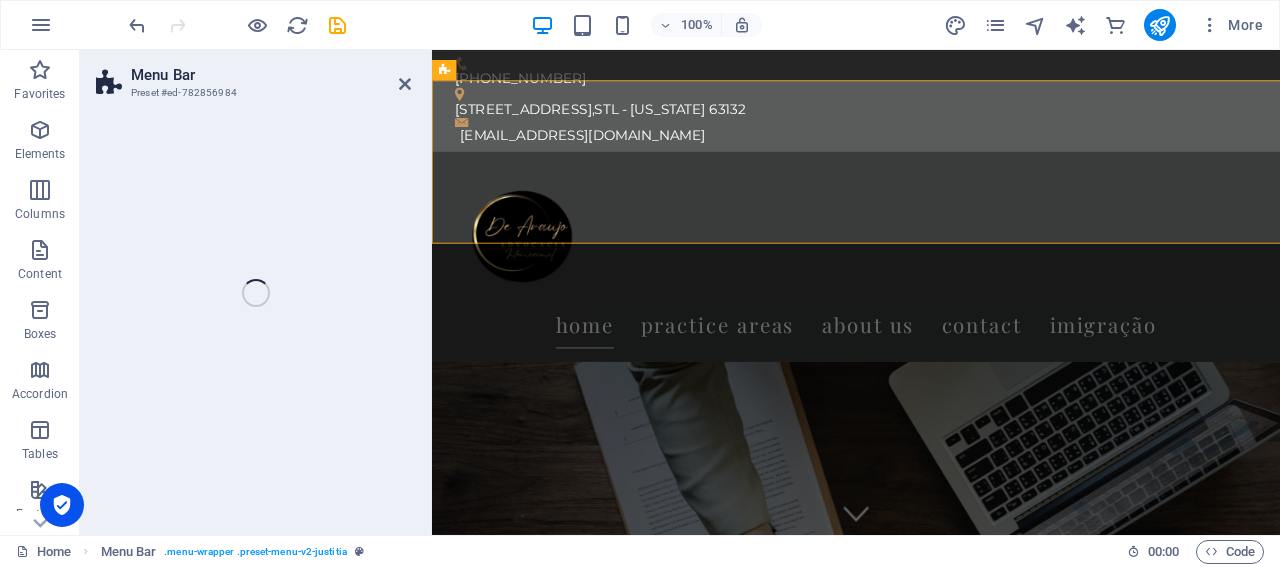 select on "rem" 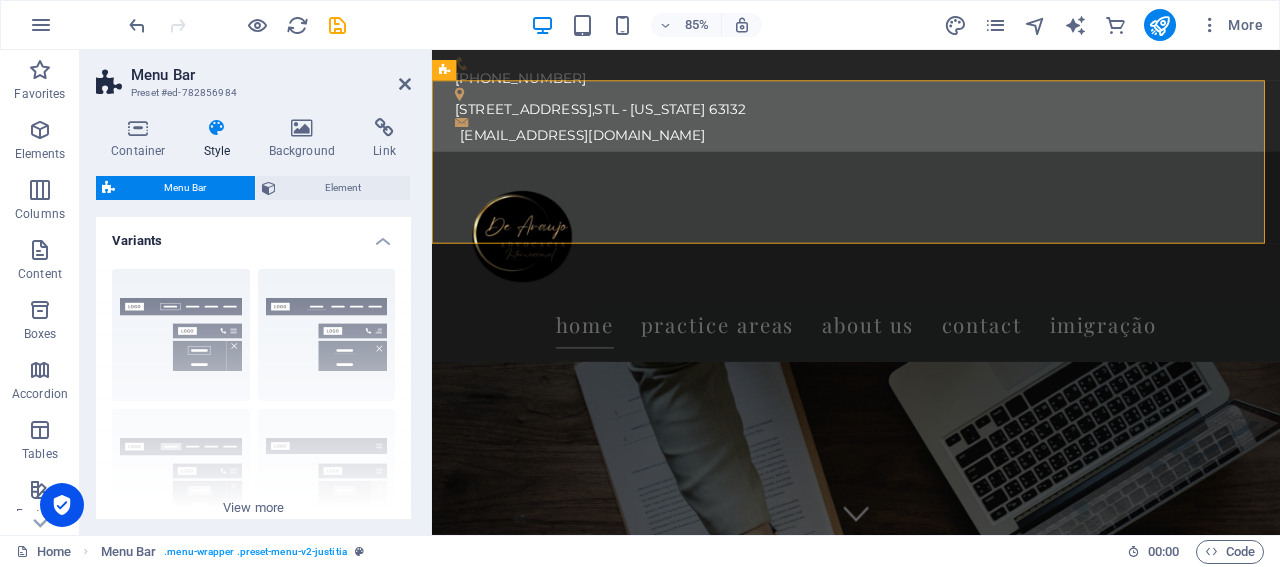 click at bounding box center (217, 128) 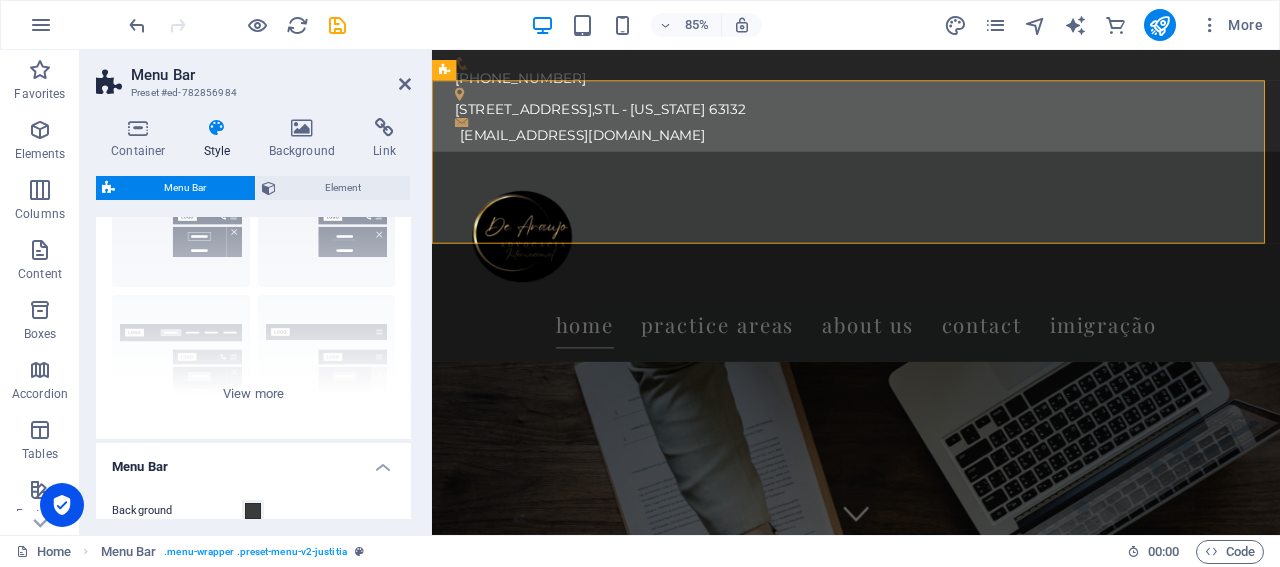 scroll, scrollTop: 0, scrollLeft: 0, axis: both 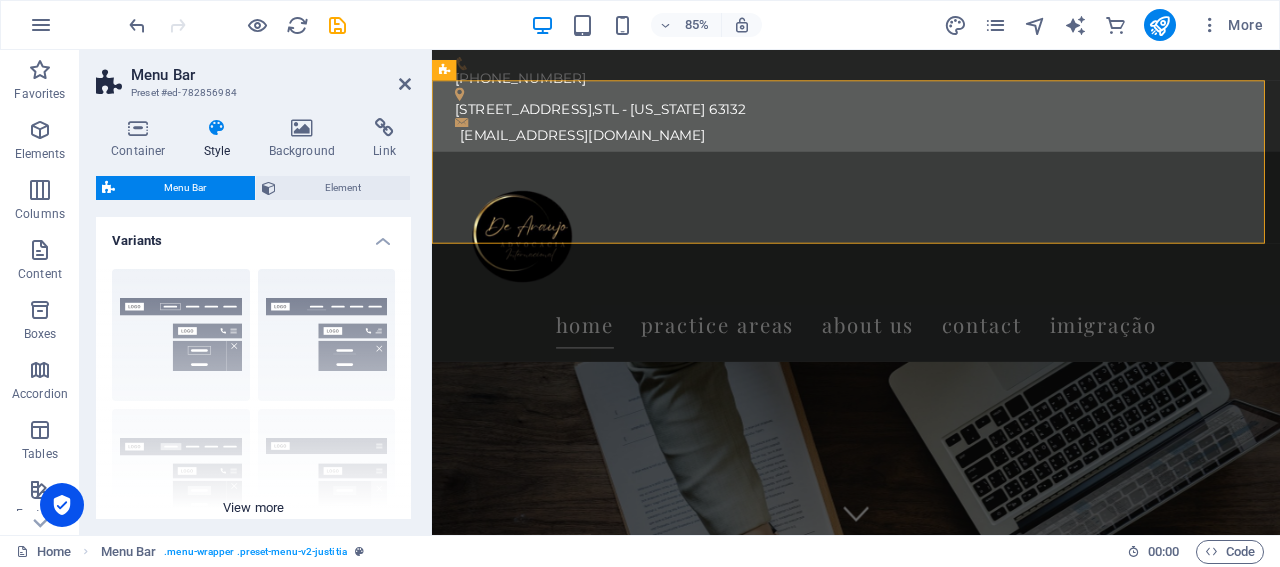 click on "Border Centered Default Fixed Loki Trigger Wide XXL" at bounding box center [253, 403] 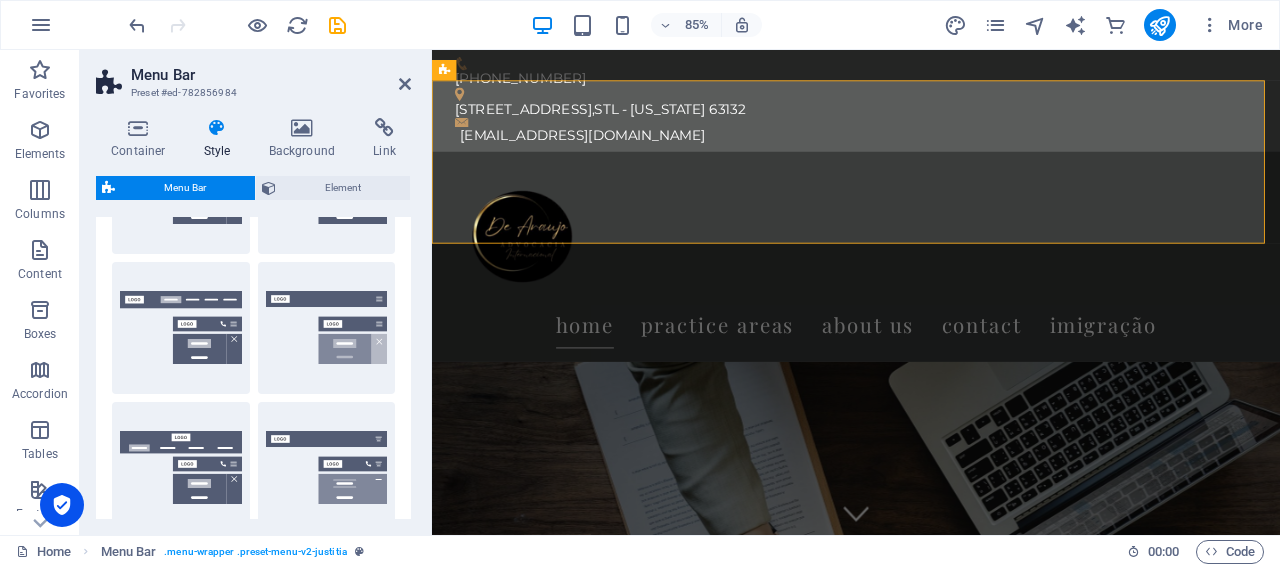 scroll, scrollTop: 153, scrollLeft: 0, axis: vertical 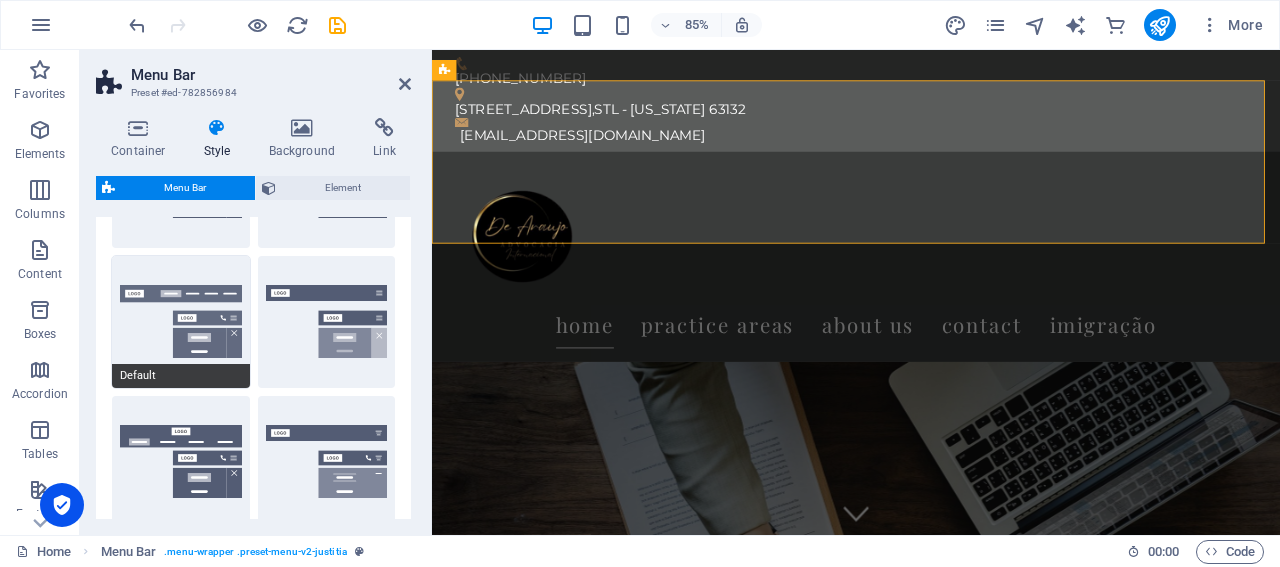 click on "Default" at bounding box center (181, 322) 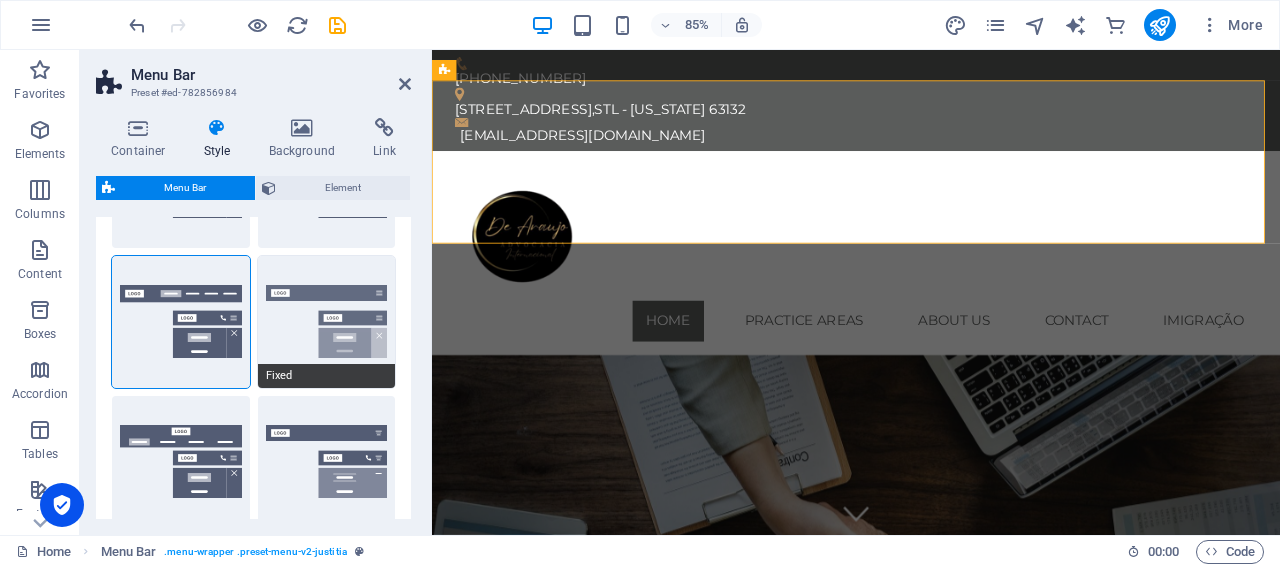 click on "Fixed" at bounding box center (327, 322) 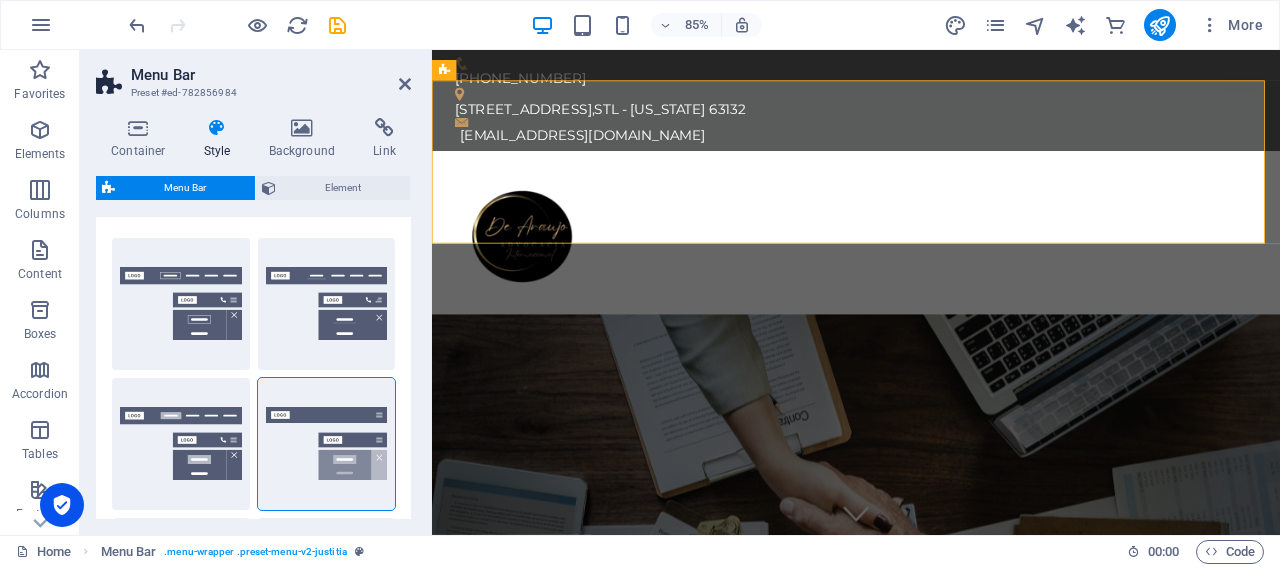 scroll, scrollTop: 0, scrollLeft: 0, axis: both 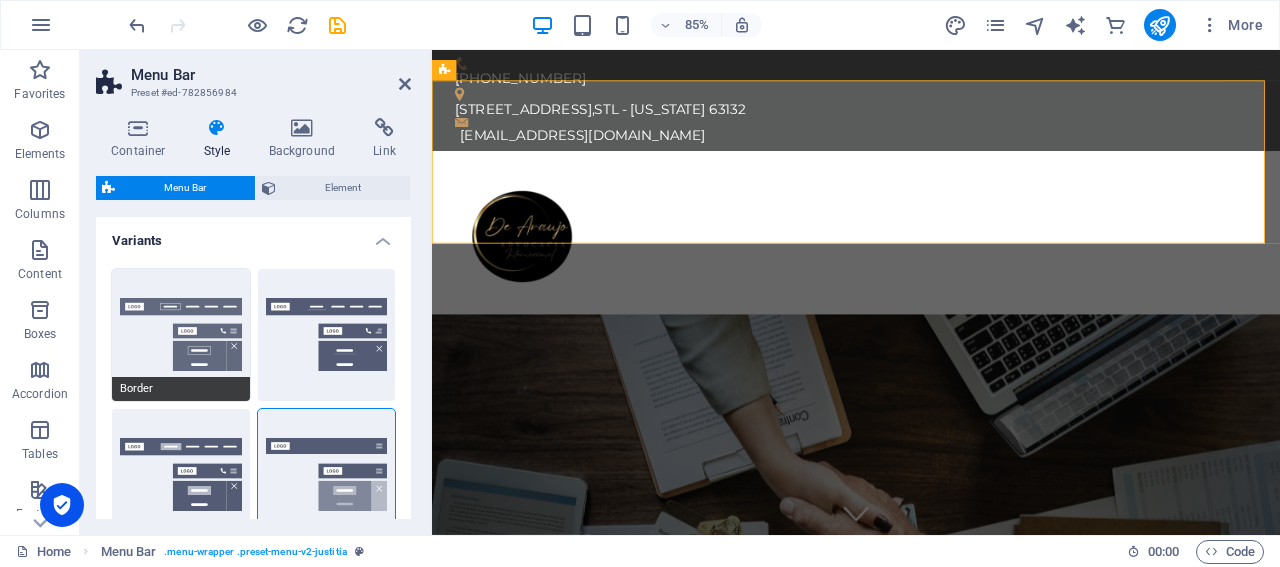 click on "Border" at bounding box center (181, 335) 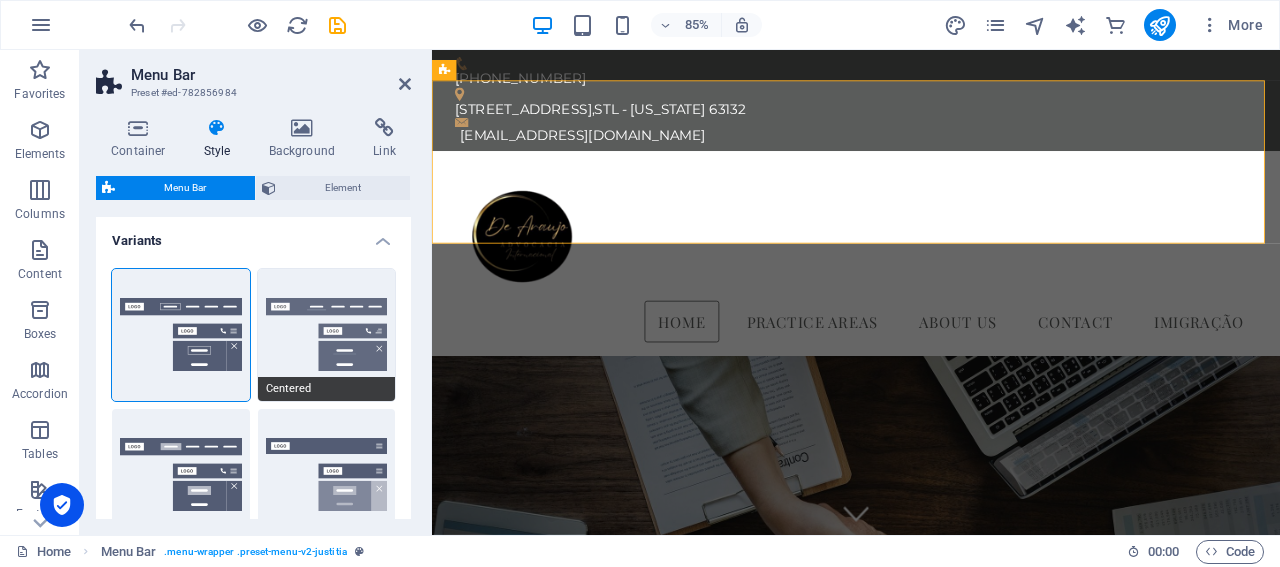 click on "Centered" at bounding box center [327, 335] 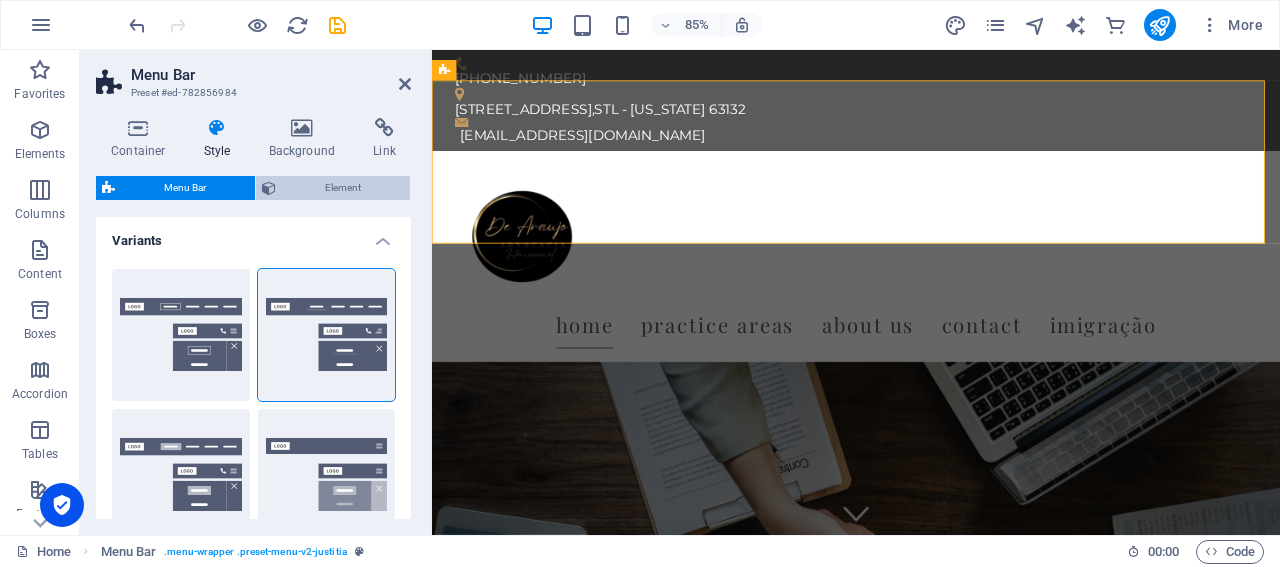 click on "Element" at bounding box center (343, 188) 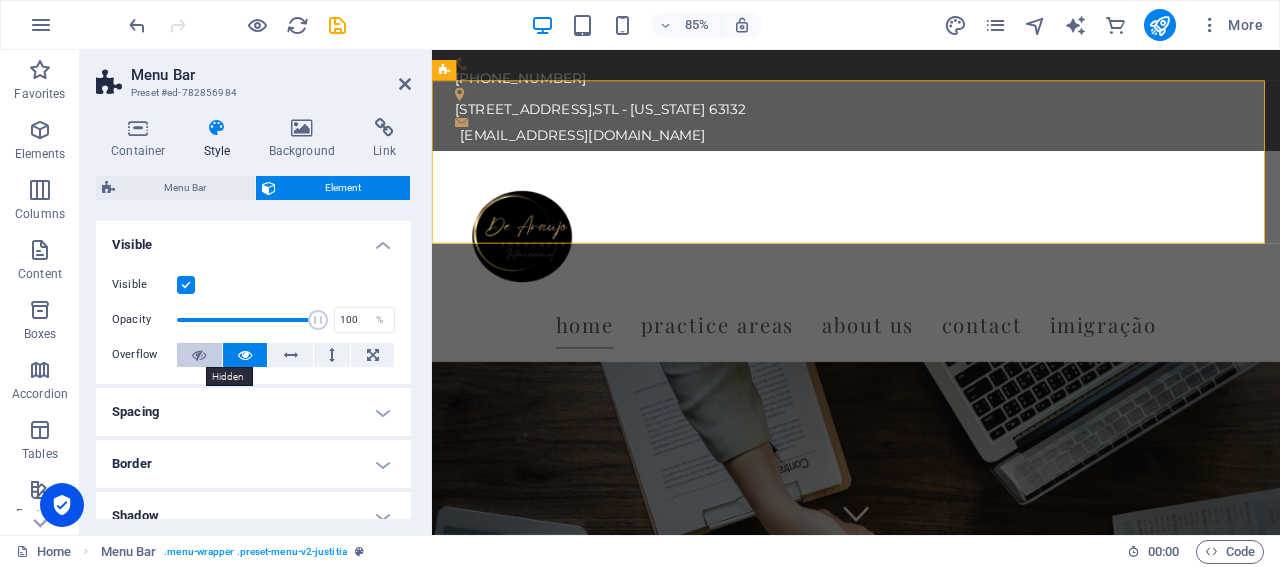 click at bounding box center [199, 355] 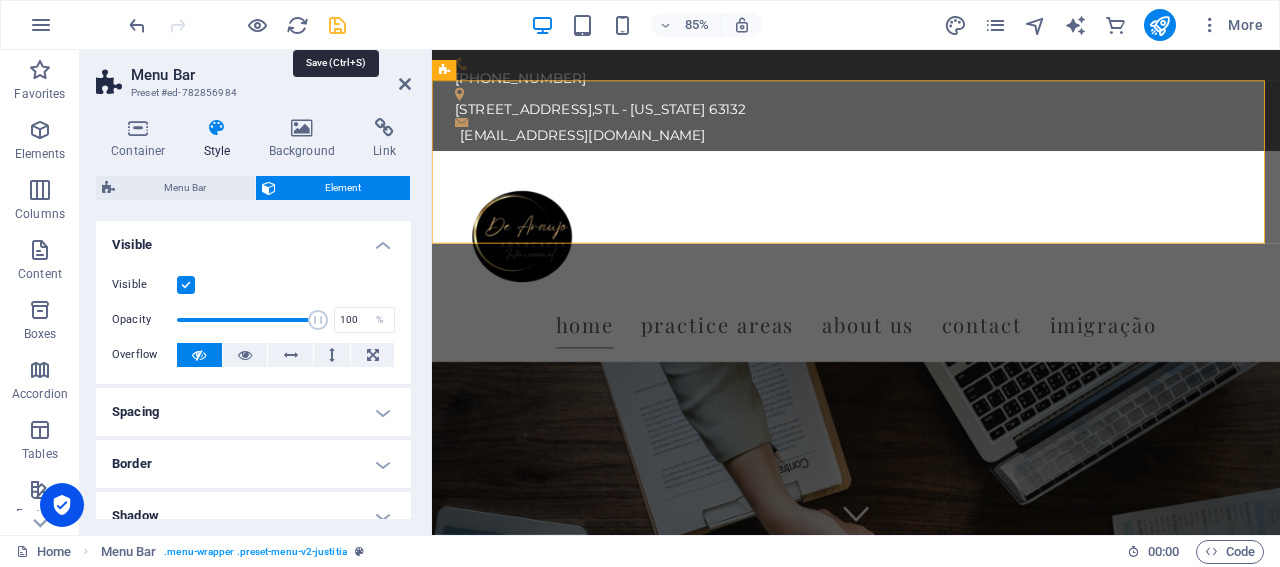 click at bounding box center (337, 25) 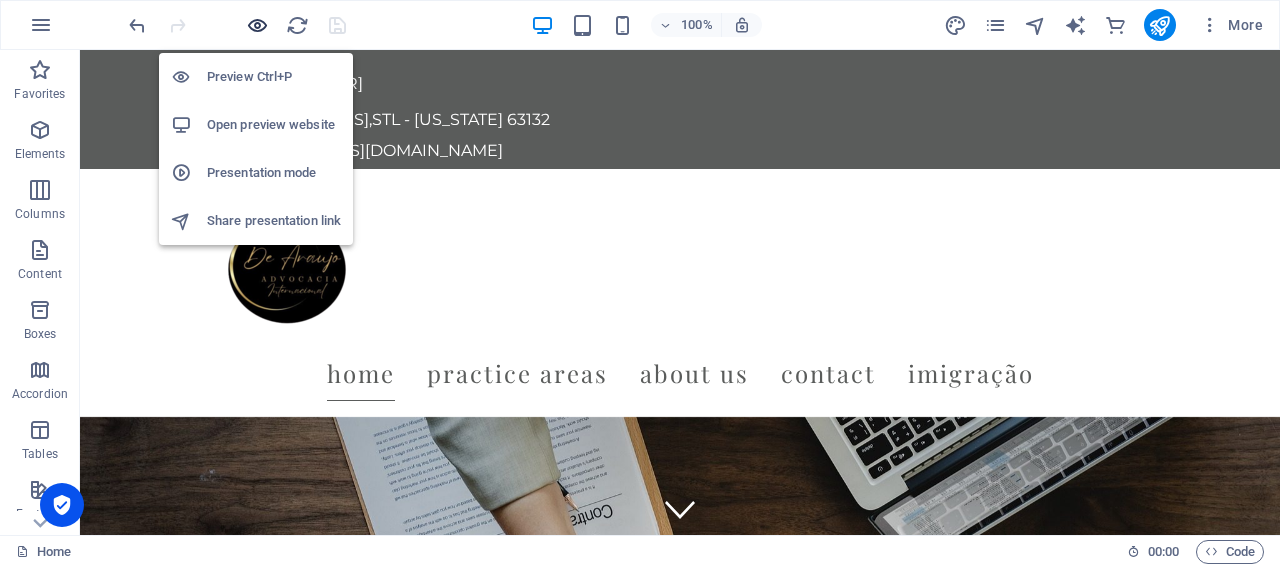 click at bounding box center [257, 25] 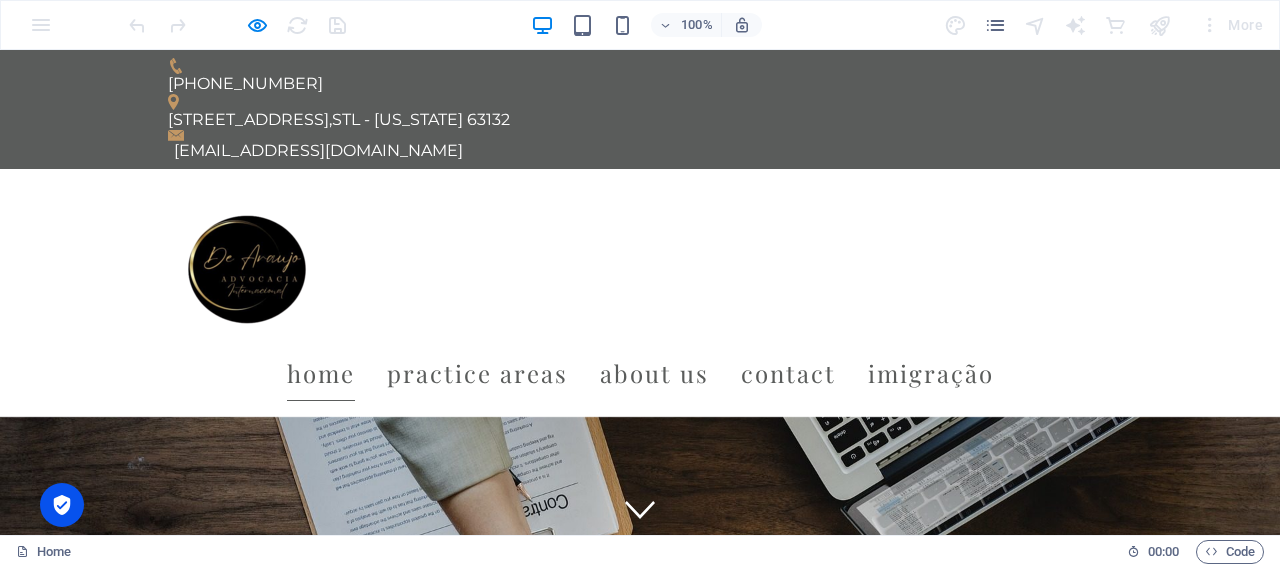 click on "Home" at bounding box center (321, 373) 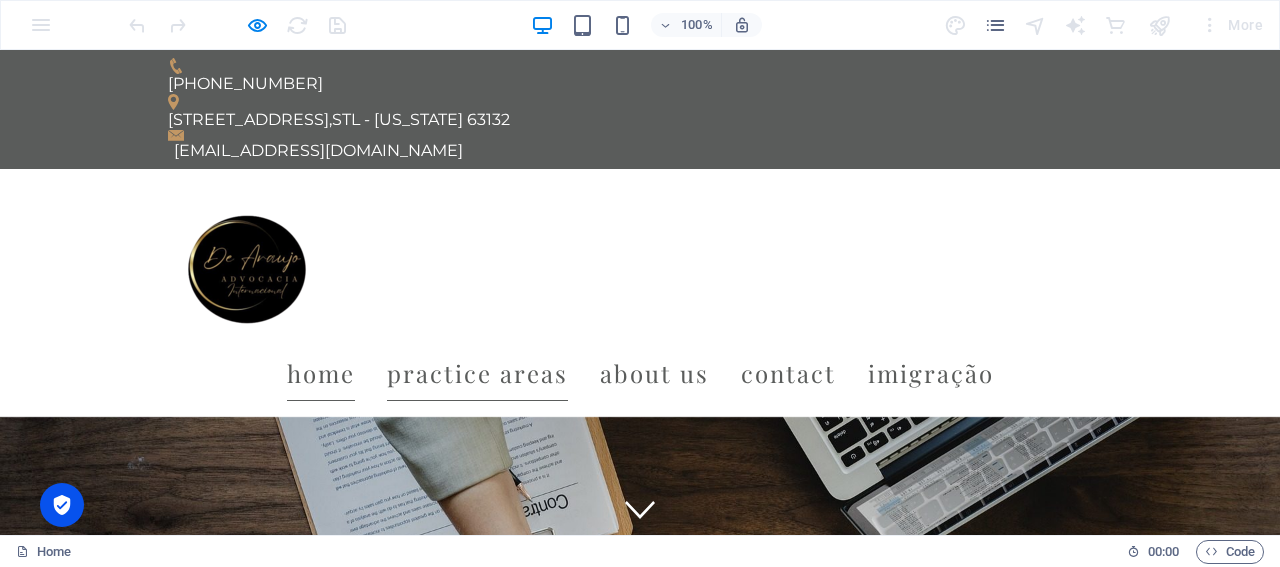 click on "Practice Areas" at bounding box center (477, 373) 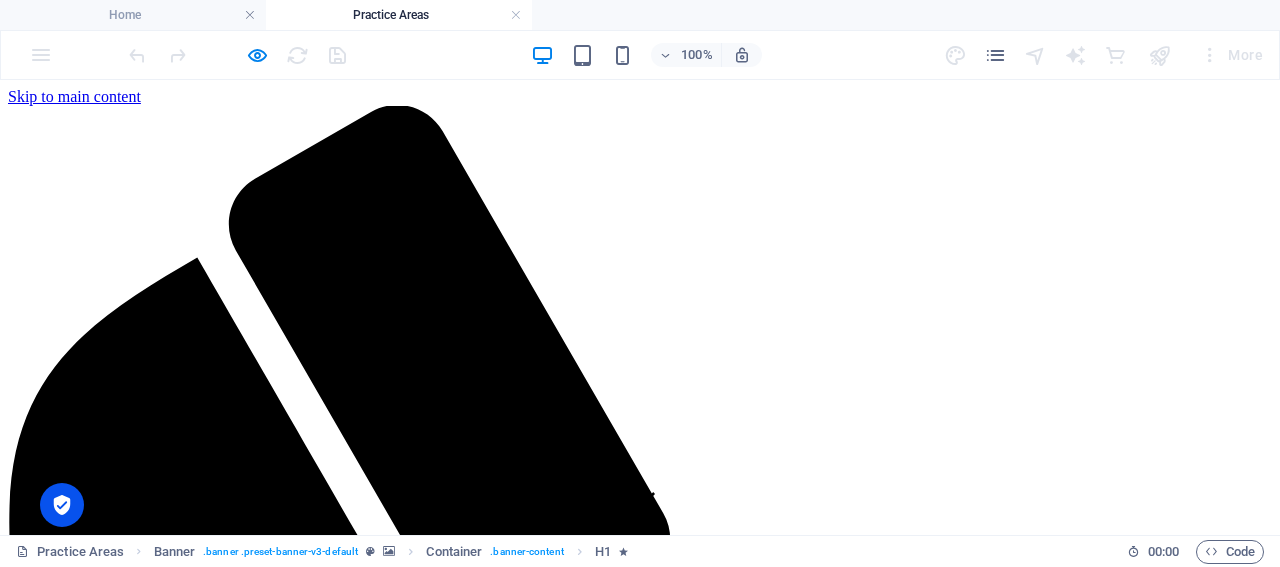 scroll, scrollTop: 0, scrollLeft: 0, axis: both 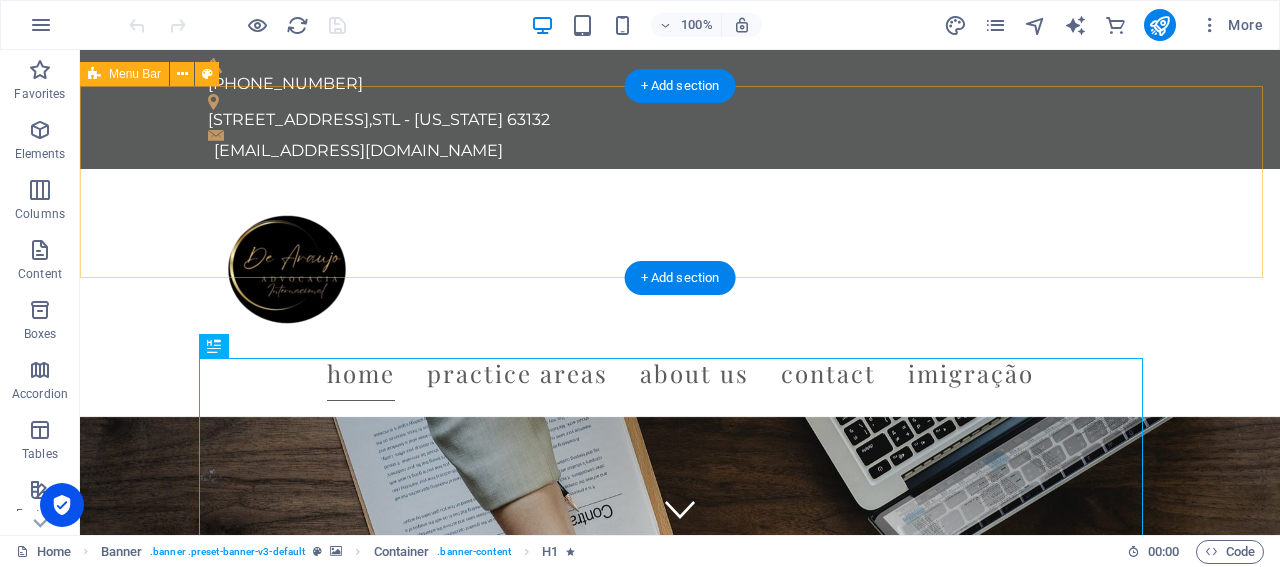 click on "Home Practice Areas About us Contact Imigração" at bounding box center (680, 293) 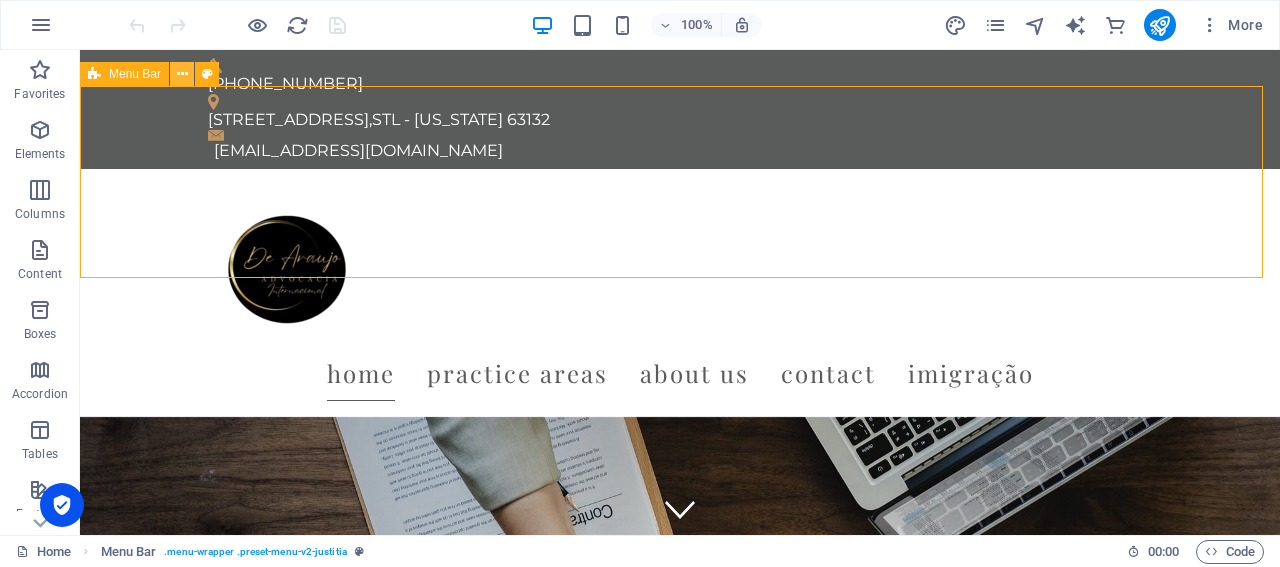 click at bounding box center [182, 74] 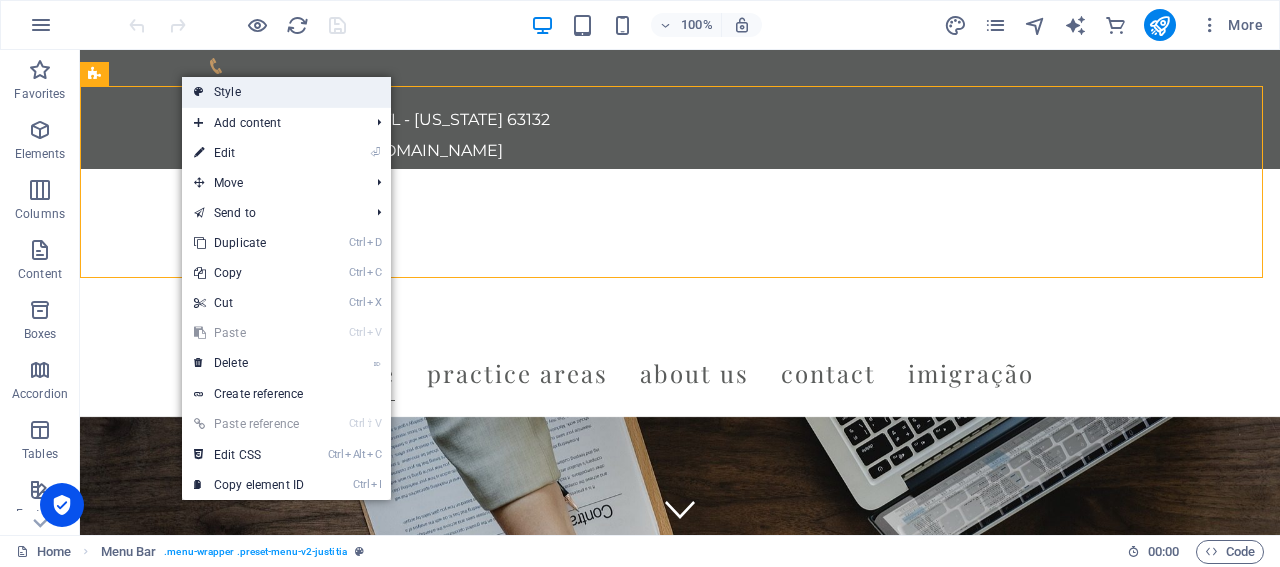 click on "Style" at bounding box center (286, 92) 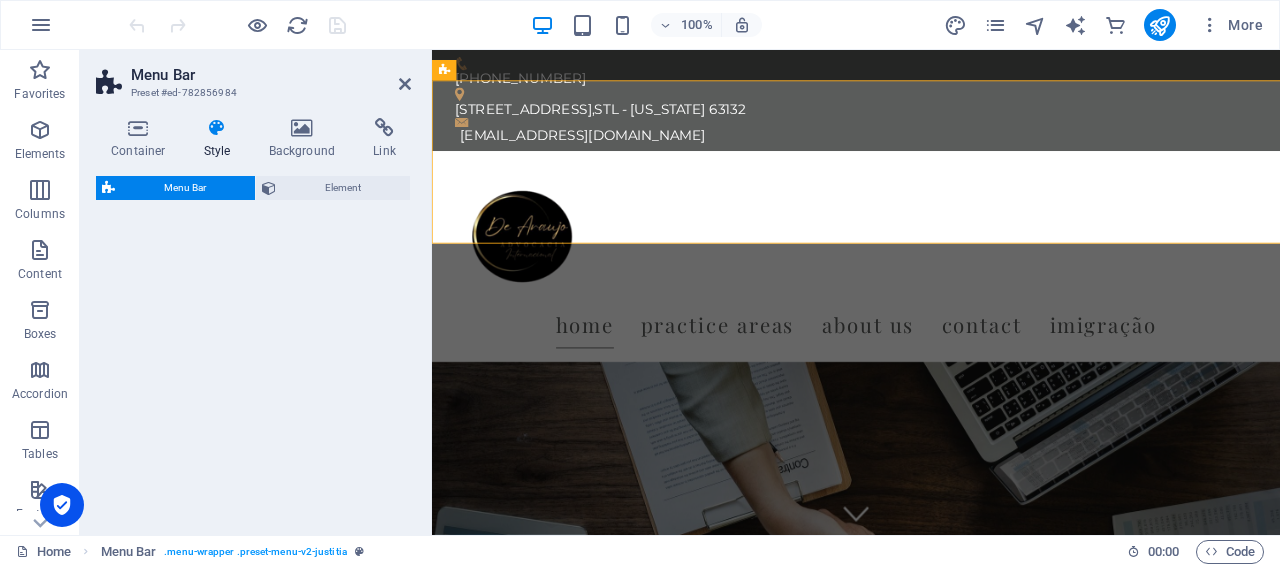 select on "rem" 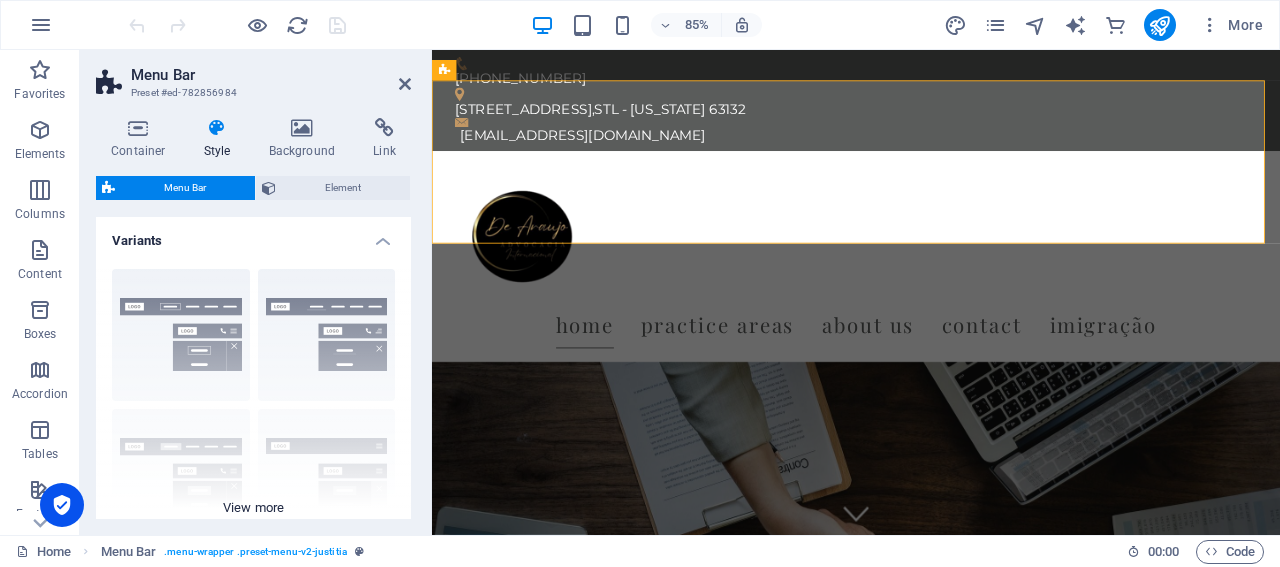 click on "Border Centered Default Fixed Loki Trigger Wide XXL" at bounding box center (253, 403) 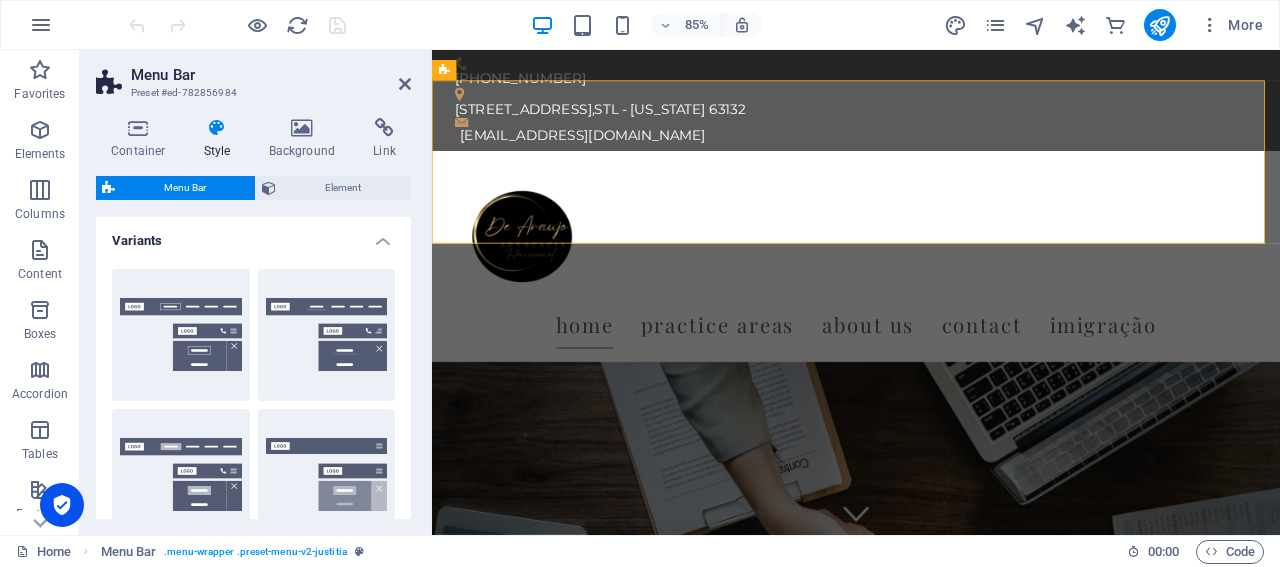 click on "Border" at bounding box center (181, 335) 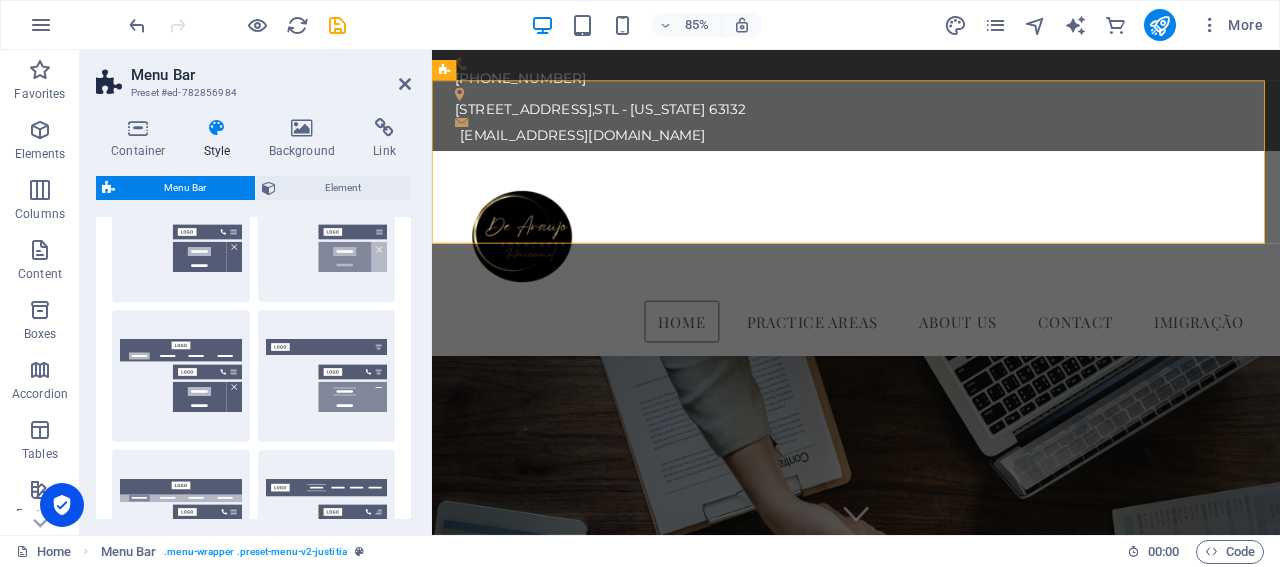 scroll, scrollTop: 242, scrollLeft: 0, axis: vertical 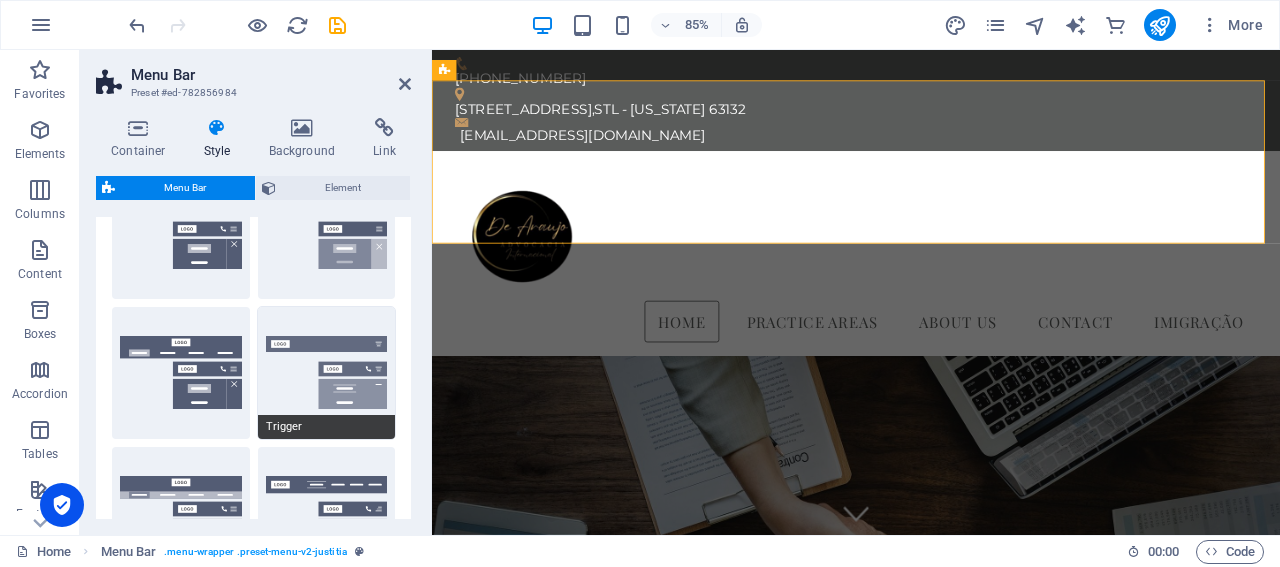 click on "Trigger" at bounding box center (327, 373) 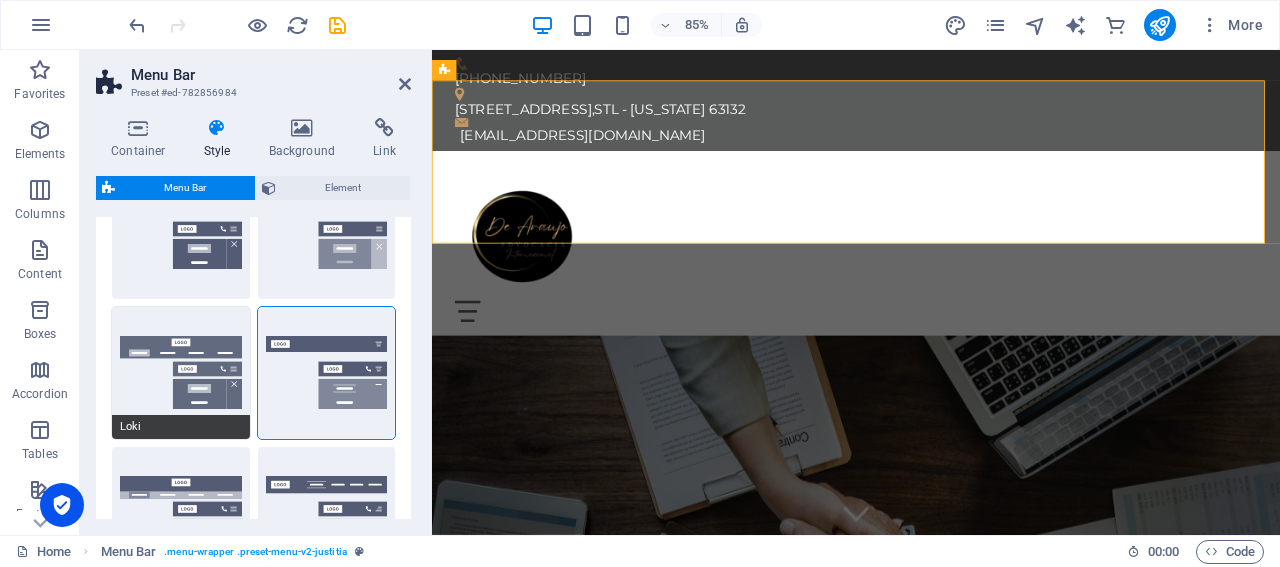 click on "Loki" at bounding box center (181, 373) 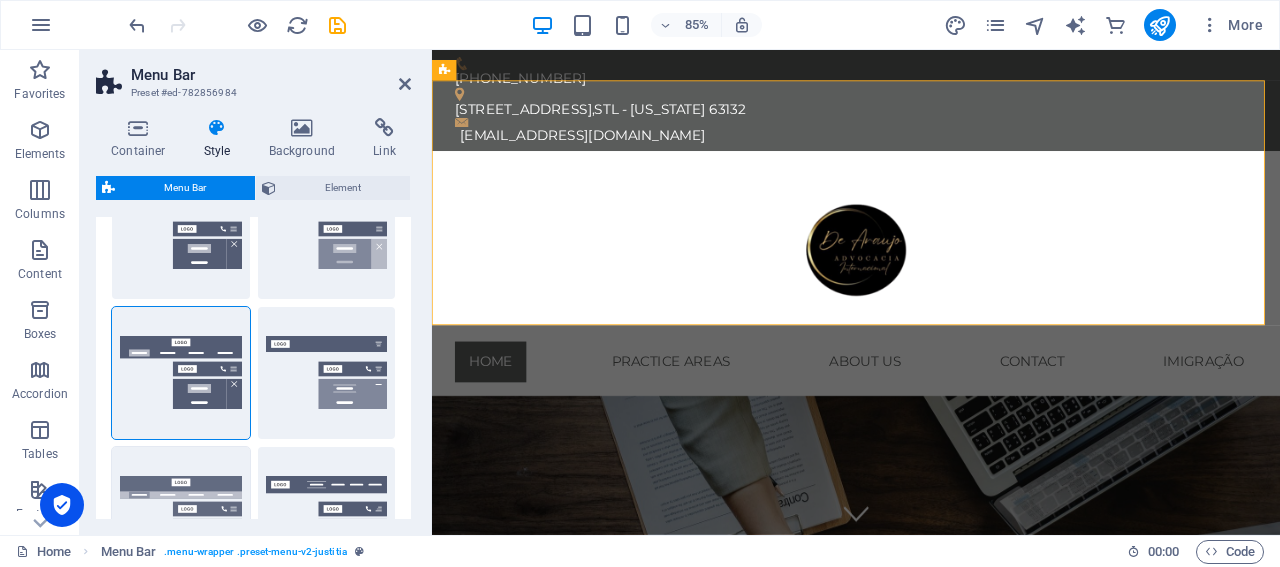 click on "Wide" at bounding box center [181, 513] 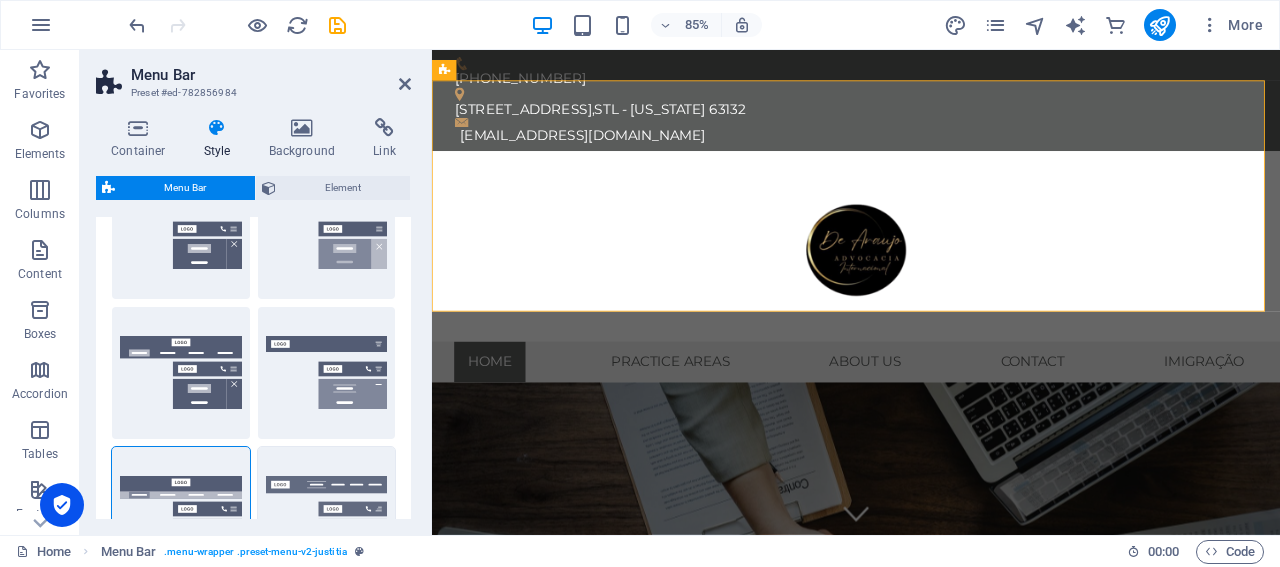 click on "XXL" at bounding box center (327, 513) 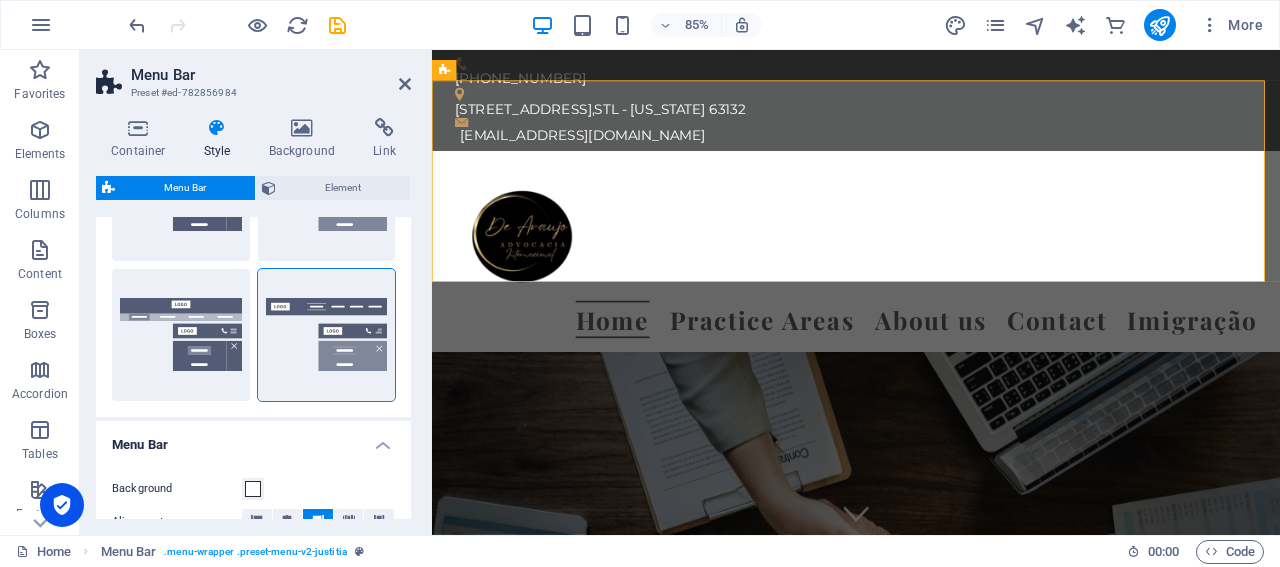 scroll, scrollTop: 429, scrollLeft: 0, axis: vertical 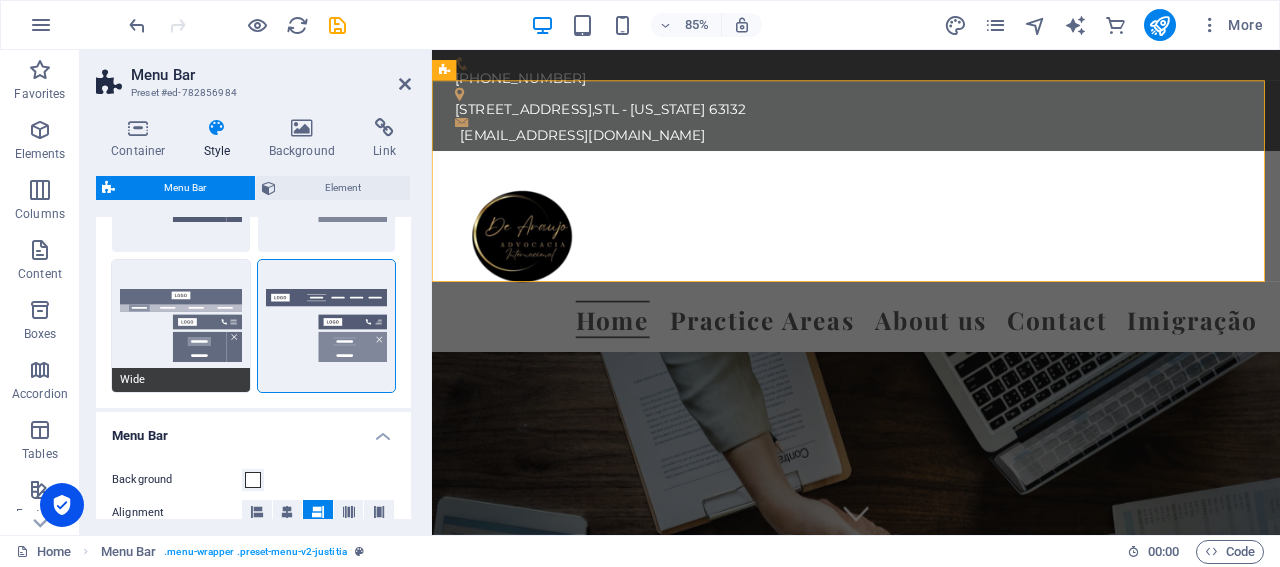 click on "Wide" at bounding box center (181, 326) 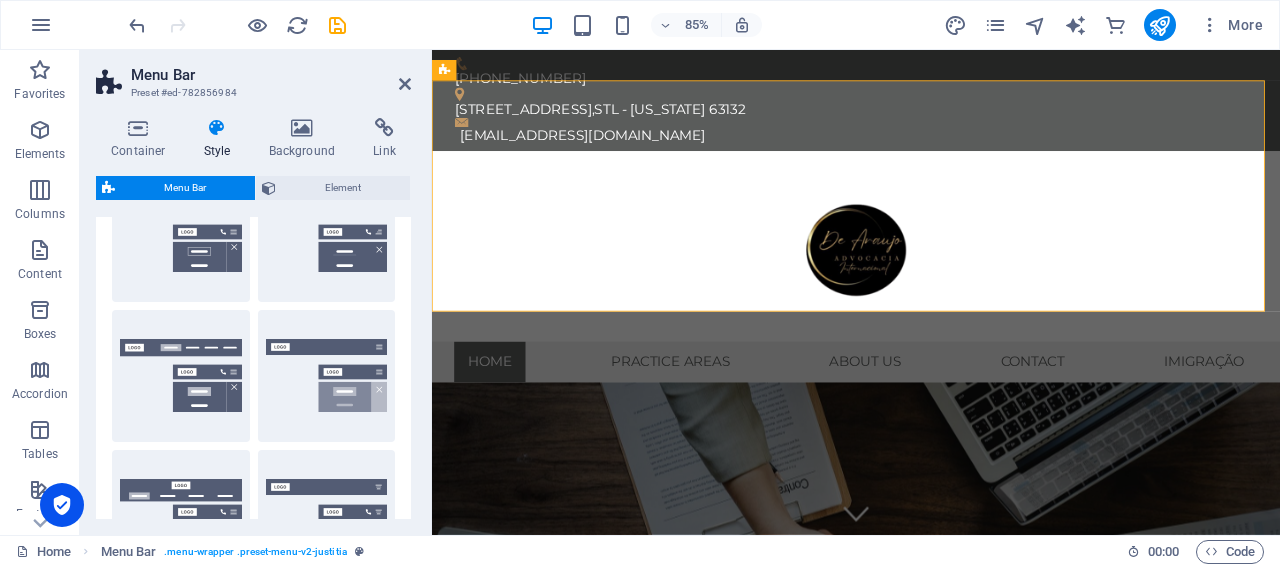scroll, scrollTop: 0, scrollLeft: 0, axis: both 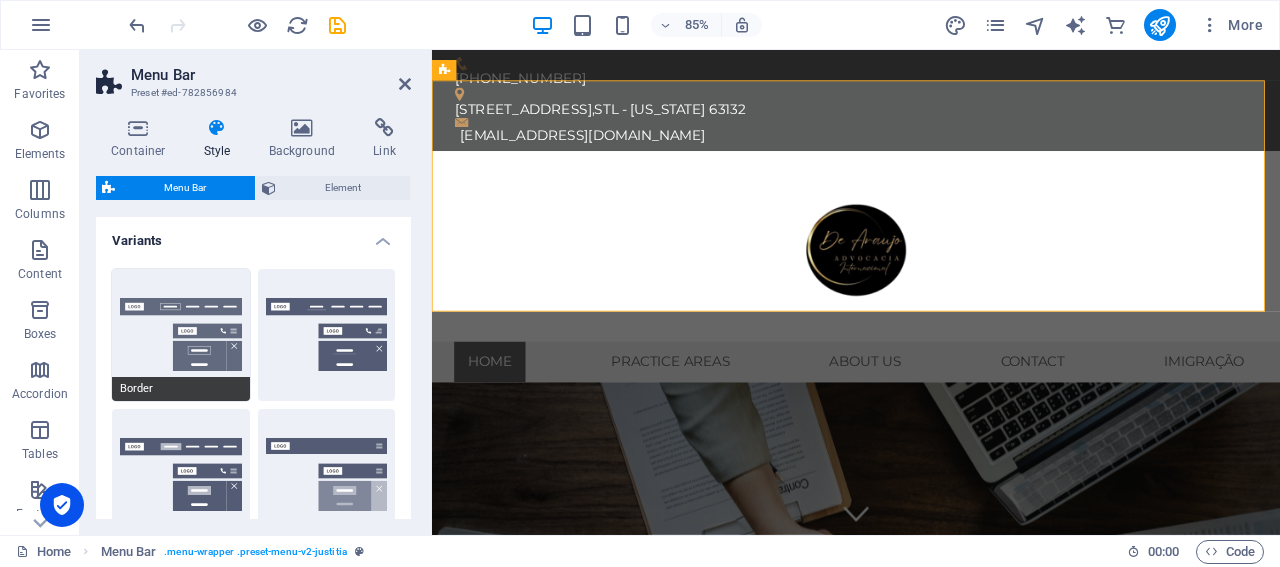 click on "Border" at bounding box center (181, 335) 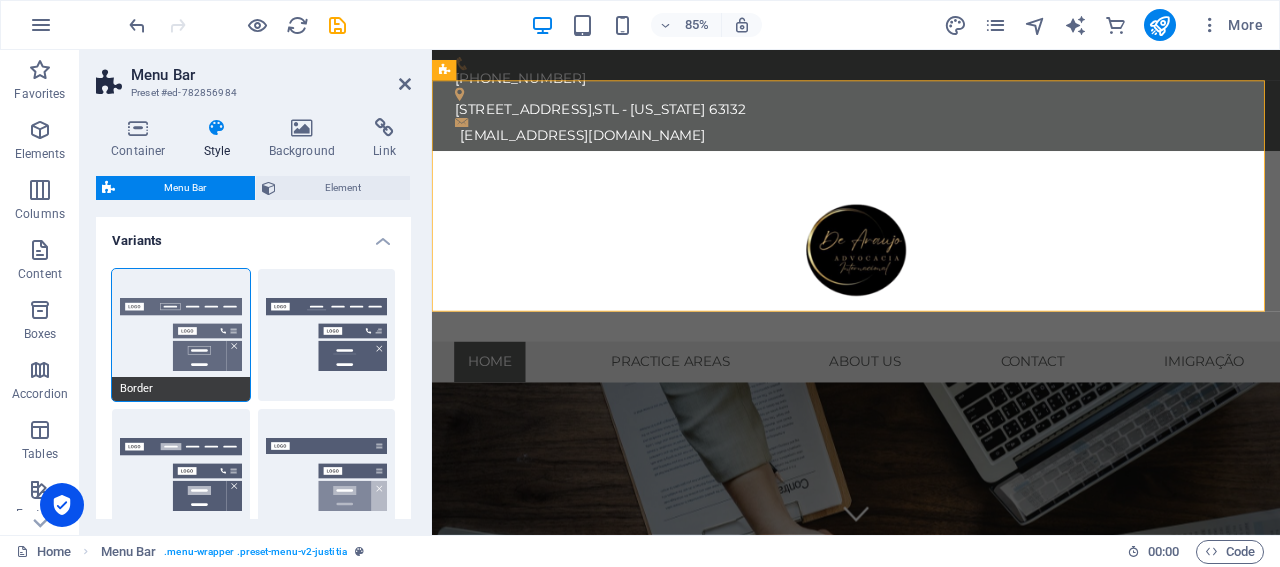 type on "1" 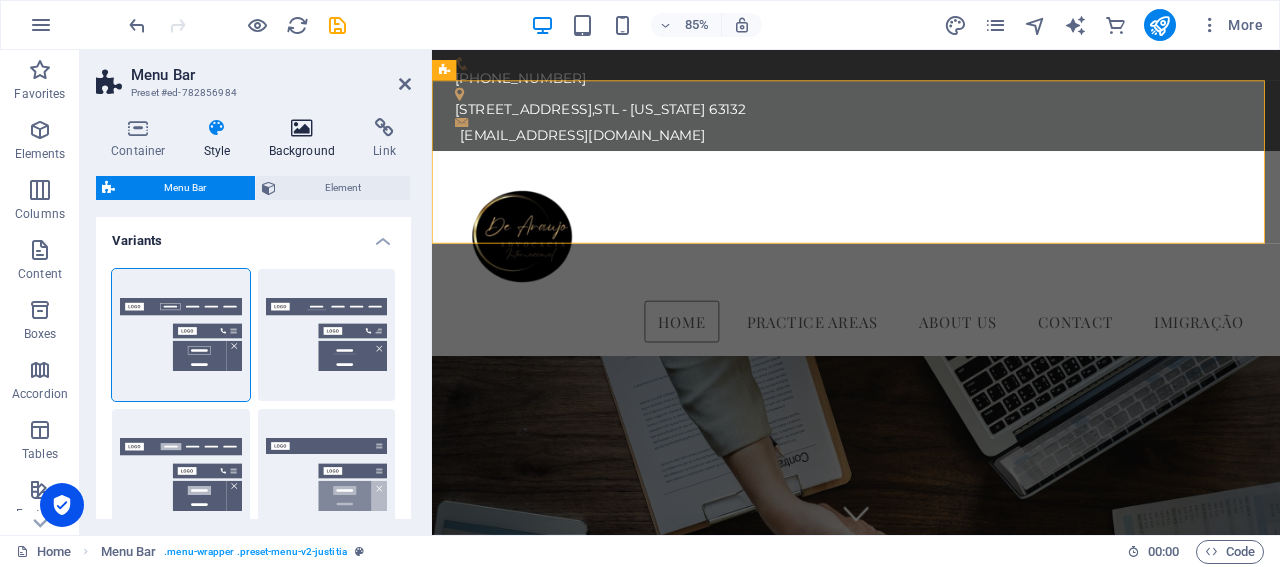 click on "Background" at bounding box center [306, 139] 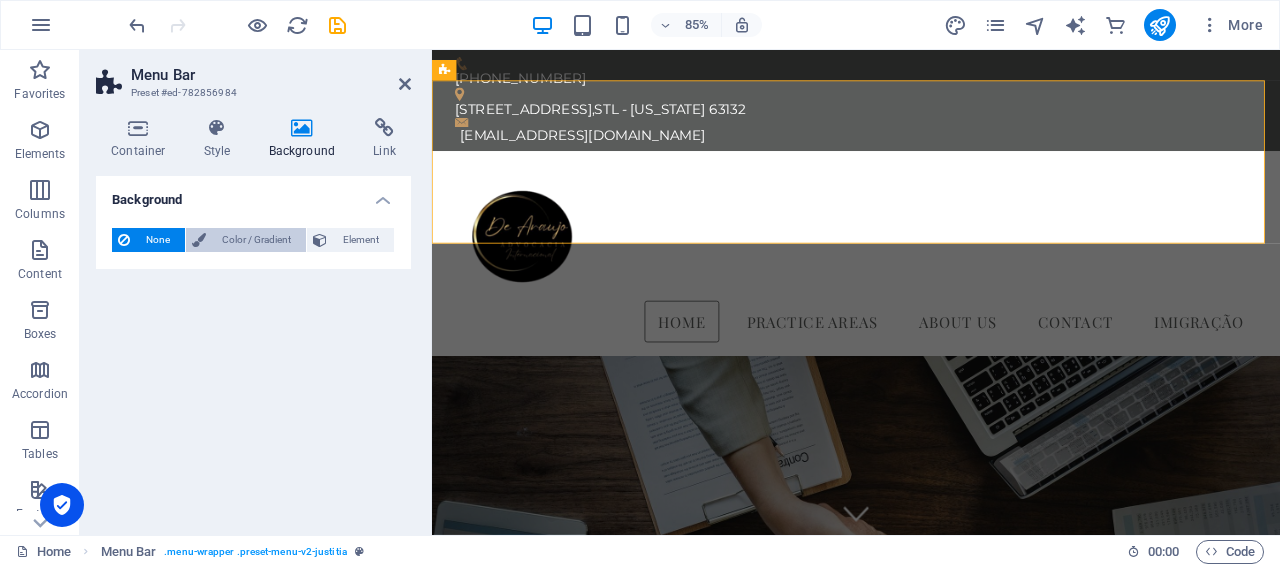click on "Color / Gradient" at bounding box center [256, 240] 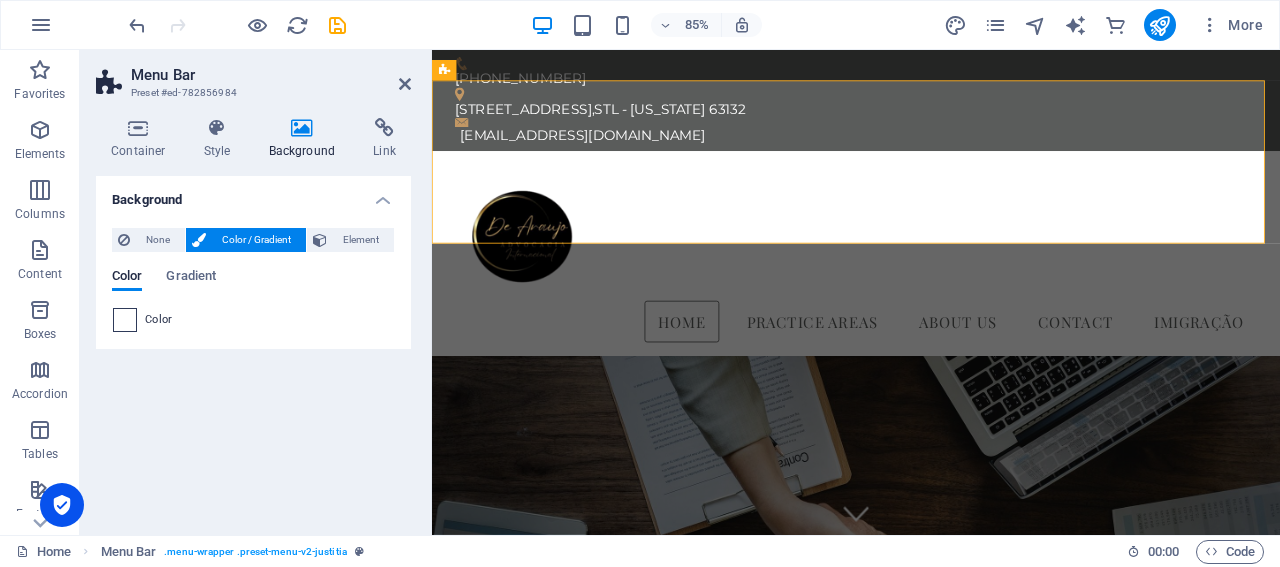click at bounding box center [125, 320] 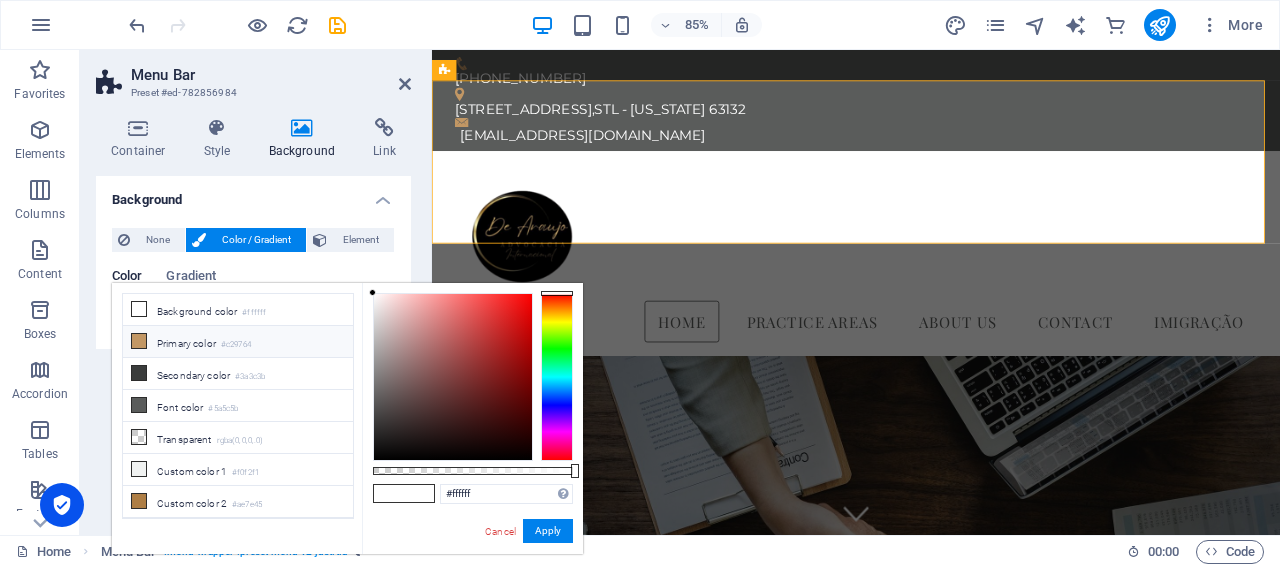click at bounding box center (139, 341) 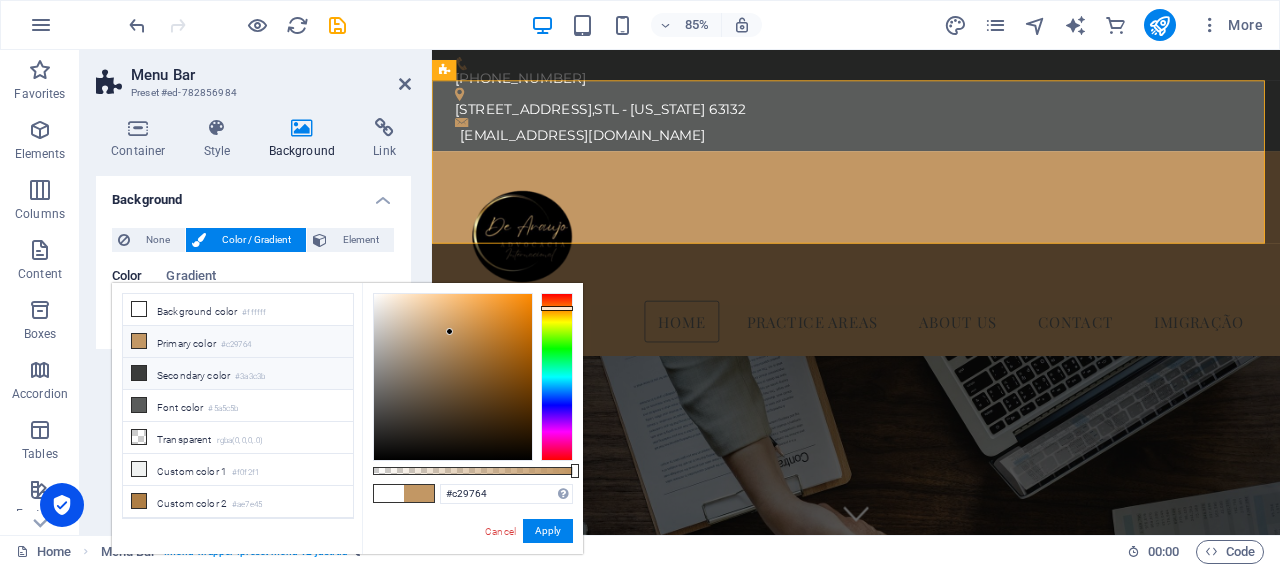 click at bounding box center (139, 373) 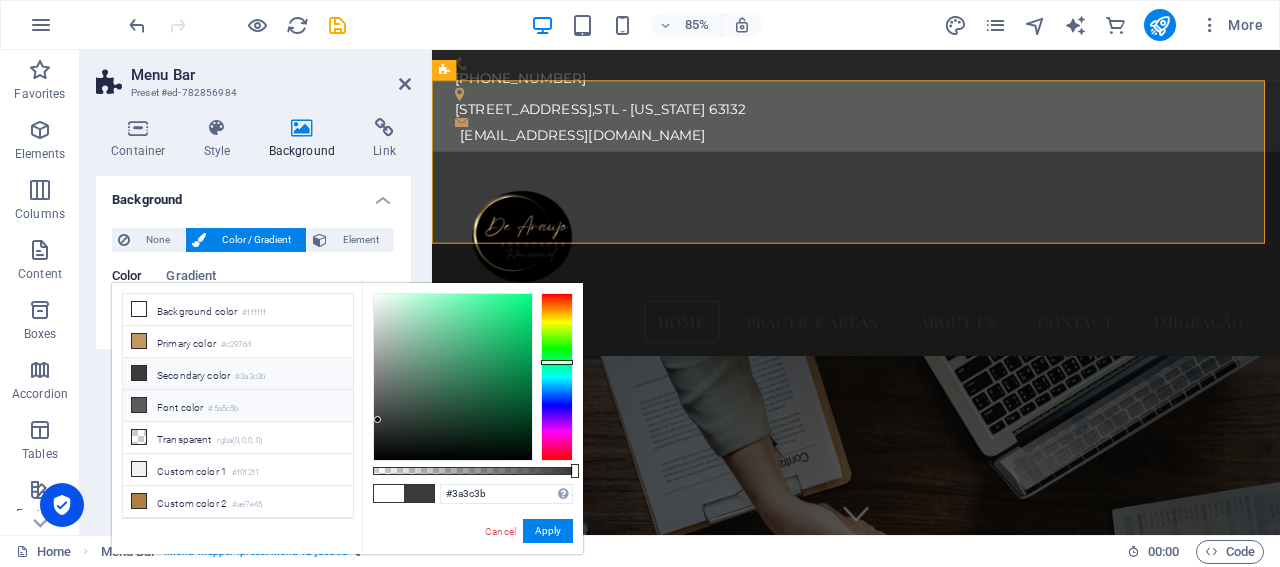 click at bounding box center (139, 405) 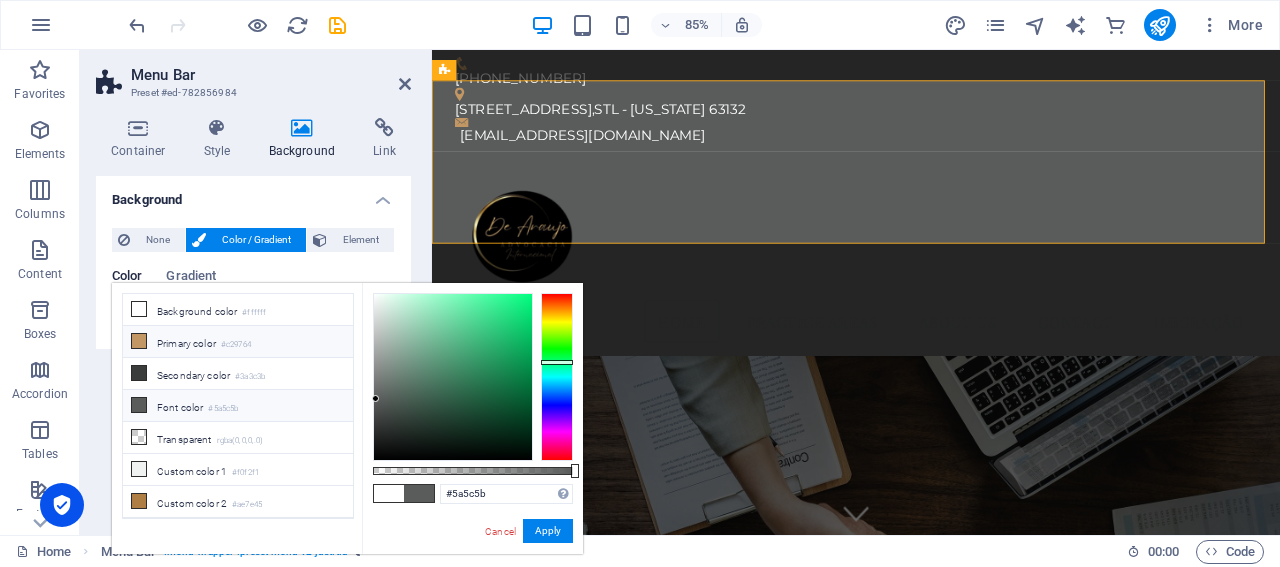 click on "Primary color
#c29764" at bounding box center [238, 342] 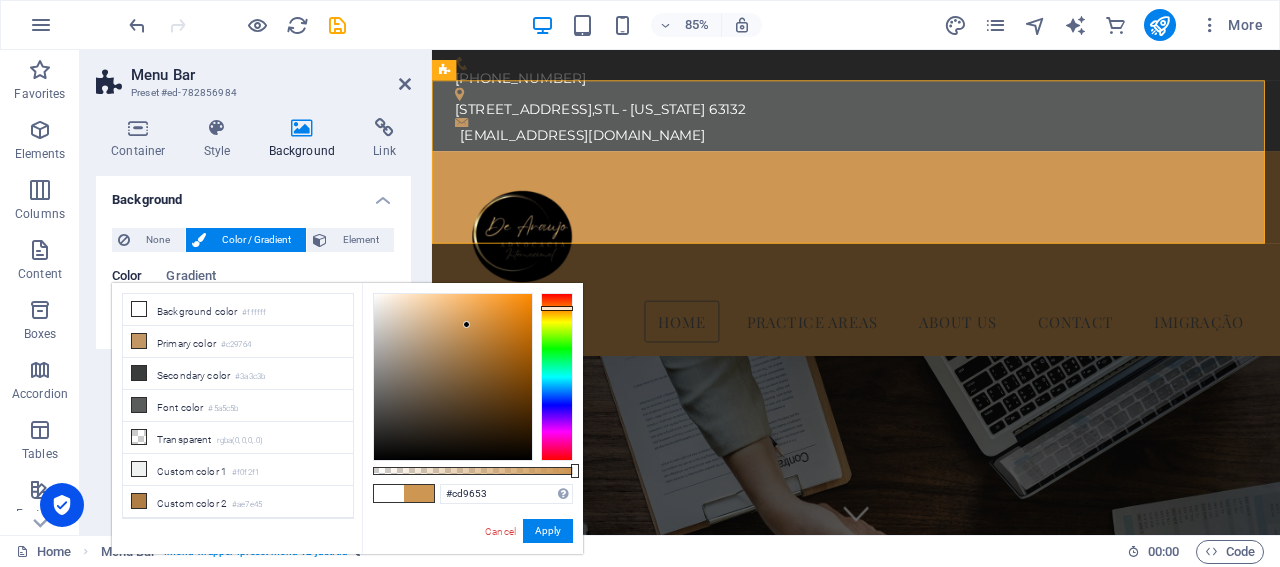 type on "#cd9552" 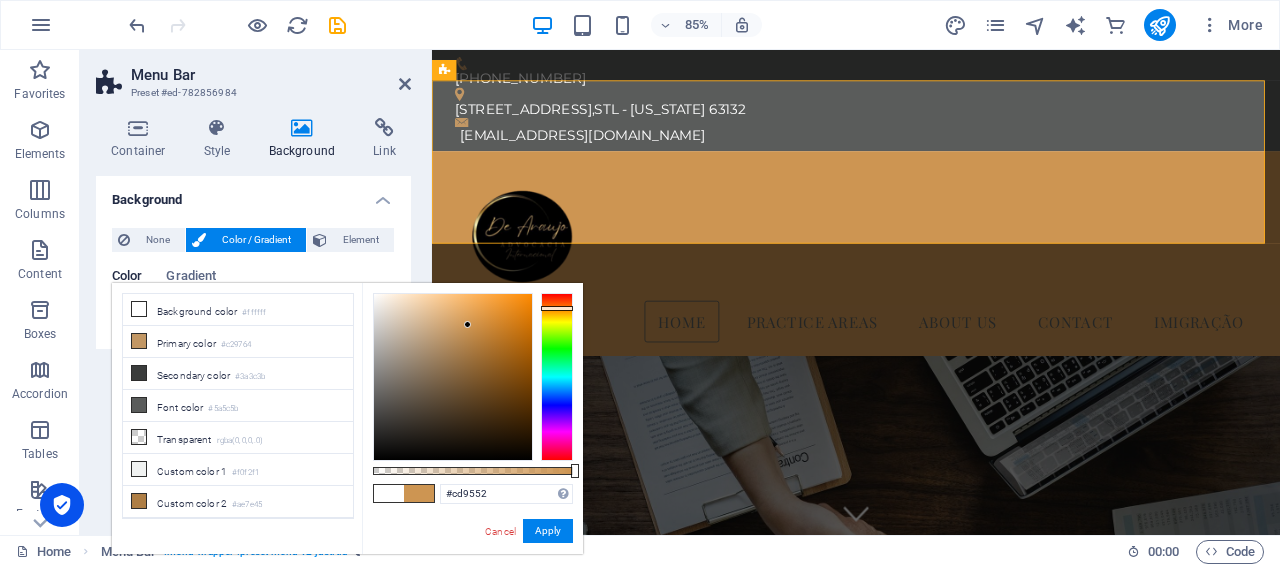 drag, startPoint x: 448, startPoint y: 331, endPoint x: 468, endPoint y: 325, distance: 20.880613 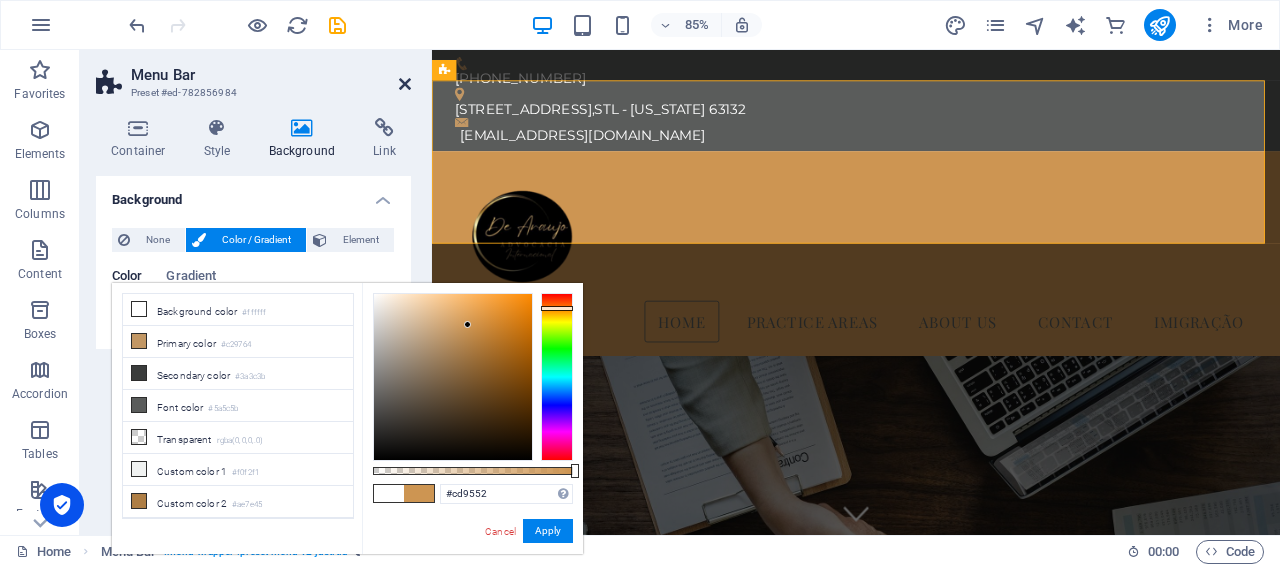 click at bounding box center (405, 84) 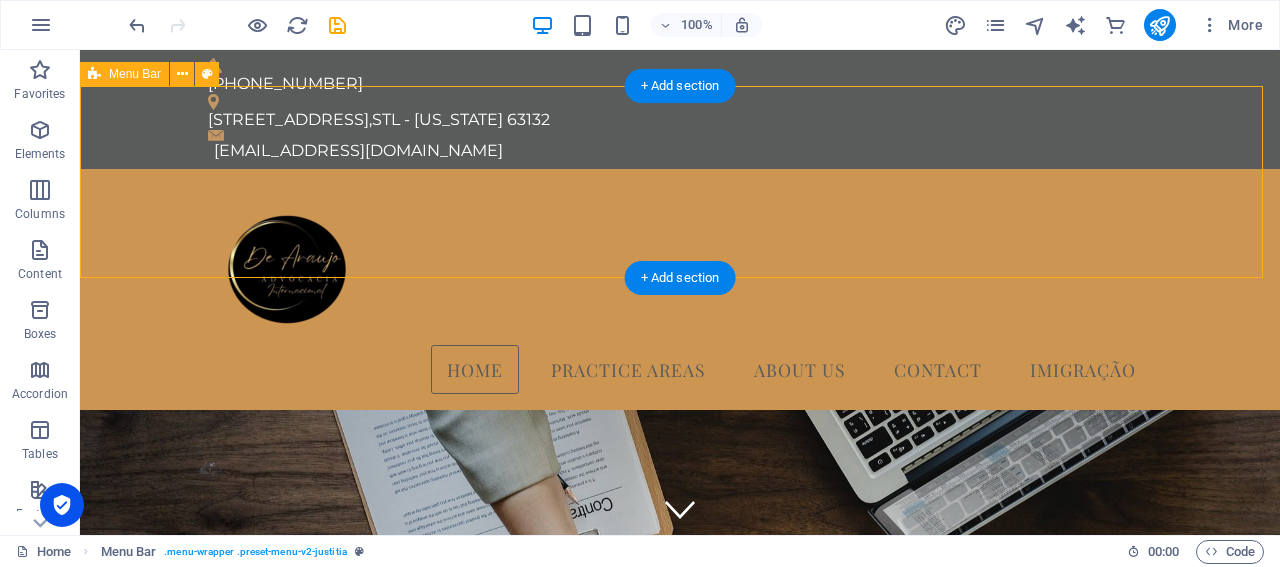 click on "Home Practice Areas About us Contact Imigração" at bounding box center [680, 290] 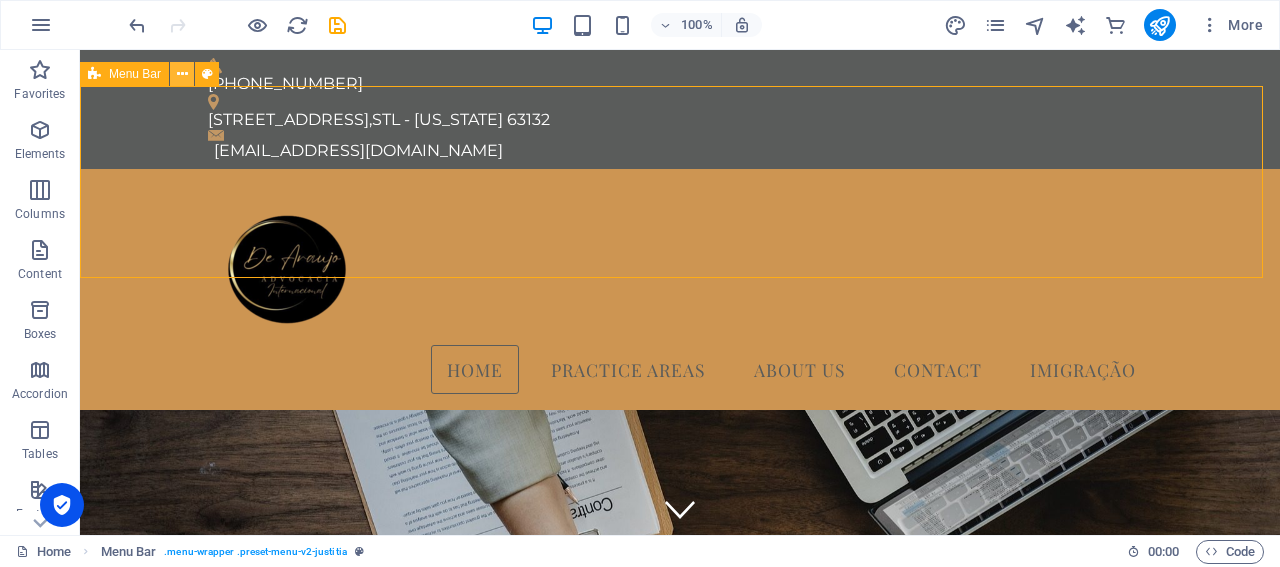 click at bounding box center (182, 74) 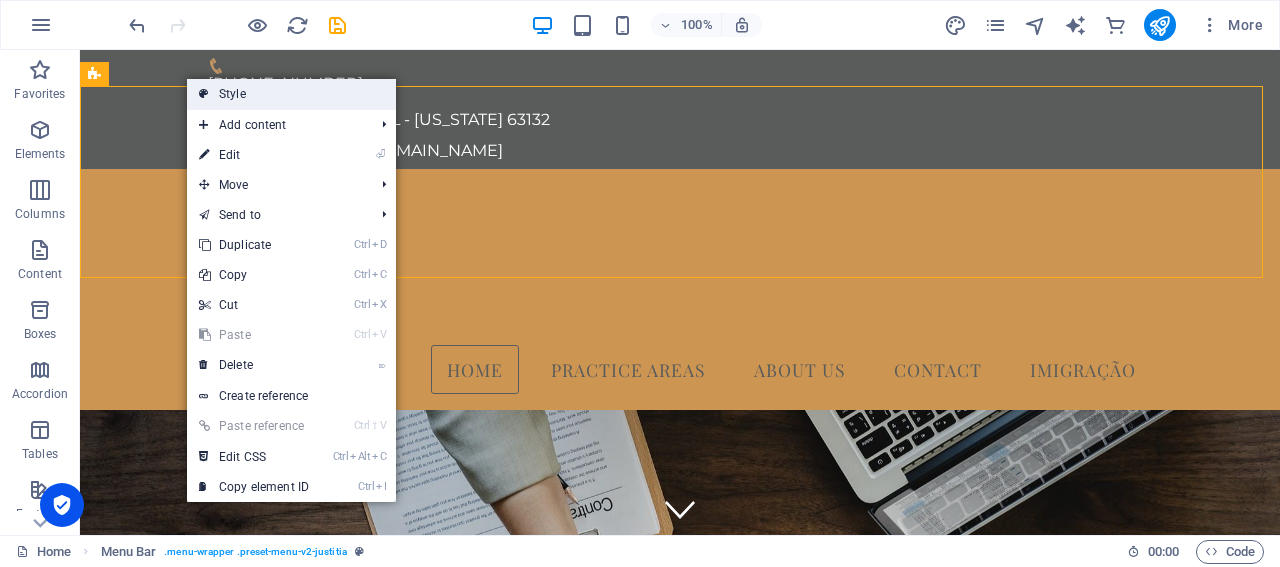 click on "Style" at bounding box center (291, 94) 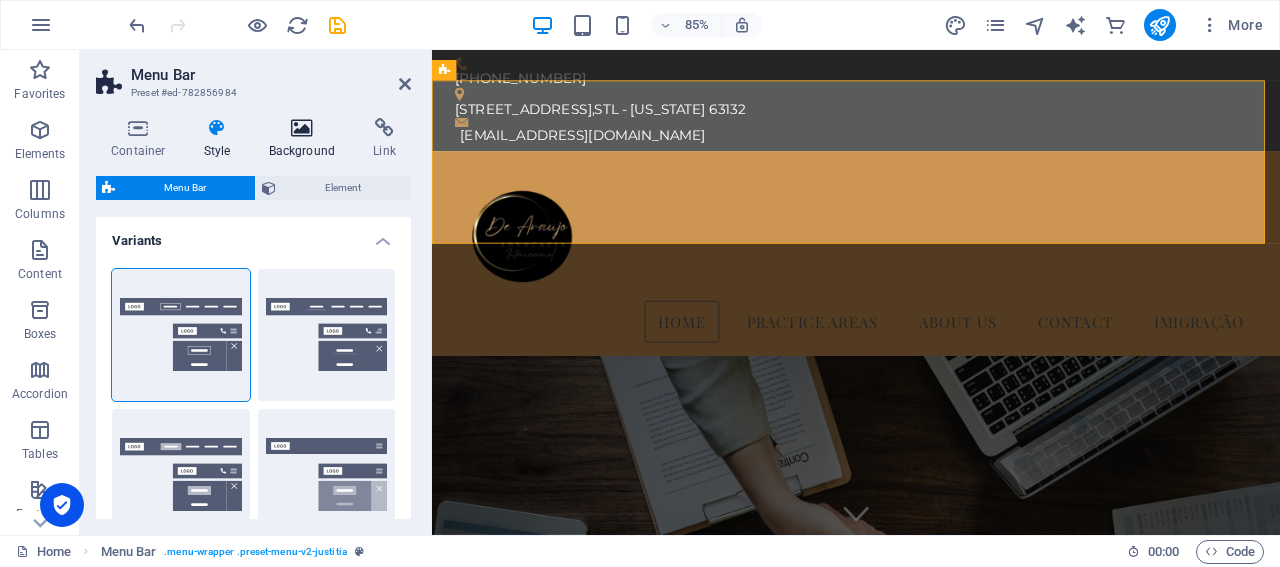 click on "Background" at bounding box center [306, 139] 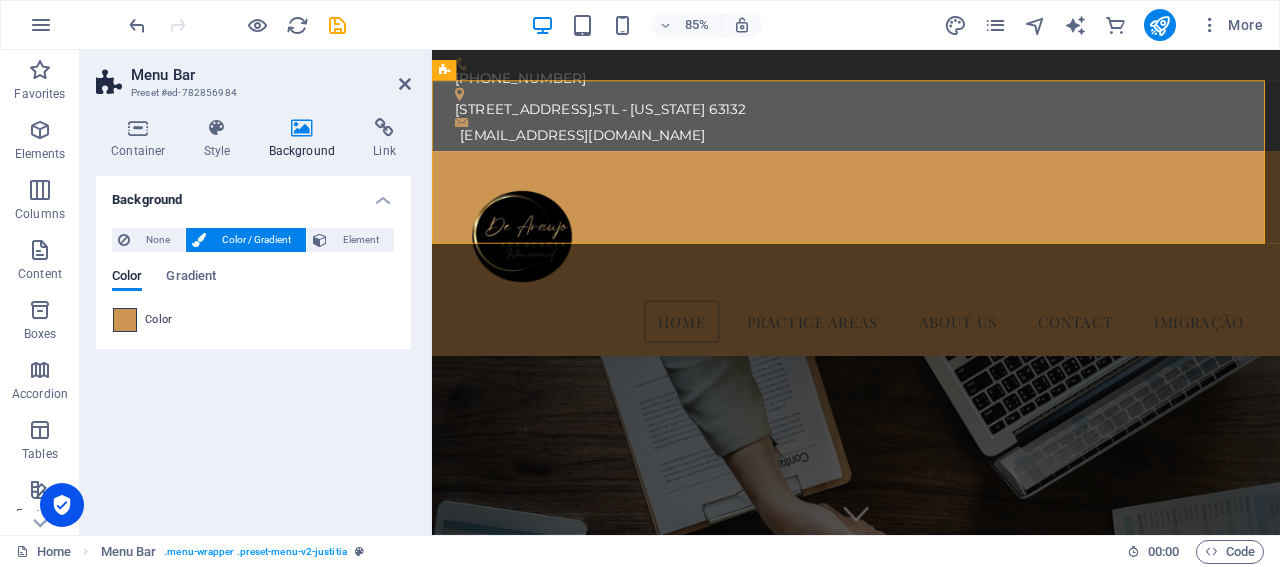 click at bounding box center [125, 320] 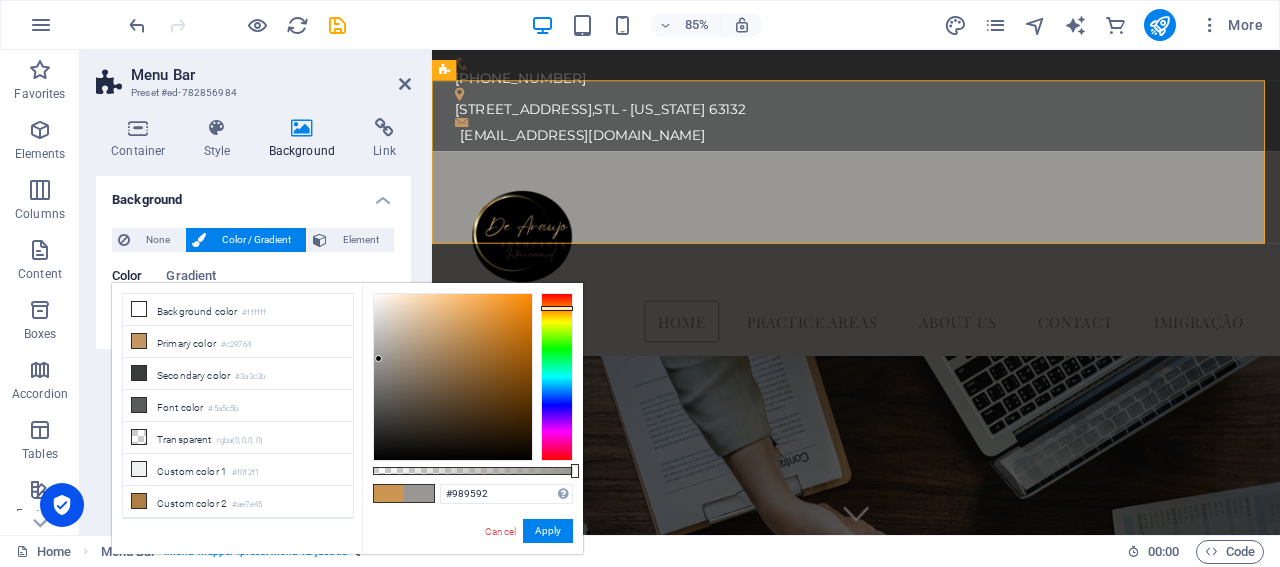 drag, startPoint x: 465, startPoint y: 323, endPoint x: 379, endPoint y: 361, distance: 94.02127 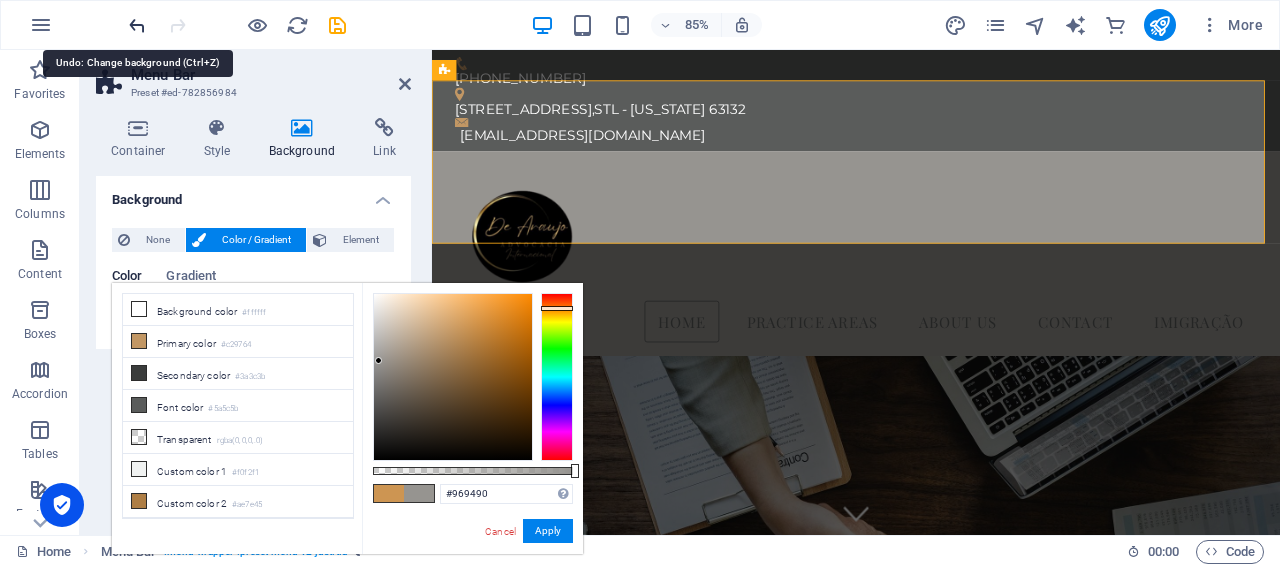 click at bounding box center [137, 25] 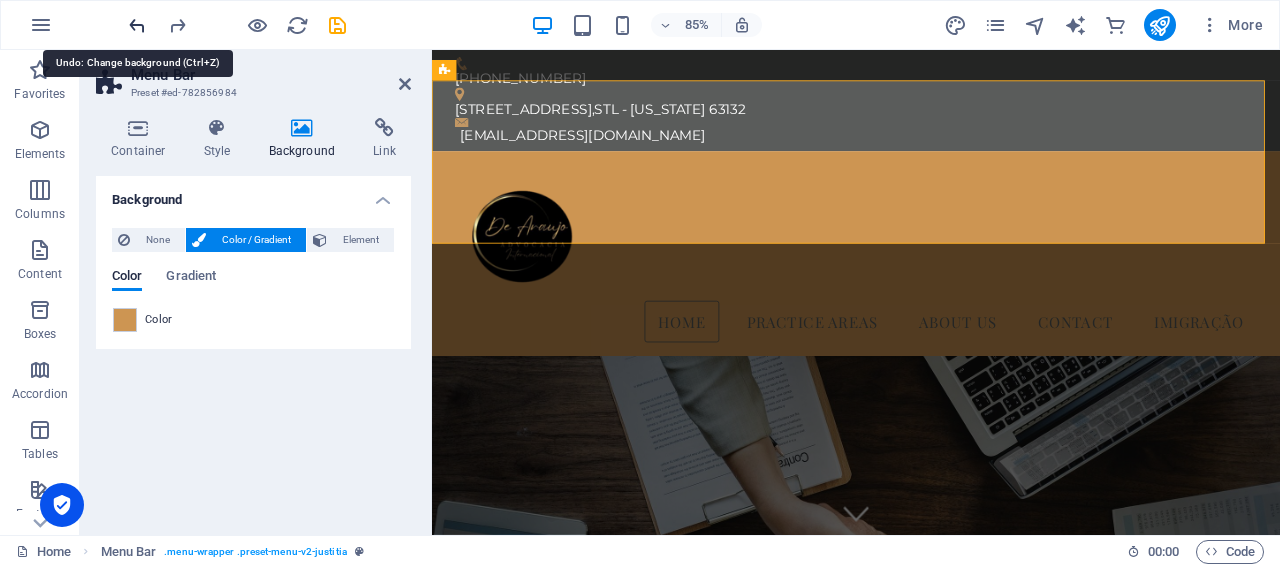 click at bounding box center [137, 25] 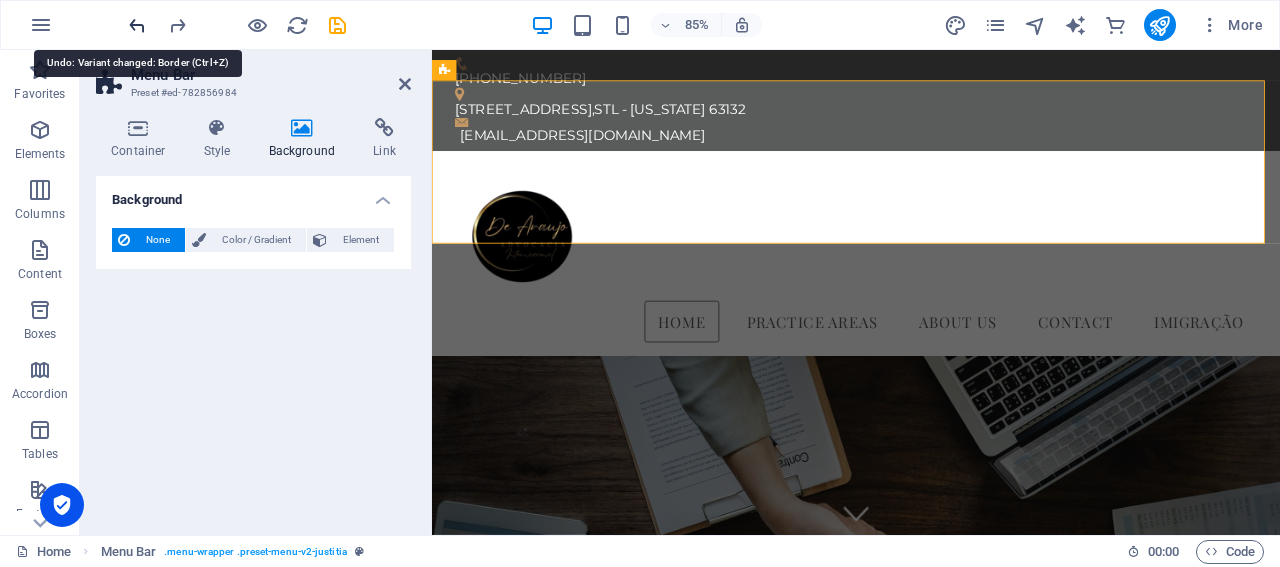 click at bounding box center [137, 25] 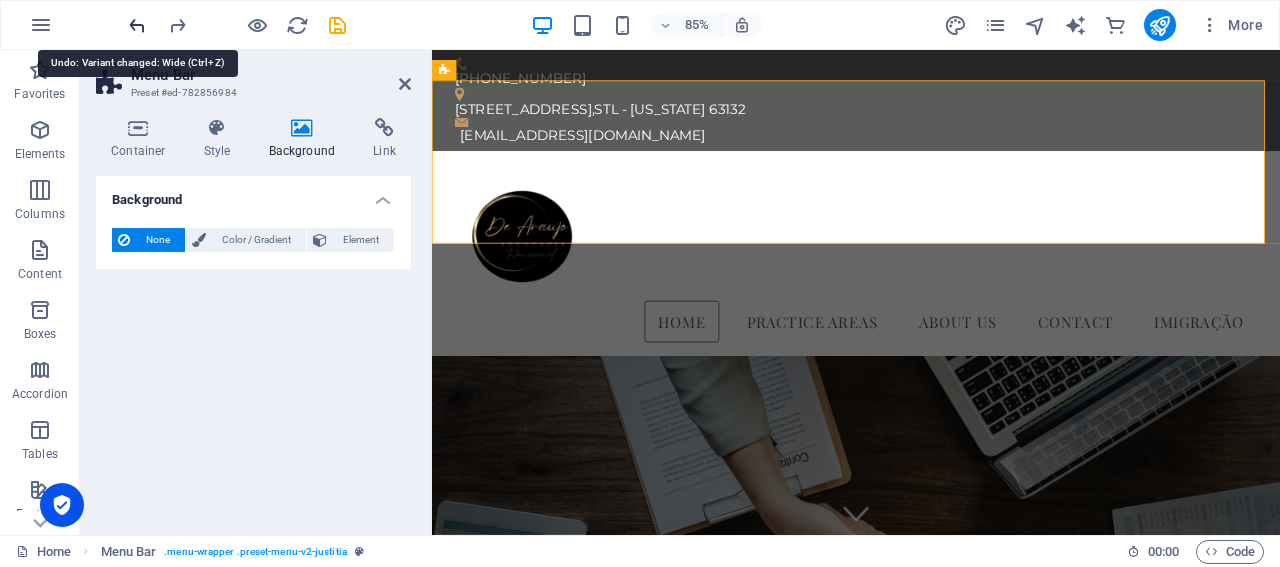 click at bounding box center [137, 25] 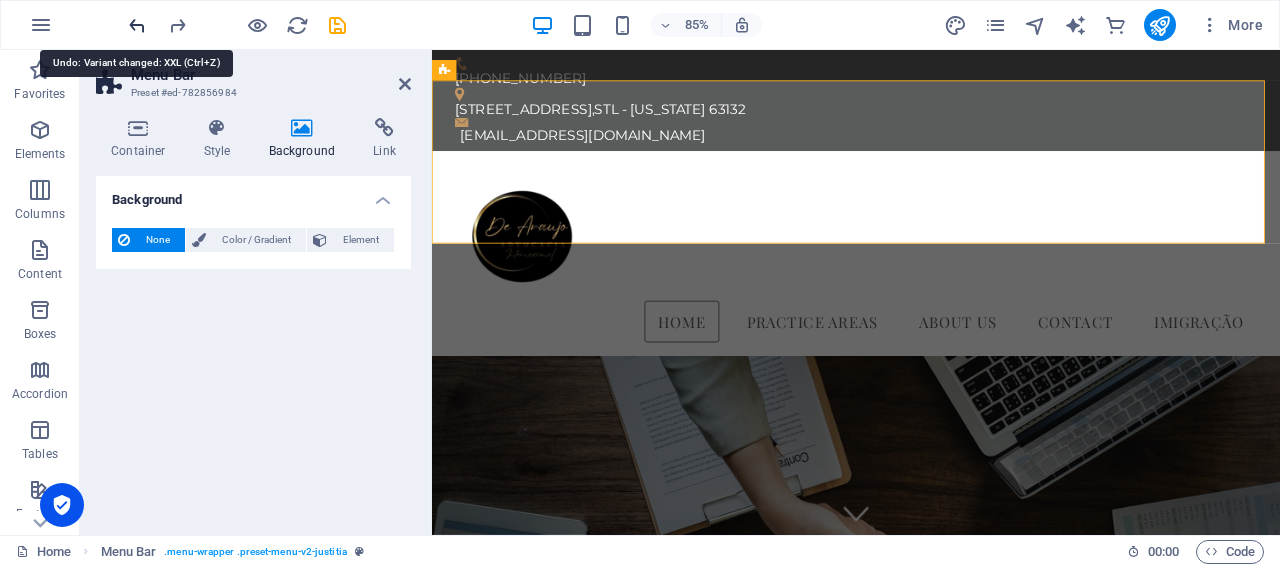 click at bounding box center [137, 25] 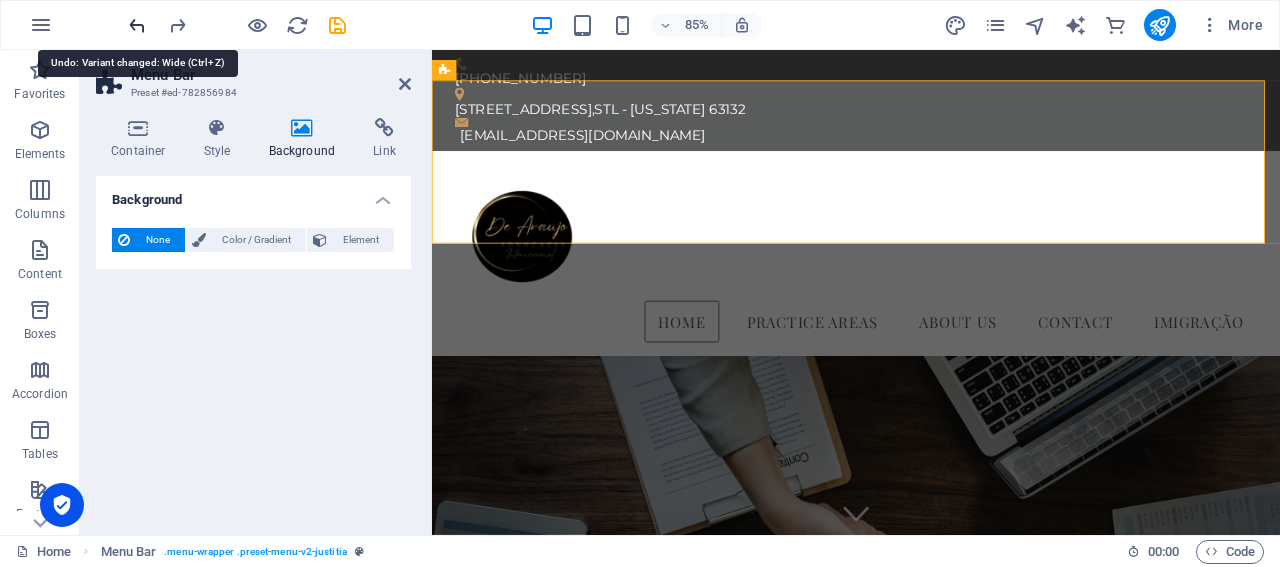 click at bounding box center [137, 25] 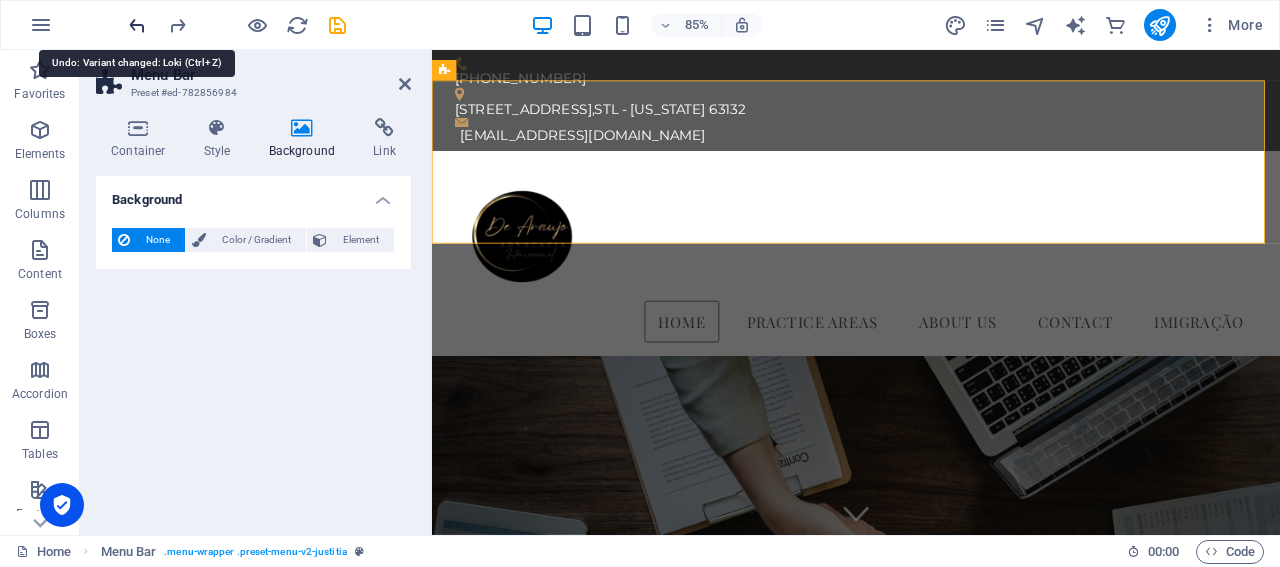click at bounding box center (137, 25) 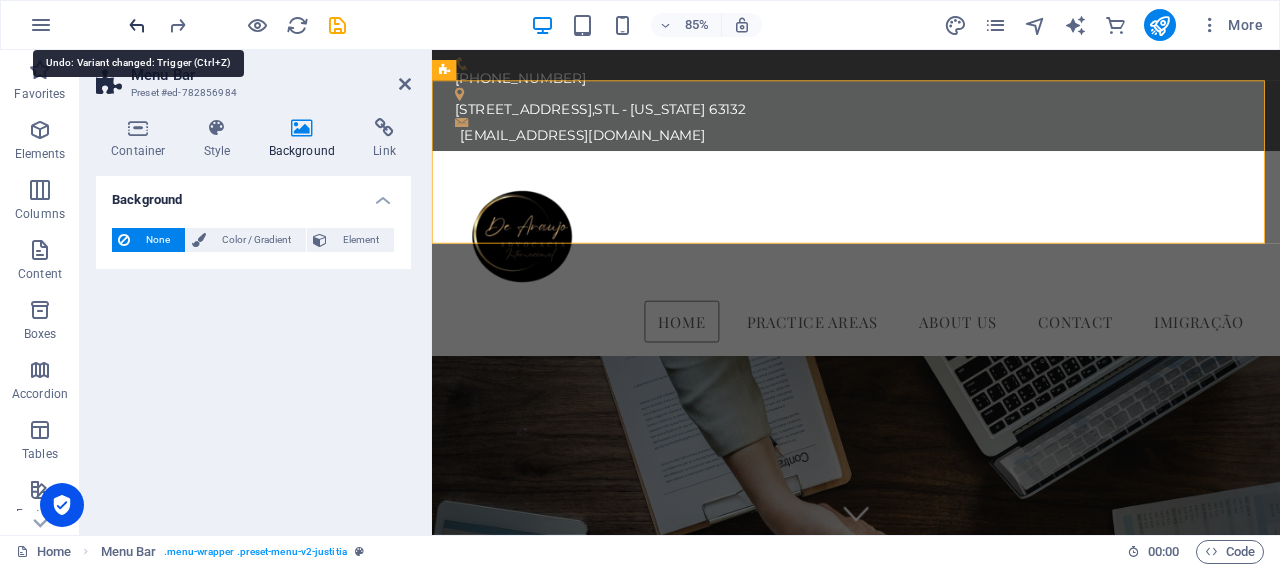 click at bounding box center [137, 25] 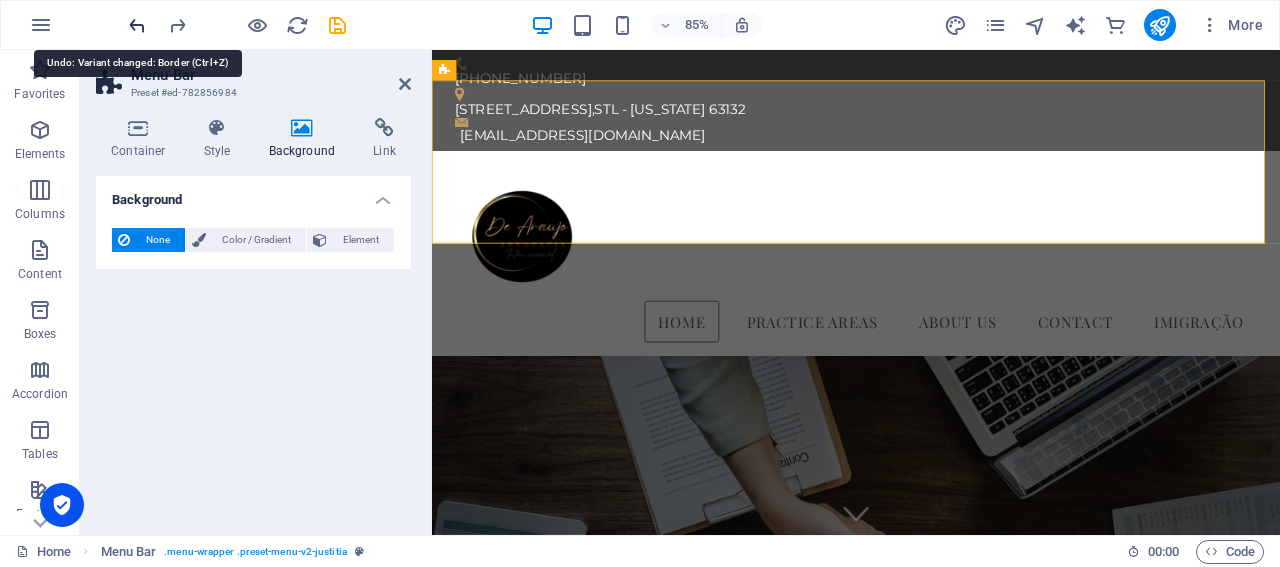 click at bounding box center [137, 25] 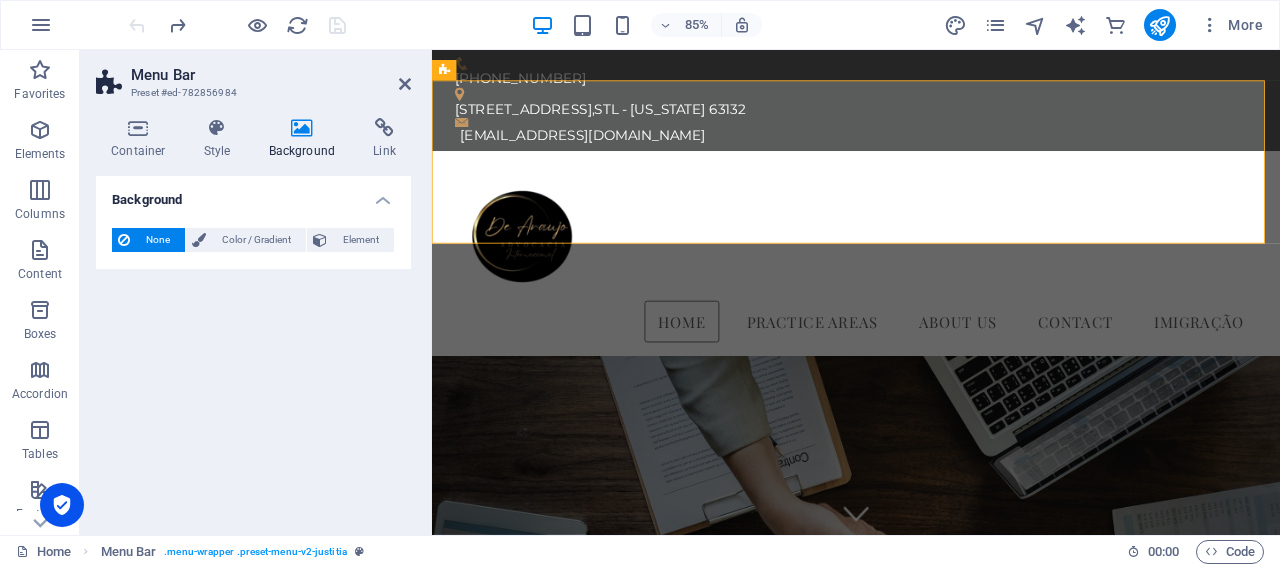 click at bounding box center (237, 25) 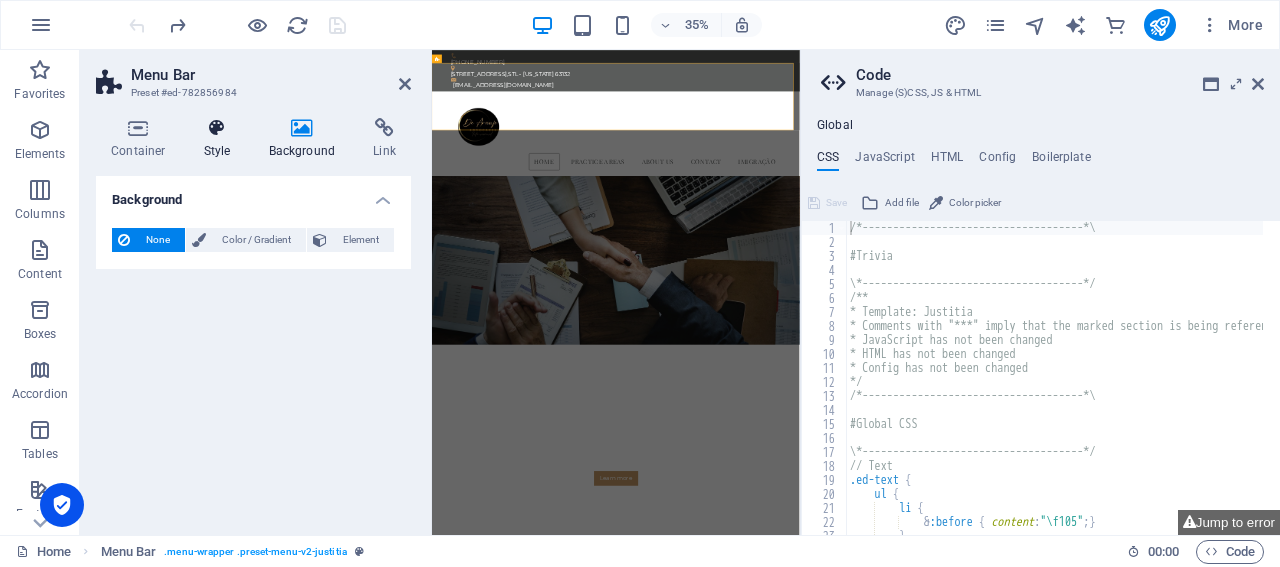 click on "Style" at bounding box center [221, 139] 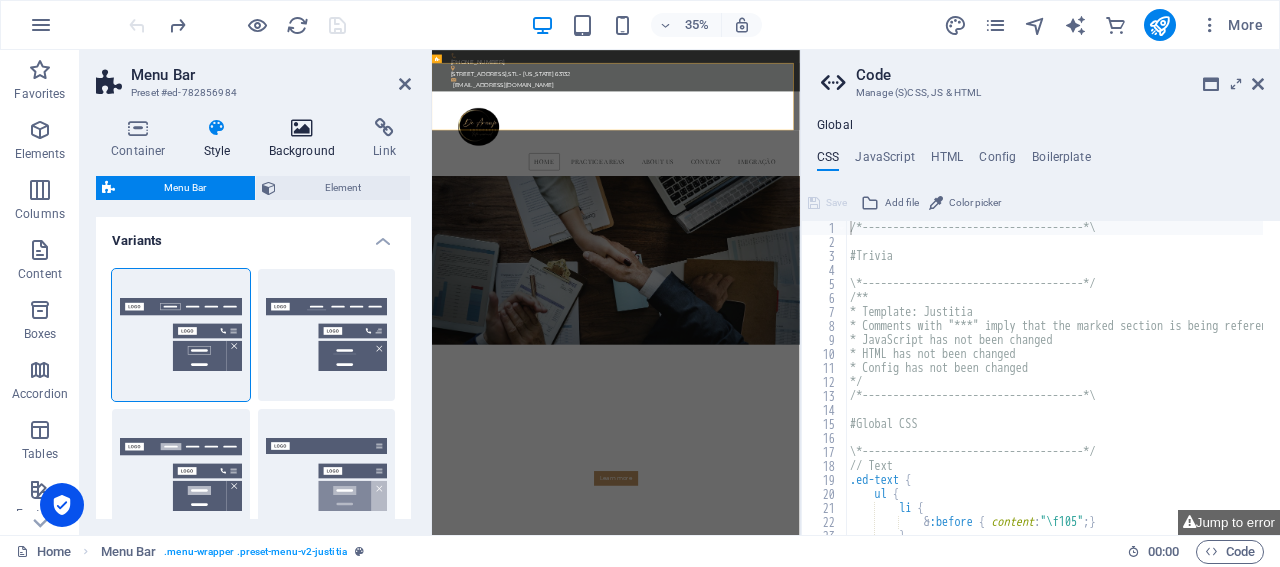 click on "Background" at bounding box center [306, 139] 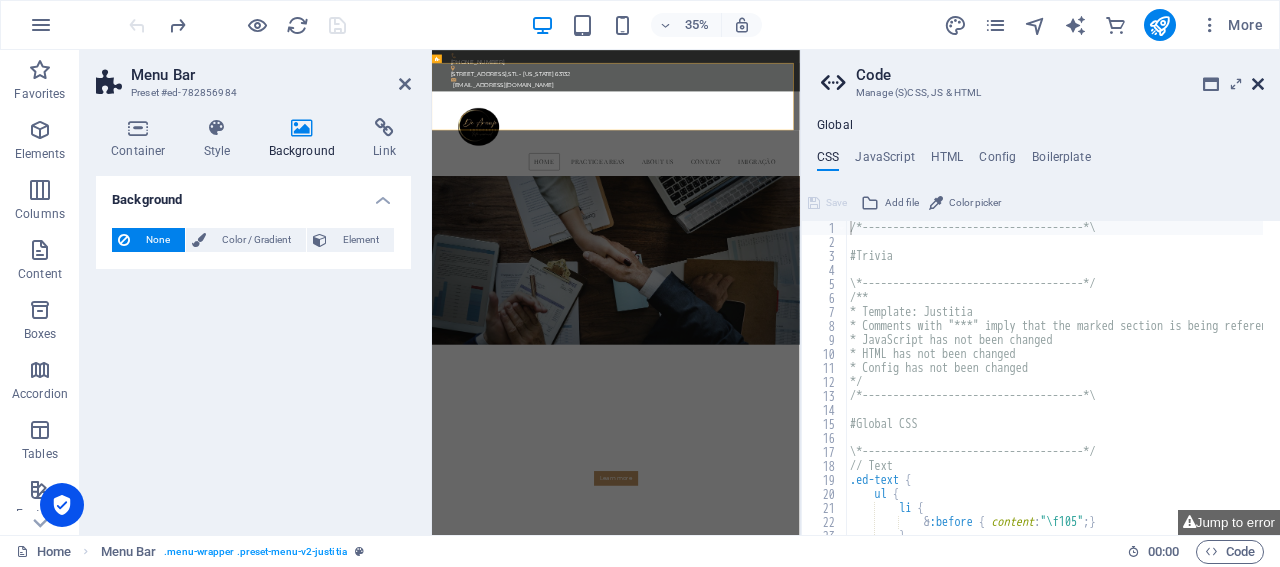 click at bounding box center (1258, 84) 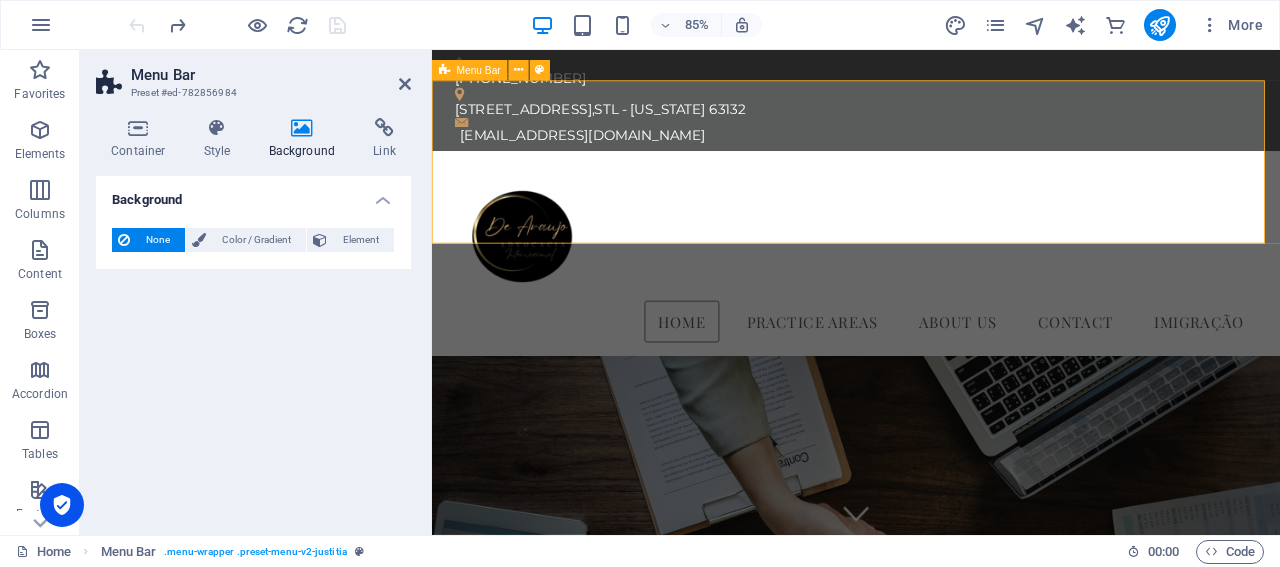 click on "Home Practice Areas About us Contact Imigração" at bounding box center (931, 290) 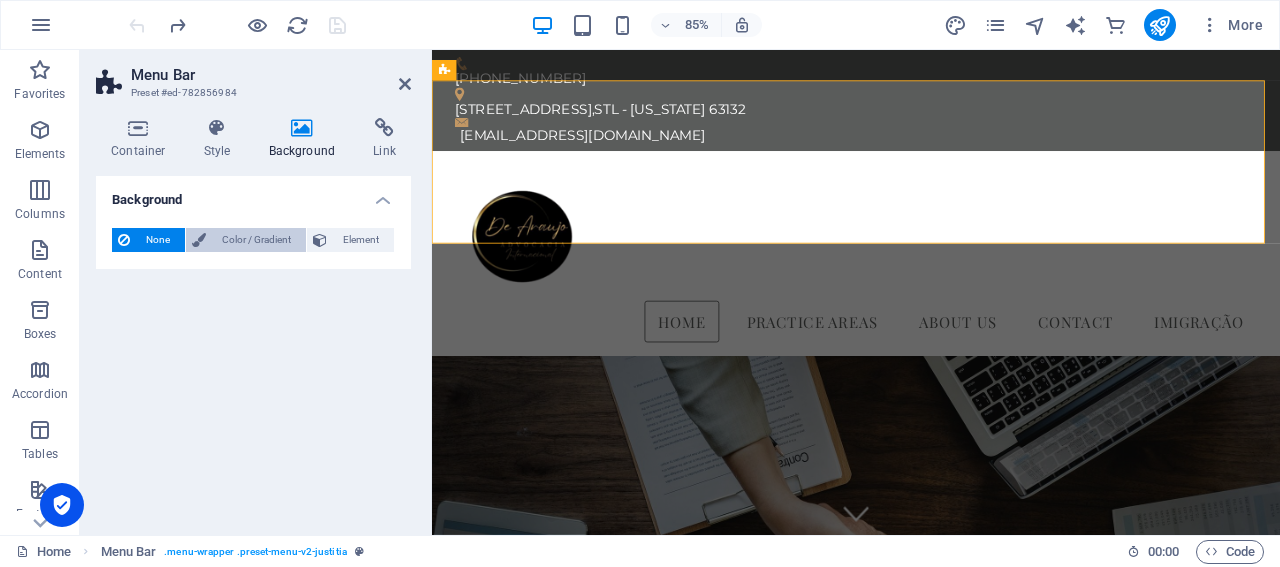 click on "Color / Gradient" at bounding box center (256, 240) 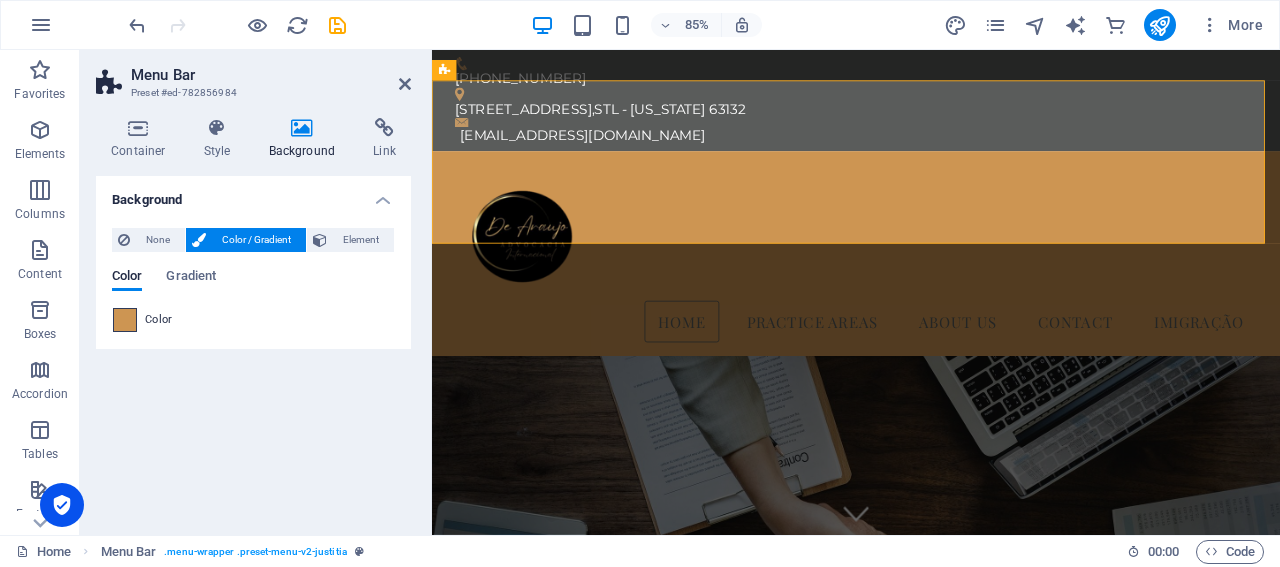 click at bounding box center (125, 320) 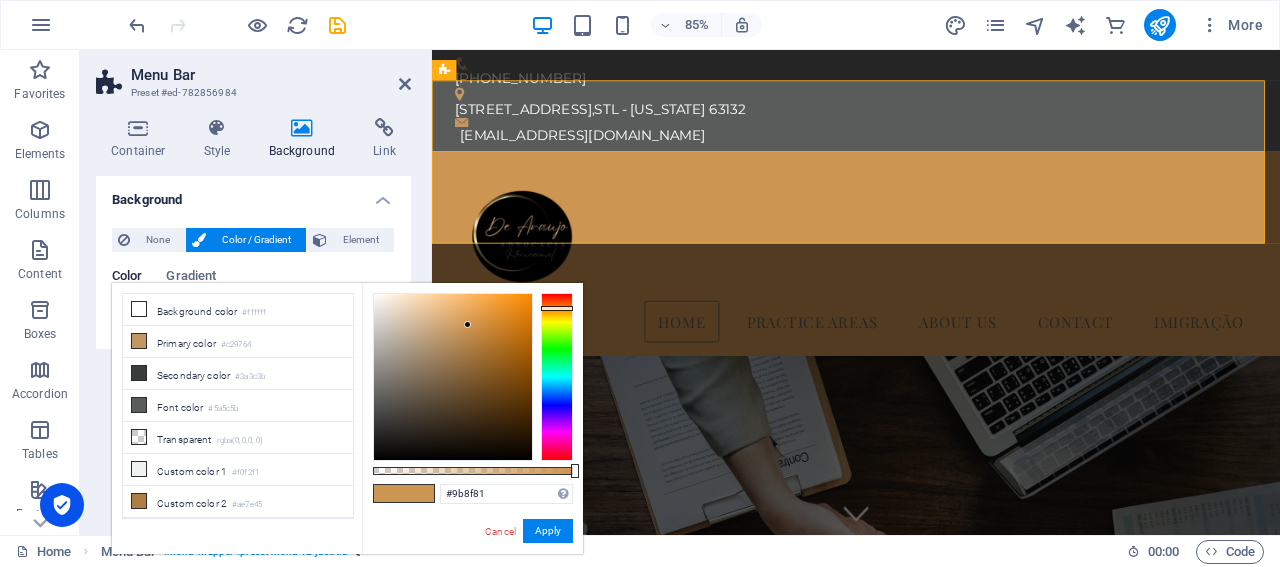 click at bounding box center [453, 377] 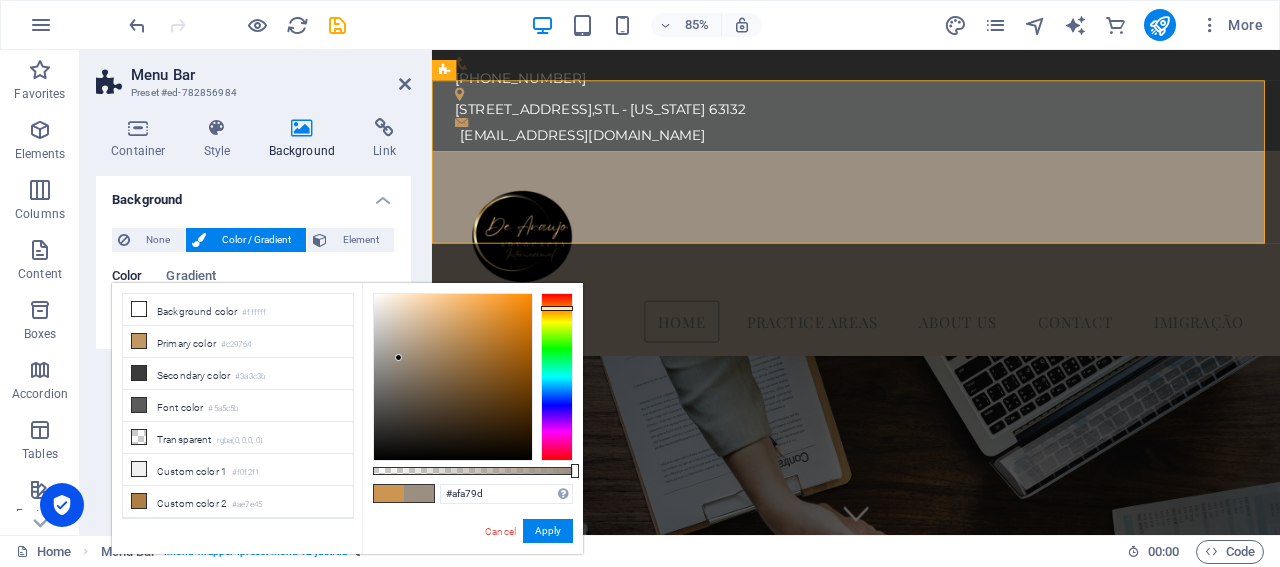 click at bounding box center (453, 377) 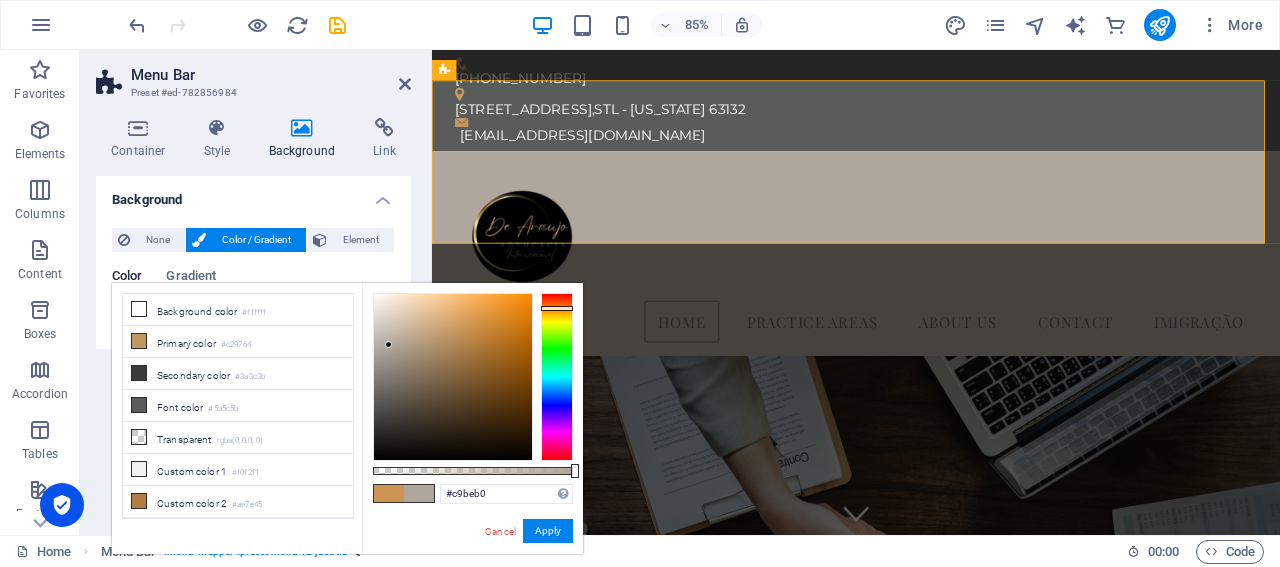 click at bounding box center [453, 377] 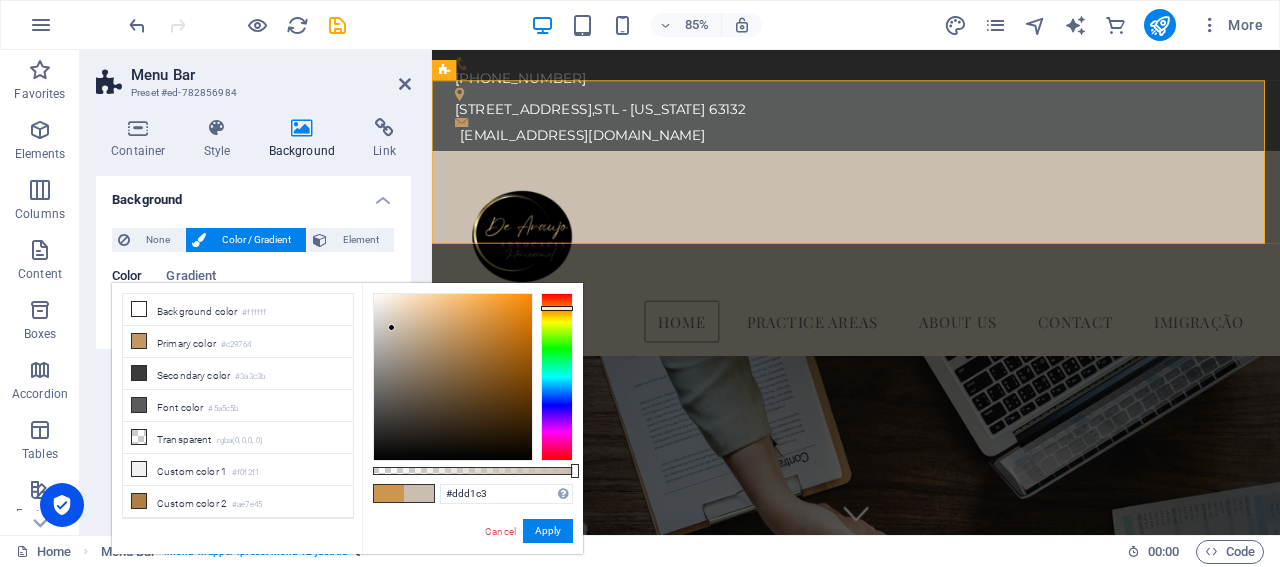 click at bounding box center [453, 377] 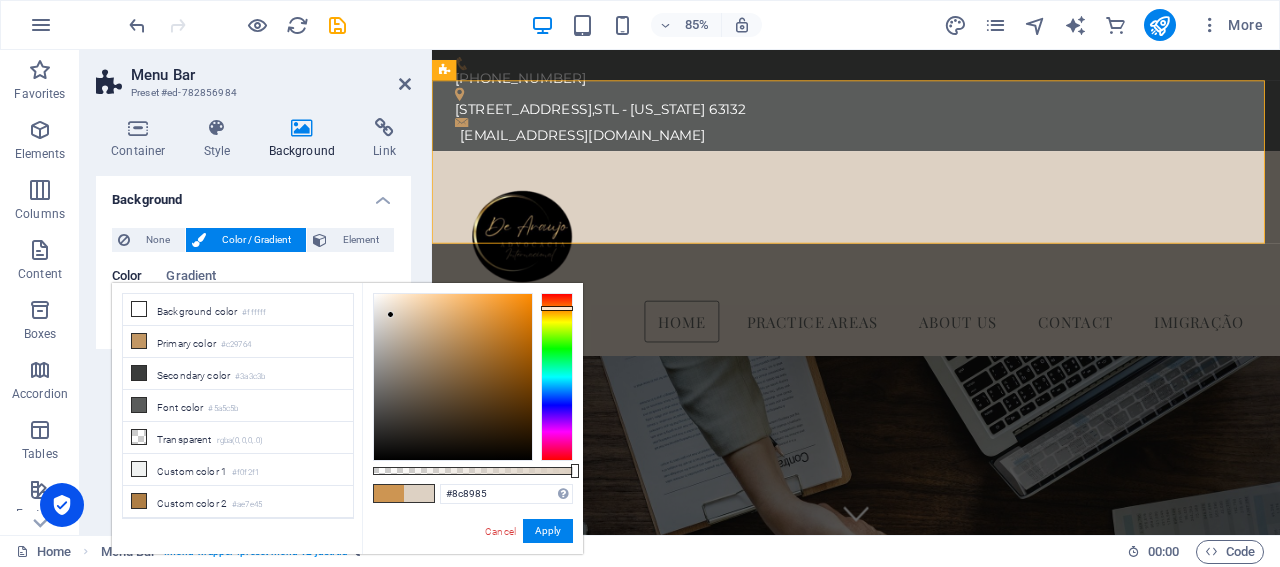 click at bounding box center (453, 377) 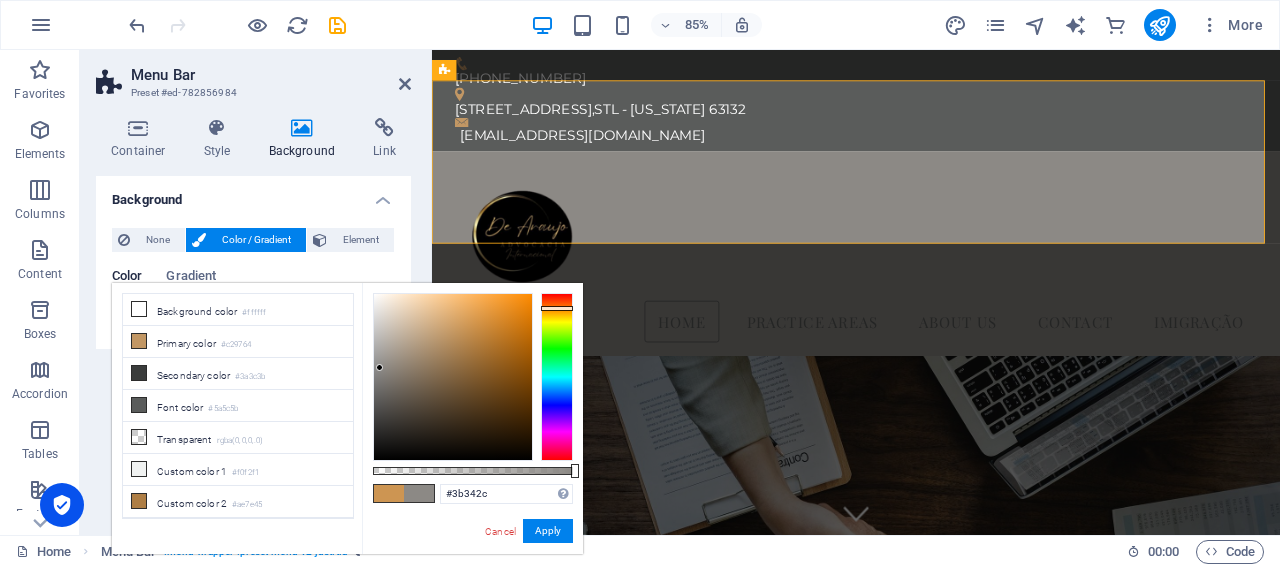 click at bounding box center (453, 377) 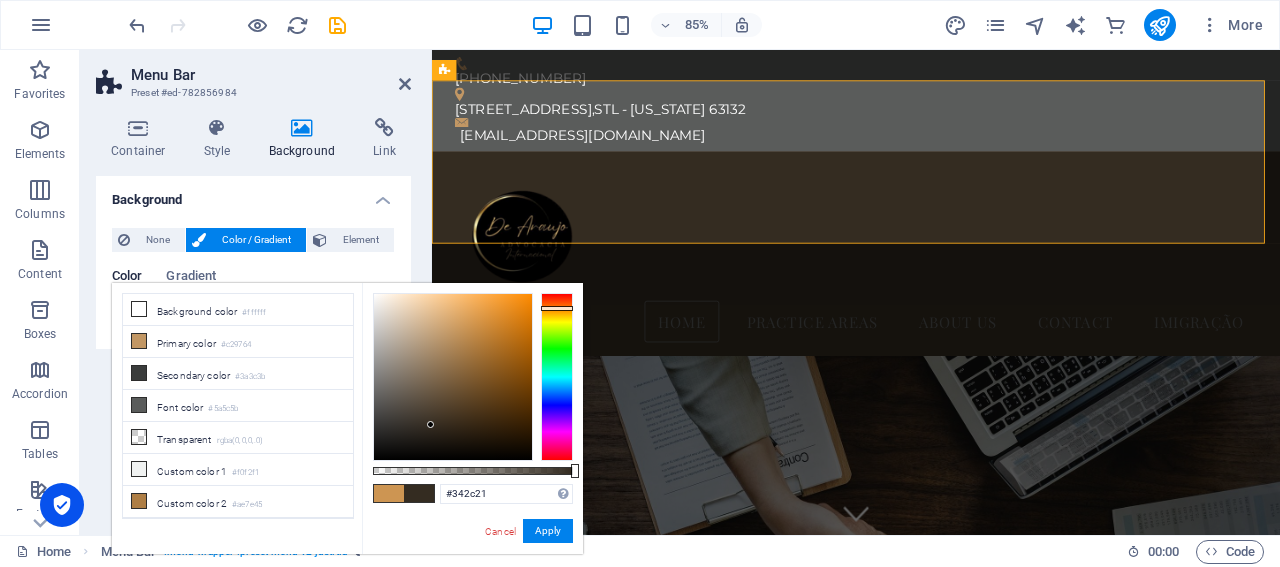 click at bounding box center (453, 377) 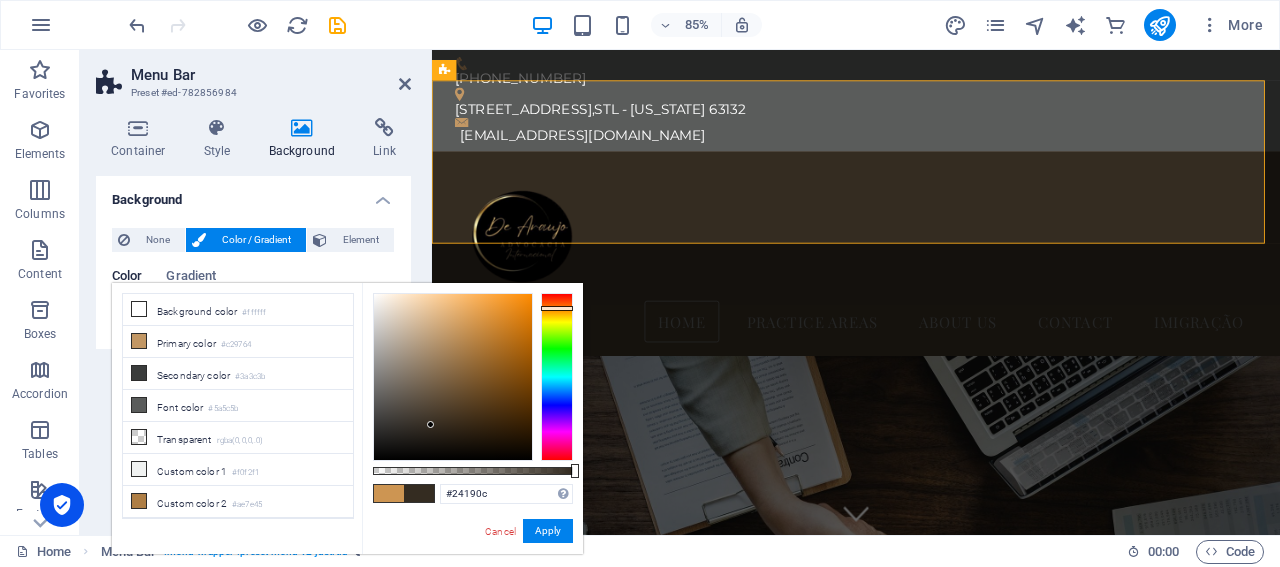 click at bounding box center (453, 377) 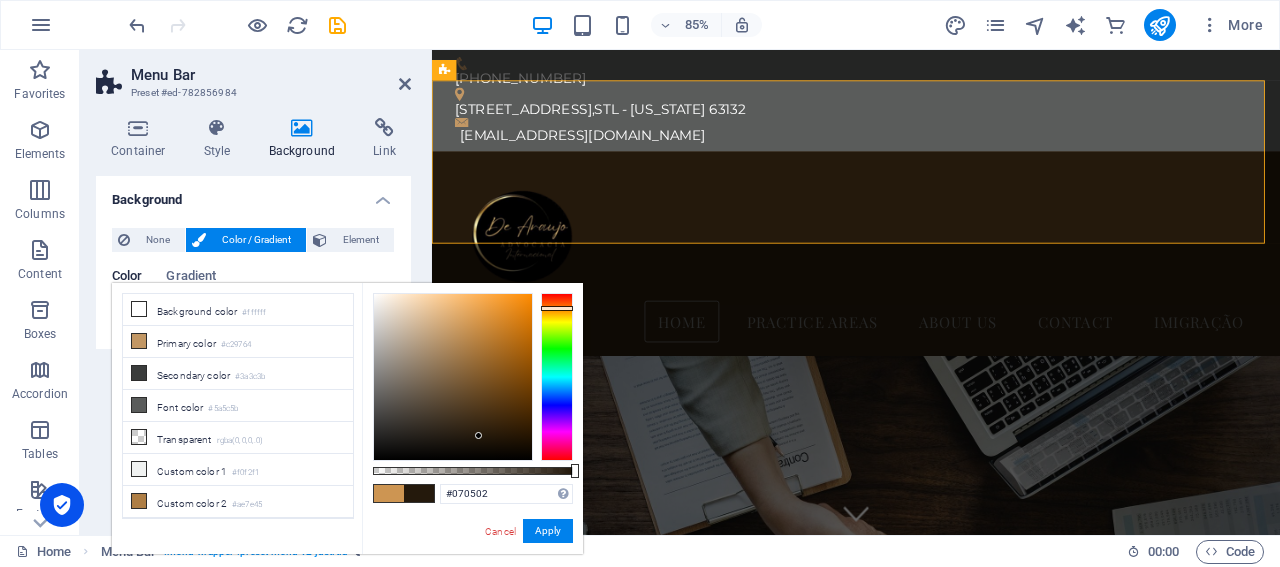 click at bounding box center [453, 377] 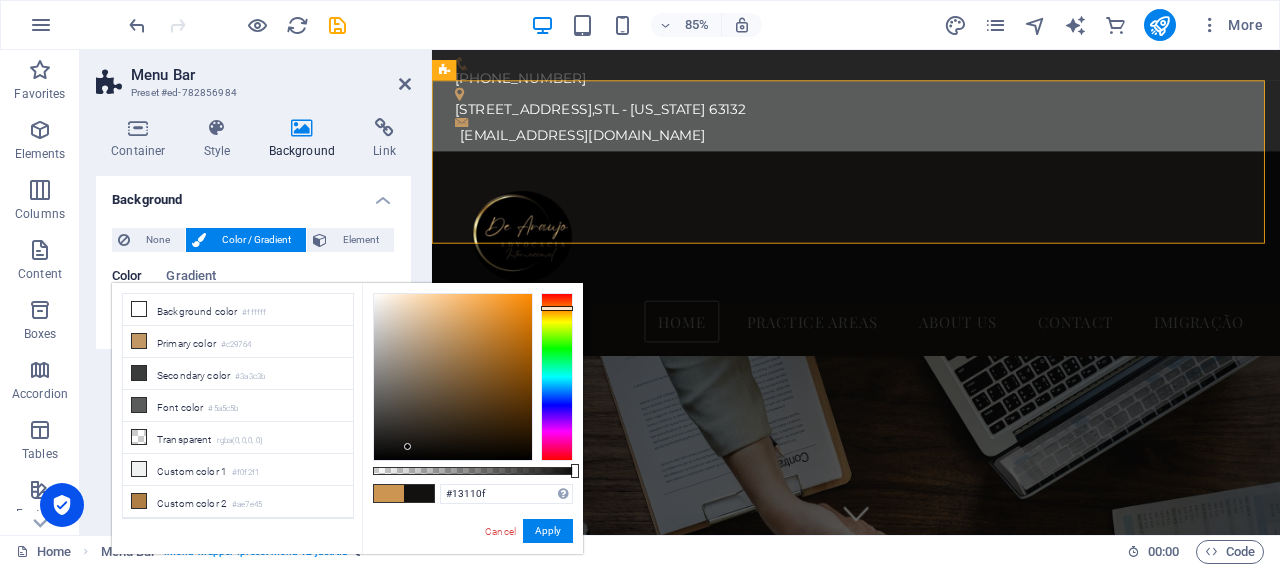 click at bounding box center [453, 377] 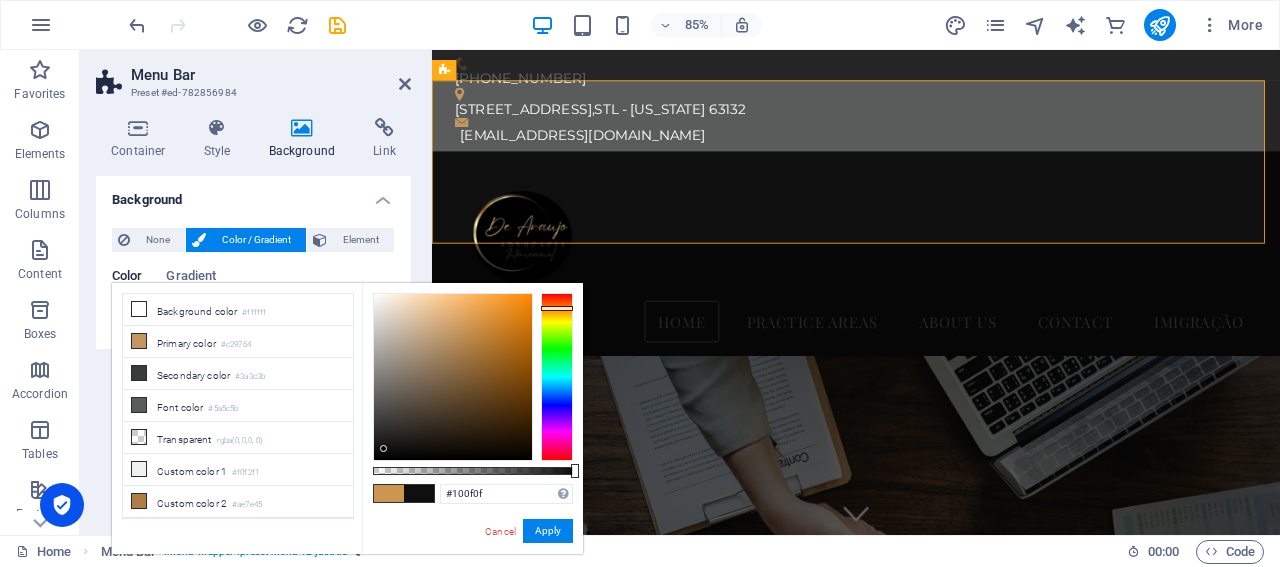 click at bounding box center [453, 377] 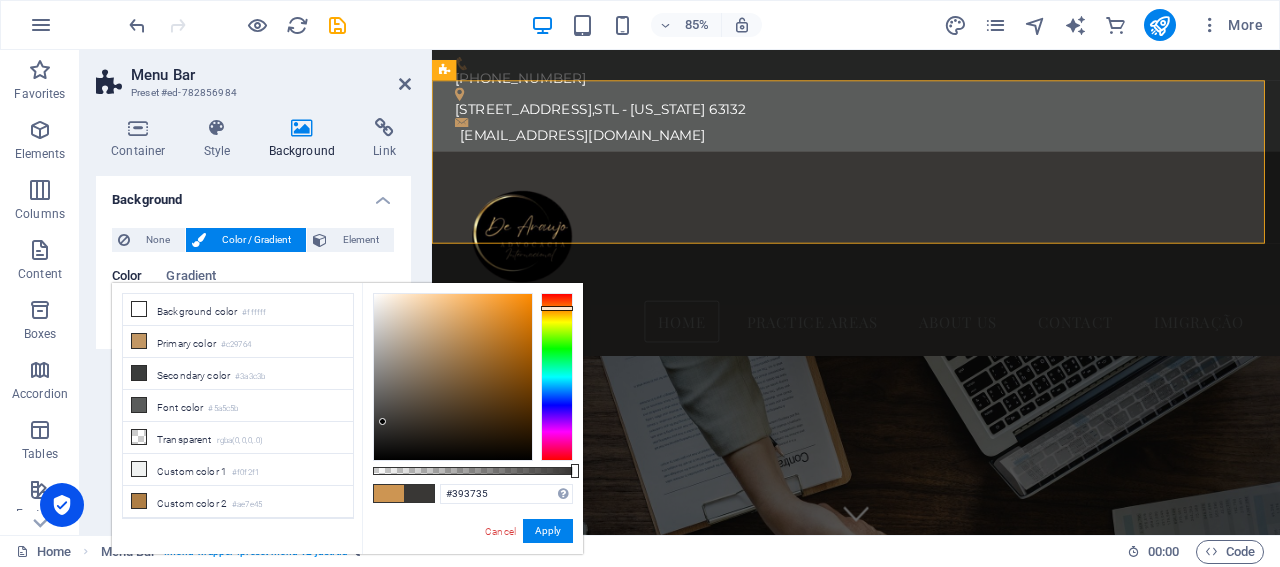 click at bounding box center (453, 377) 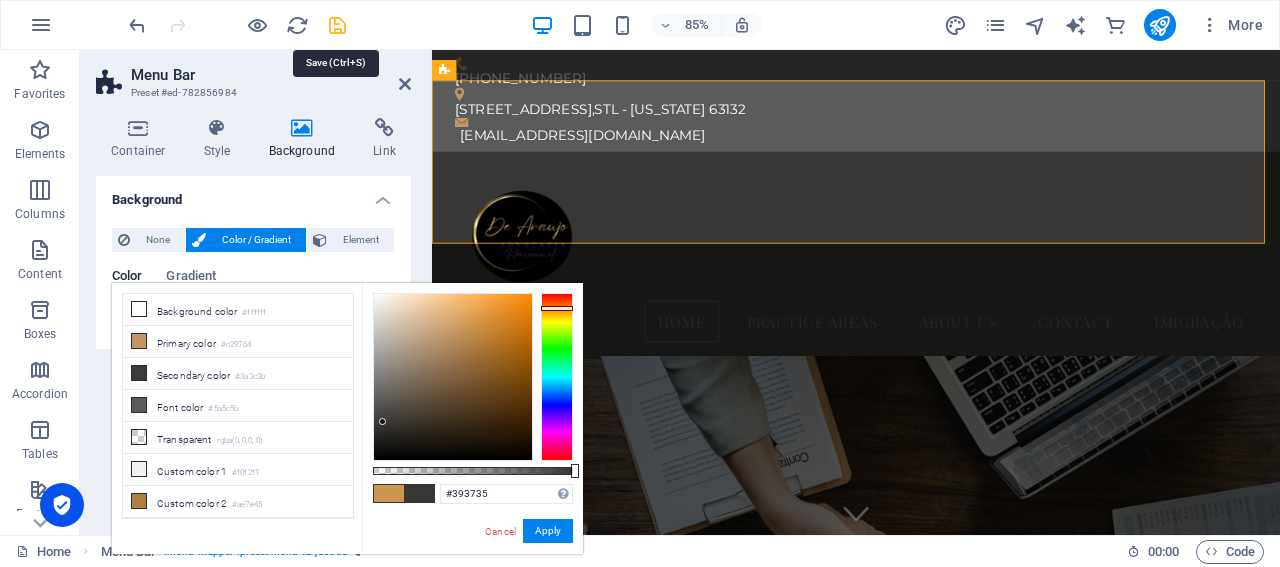 click at bounding box center [337, 25] 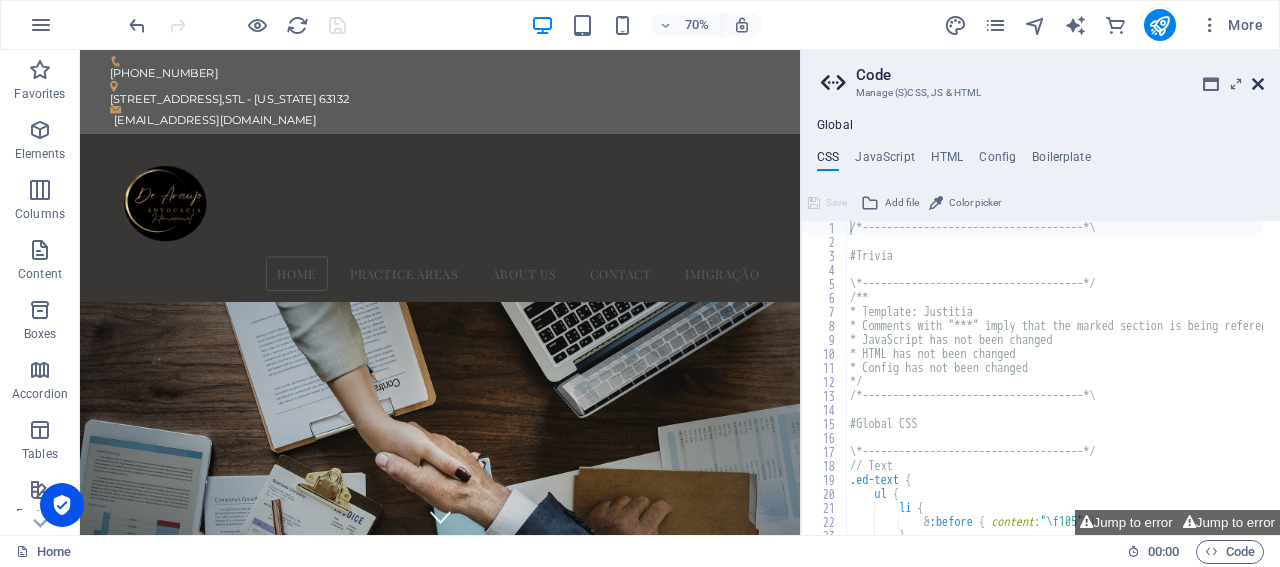 click at bounding box center (1258, 84) 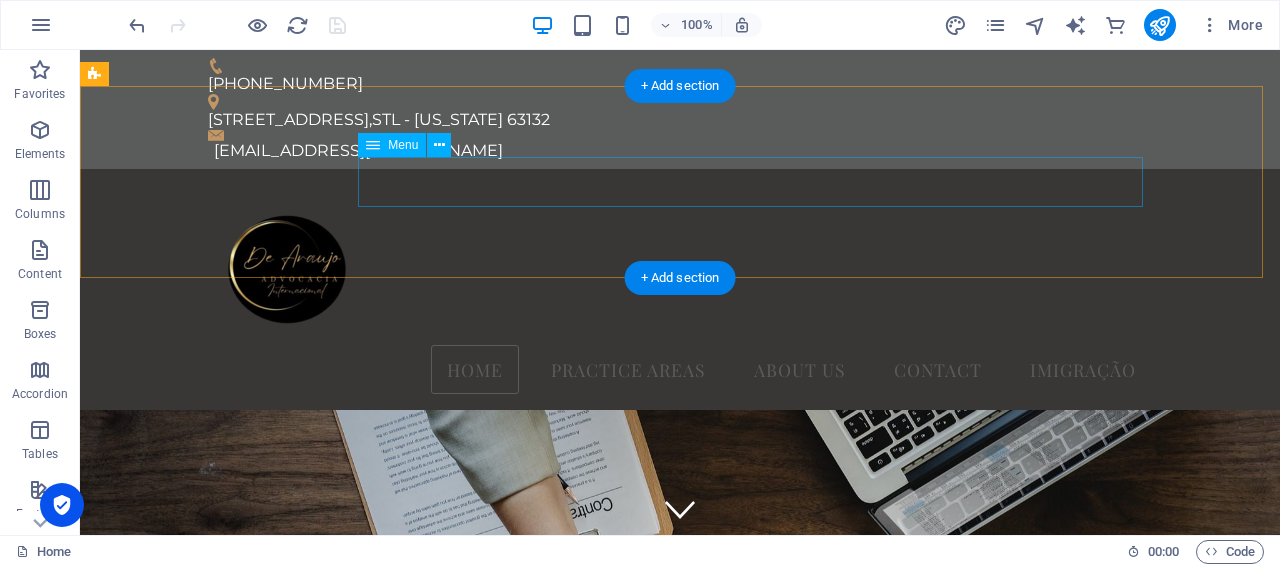 click on "Home Practice Areas About us Contact Imigração" at bounding box center (680, 370) 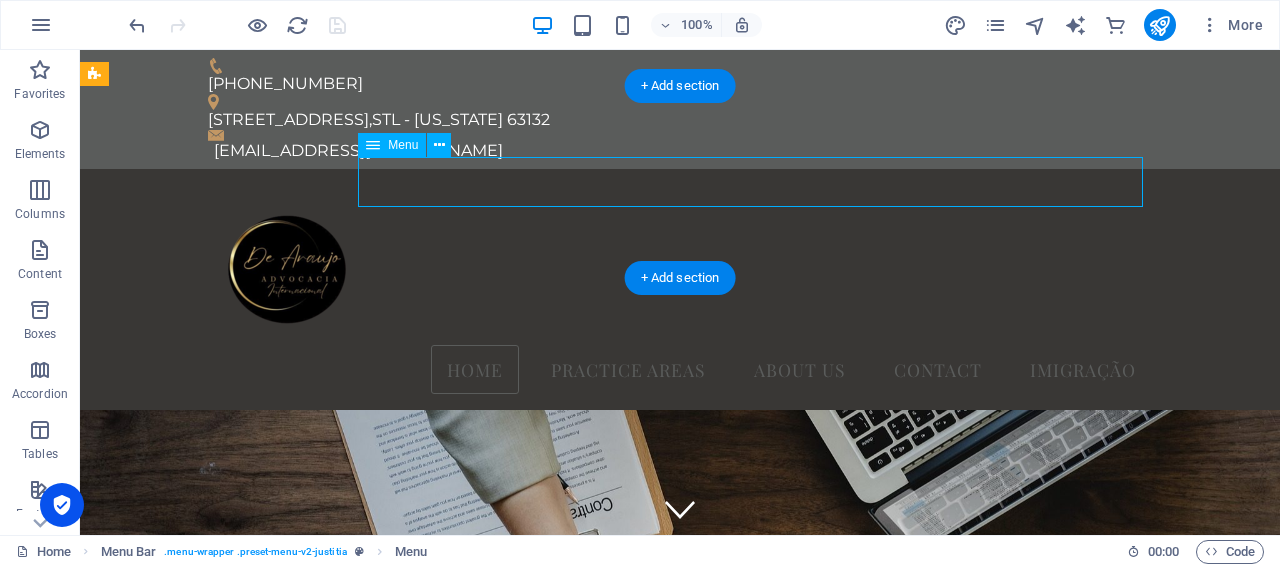 click on "Home Practice Areas About us Contact Imigração" at bounding box center [680, 370] 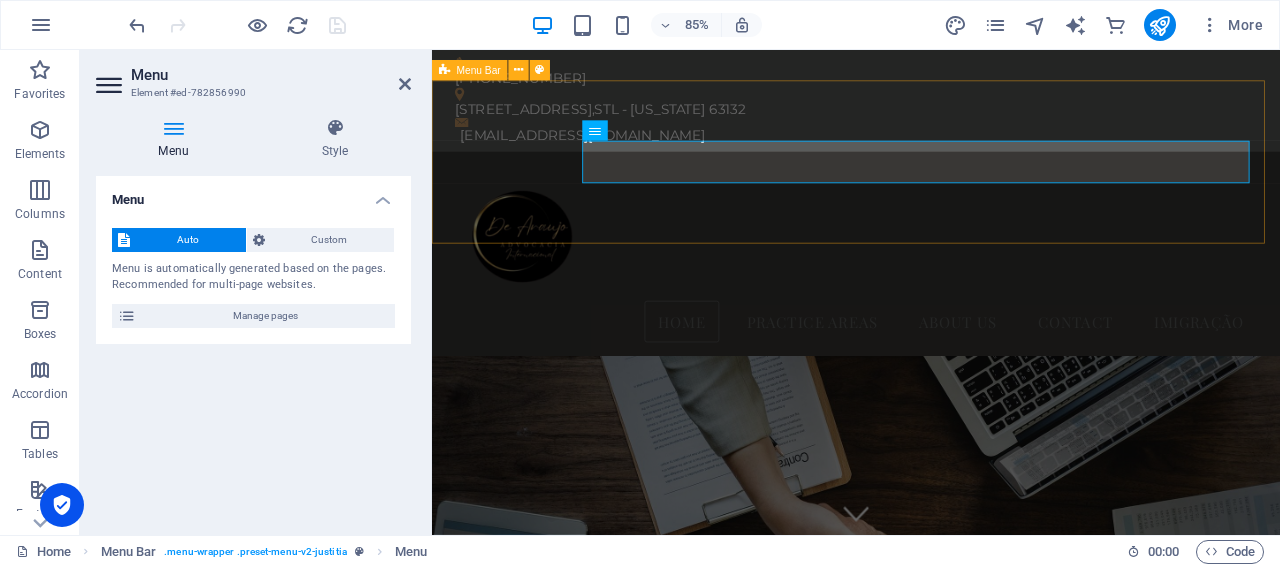 click on "Home Practice Areas About us Contact Imigração" at bounding box center (931, 290) 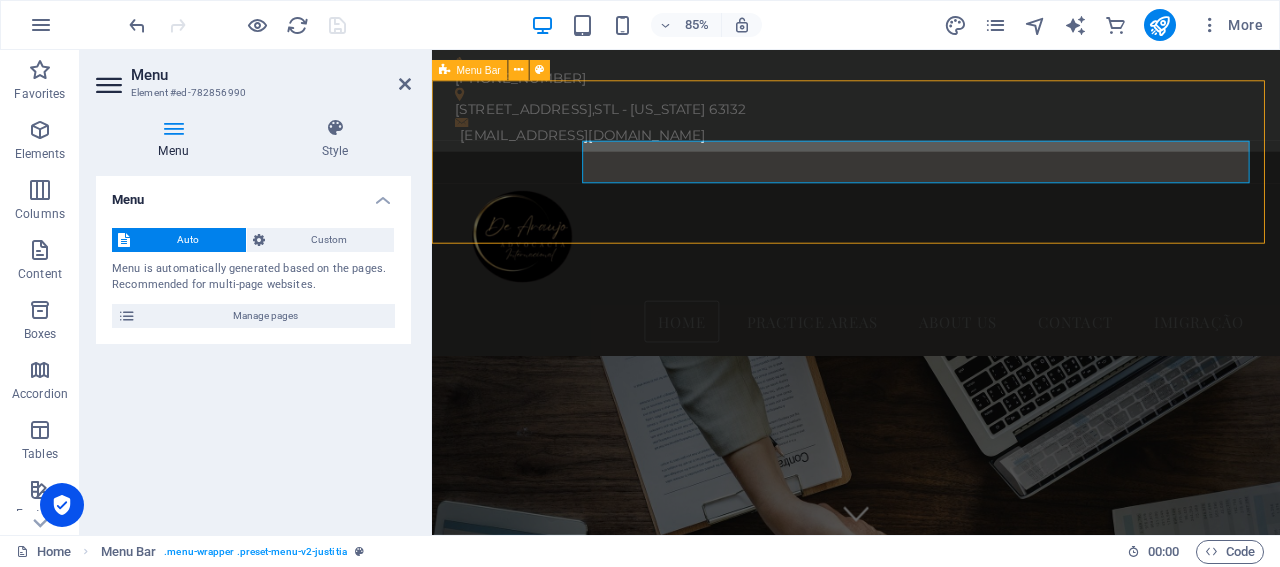 click on "Home Practice Areas About us Contact Imigração" at bounding box center (931, 290) 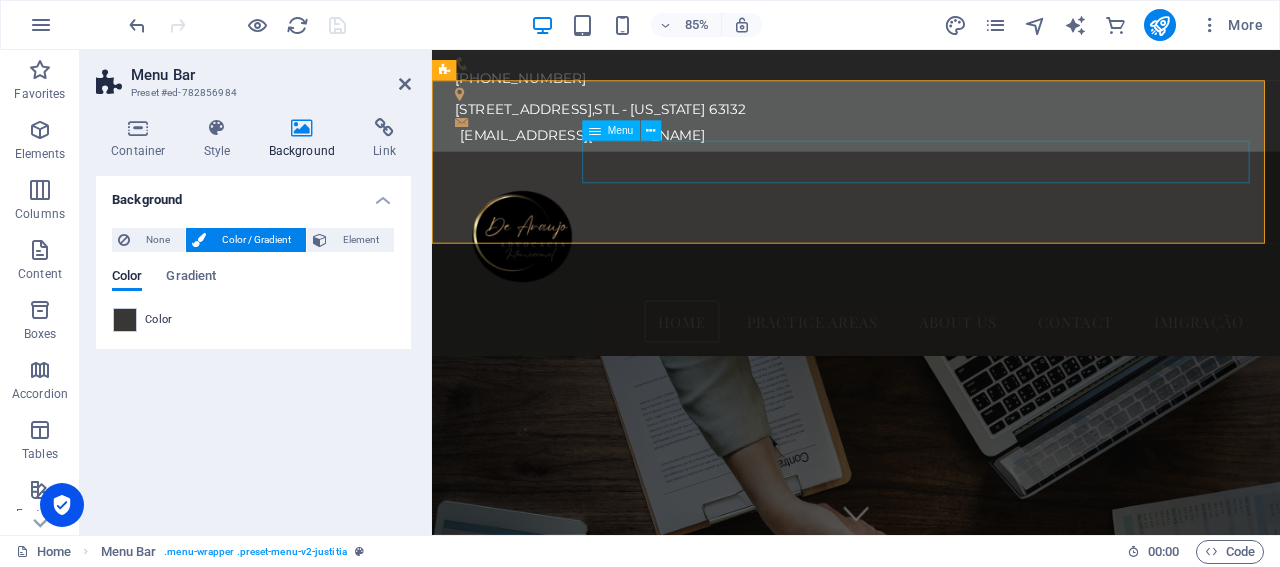 click on "Home Practice Areas About us Contact Imigração" at bounding box center [931, 370] 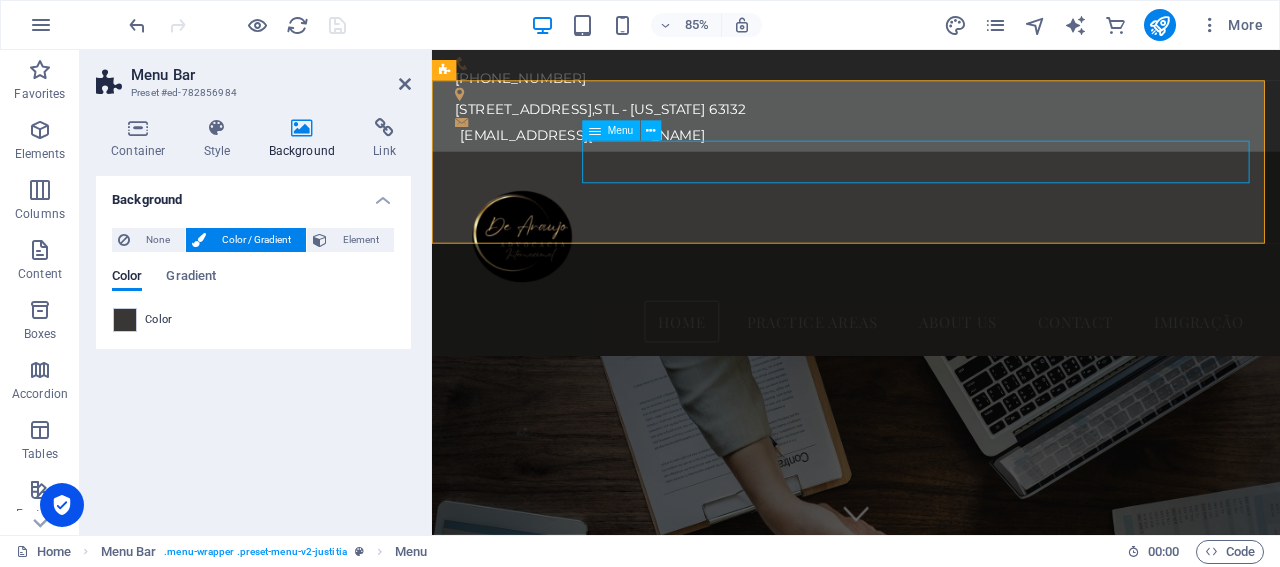 click on "Home Practice Areas About us Contact Imigração" at bounding box center [931, 370] 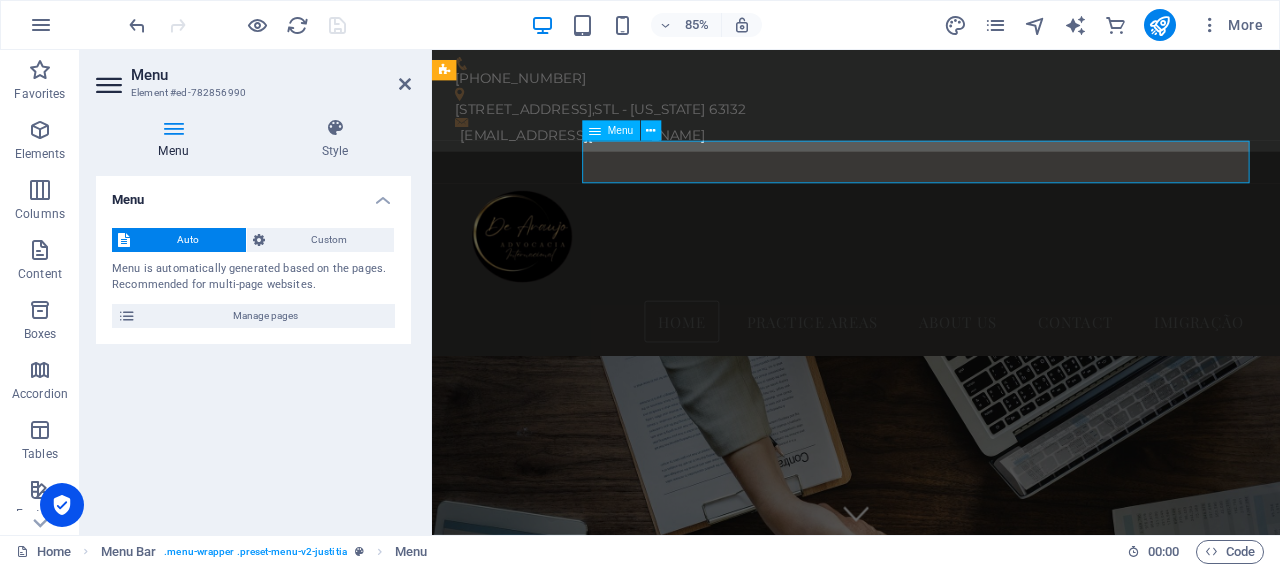click on "Home Practice Areas About us Contact Imigração" at bounding box center [931, 370] 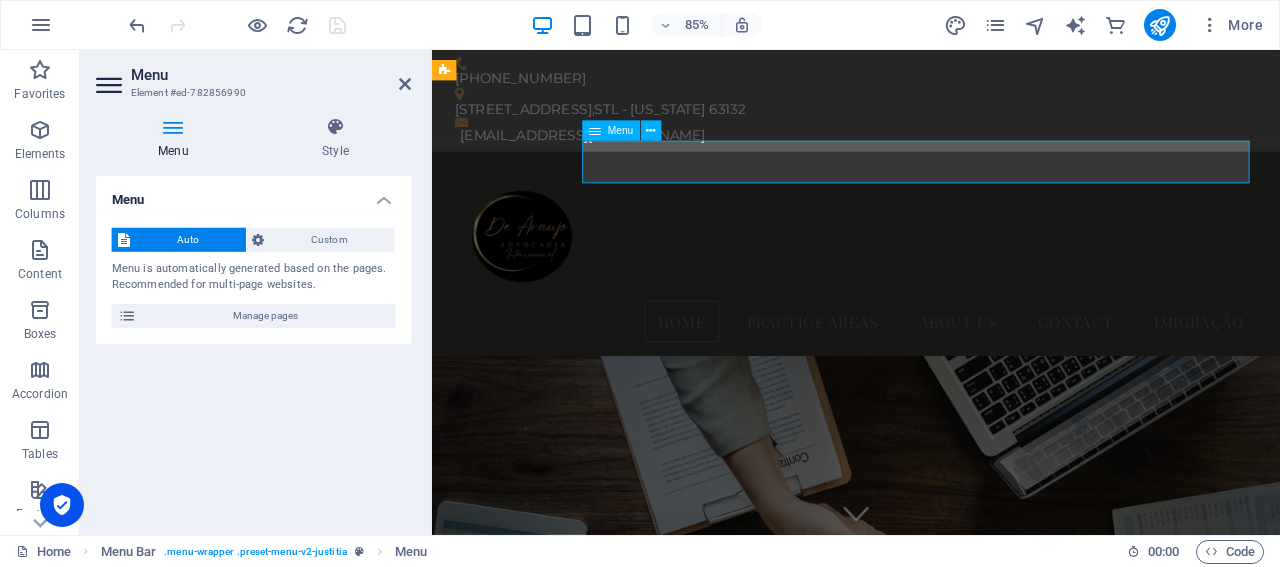 click on "Home Practice Areas About us Contact Imigração" at bounding box center (931, 370) 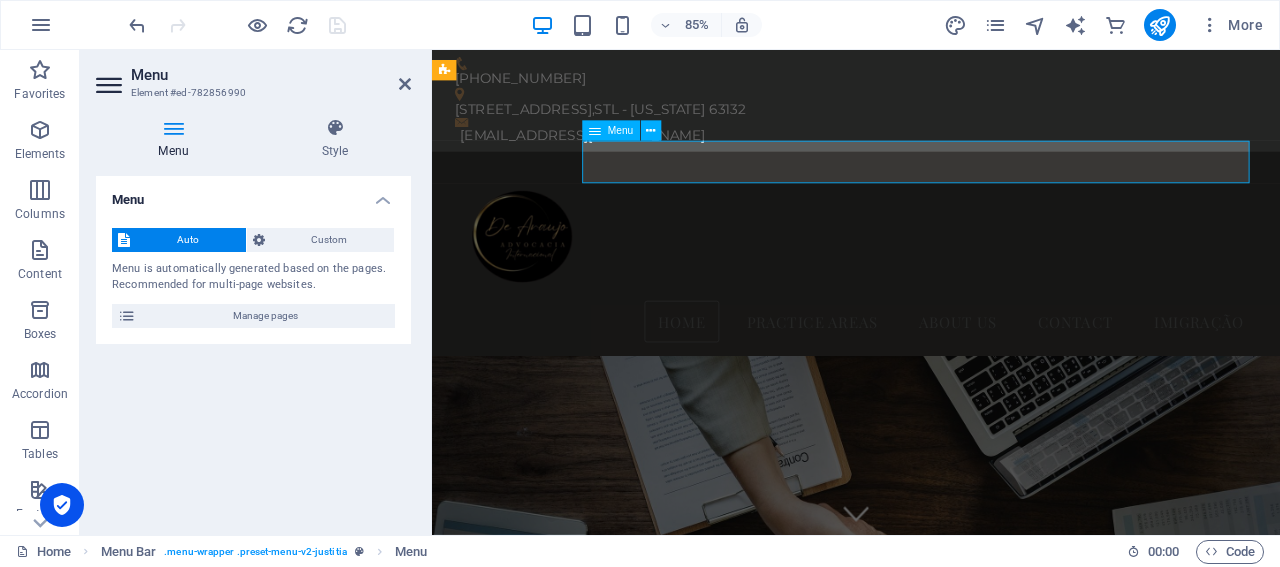 click on "Home Practice Areas About us Contact Imigração" at bounding box center (931, 370) 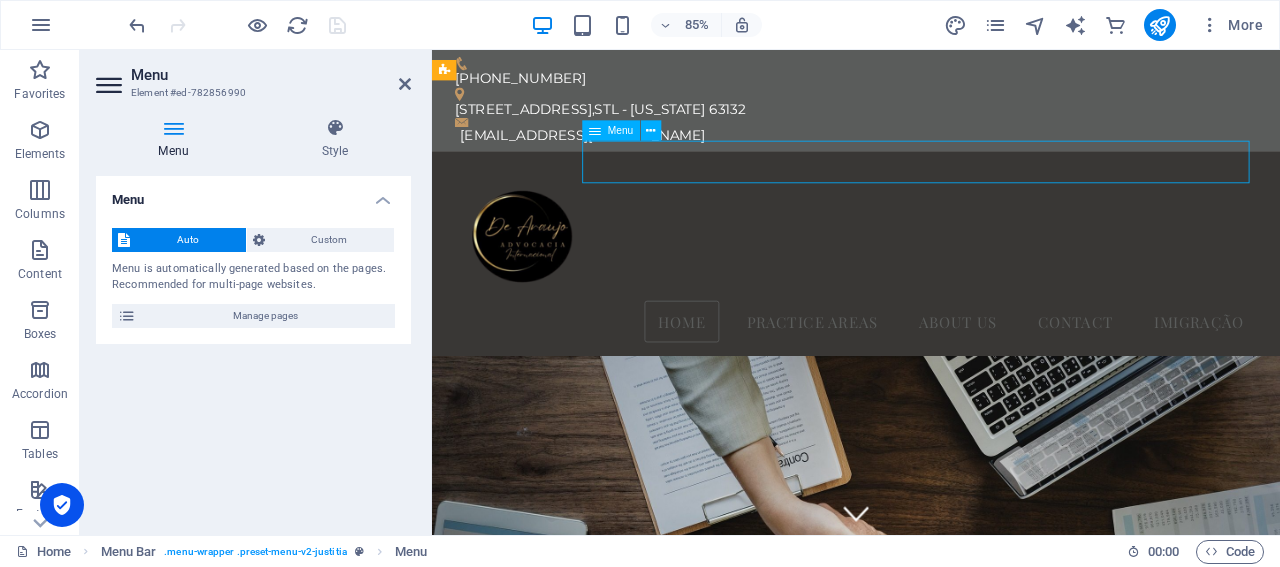 drag, startPoint x: 638, startPoint y: 183, endPoint x: 752, endPoint y: 179, distance: 114.07015 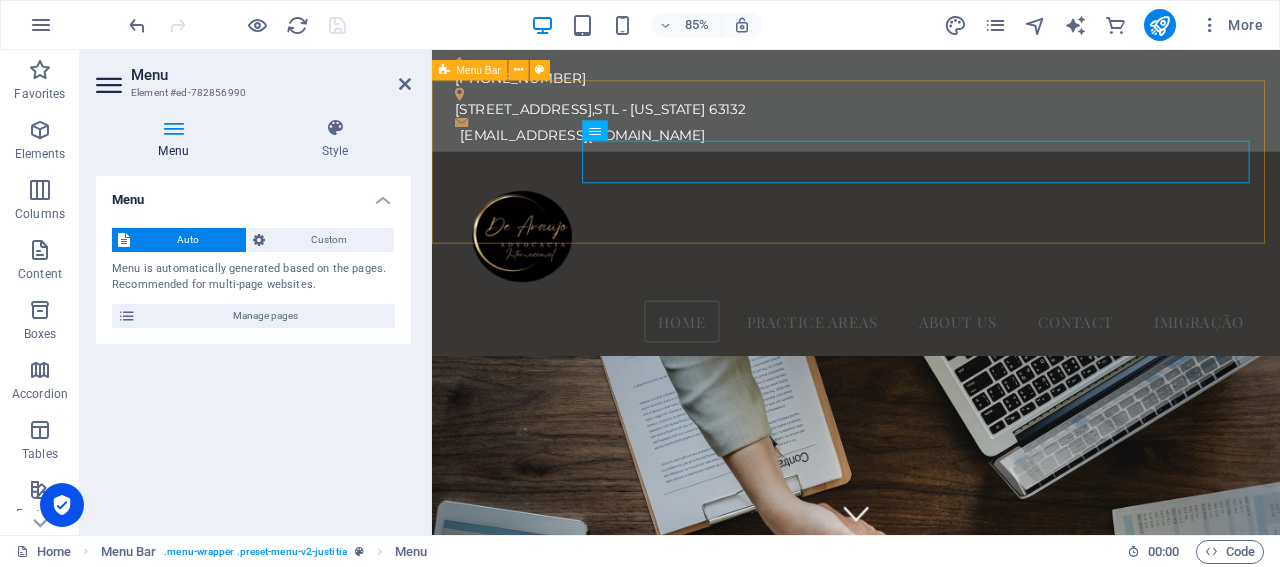 click on "Home Practice Areas About us Contact Imigração" at bounding box center (931, 290) 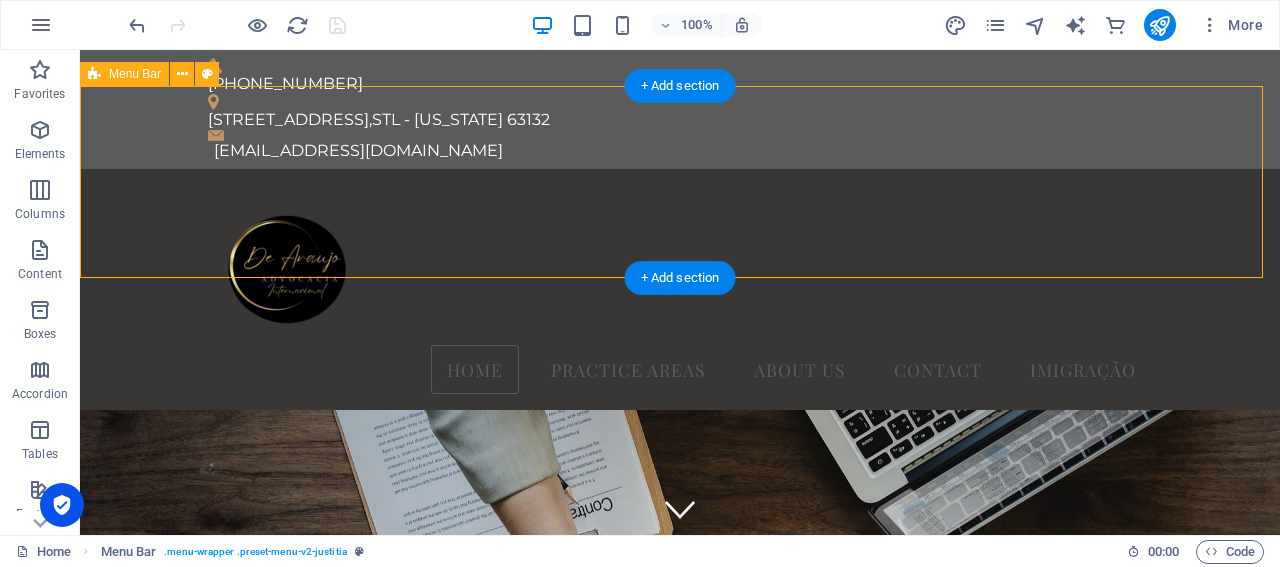 click on "Home Practice Areas About us Contact Imigração" at bounding box center [680, 290] 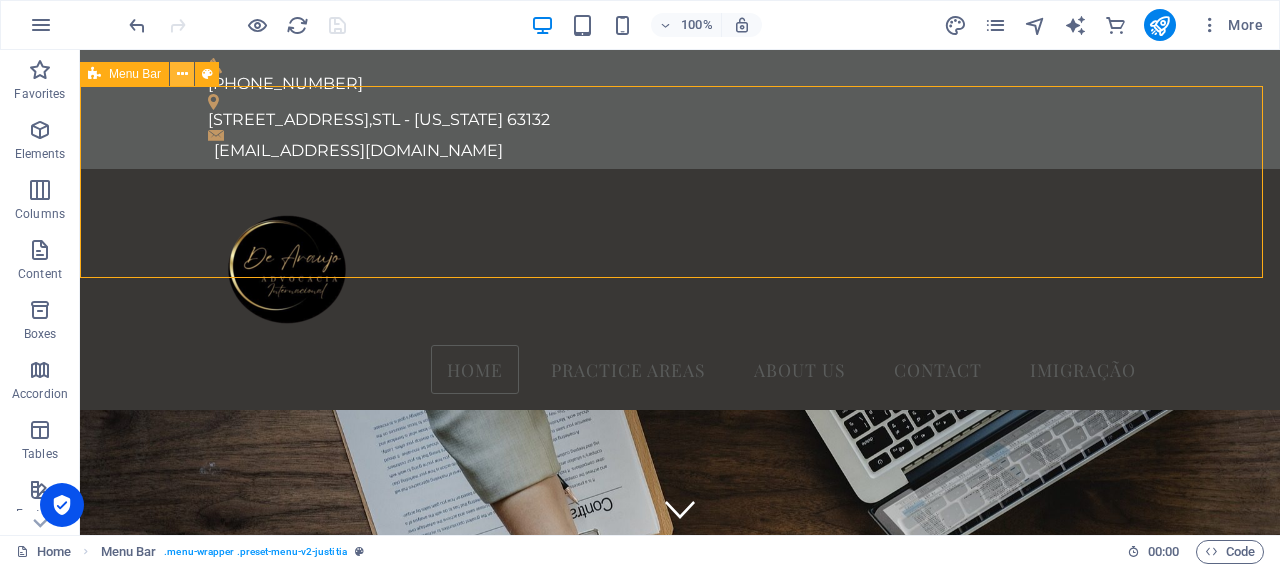 click at bounding box center (182, 74) 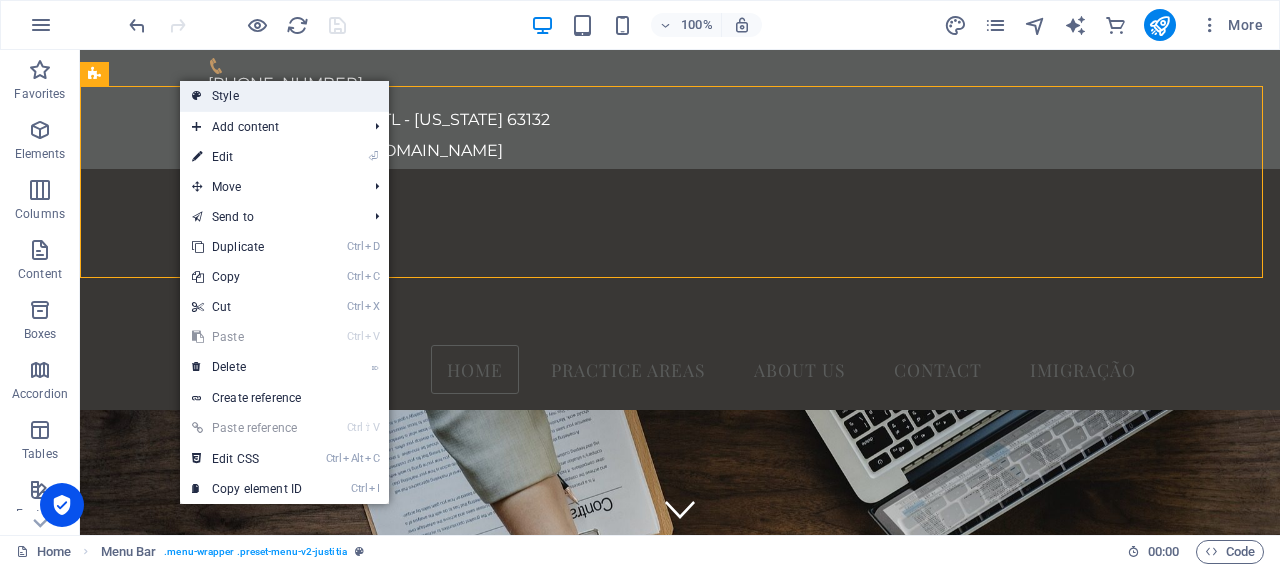 click on "Style" at bounding box center [284, 96] 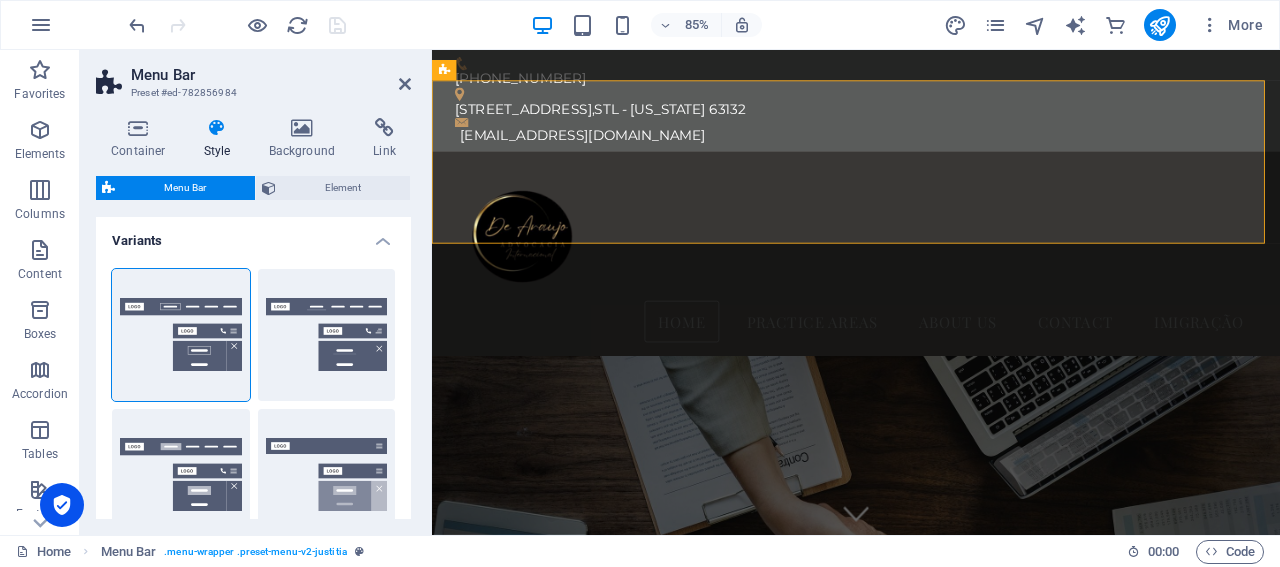 click on "Style" at bounding box center [221, 139] 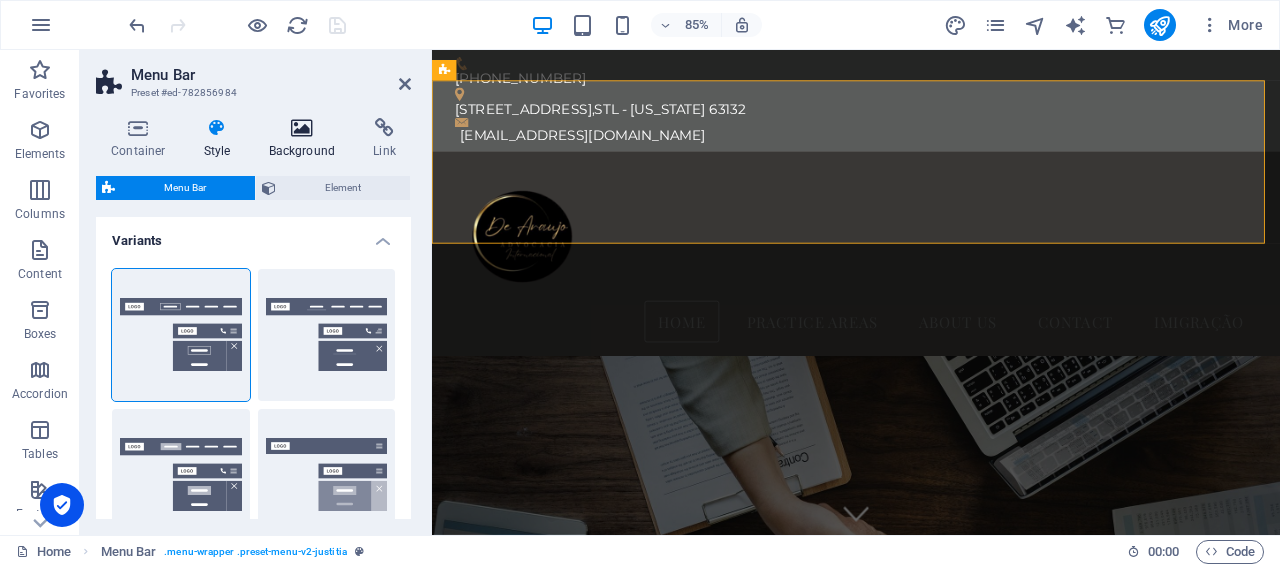 click on "Background" at bounding box center [306, 139] 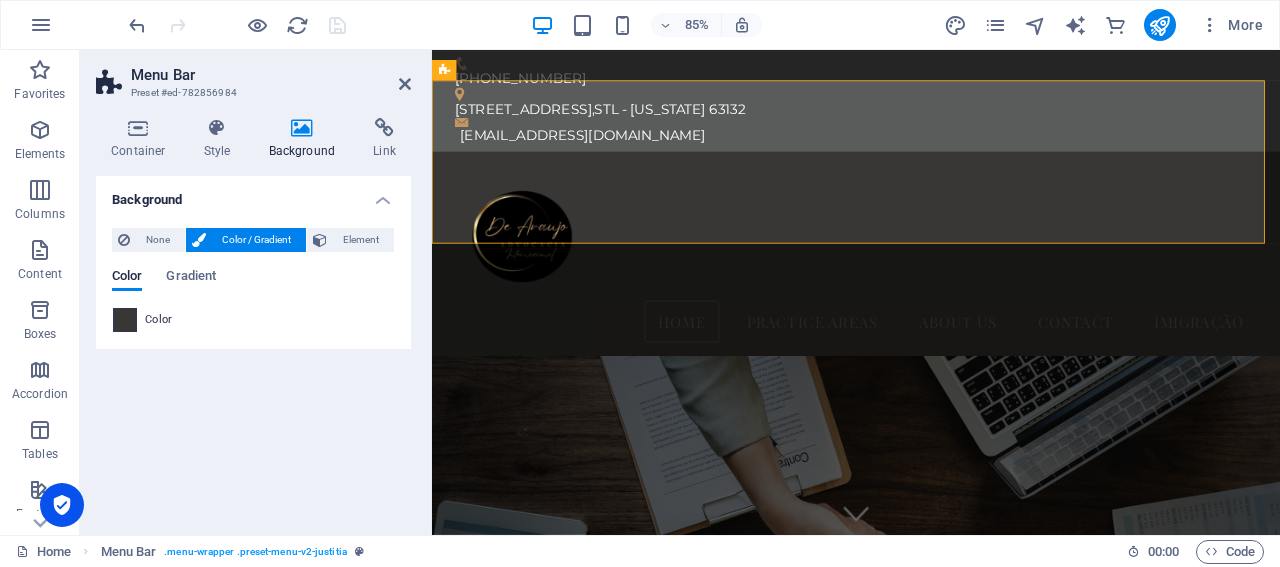 click at bounding box center [125, 320] 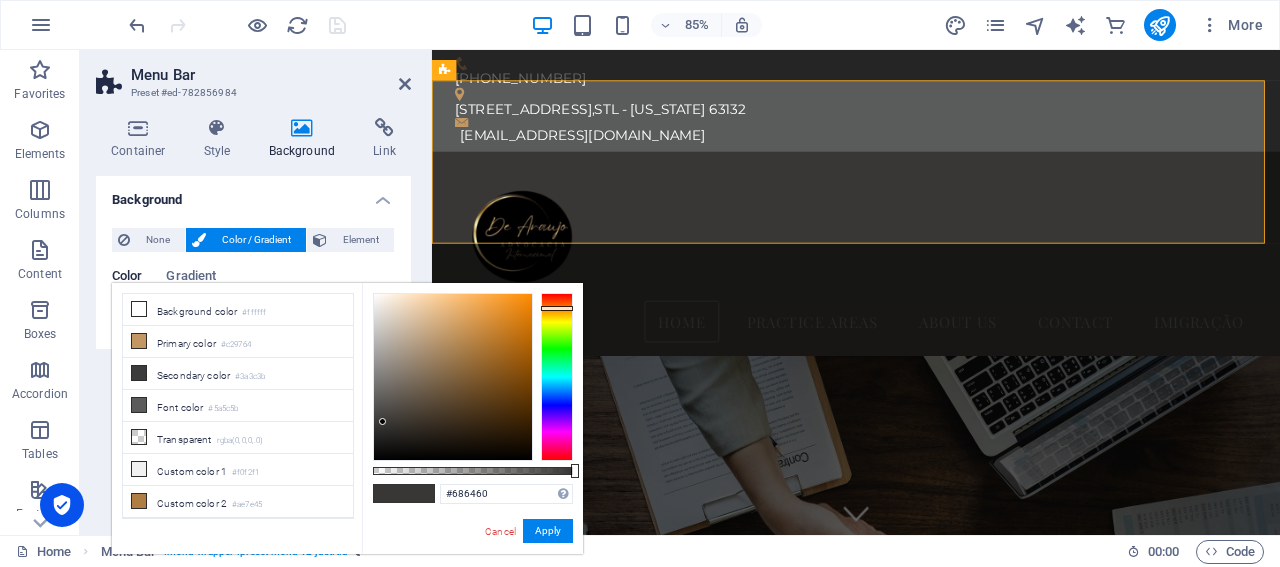 click at bounding box center [453, 377] 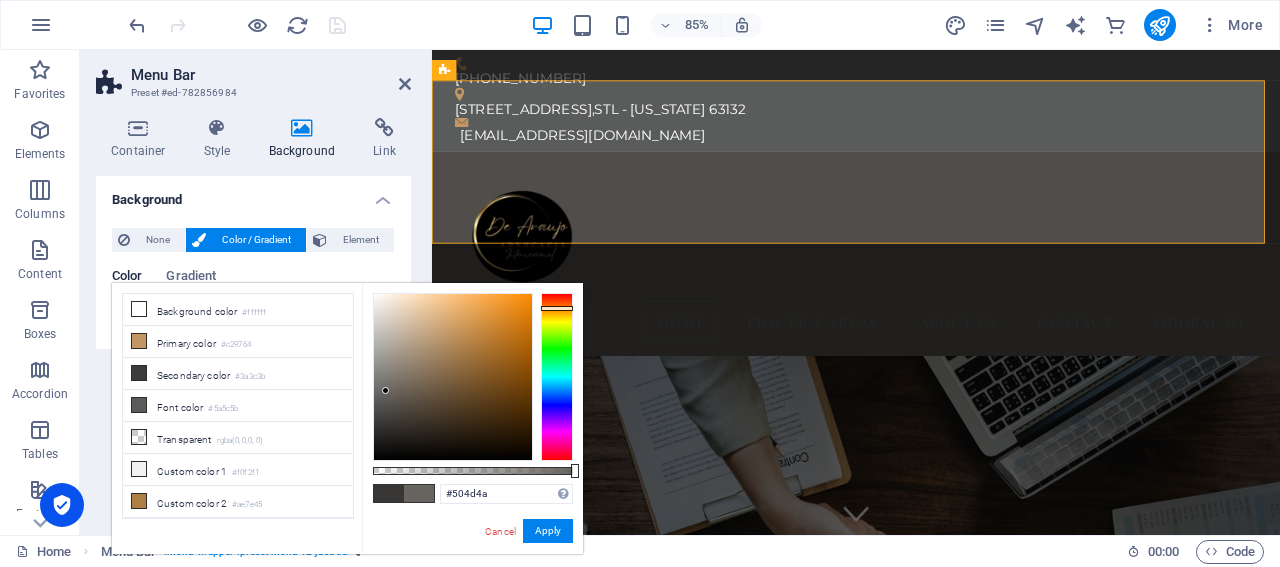 click at bounding box center [453, 377] 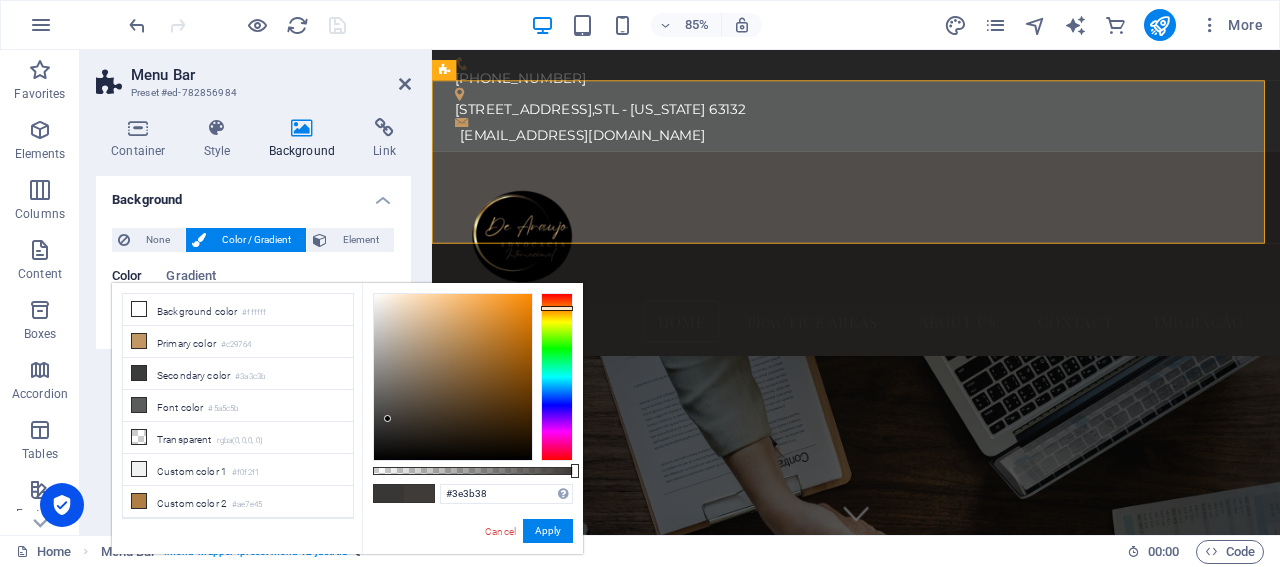 click at bounding box center [453, 377] 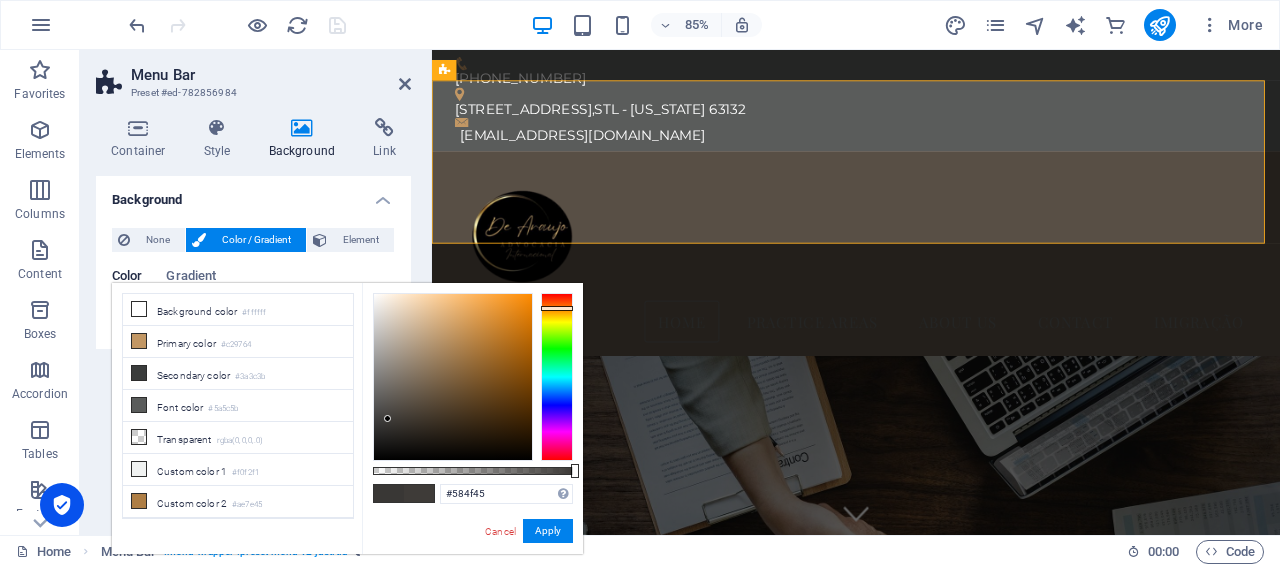 click at bounding box center (453, 377) 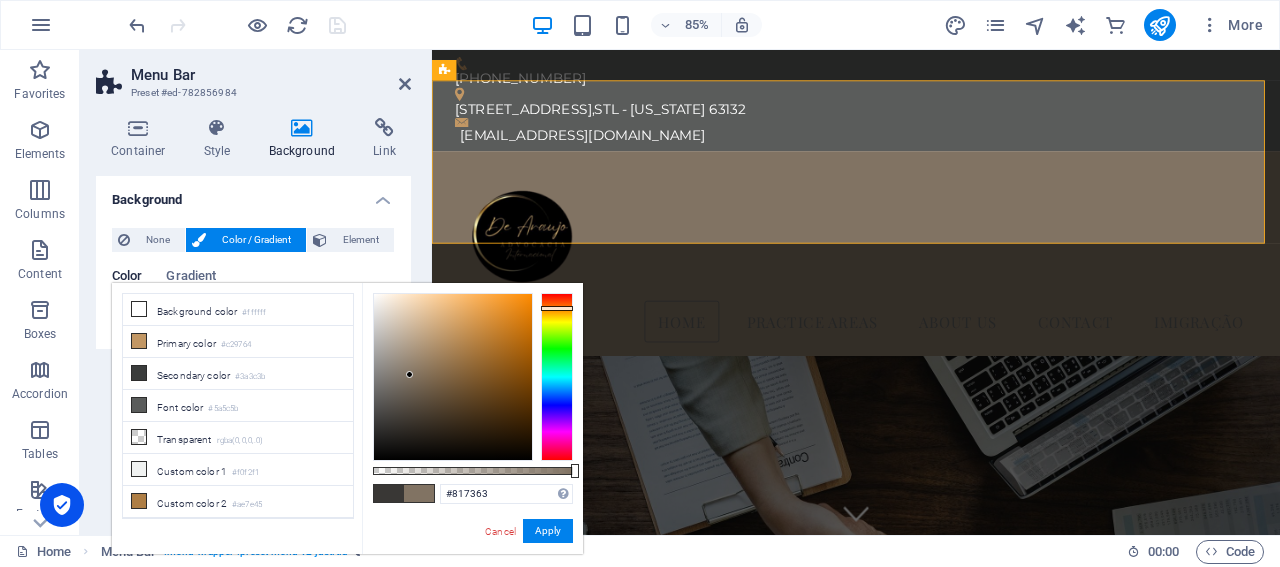 click at bounding box center [453, 377] 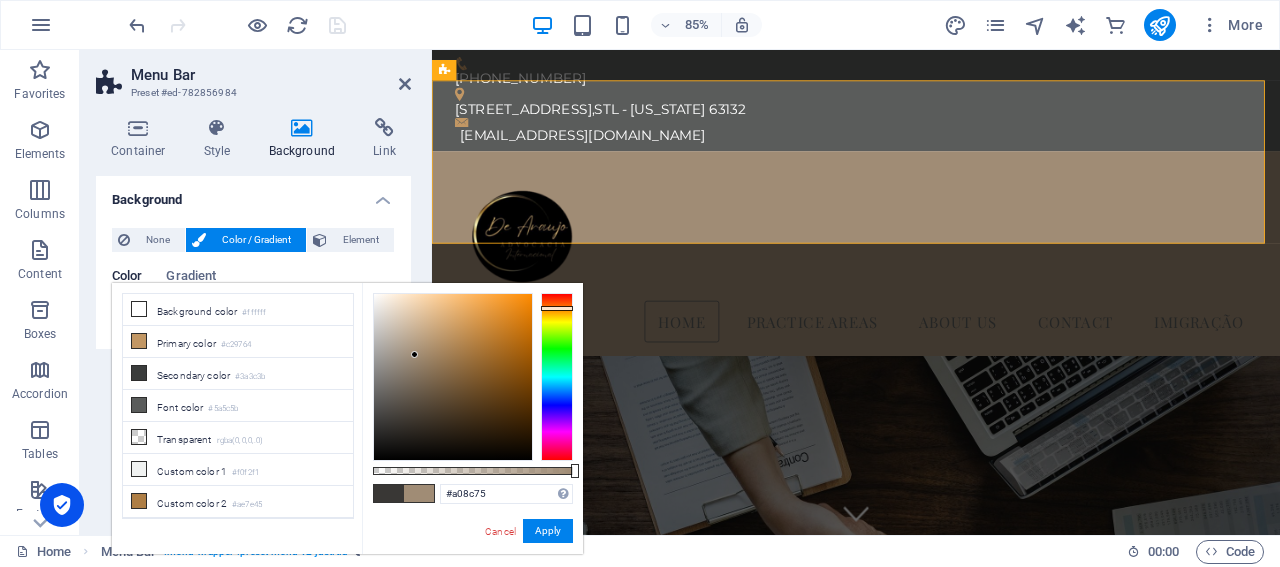 click at bounding box center [453, 377] 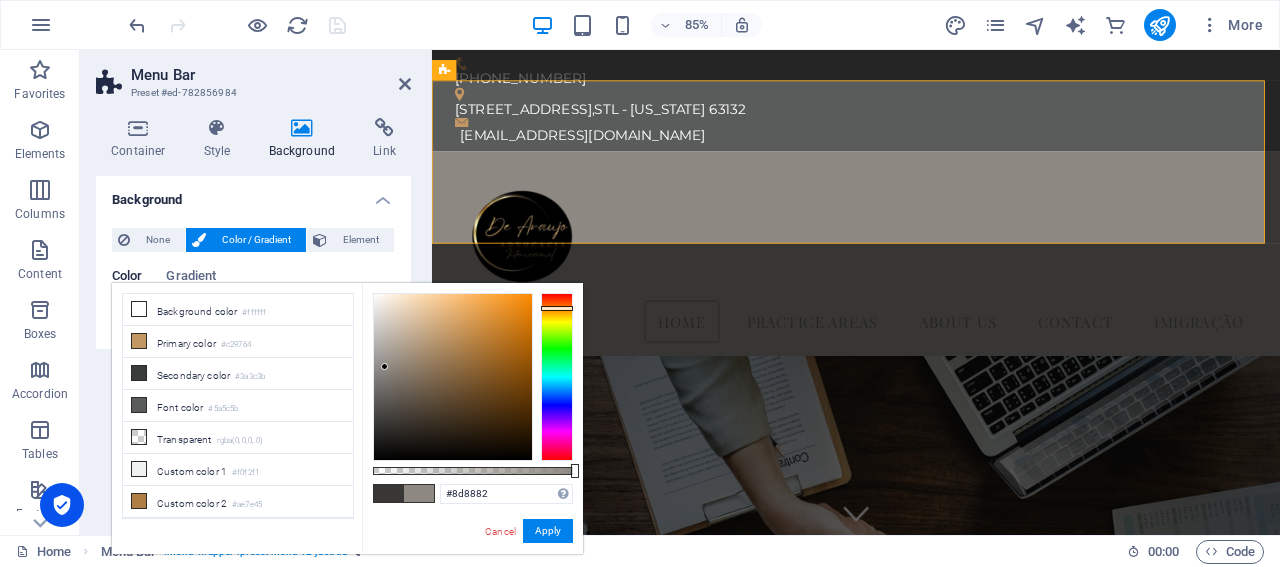 click at bounding box center (453, 377) 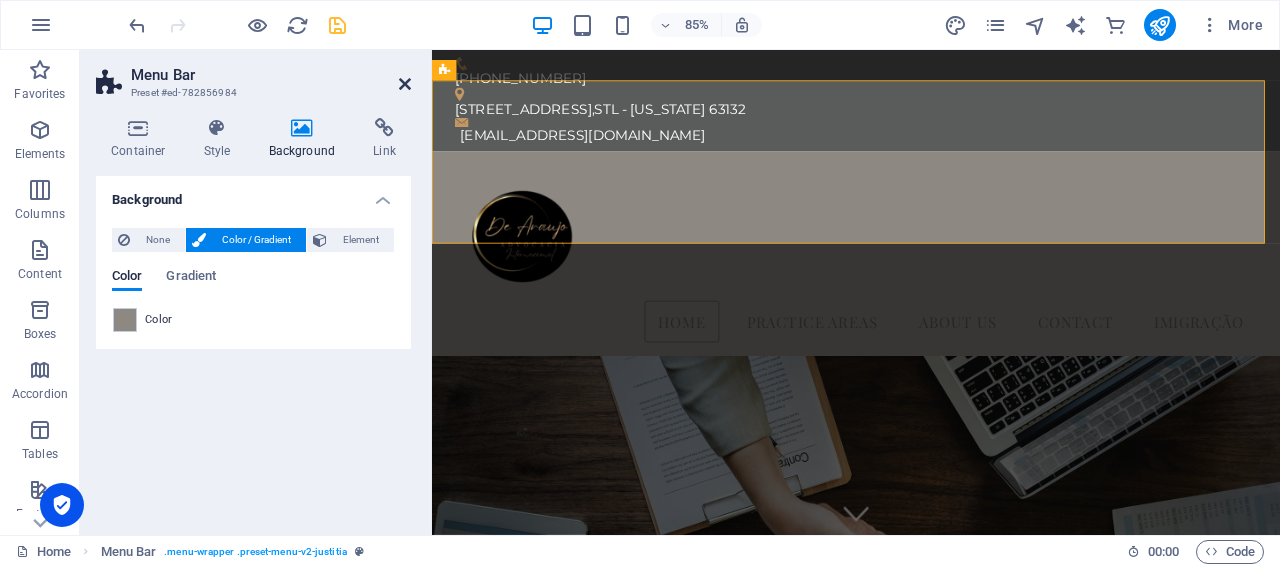 click at bounding box center (405, 84) 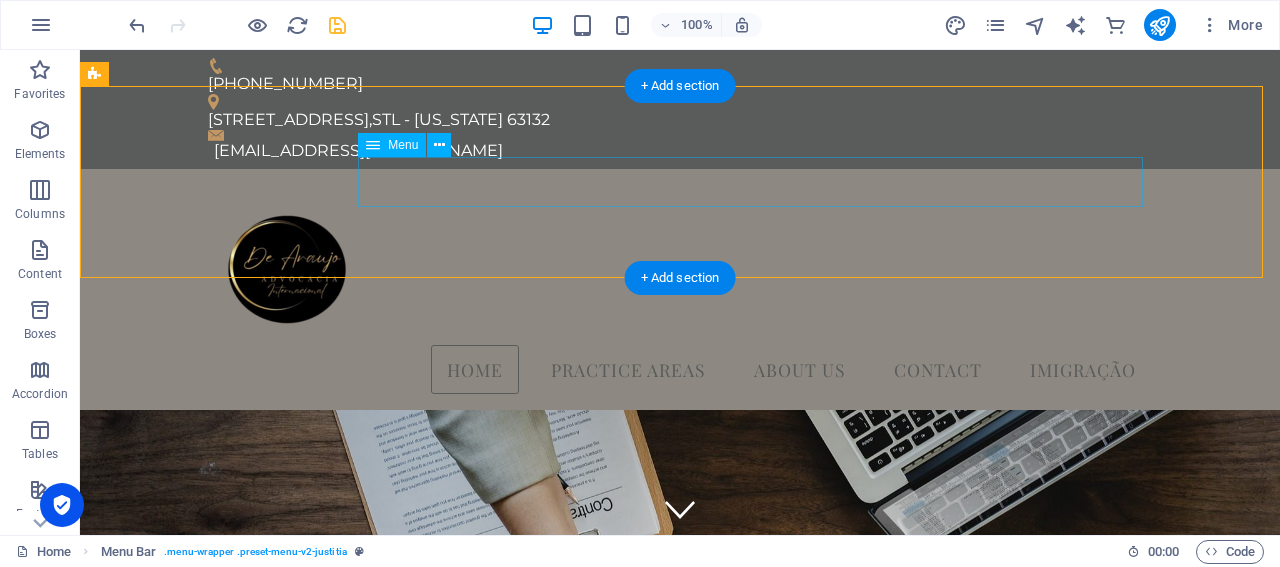 click on "Home Practice Areas About us Contact Imigração" at bounding box center (680, 370) 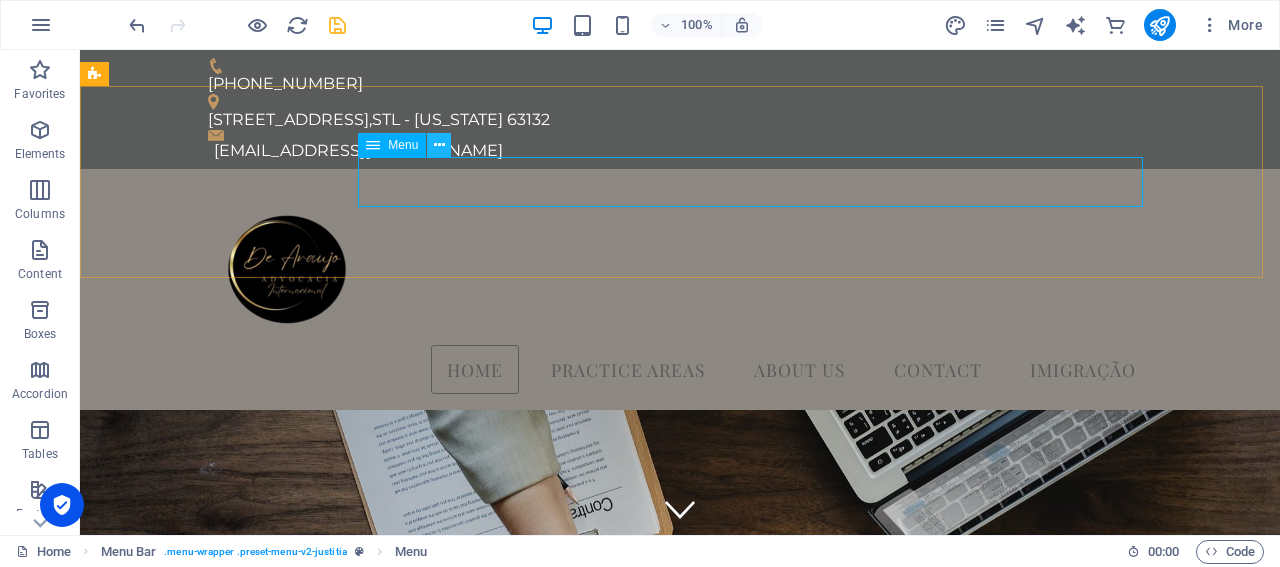 click at bounding box center (439, 145) 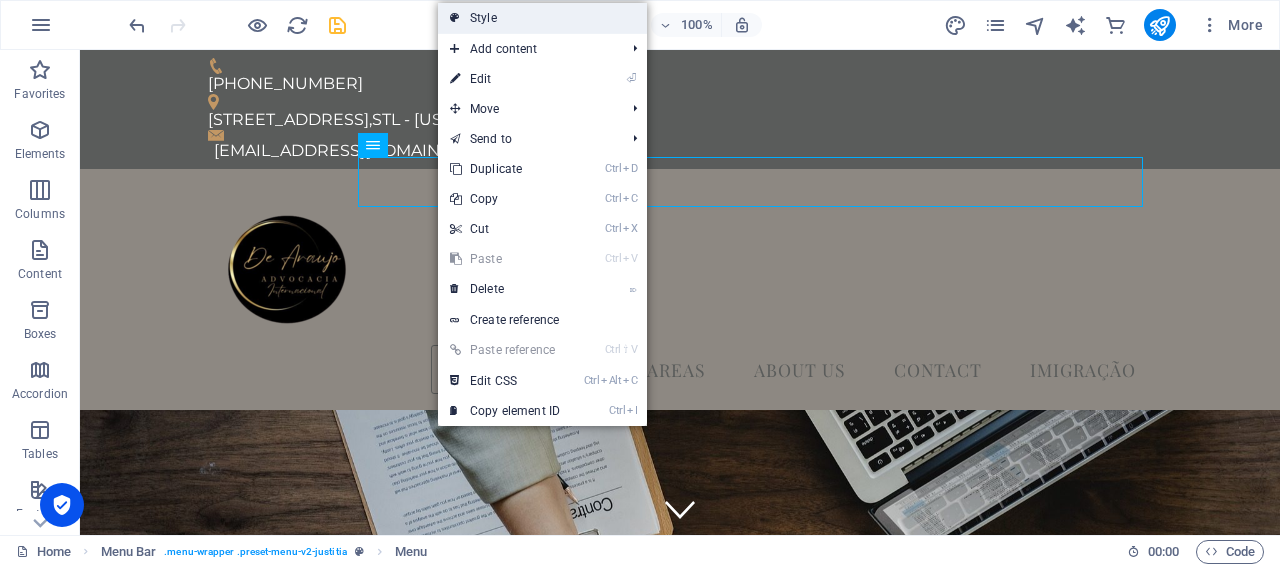 click on "Style" at bounding box center [542, 18] 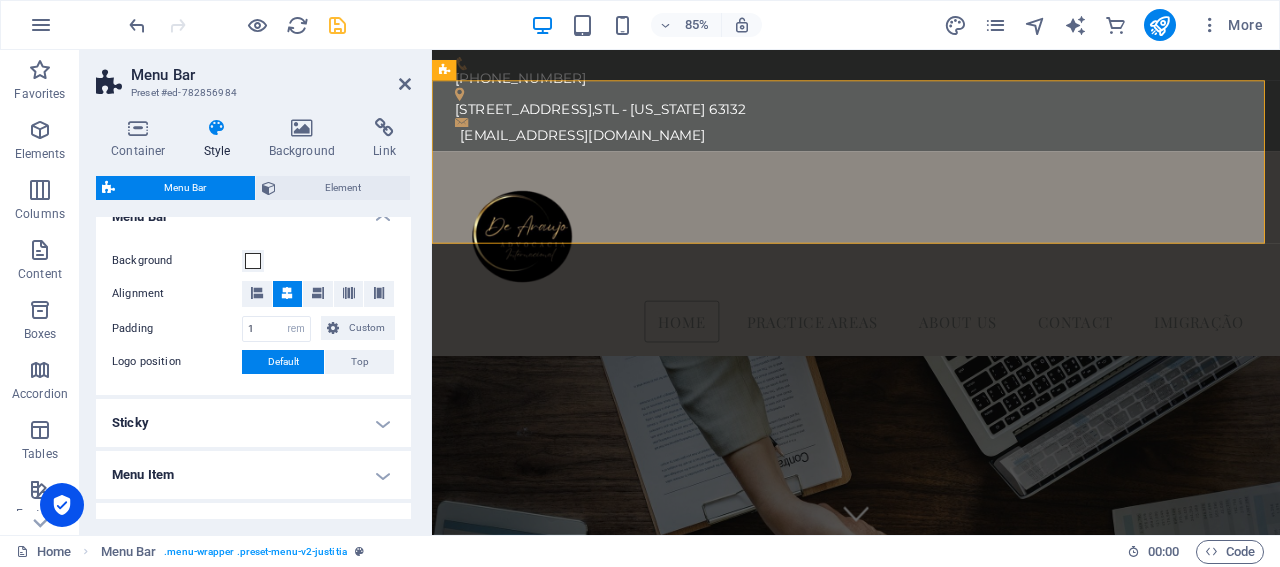 scroll, scrollTop: 645, scrollLeft: 0, axis: vertical 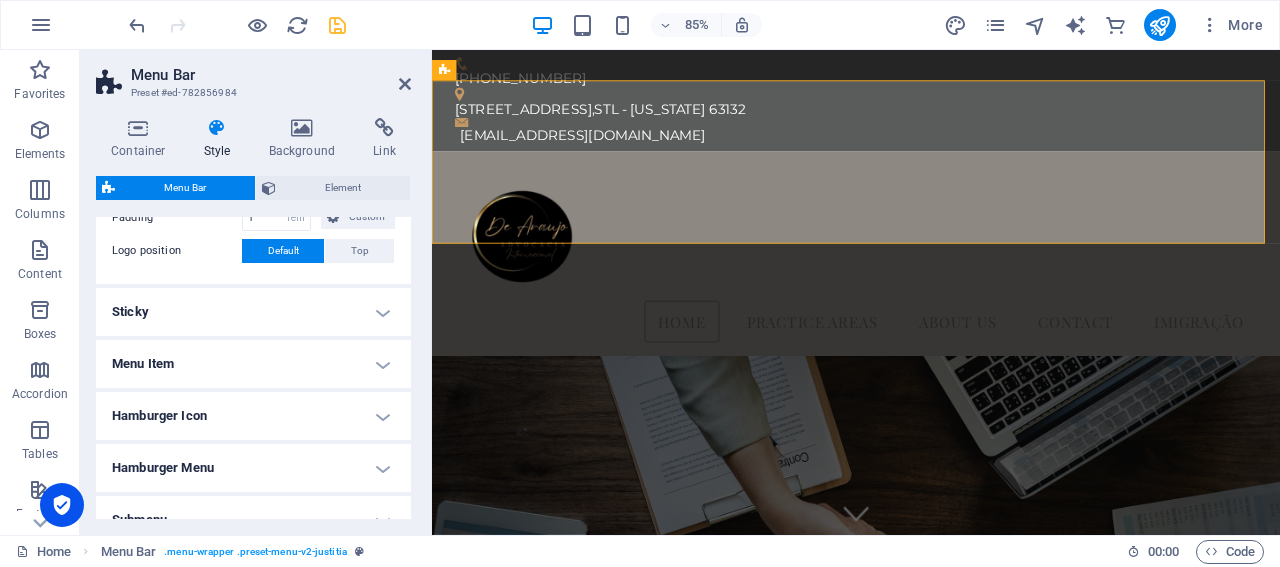click on "Menu Item" at bounding box center [253, 364] 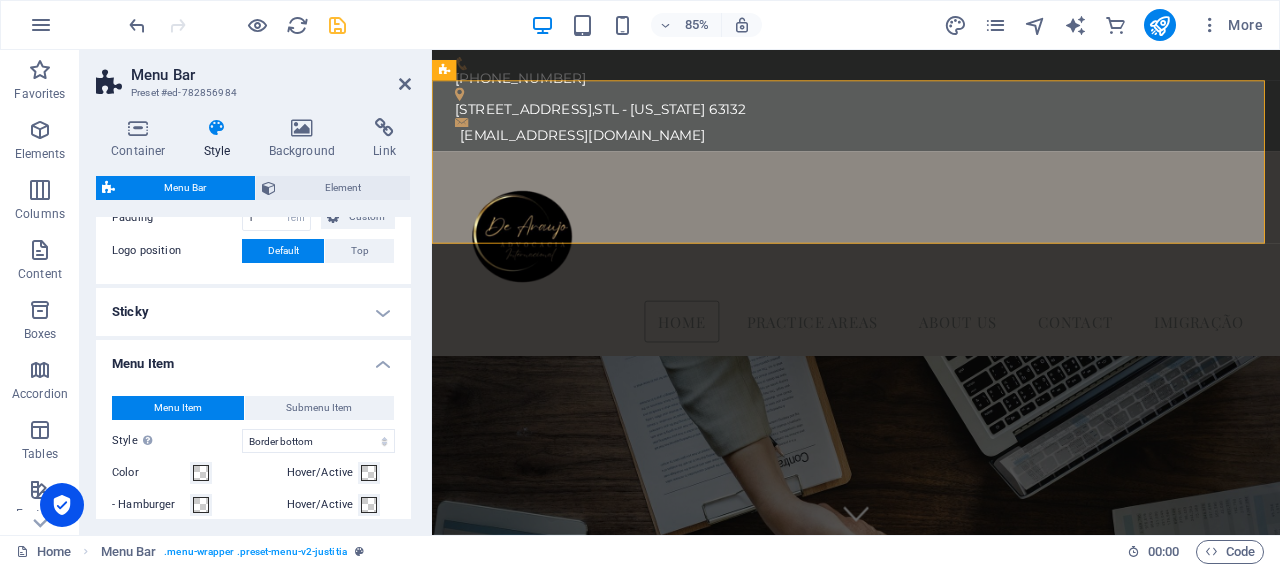 click on "Menu Bar Preset #ed-782856984
Container Style Background Link Size Height Default px rem % vh vw Min. height None px rem % vh vw Width Default px rem % em vh vw Min. width None px rem % vh vw Content width Default Custom width Width Default px rem % em vh vw Min. width None px rem % vh vw Default padding Custom spacing Default content width and padding can be changed under Design. Edit design Layout (Flexbox) Alignment Determines the flex direction. Default Main axis Determine how elements should behave along the main axis inside this container (justify content). Default Side axis Control the vertical direction of the element inside of the container (align items). Default Wrap Default On Off Fill Controls the distances and direction of elements on the y-axis across several lines (align content). Default Accessibility ARIA helps assistive technologies (like screen readers) to understand the role, state, and behavior of web elements Role The ARIA role defines the purpose of an element.  None %" at bounding box center (256, 292) 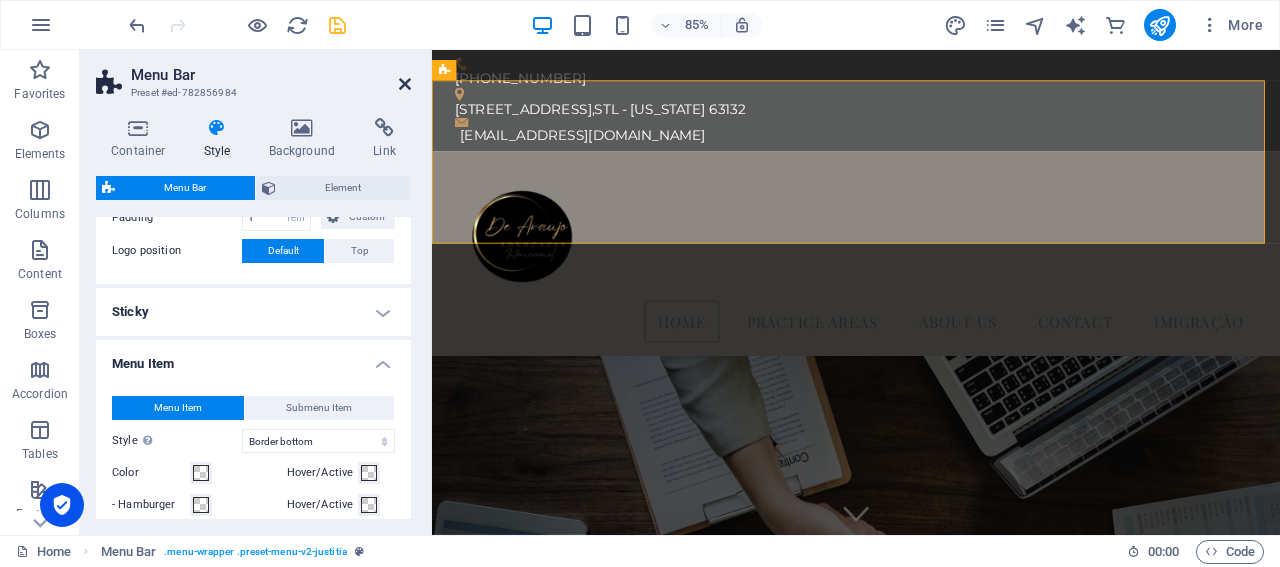 click at bounding box center [405, 84] 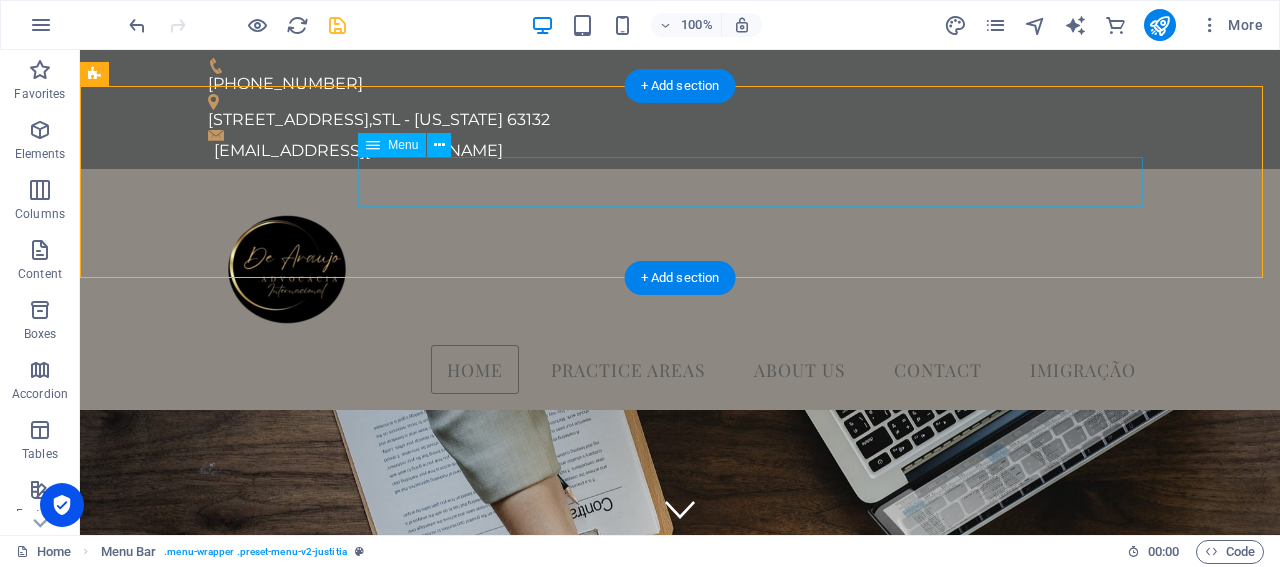 click on "Home Practice Areas About us Contact Imigração" at bounding box center (680, 370) 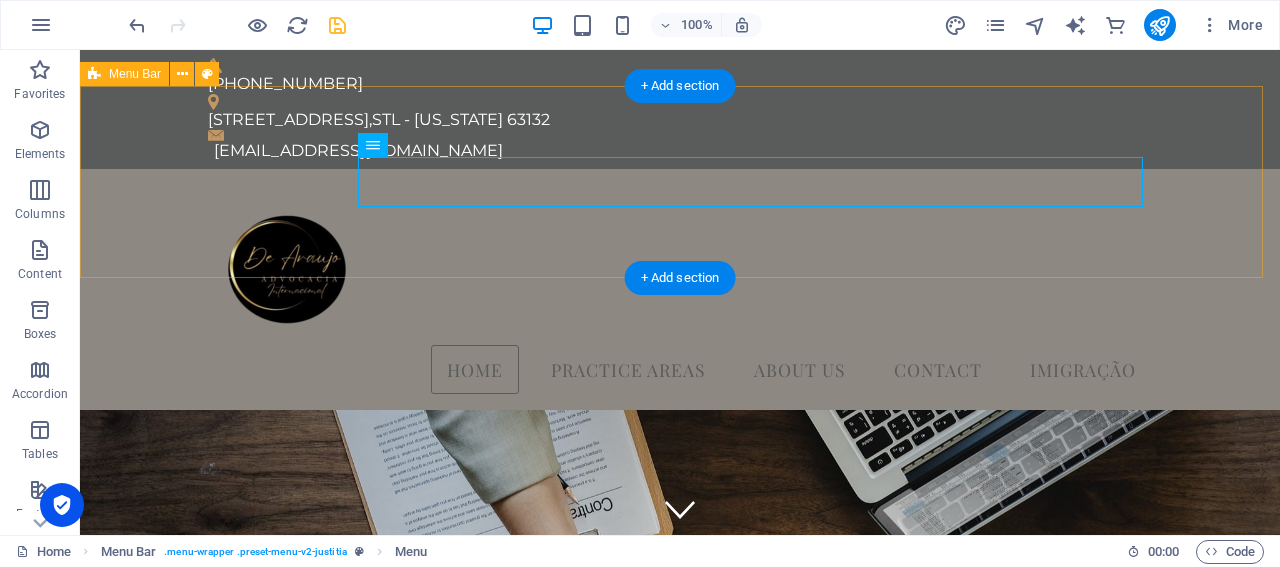 click on "Home Practice Areas About us Contact Imigração" at bounding box center [680, 290] 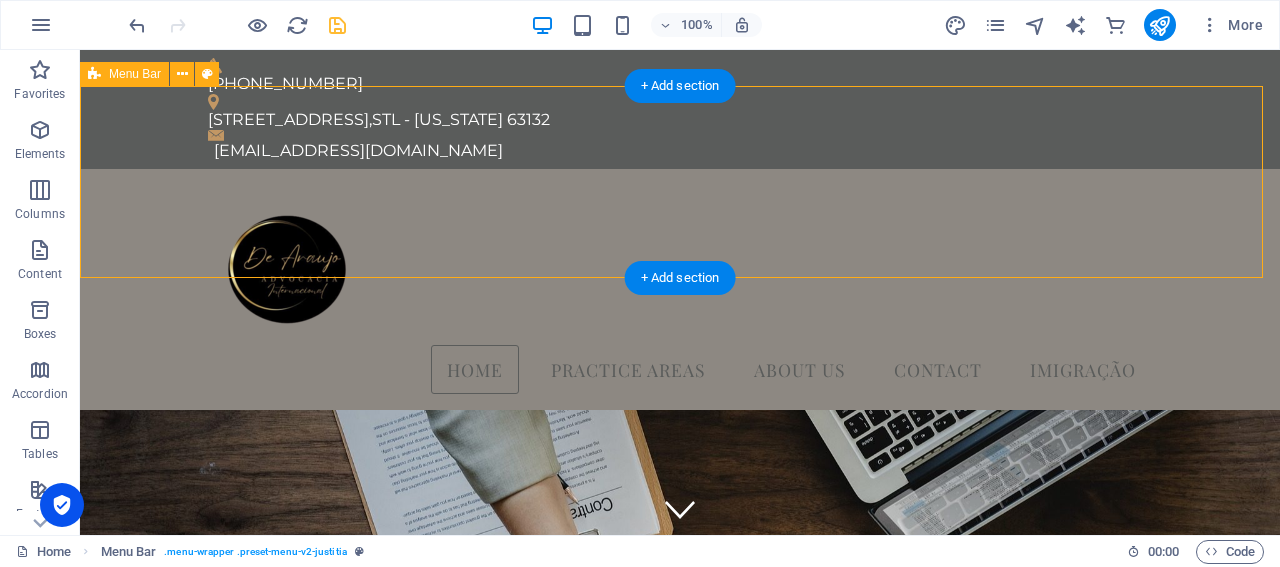 click on "Home Practice Areas About us Contact Imigração" at bounding box center (680, 290) 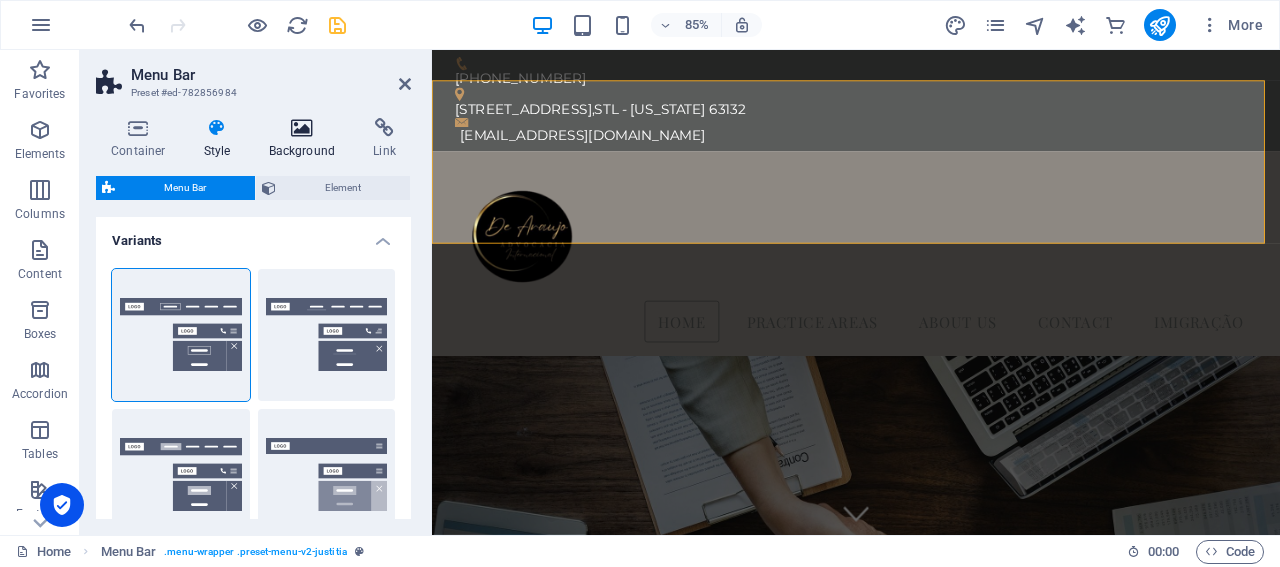 click at bounding box center [302, 128] 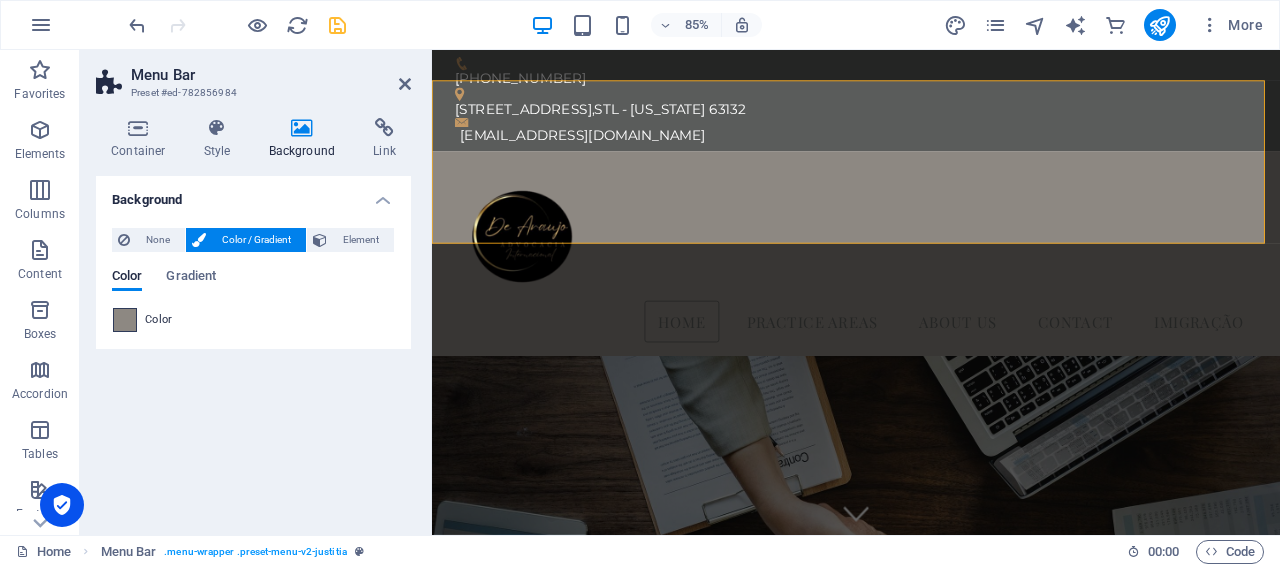 click at bounding box center [125, 320] 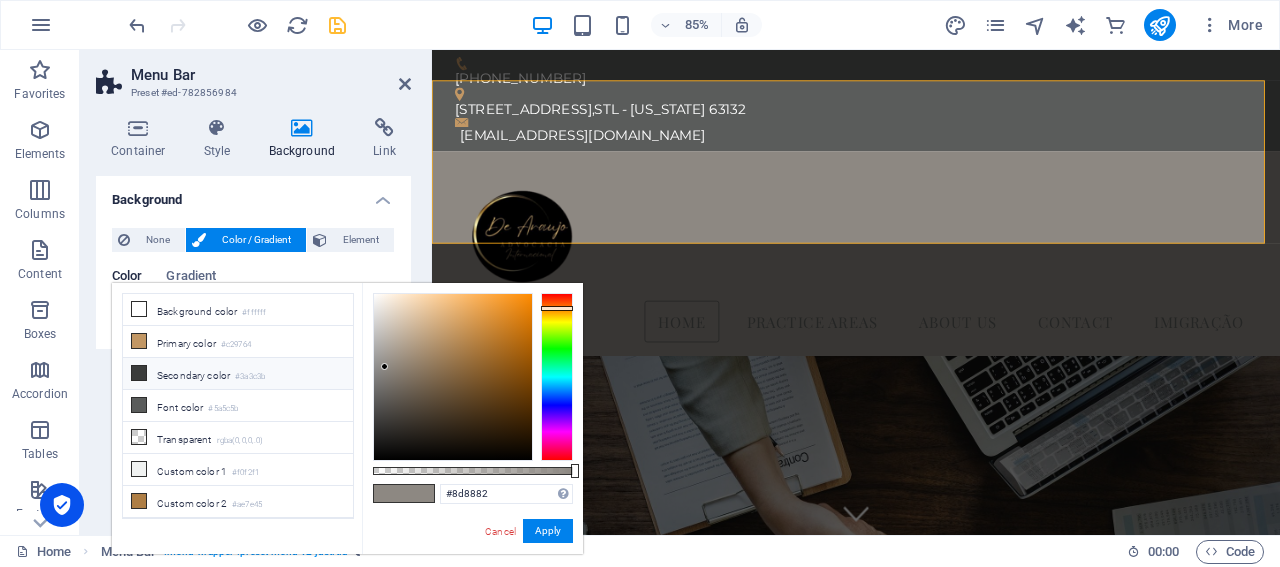 click at bounding box center [139, 373] 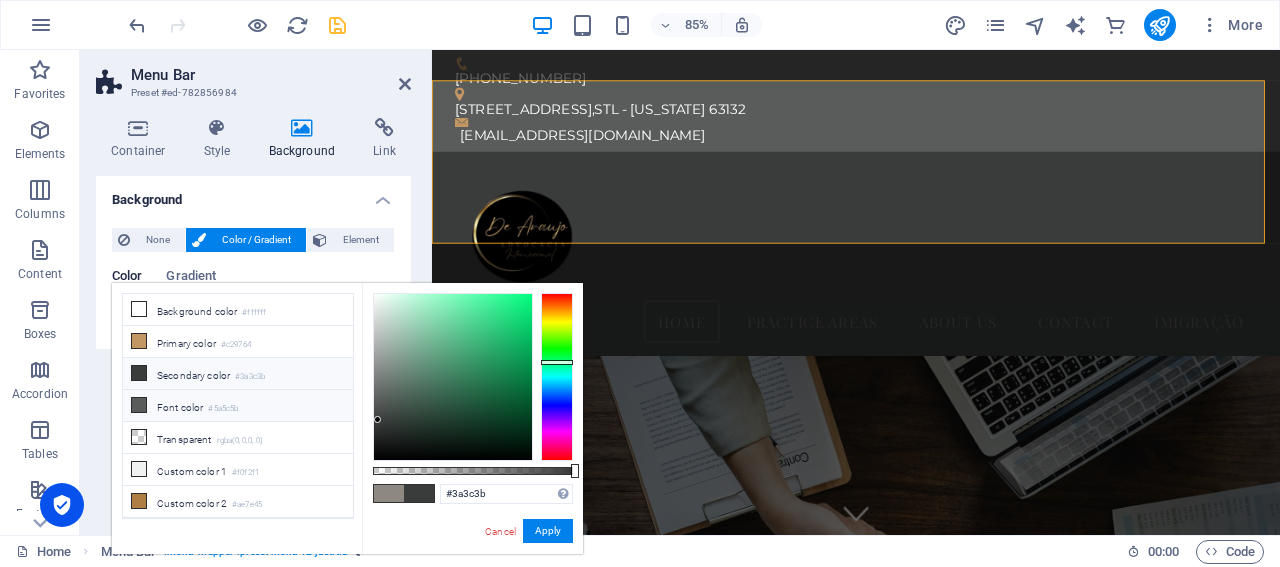 click at bounding box center [139, 405] 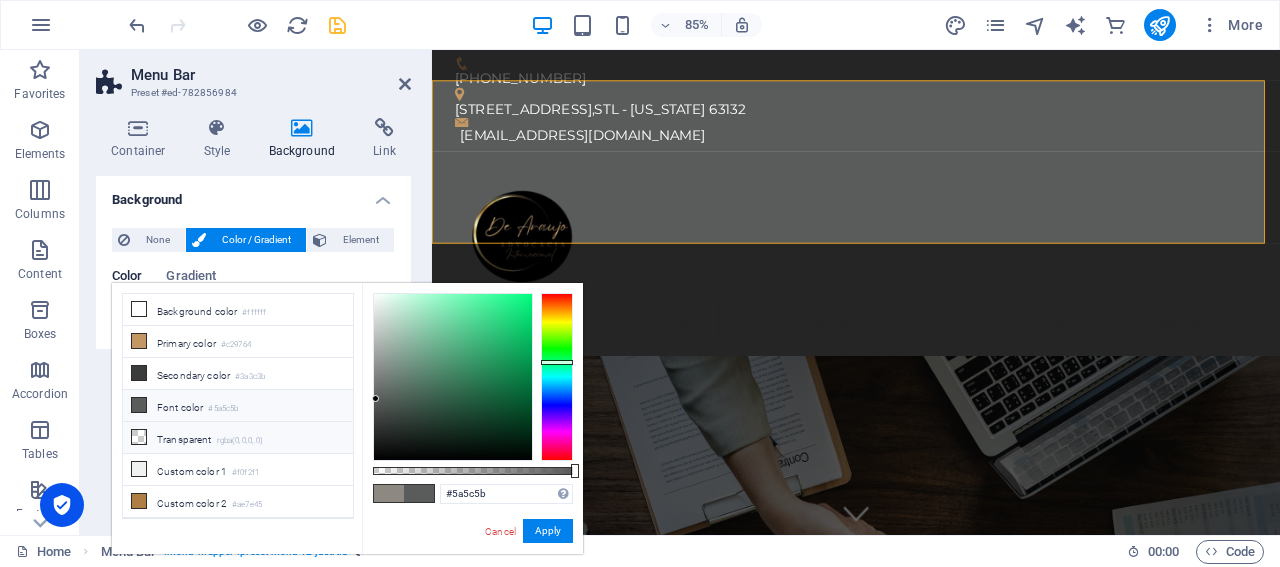 click at bounding box center [139, 437] 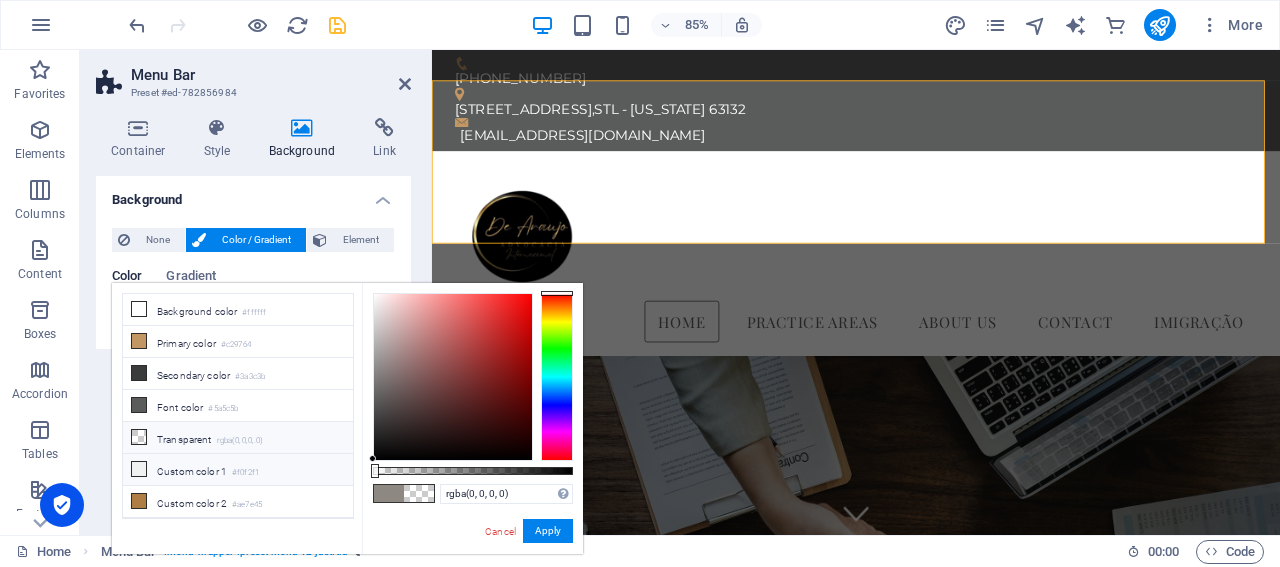 click at bounding box center [139, 469] 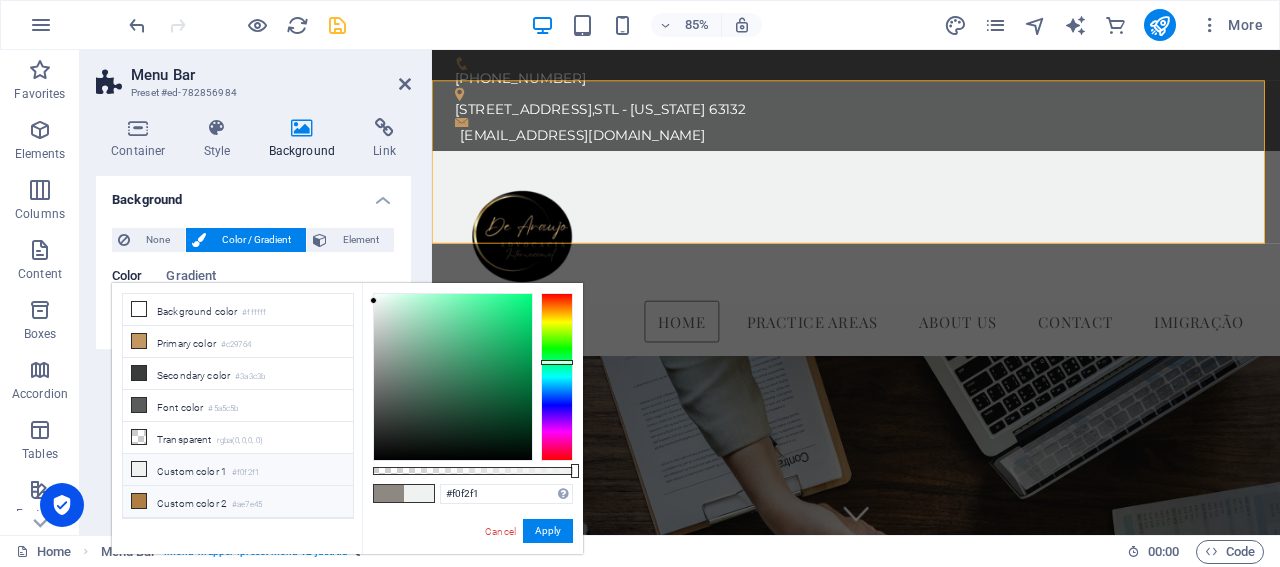 click at bounding box center [139, 501] 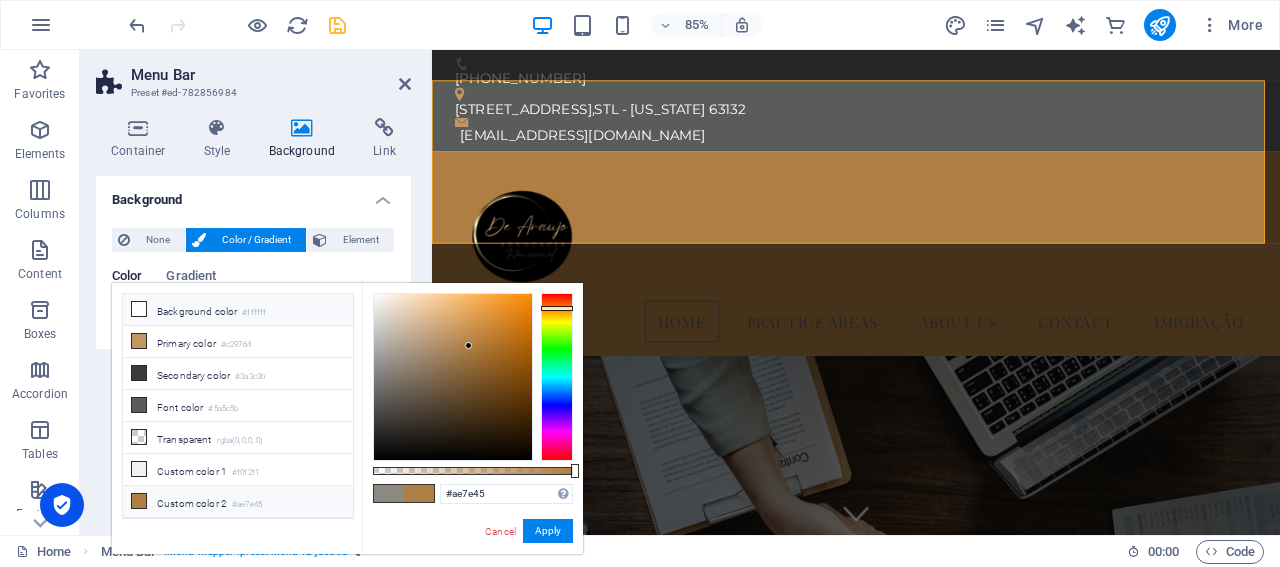 click at bounding box center [139, 309] 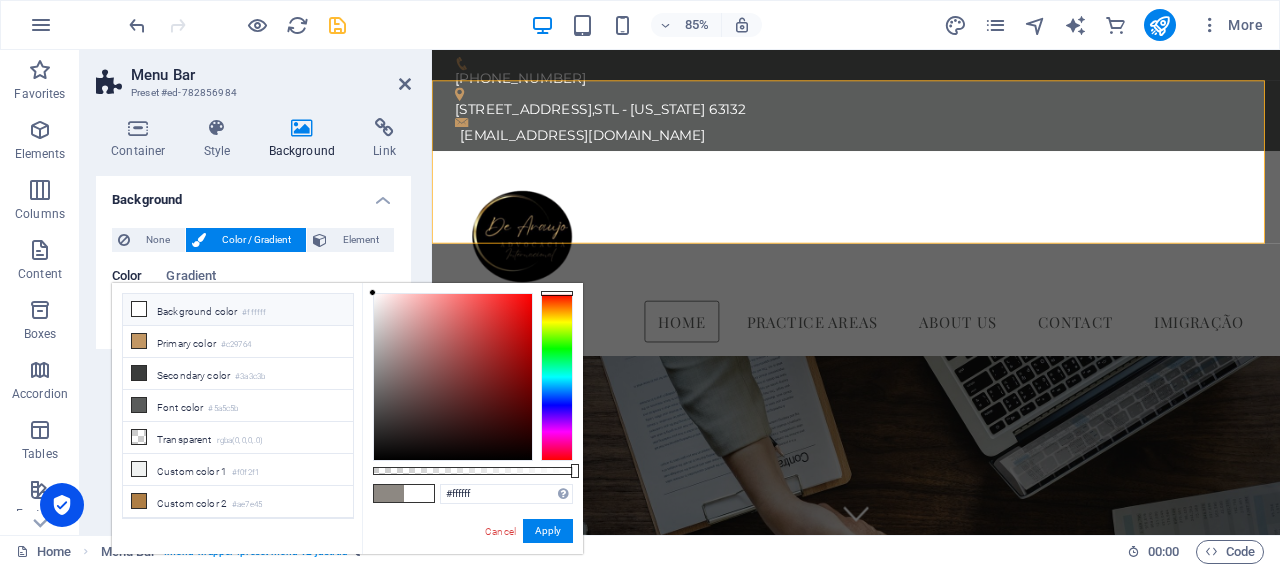 click at bounding box center [139, 309] 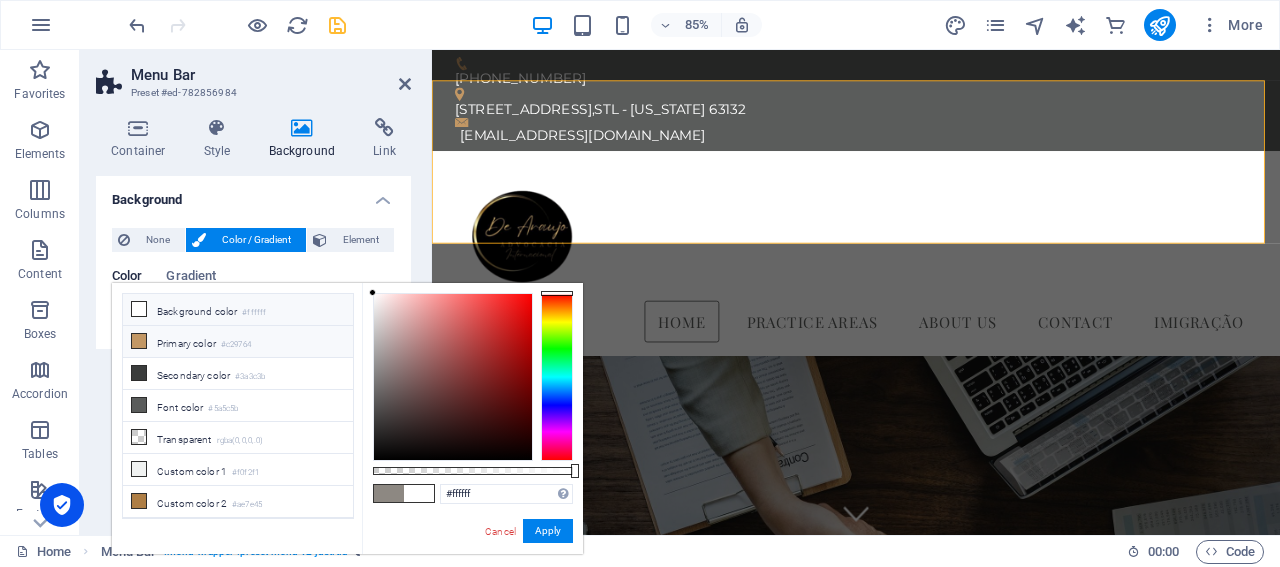 click at bounding box center (139, 341) 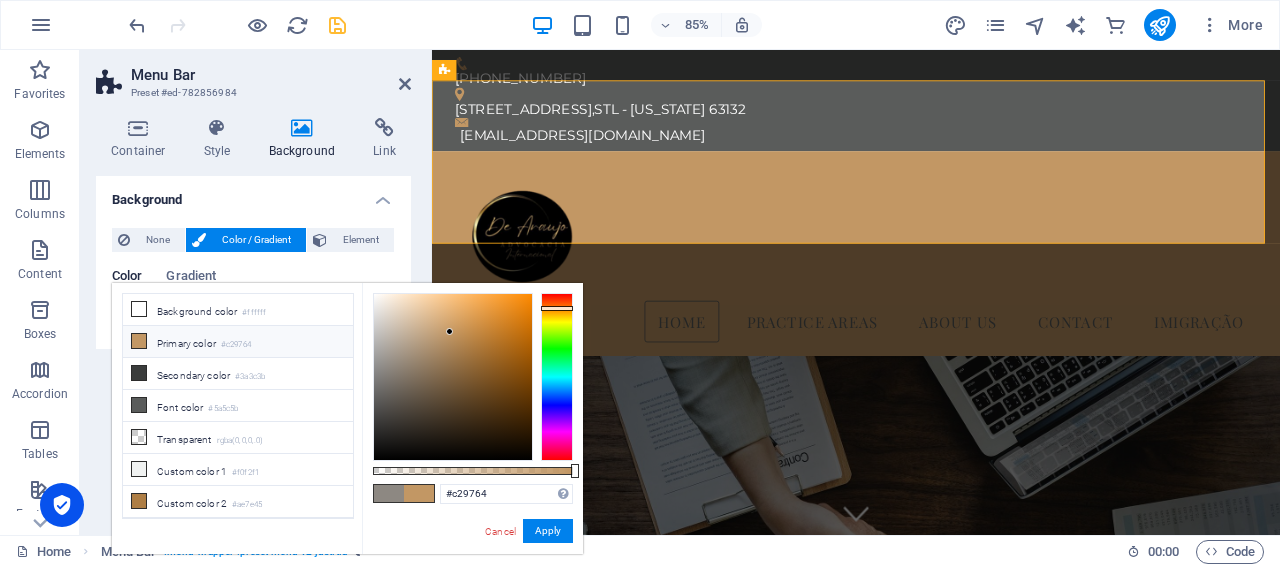 click on "85% More" at bounding box center [698, 25] 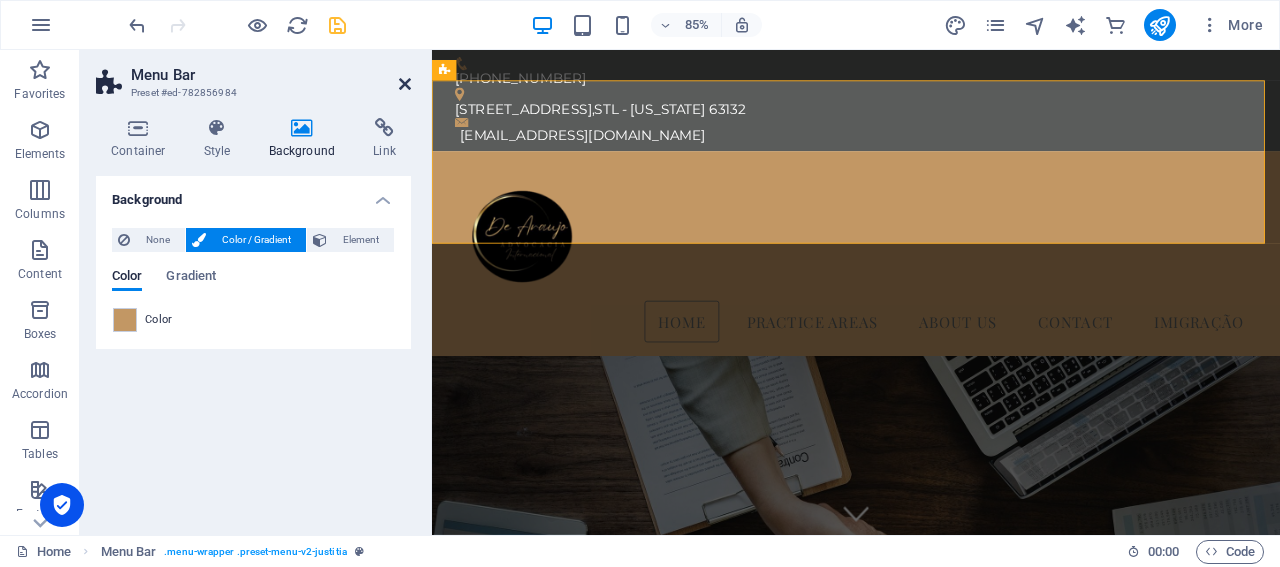 click at bounding box center [405, 84] 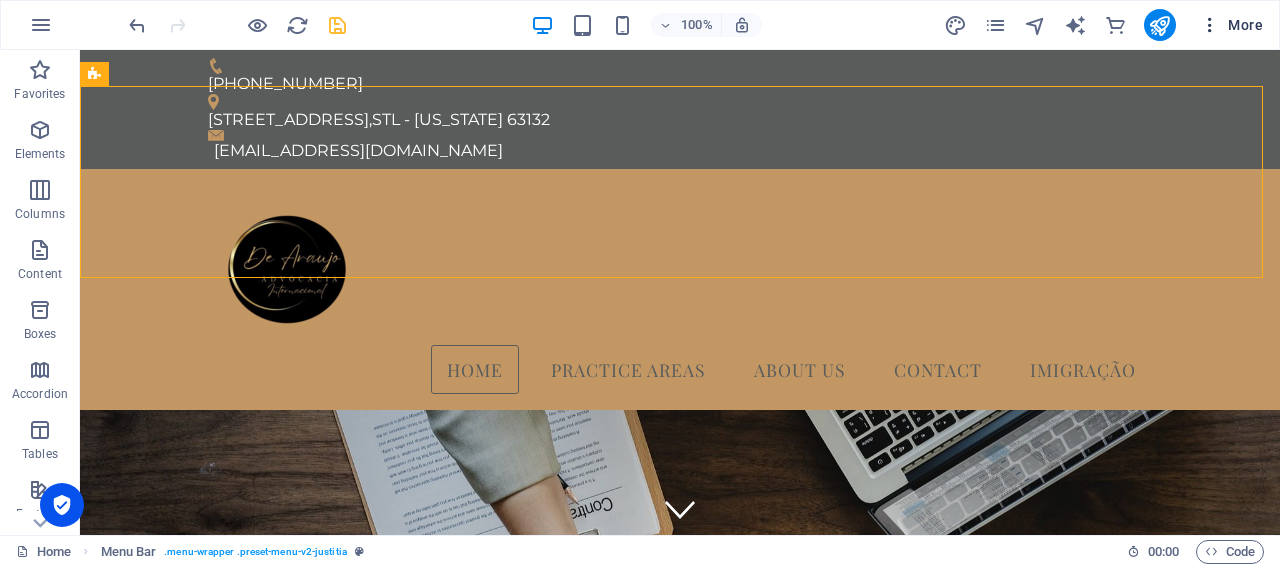 click at bounding box center [1210, 25] 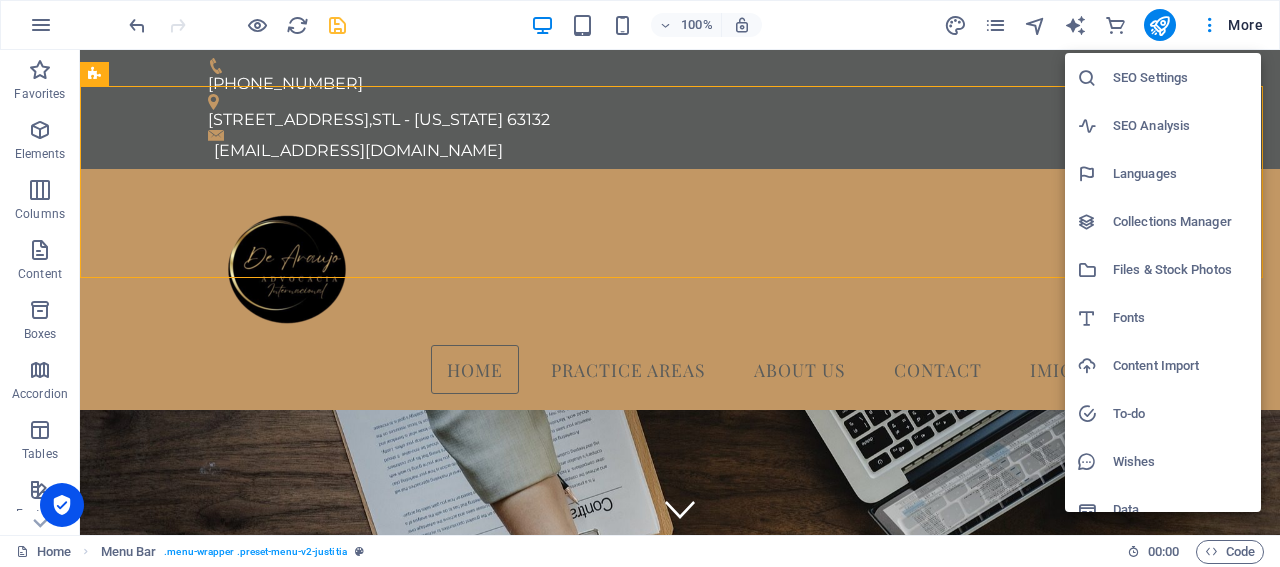 scroll, scrollTop: 69, scrollLeft: 0, axis: vertical 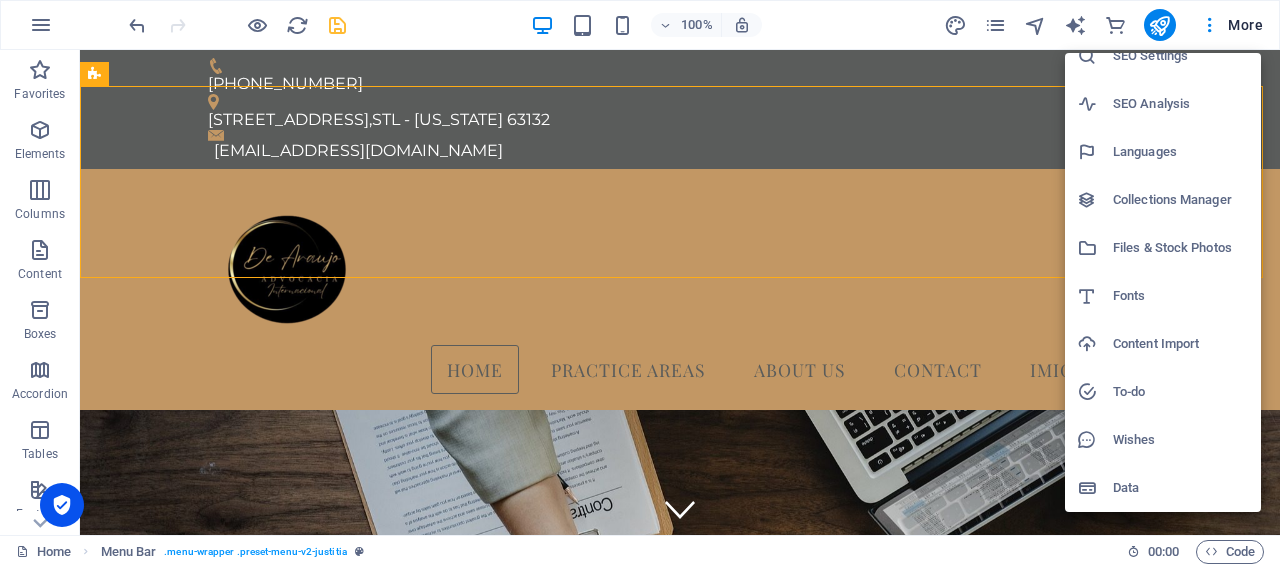 click on "Files & Stock Photos" at bounding box center [1181, 248] 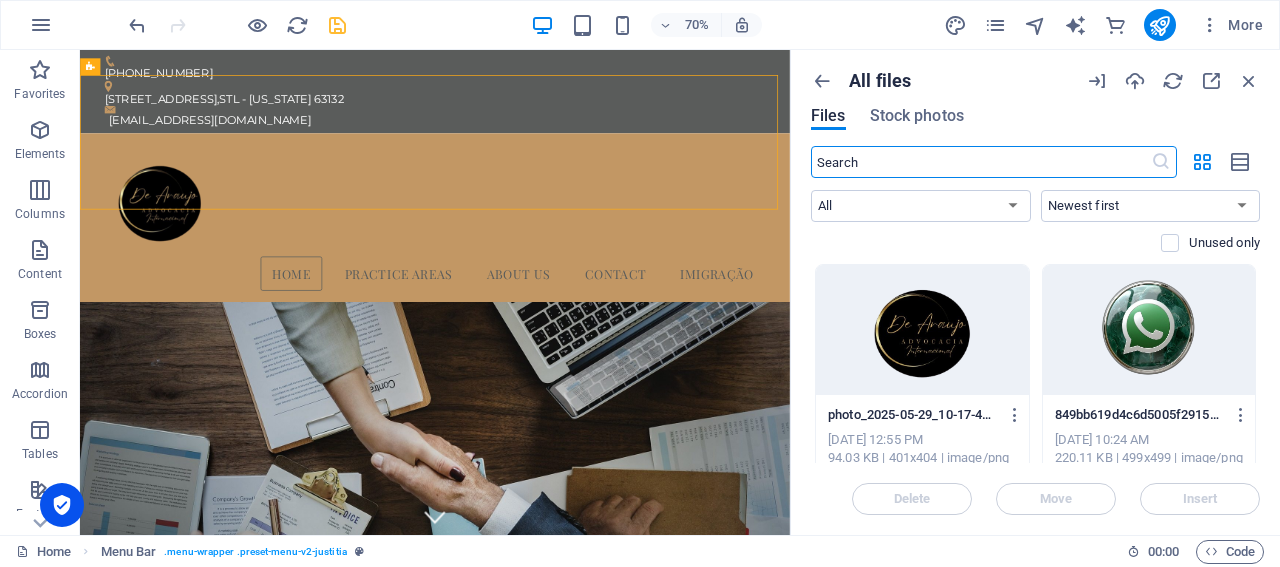scroll, scrollTop: 0, scrollLeft: 0, axis: both 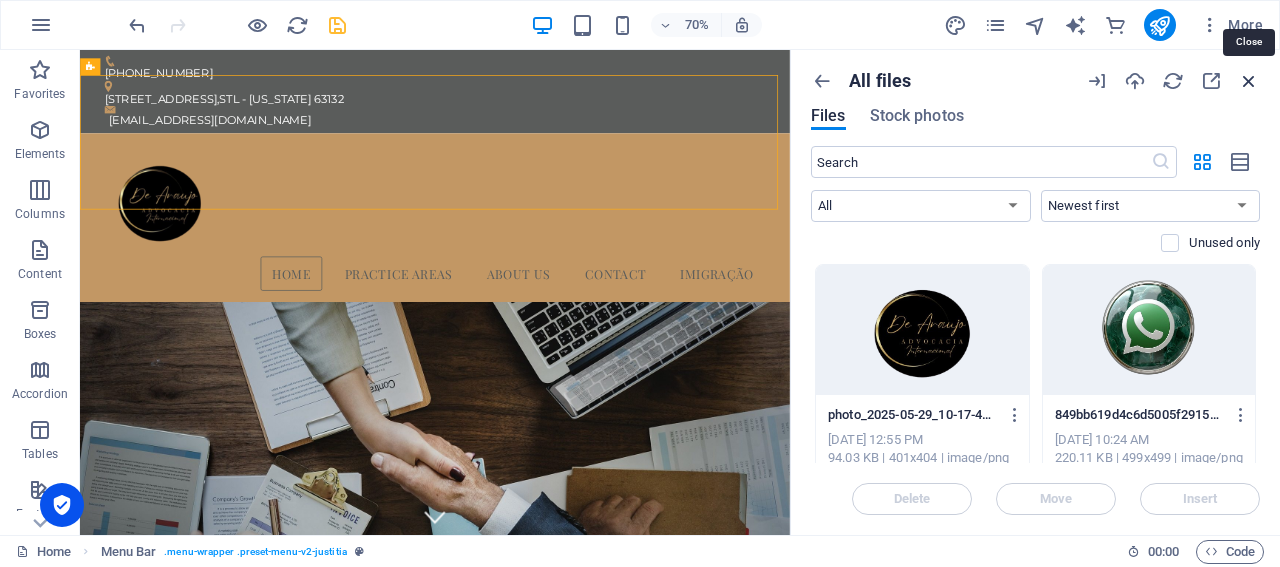 click at bounding box center (1249, 81) 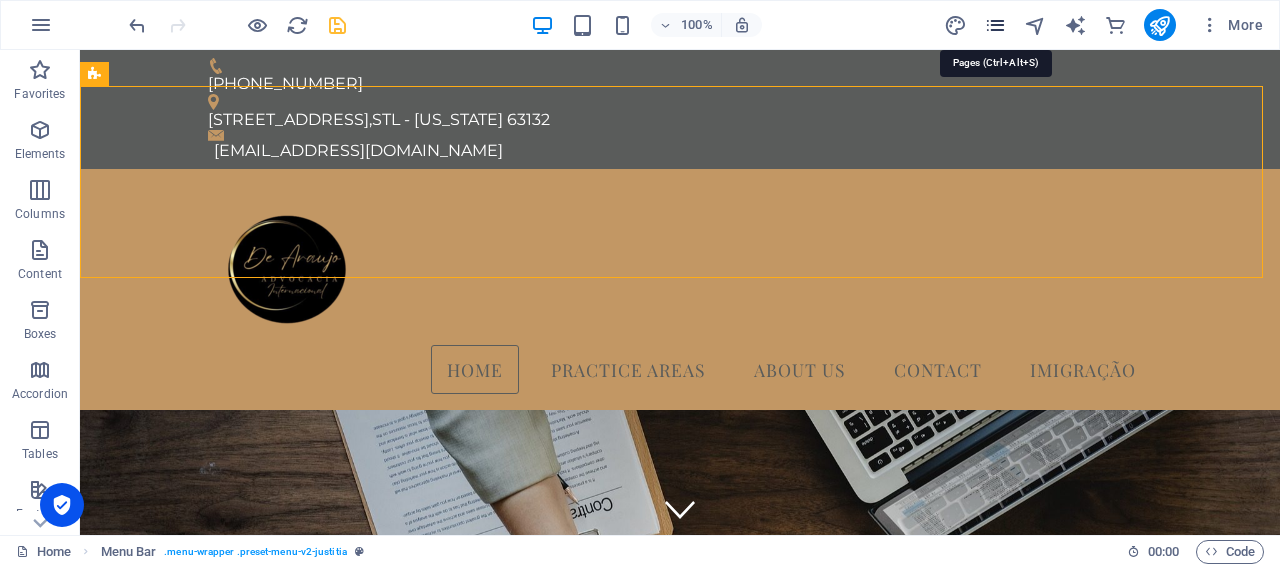 click at bounding box center (995, 25) 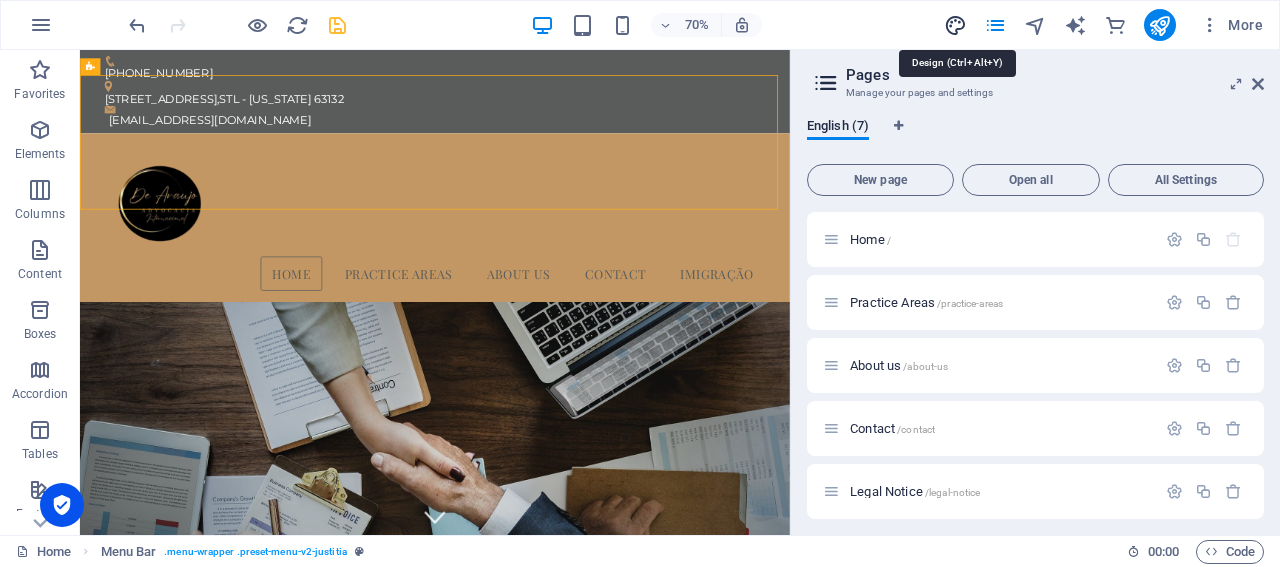 click at bounding box center [955, 25] 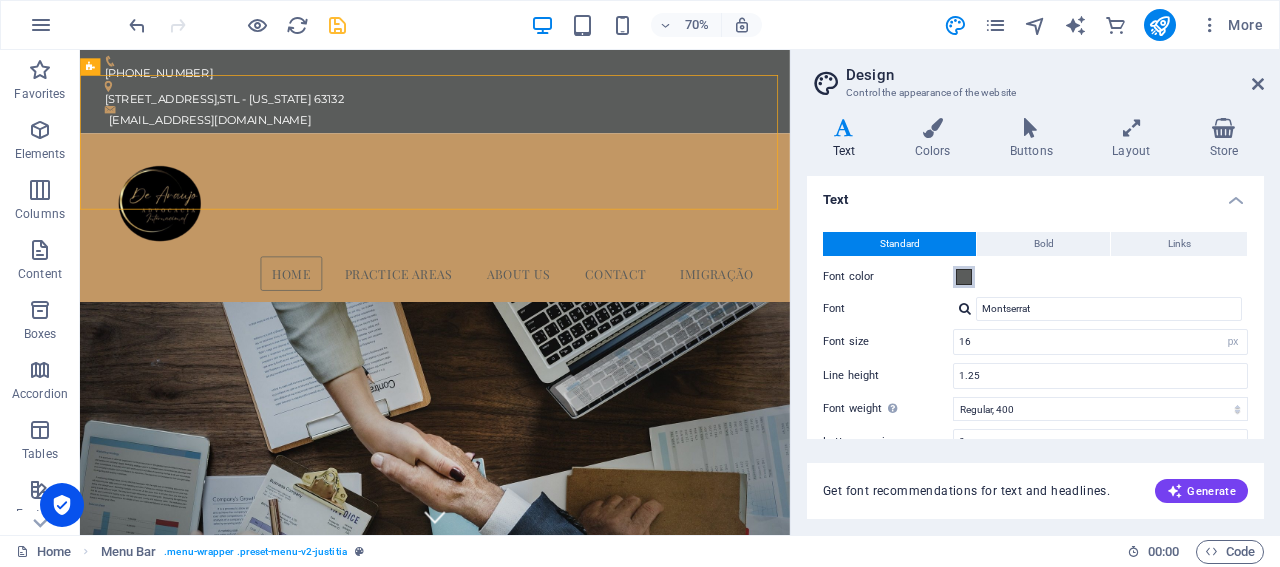 click at bounding box center (964, 277) 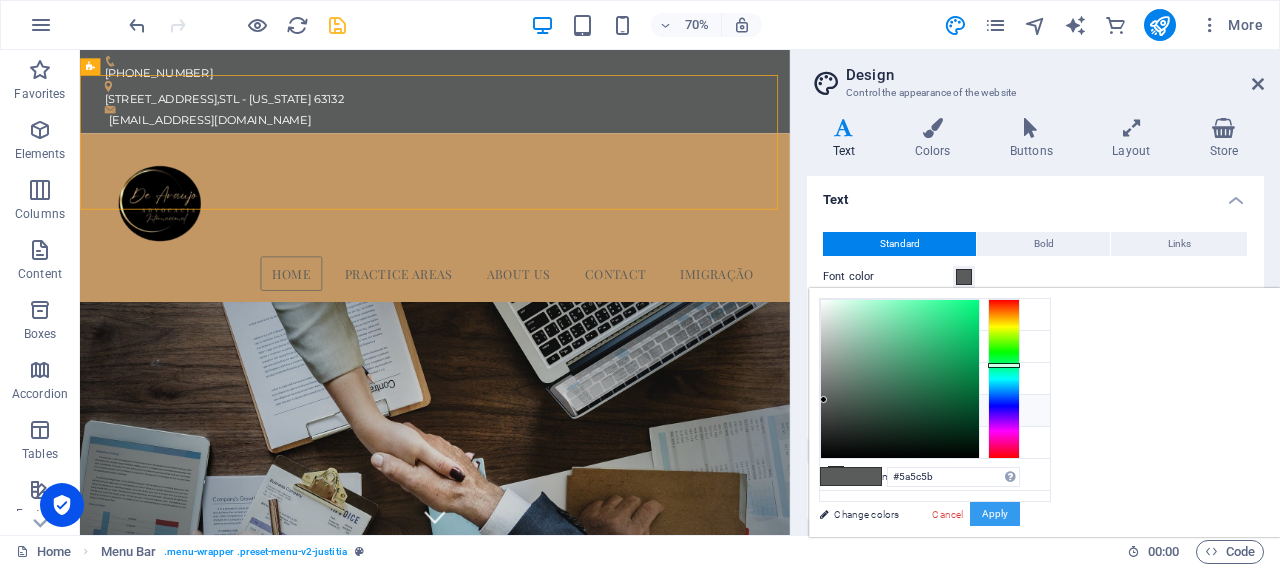 click on "Apply" at bounding box center (995, 514) 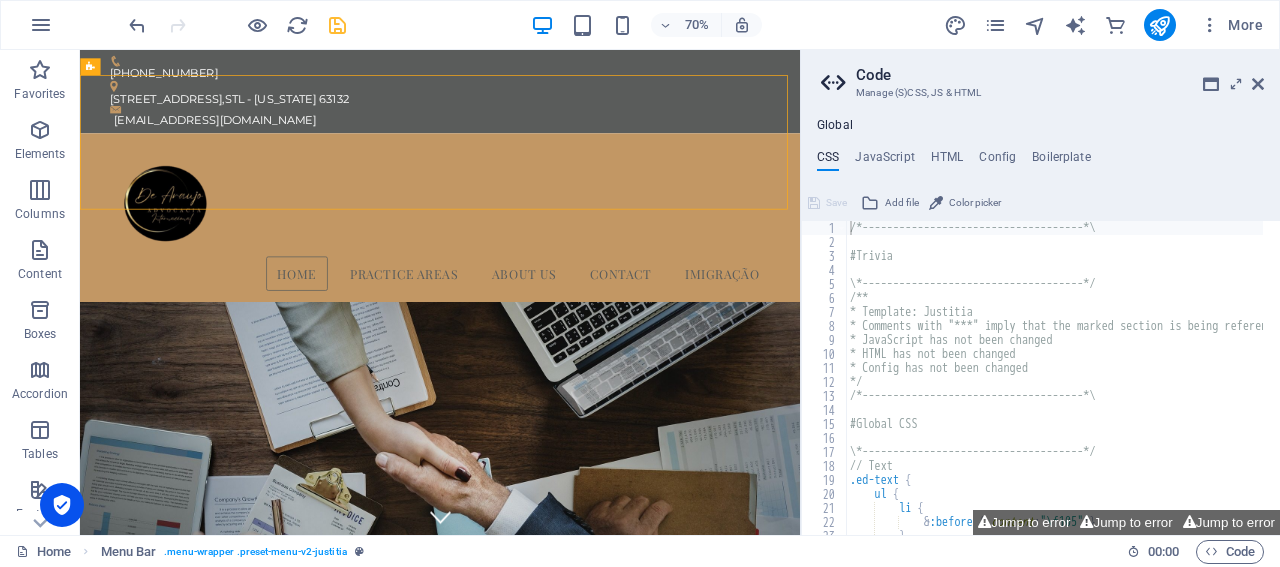 click on "70% More" at bounding box center [698, 25] 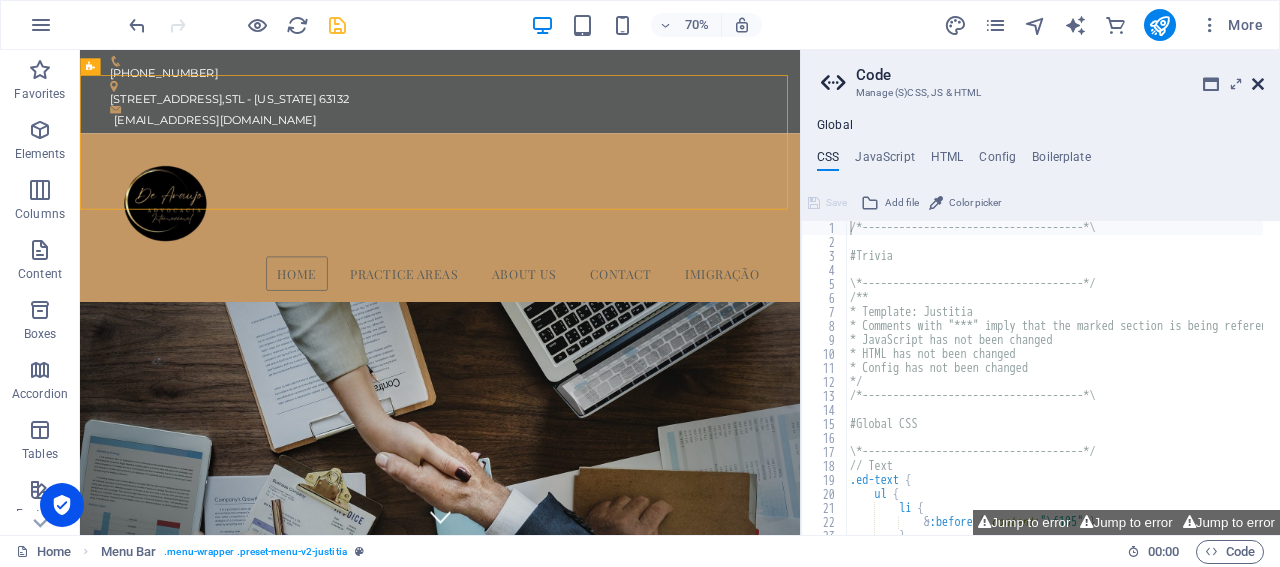 click at bounding box center [1258, 84] 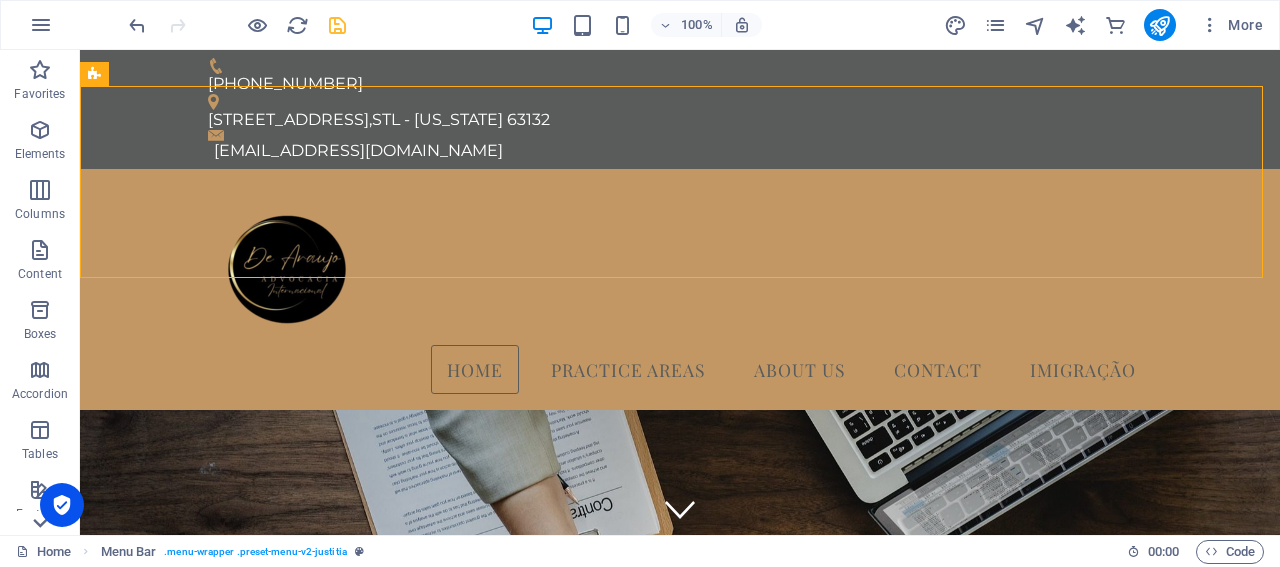 click 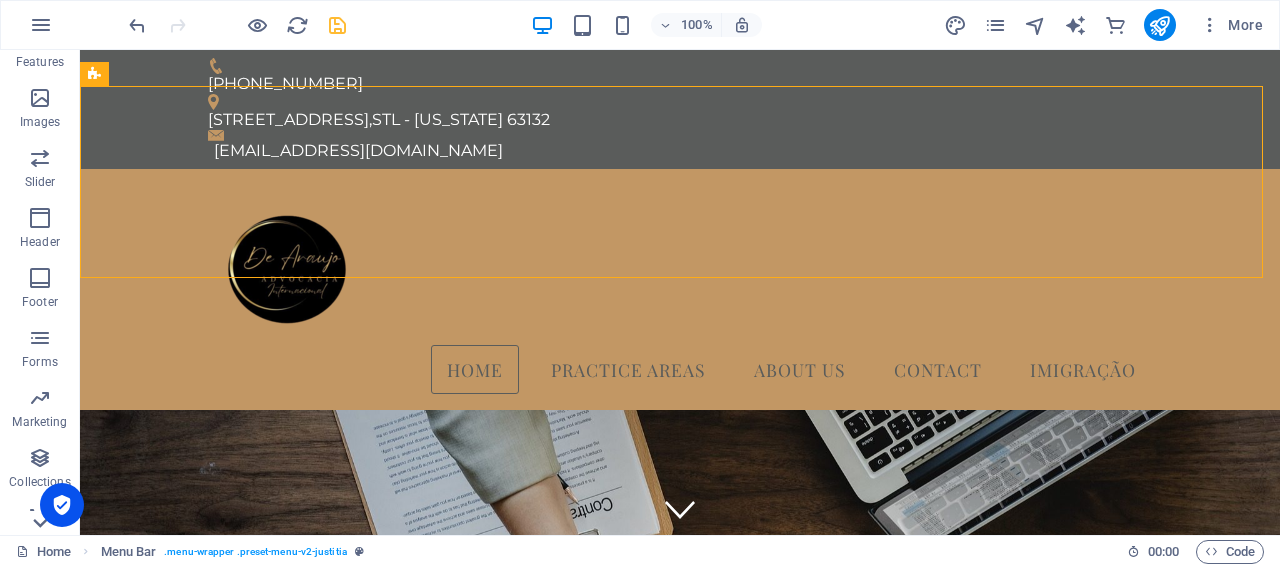 scroll, scrollTop: 475, scrollLeft: 0, axis: vertical 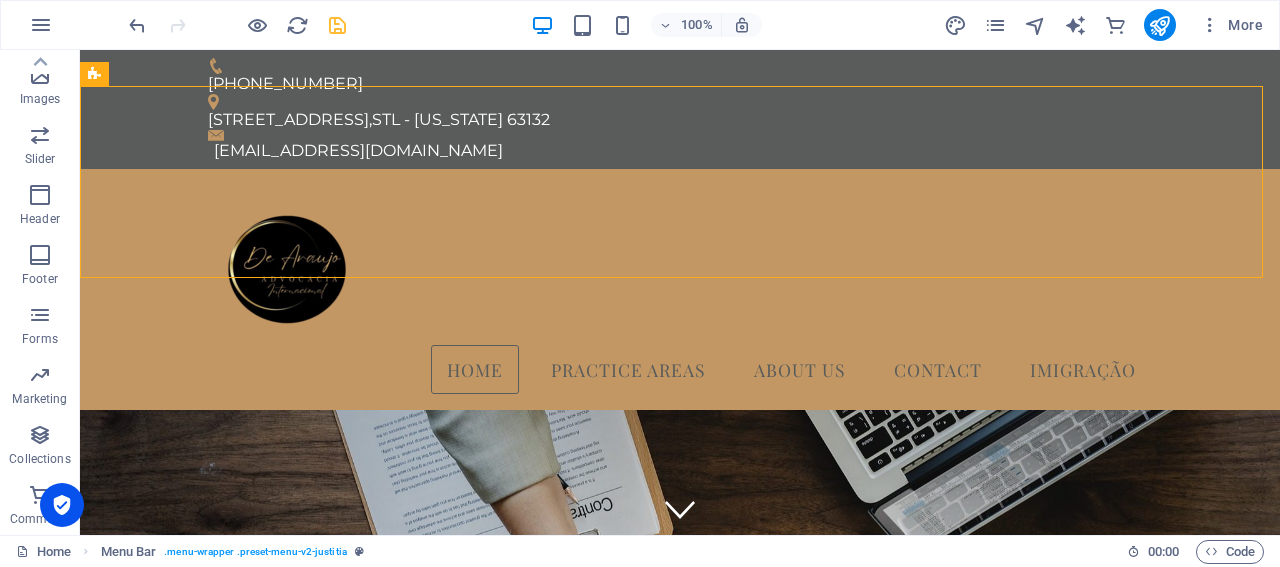 click on "Commerce" at bounding box center (40, 519) 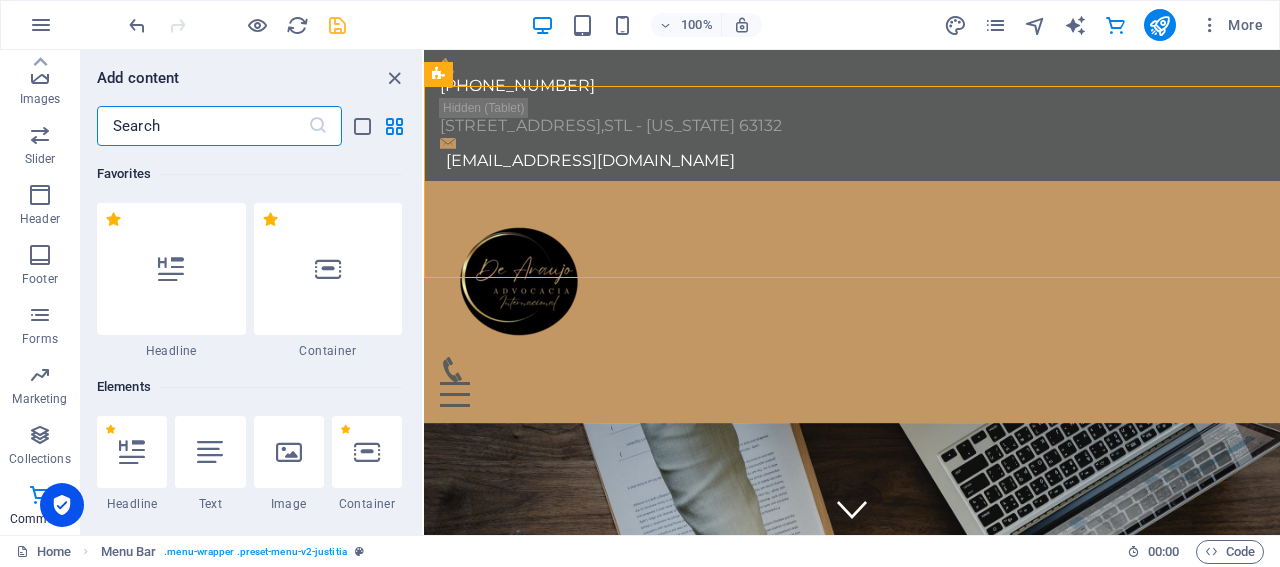 scroll, scrollTop: 475, scrollLeft: 0, axis: vertical 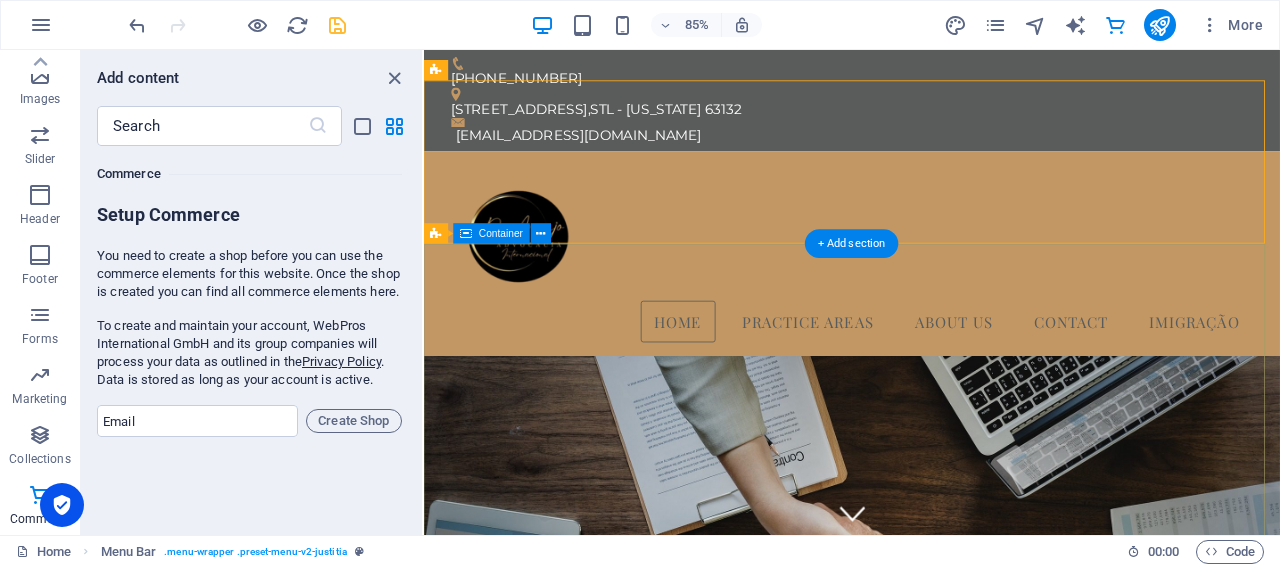 click on "NÓS PROTEGEMOS OS SEUS DIREITOS Consetetur sadipscing elitr, sed diam nonumy eirmod tempor invidunt ut labore et dolore magna aliquyam erat, sed diam voluptua. At vero eos et accusam et justo duo dolores et ea rebum. Learn more" at bounding box center (927, 1133) 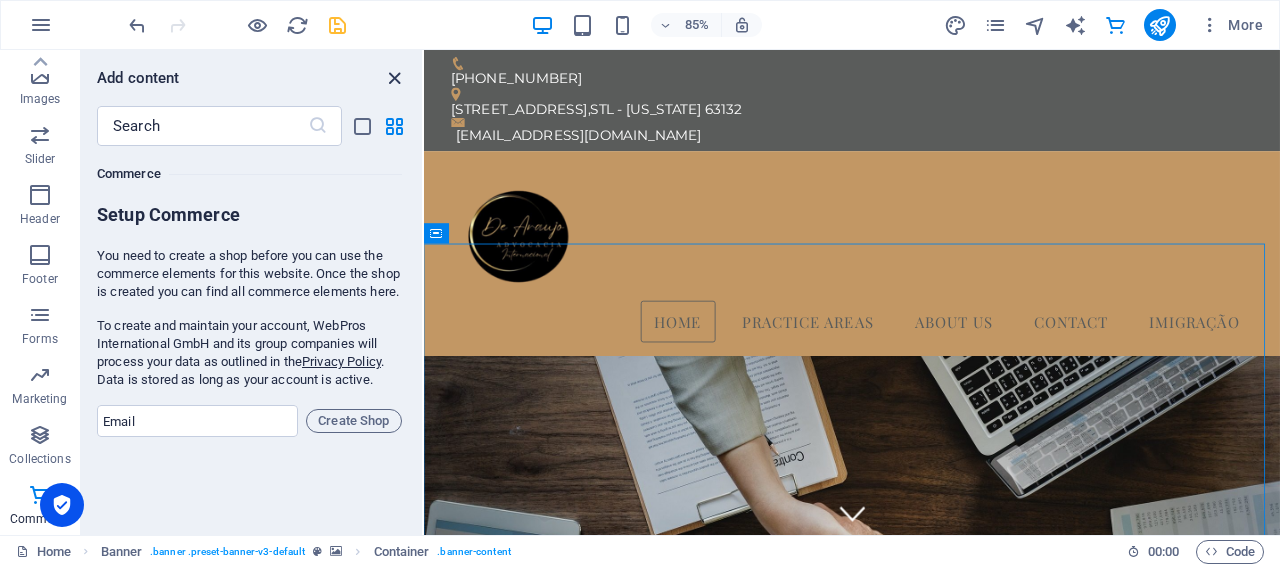 click at bounding box center (394, 78) 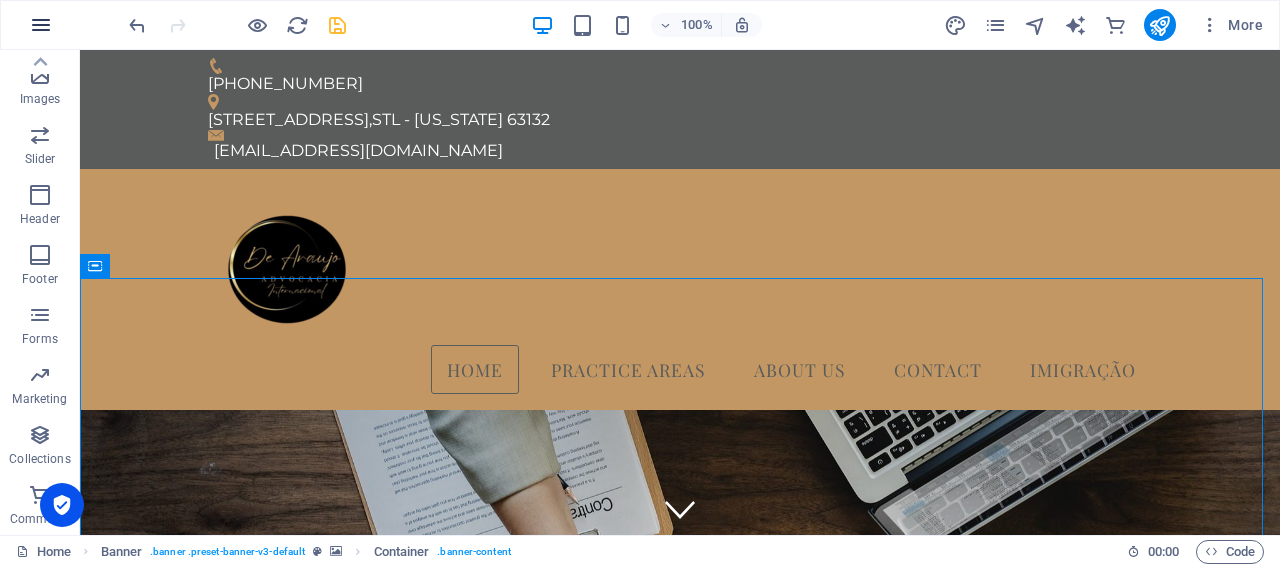 click at bounding box center (41, 25) 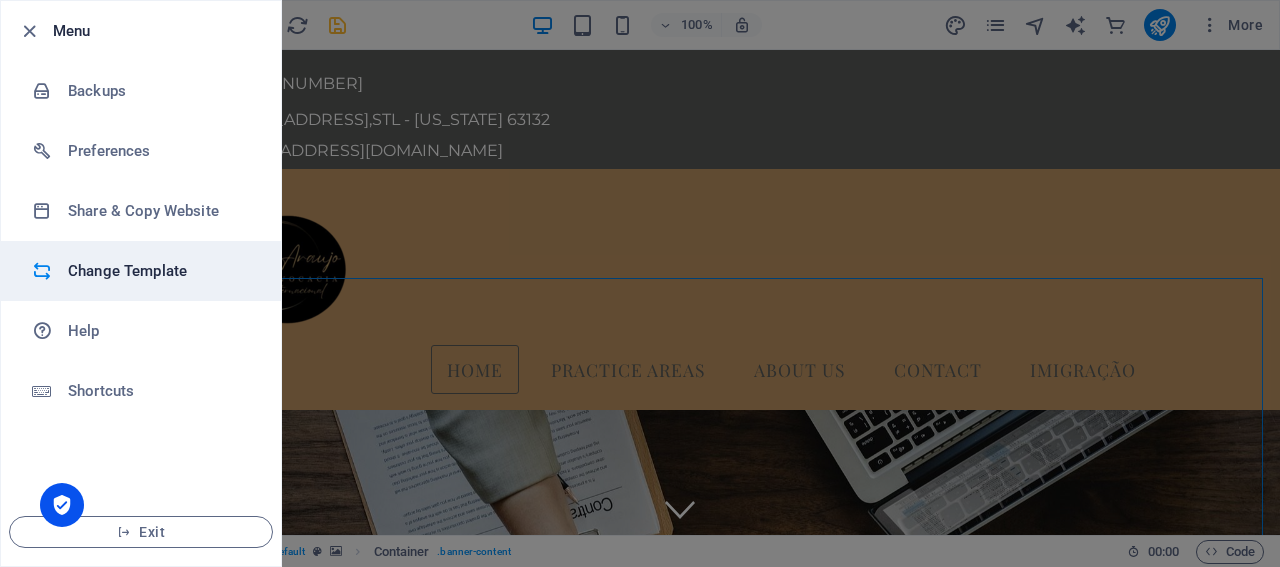 click on "Change Template" at bounding box center (160, 271) 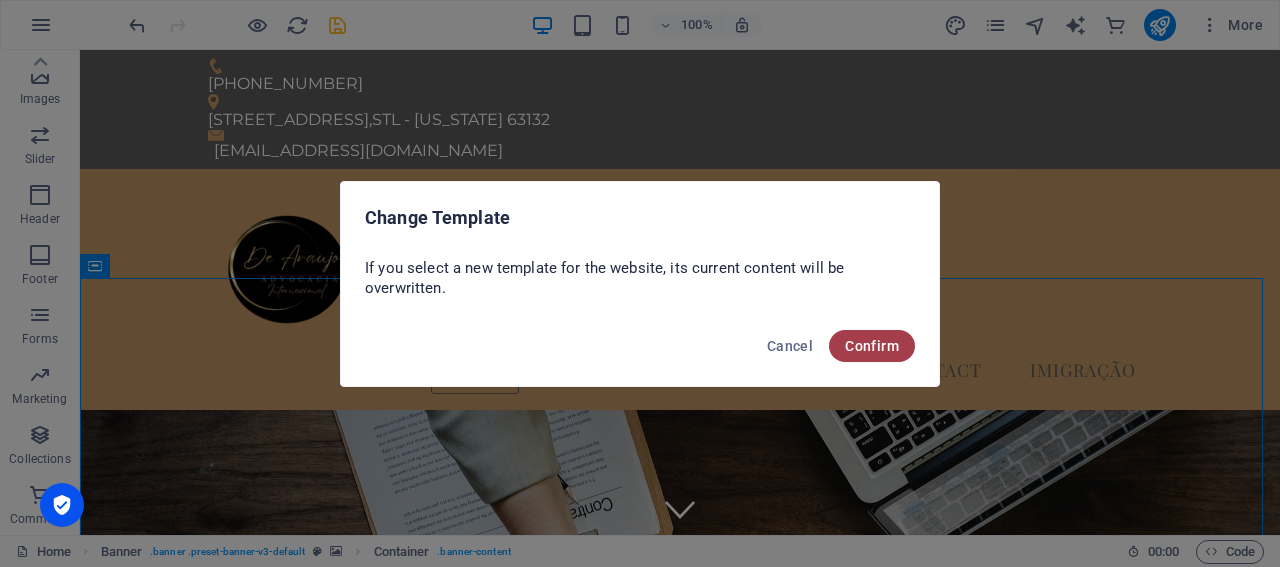 click on "Confirm" at bounding box center (872, 346) 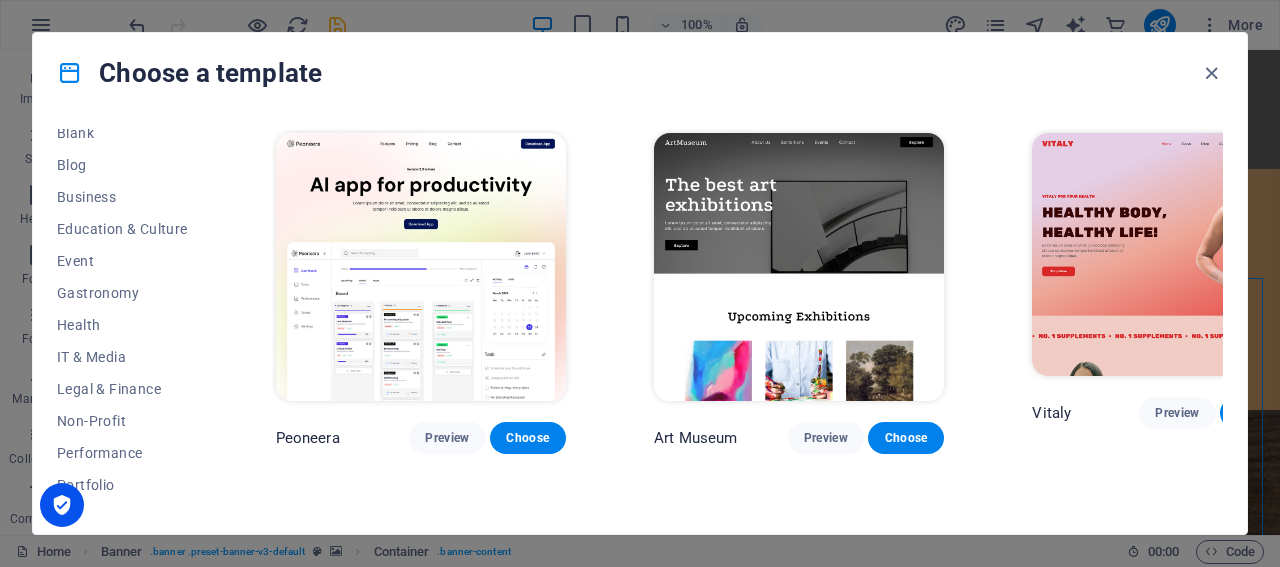 scroll, scrollTop: 292, scrollLeft: 0, axis: vertical 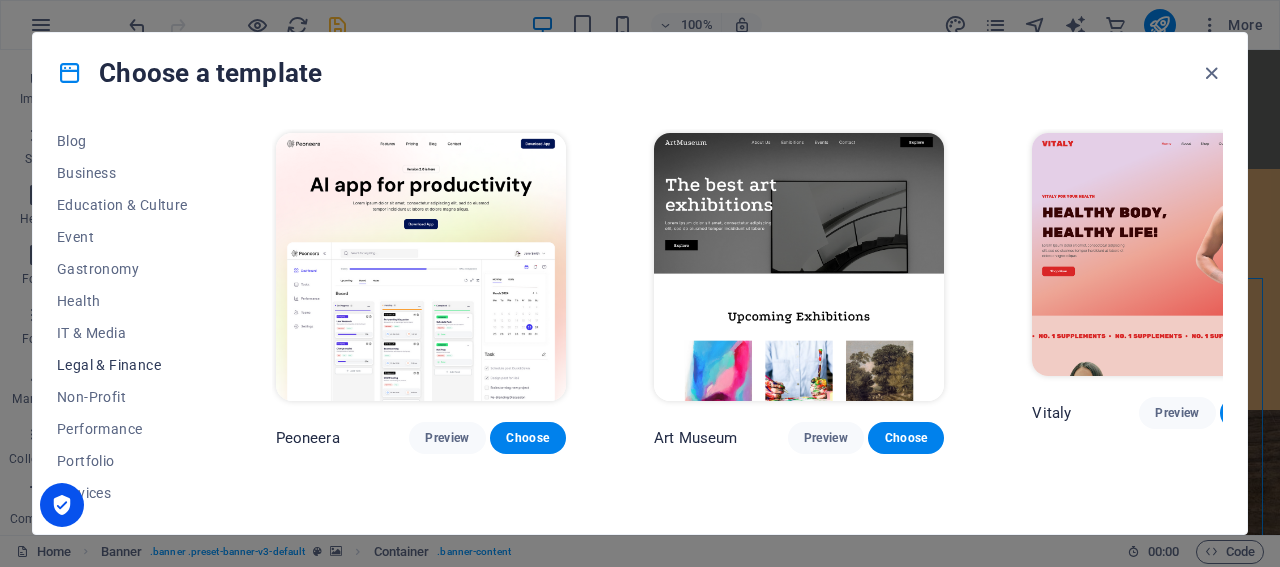 click on "Legal & Finance" at bounding box center [122, 365] 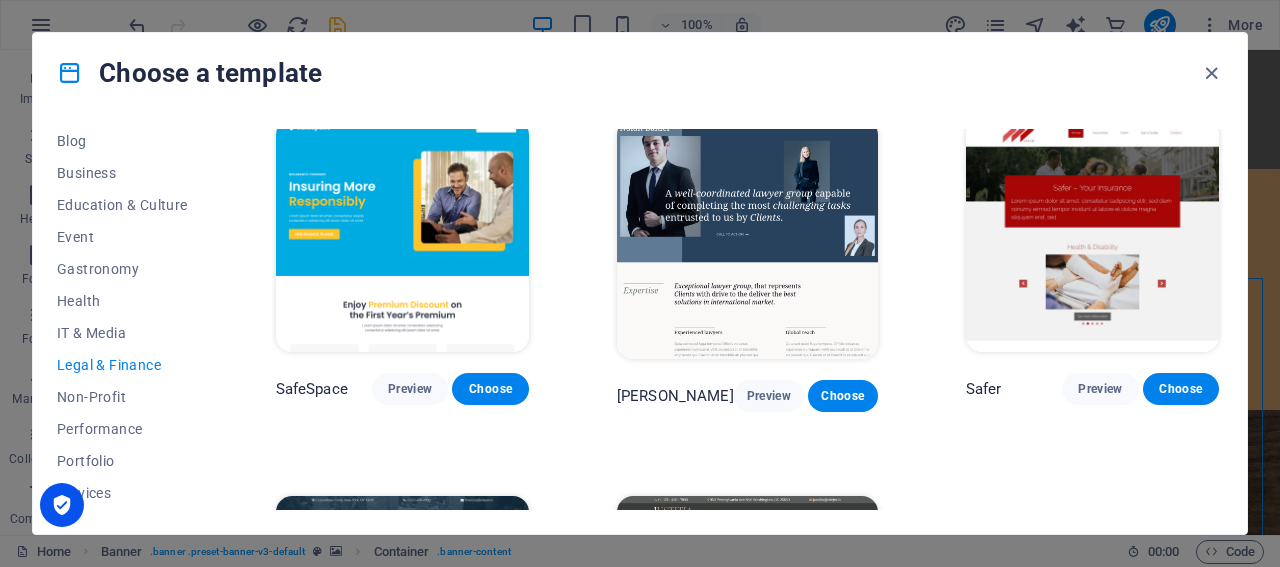 scroll, scrollTop: 15, scrollLeft: 0, axis: vertical 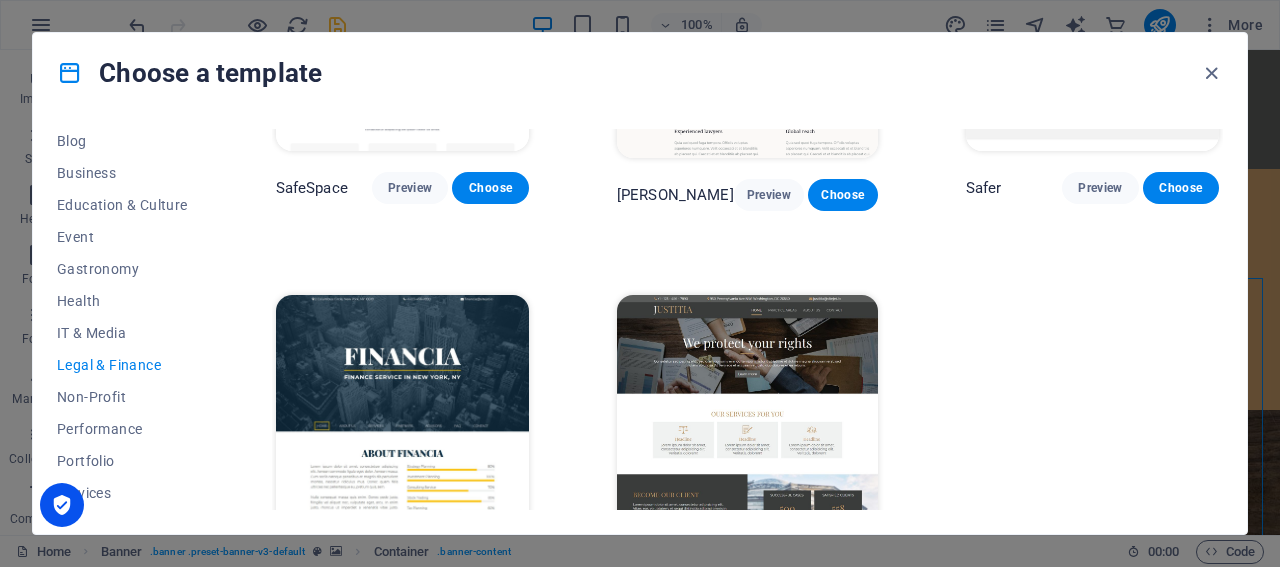 click at bounding box center [747, 415] 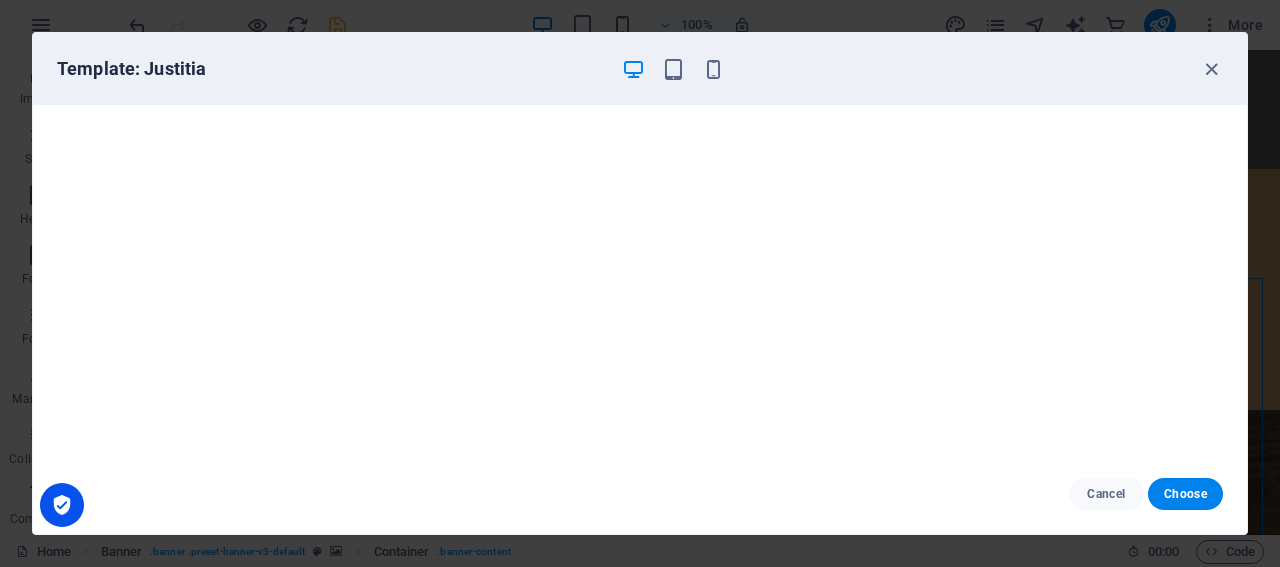 scroll, scrollTop: 4, scrollLeft: 0, axis: vertical 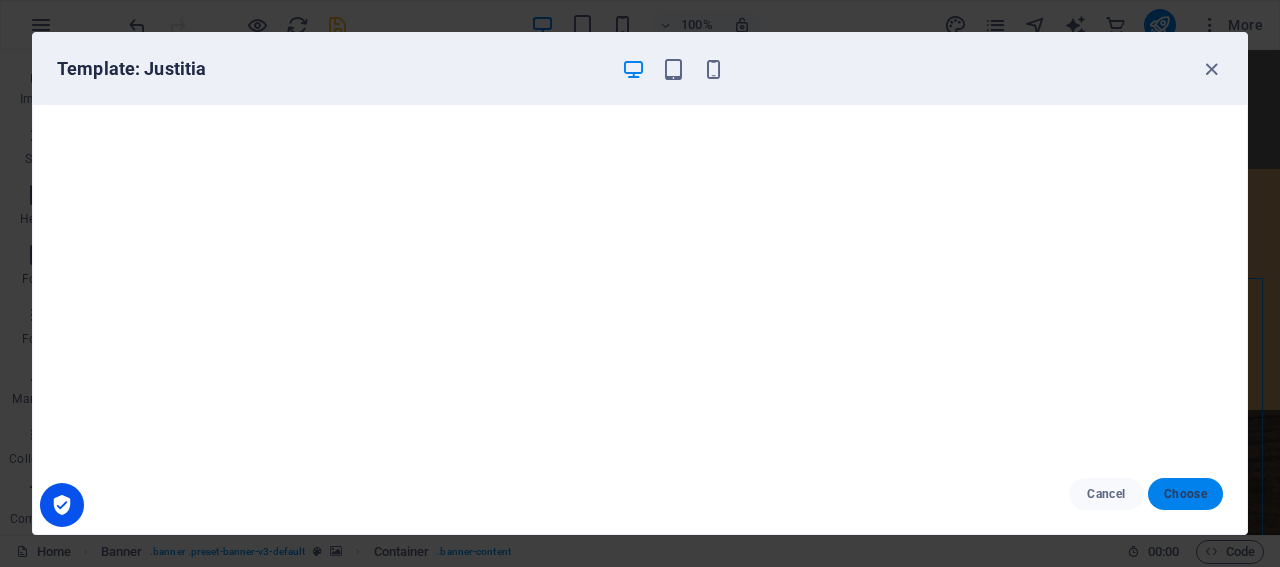 click on "Choose" at bounding box center (1185, 494) 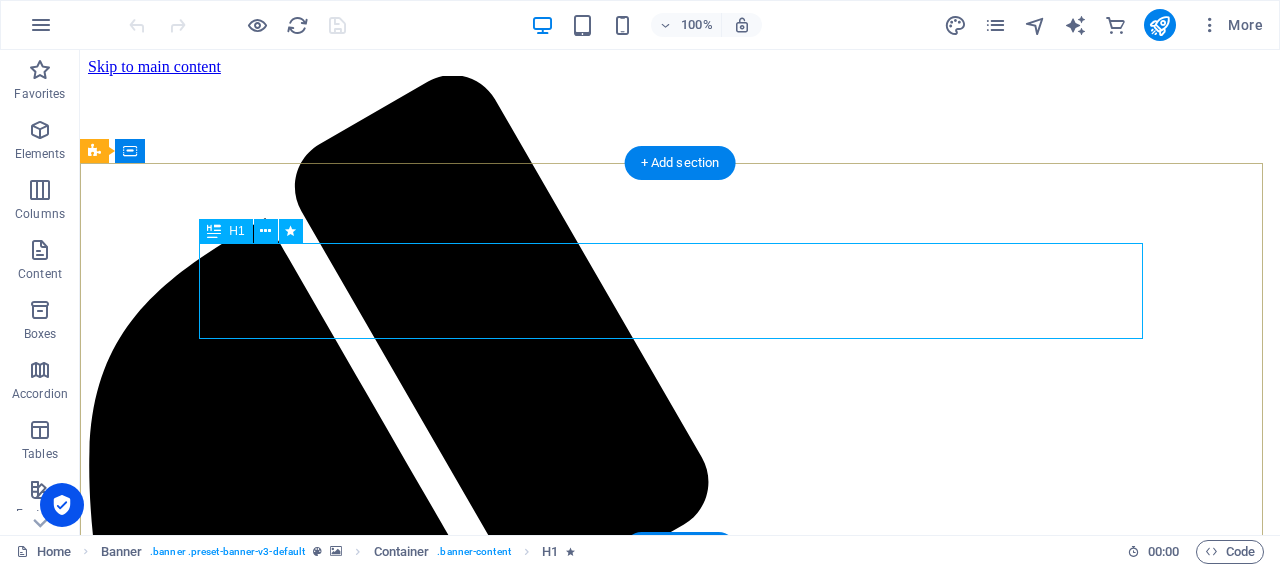 scroll, scrollTop: 0, scrollLeft: 0, axis: both 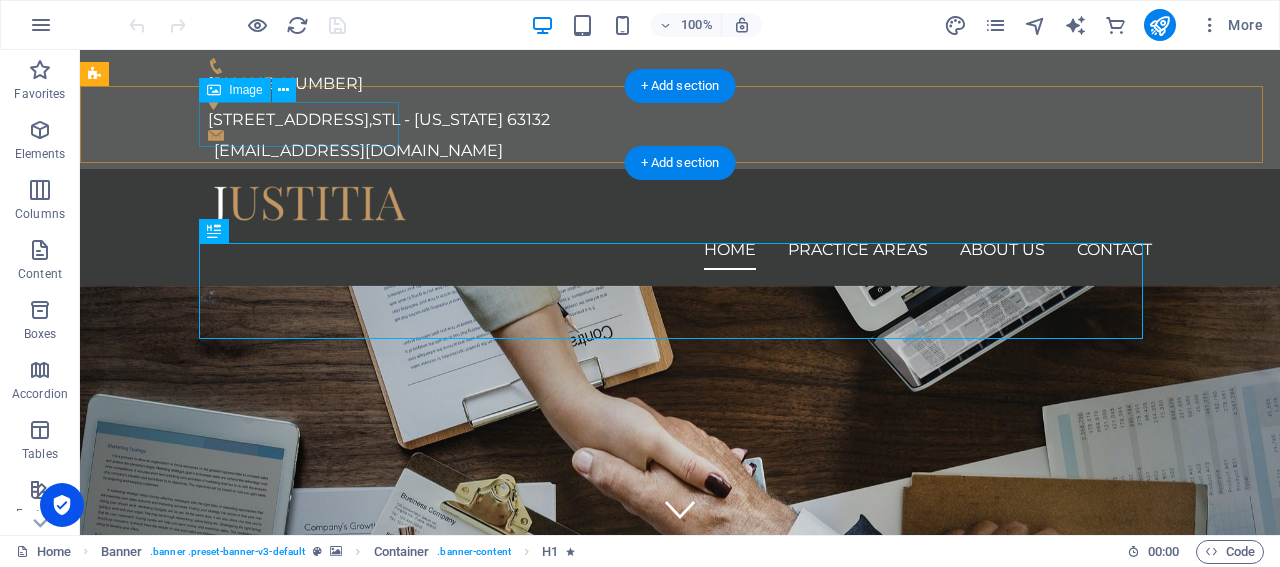click at bounding box center (680, 207) 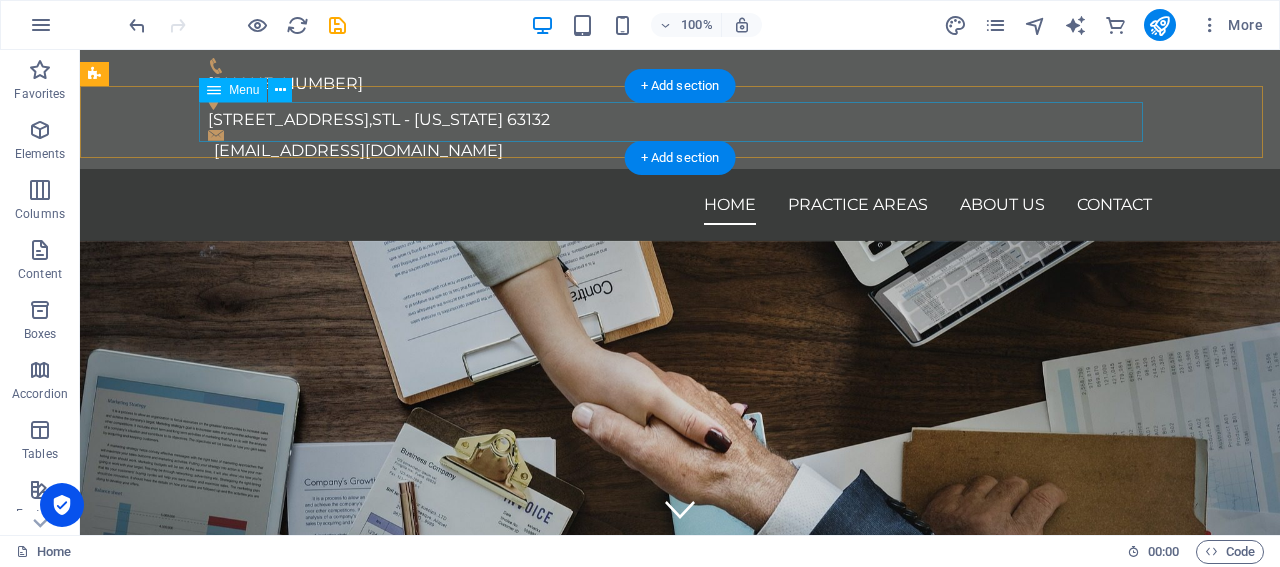 click on "Home Practice Areas About us Contact" at bounding box center [680, 205] 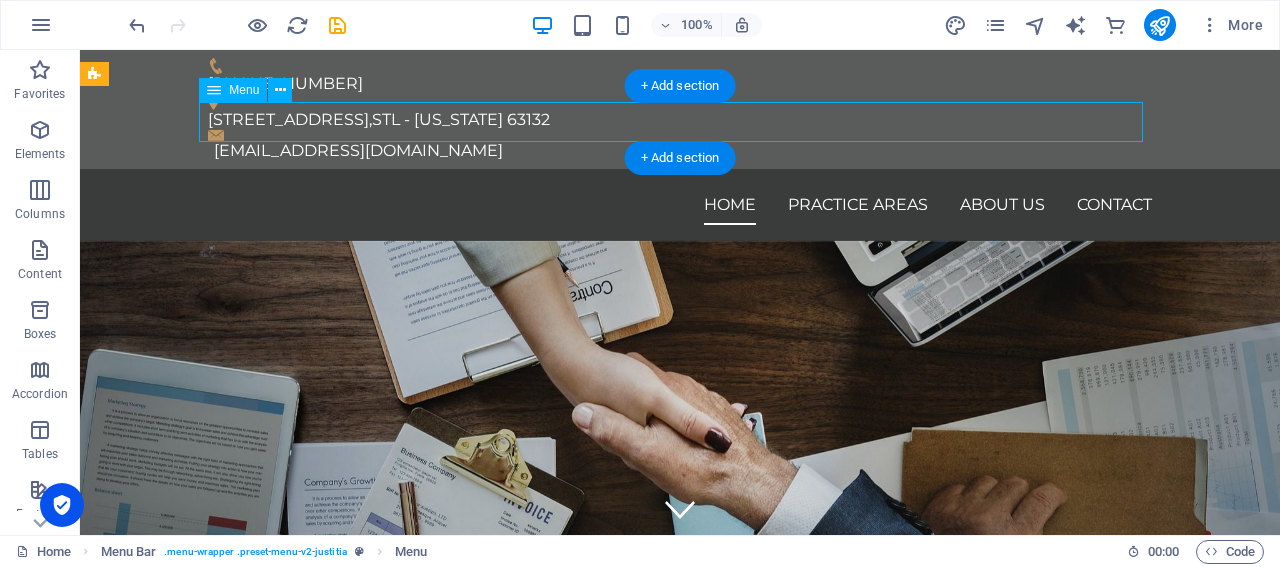 click on "Home Practice Areas About us Contact" at bounding box center [680, 205] 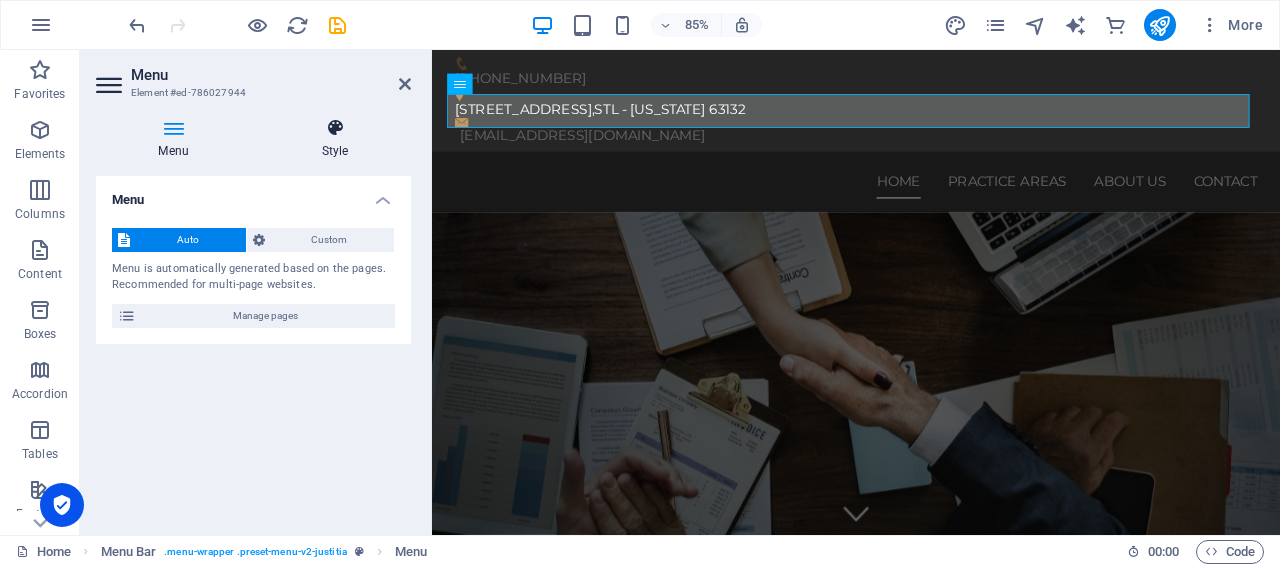 click at bounding box center [335, 128] 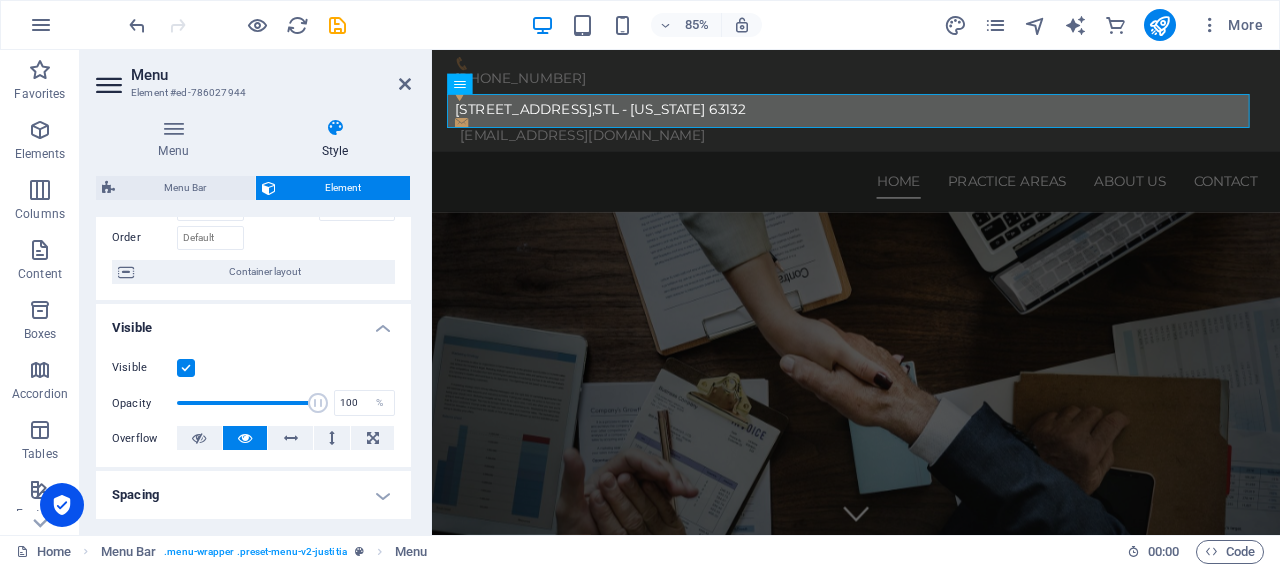 scroll, scrollTop: 0, scrollLeft: 0, axis: both 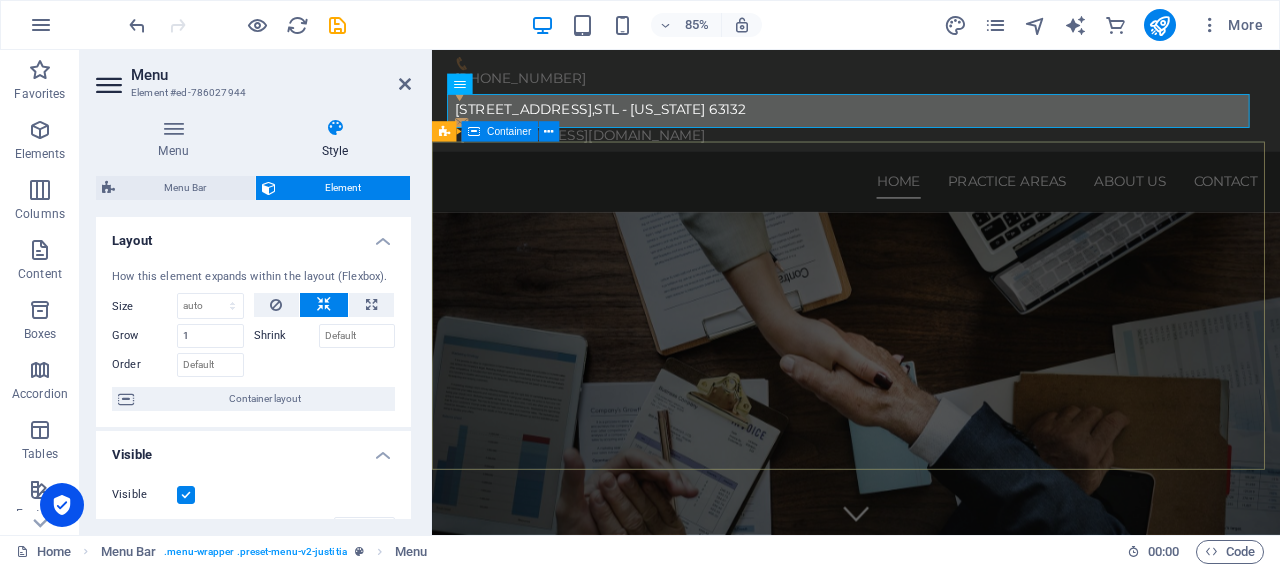 click on "We protect your rights Consetetur sadipscing elitr, sed diam nonumy eirmod tempor invidunt ut labore et dolore magna aliquyam erat, sed diam voluptua. At vero eos et accusam et justo duo dolores et ea rebum. Learn more" at bounding box center [931, 820] 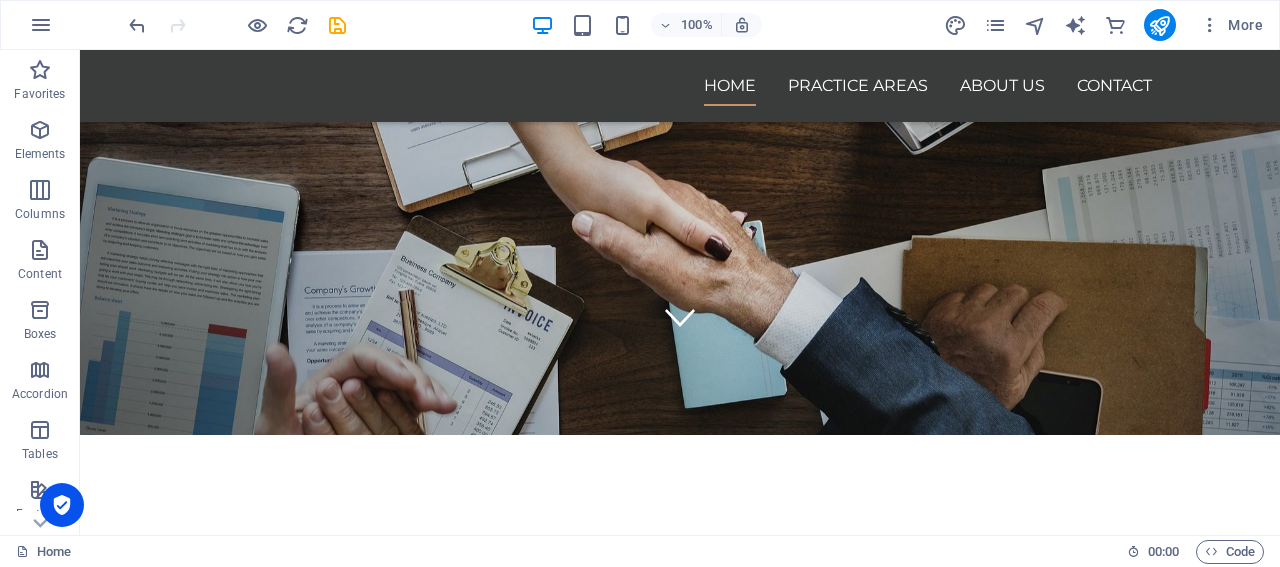 scroll, scrollTop: 0, scrollLeft: 0, axis: both 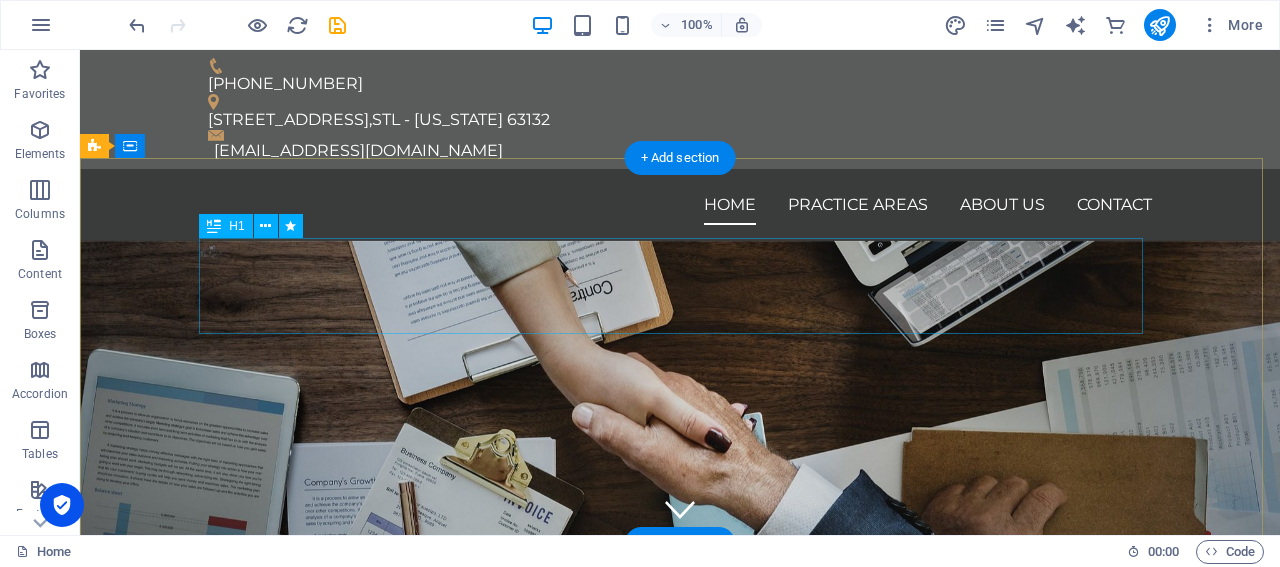 click on "We protect your rights" at bounding box center (680, 755) 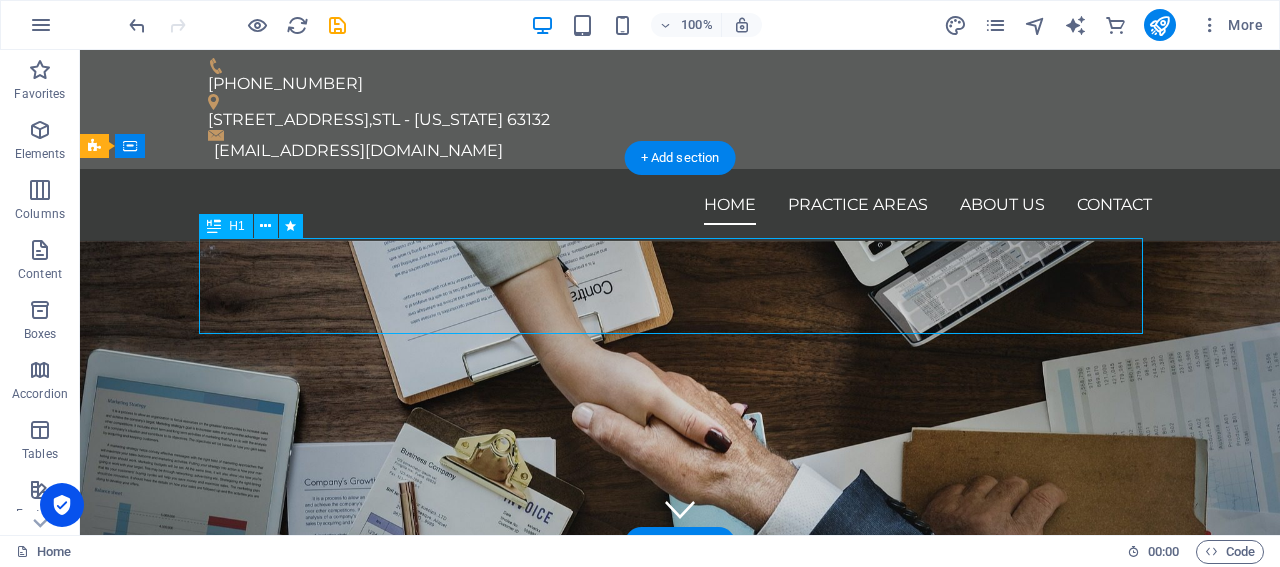 click on "We protect your rights" at bounding box center (680, 755) 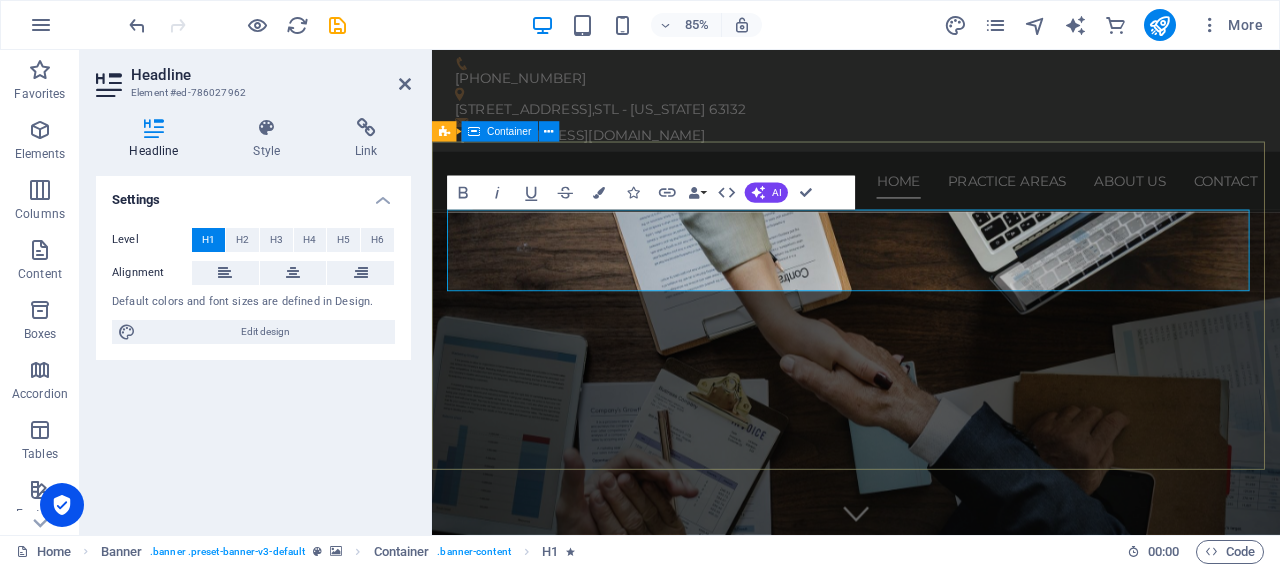 type 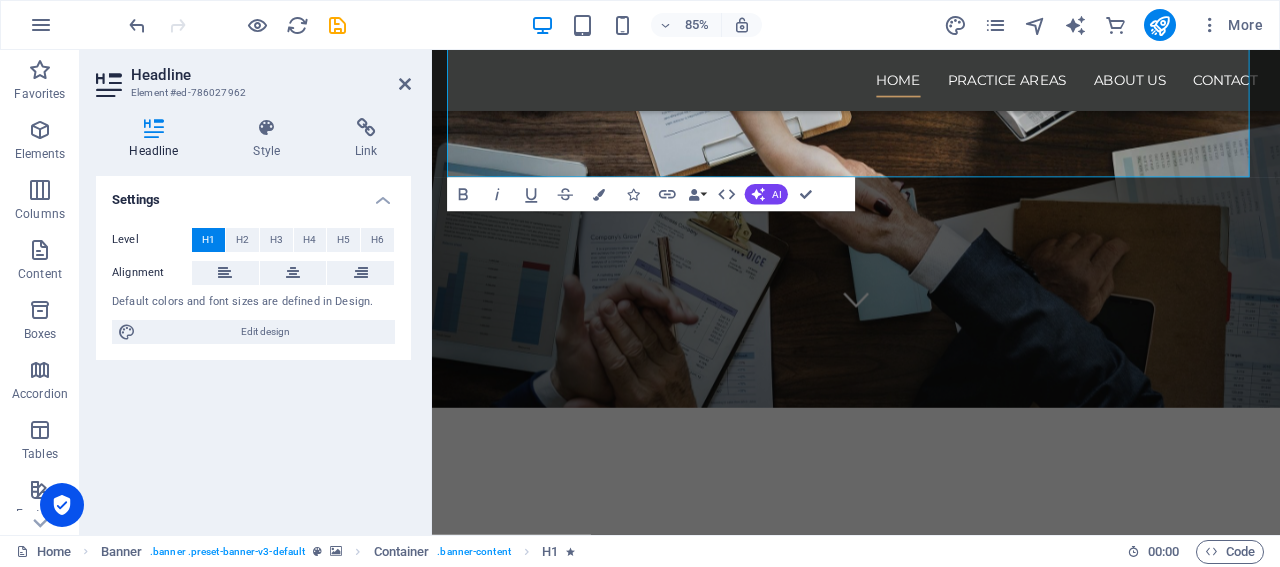scroll, scrollTop: 259, scrollLeft: 0, axis: vertical 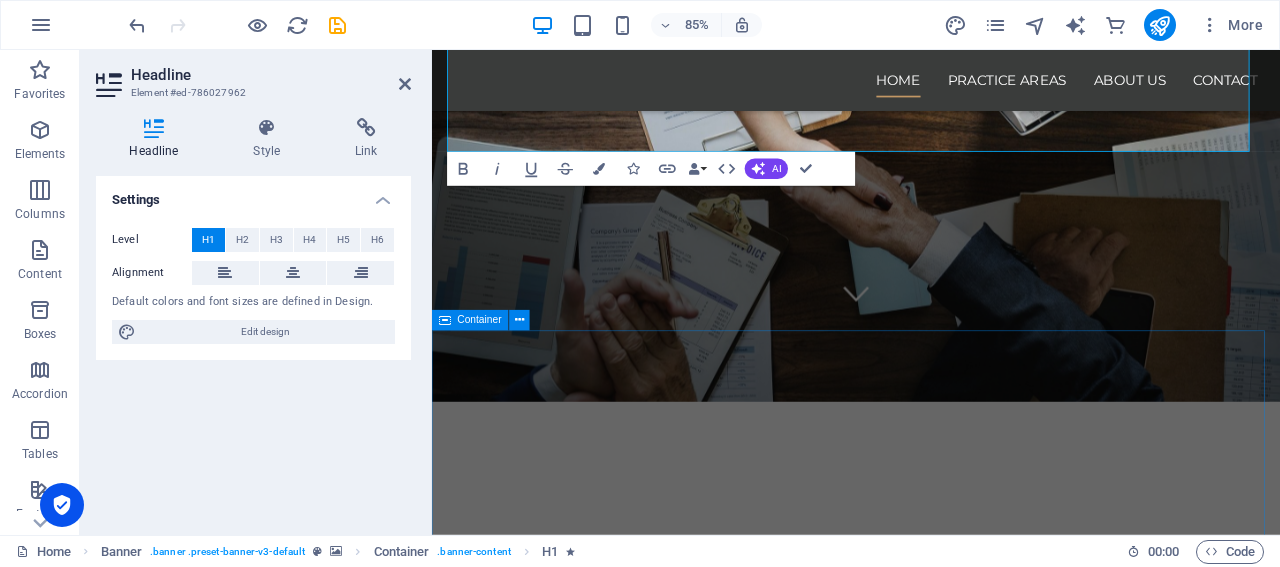 click on "Our services for you Headline Lorem ipsum dolor sit amet, consectetur adipisicing elit. Veritatis, dolorem! Headline Lorem ipsum dolor sit amet, consectetur adipisicing elit. Veritatis, dolorem! Headline Lorem ipsum dolor sit amet, consectetur adipisicing elit. Veritatis, dolorem!" at bounding box center (931, 1290) 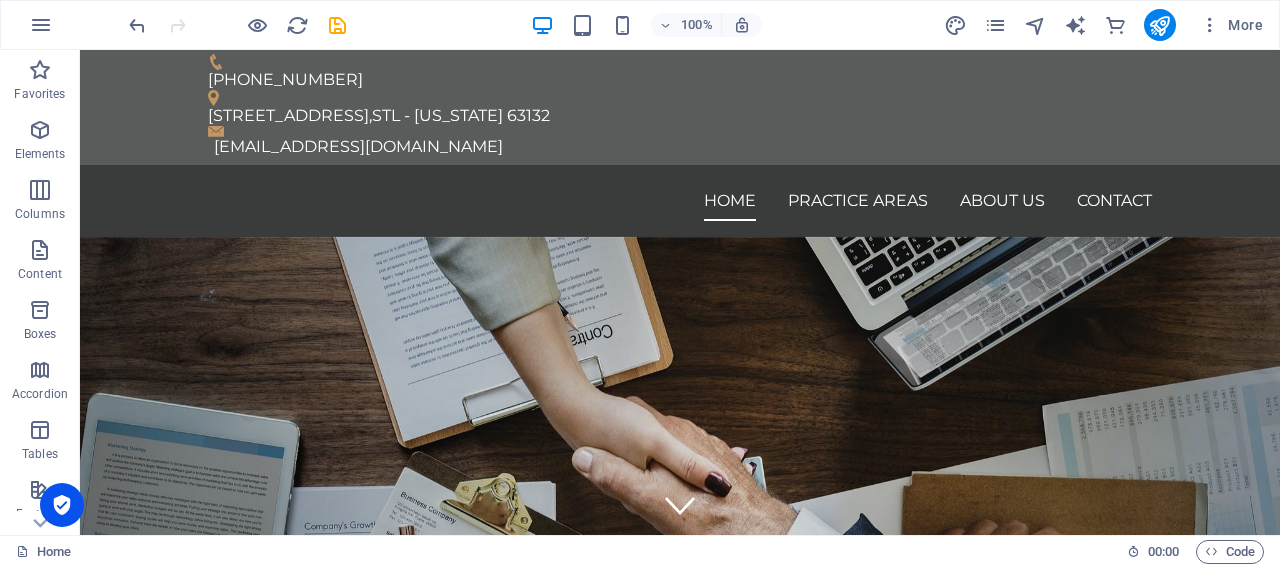 scroll, scrollTop: 0, scrollLeft: 0, axis: both 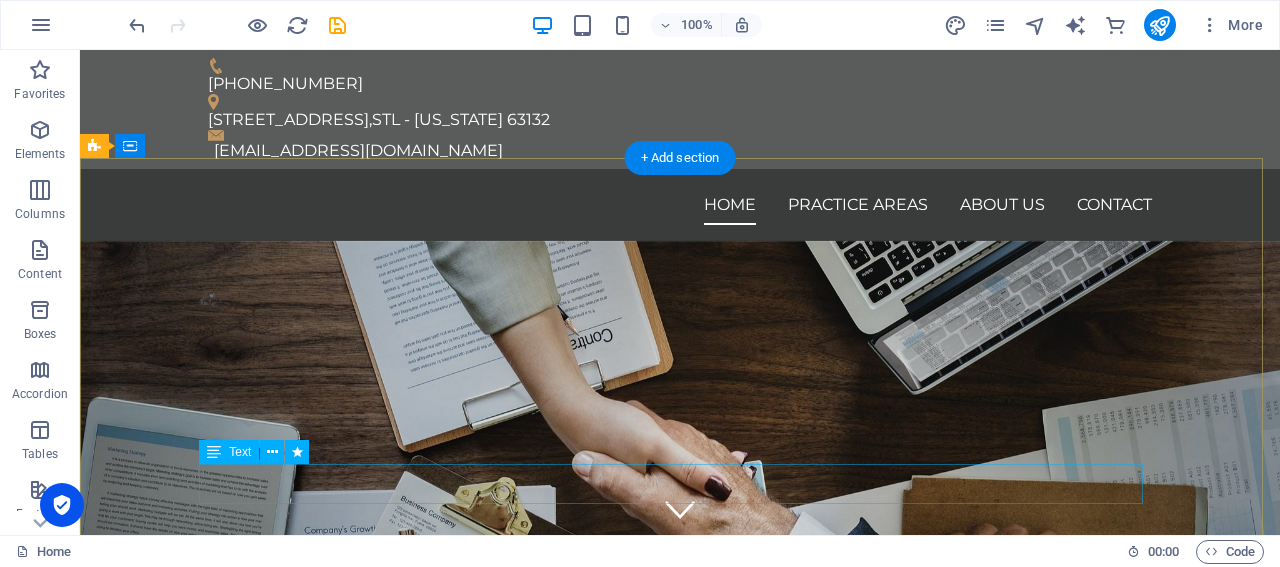 click on "Consetetur sadipscing elitr, sed diam nonumy eirmod tempor invidunt ut labore et dolore magna aliquyam erat, sed diam voluptua. At vero eos et accusam et [PERSON_NAME] duo [PERSON_NAME] et ea rebum." at bounding box center [680, 1049] 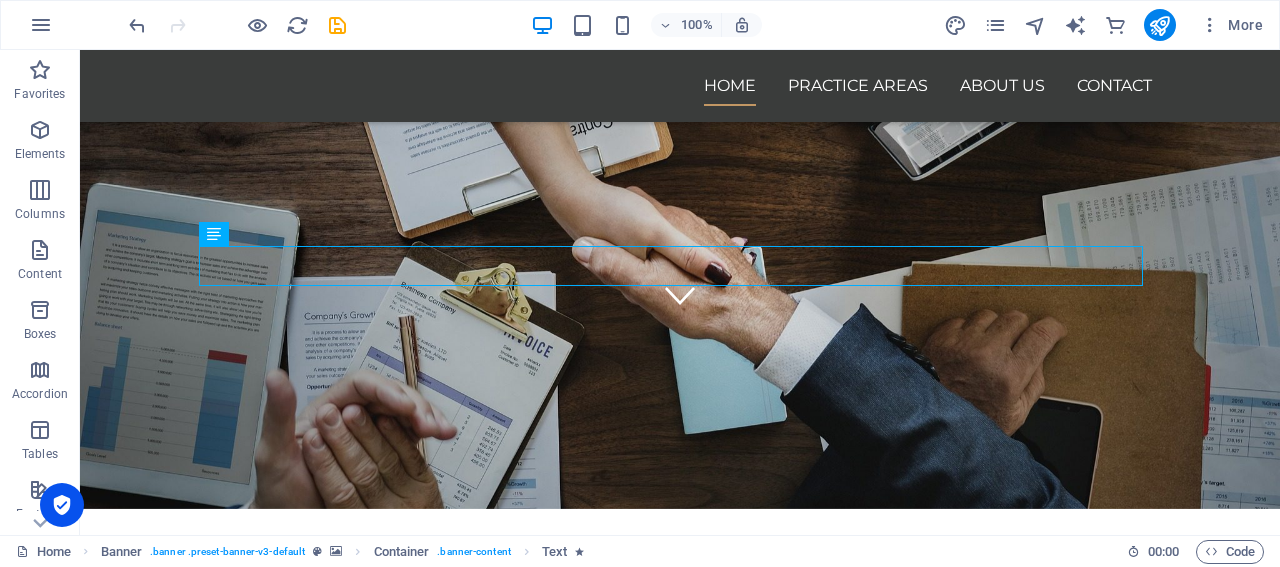 scroll, scrollTop: 218, scrollLeft: 0, axis: vertical 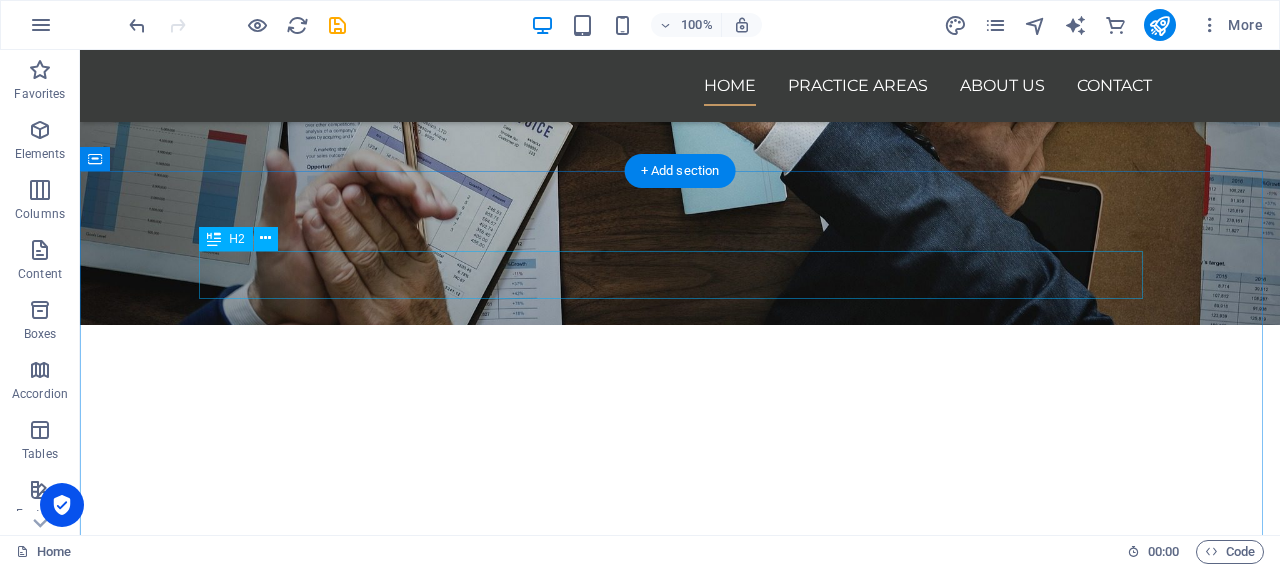 click on "Our services for you" at bounding box center (680, 912) 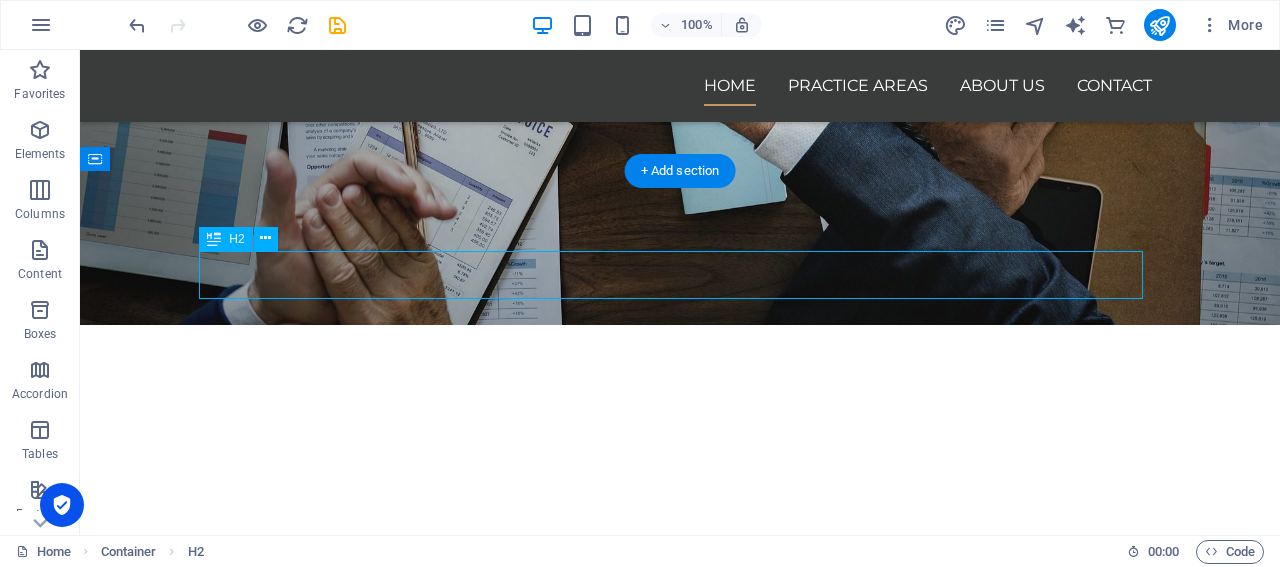 click on "Our services for you" at bounding box center (680, 912) 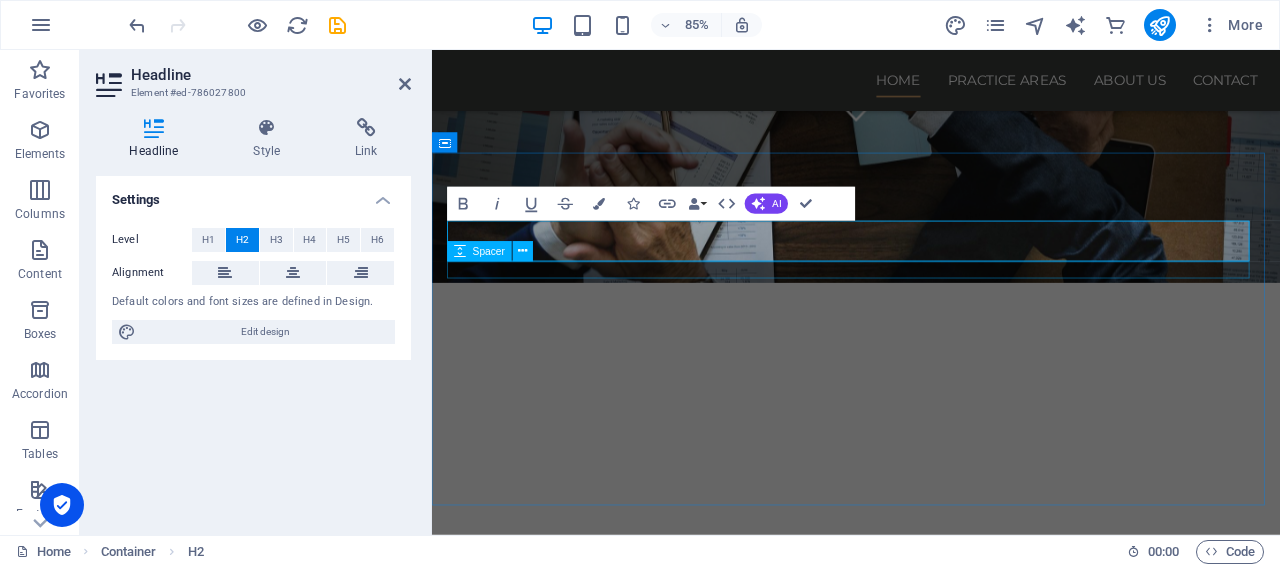 type 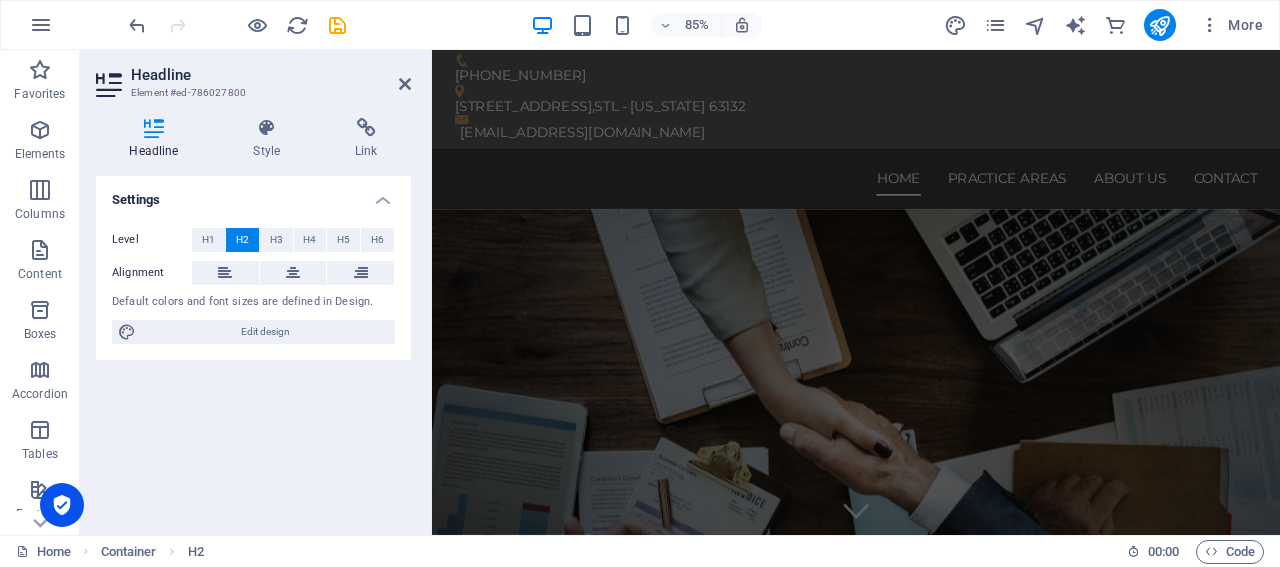 scroll, scrollTop: 0, scrollLeft: 0, axis: both 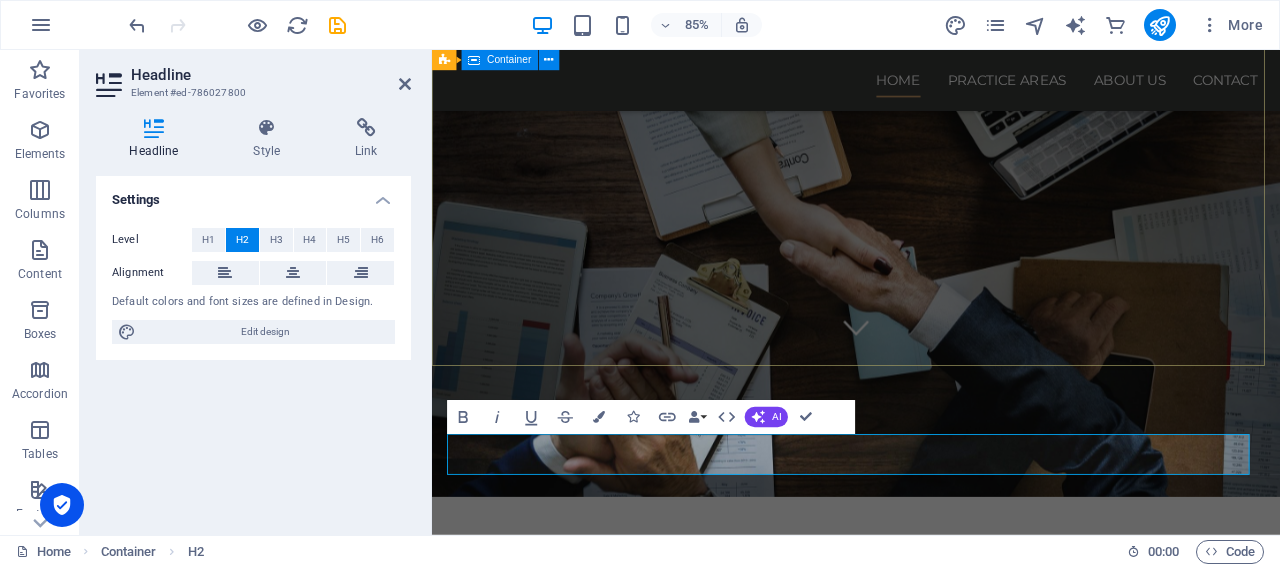 click on "NÓS PROTEGEMOS OS SEUS DIREITOS Consetetur sadipscing elitr, sed diam nonumy eirmod tempor invidunt ut labore et dolore magna aliquyam erat, sed diam voluptua. At vero eos et accusam et justo duo dolores et ea rebum. Learn more" at bounding box center [931, 818] 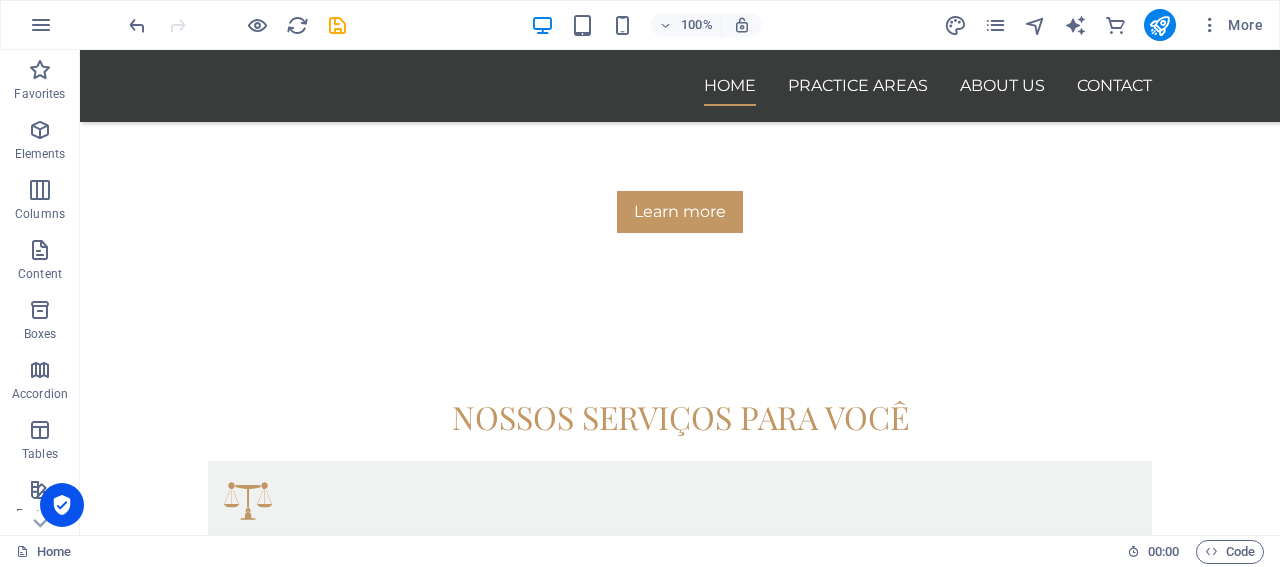 scroll, scrollTop: 969, scrollLeft: 0, axis: vertical 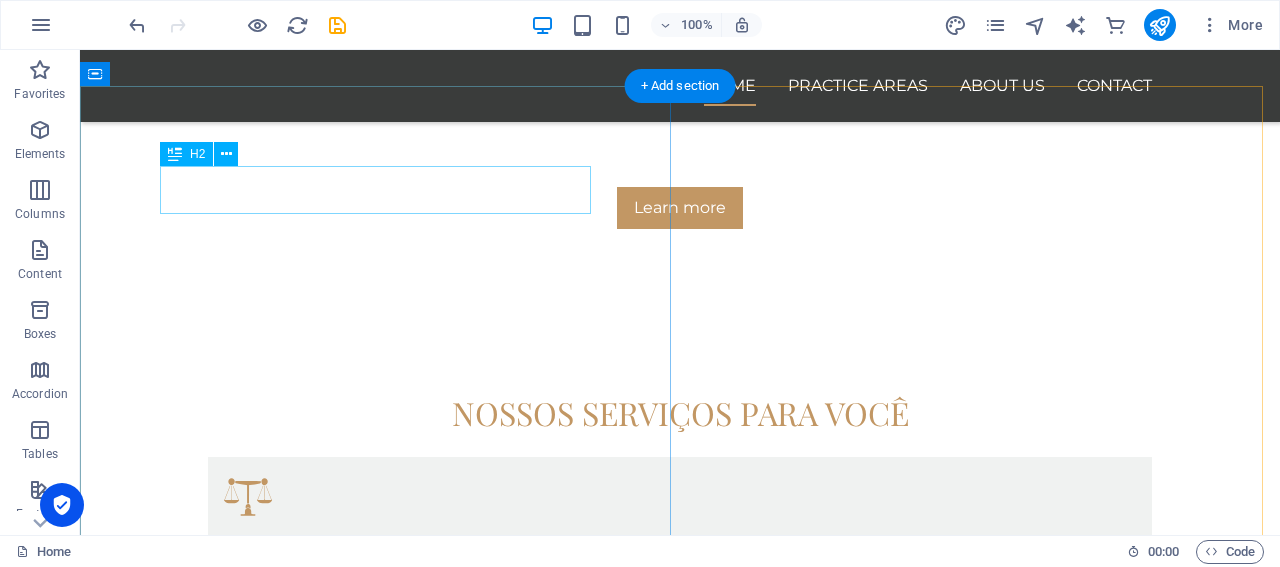 click on "Become our client" at bounding box center (680, 1098) 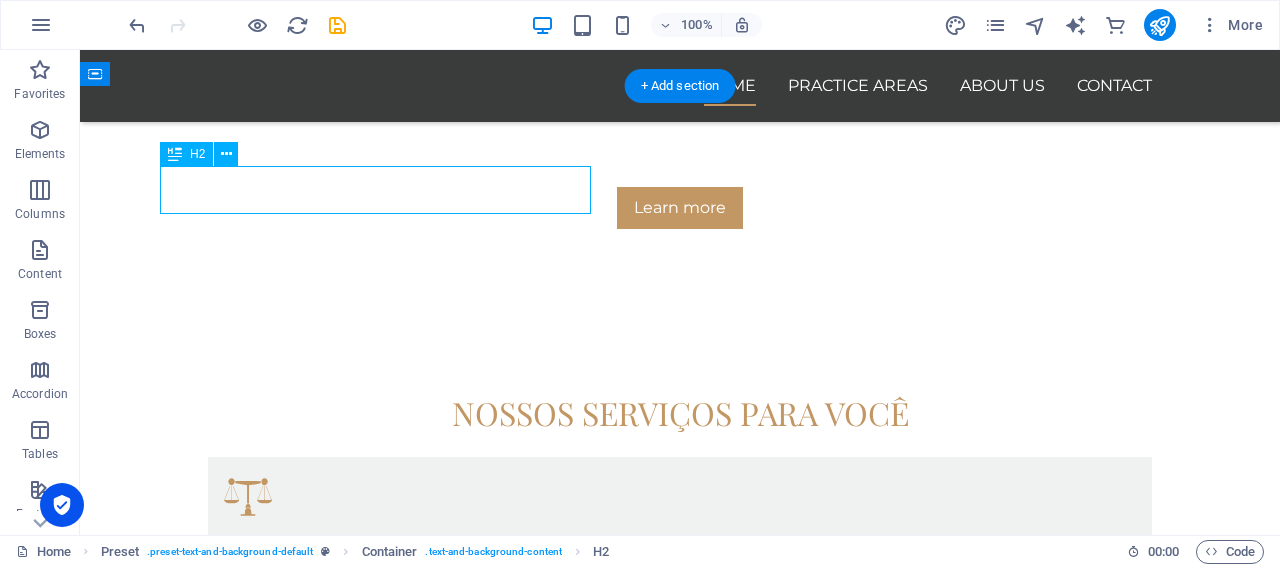click on "Become our client" at bounding box center (680, 1098) 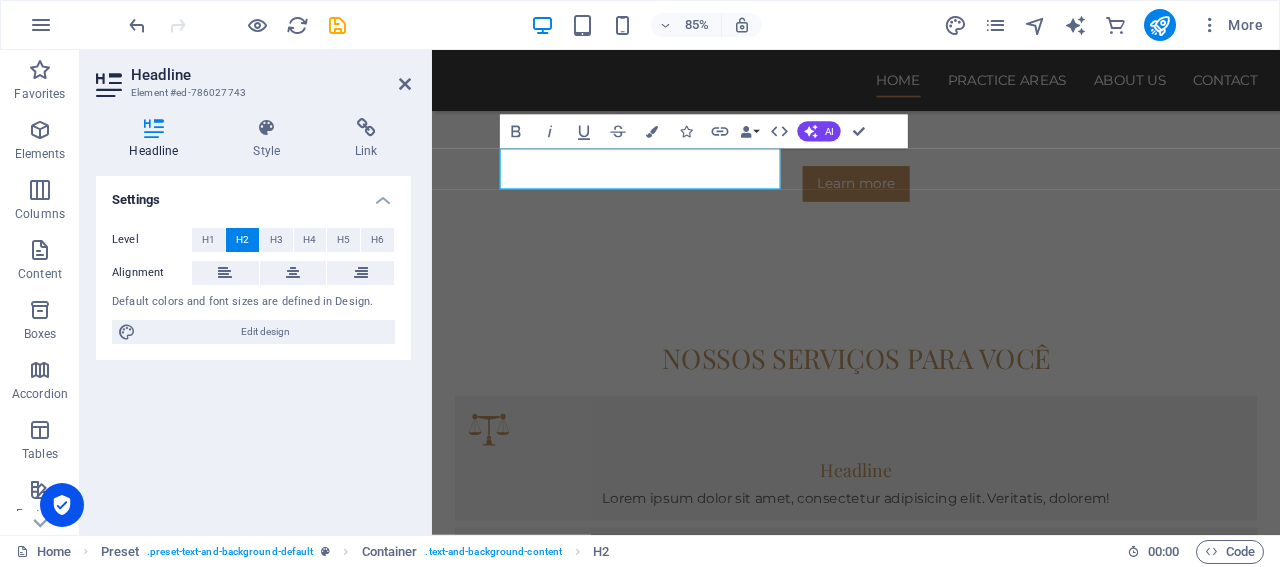 type 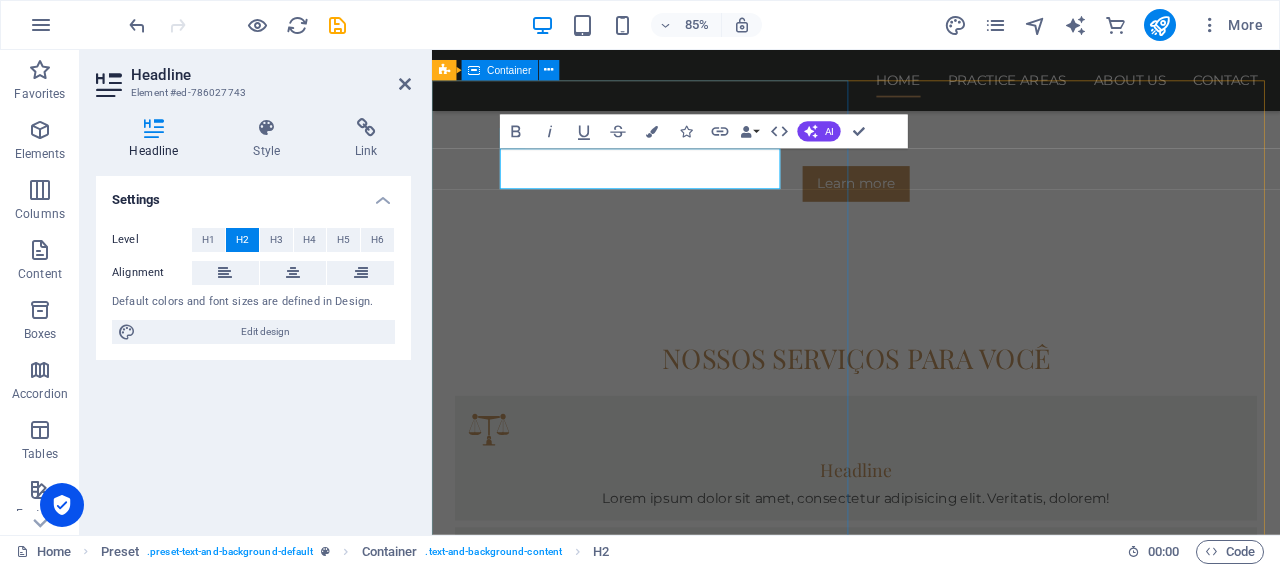 click on "SEJA NOSSO CLIENTE Lorem ipsum dolor sit amet, consectetur adipisicing elit. Vitae, eos, voluptatem, et sequi distinctio adipisci omnis in error quas fuga tempore fugit incidunt quos. Atque, debitis architecto ducimus eligendi dignissimos modi ut non officiis repudiandae maiores. Fugit sit atque eaque dolorum autem reprehenderit porro omnis obcaecati laborum? Obcaecati, laboriosam, ex, deserunt, harum libero a voluptatem possimus culpa nisi eos quas dolore omnis debitis consequatur fugiat eaque nostrum excepturi nulla. Qui, molestias, nobis dicta enim voluptas repellendus tempore mollitia hic tempora natus ipsam sed quo distinctio suscipit officiis consectetur omnis odit saepe soluta atque magni consequuntur unde nemo voluptatem similique porro." at bounding box center (931, 1188) 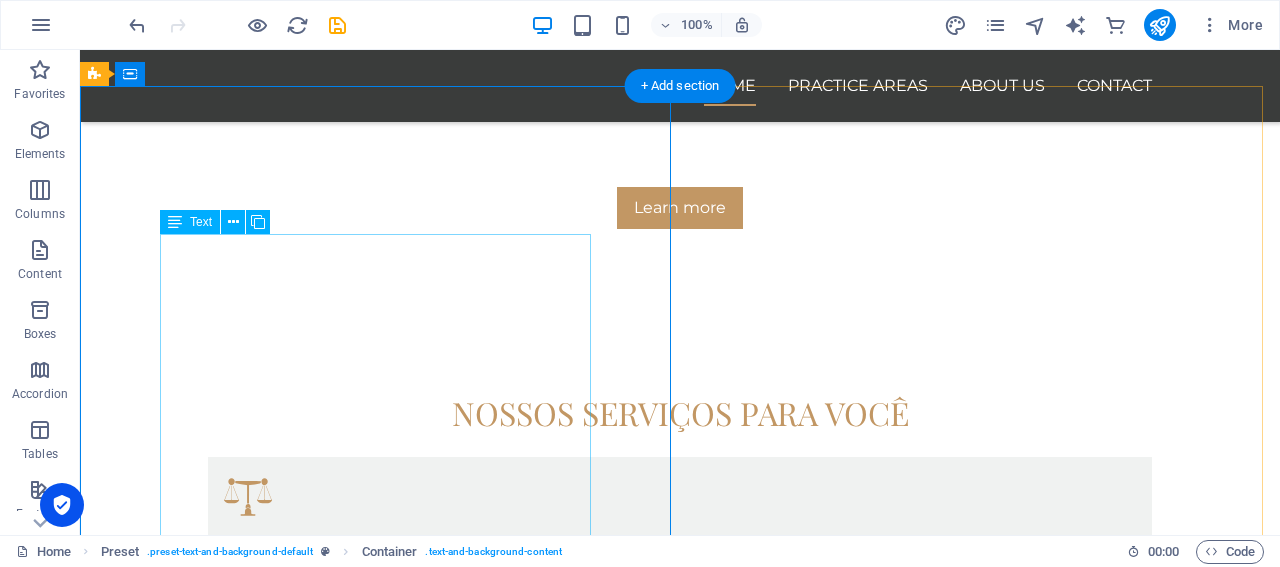 click on "Lorem ipsum dolor sit amet, consectetur adipisicing elit. Vitae, eos, voluptatem, et sequi distinctio adipisci omnis in error quas fuga tempore fugit incidunt quos. Atque, debitis architecto ducimus eligendi dignissimos modi ut non officiis repudiandae maiores. Fugit sit atque eaque dolorum autem reprehenderit porro omnis obcaecati laborum? Obcaecati, laboriosam, ex, deserunt, harum libero a voluptatem possimus culpa nisi eos quas dolore omnis debitis consequatur fugiat eaque nostrum excepturi nulla. Qui, molestias, nobis dicta enim voluptas repellendus tempore mollitia hic tempora natus ipsam sed quo distinctio suscipit officiis consectetur omnis odit saepe soluta atque magni consequuntur unde nemo voluptatem similique porro." at bounding box center (680, 1222) 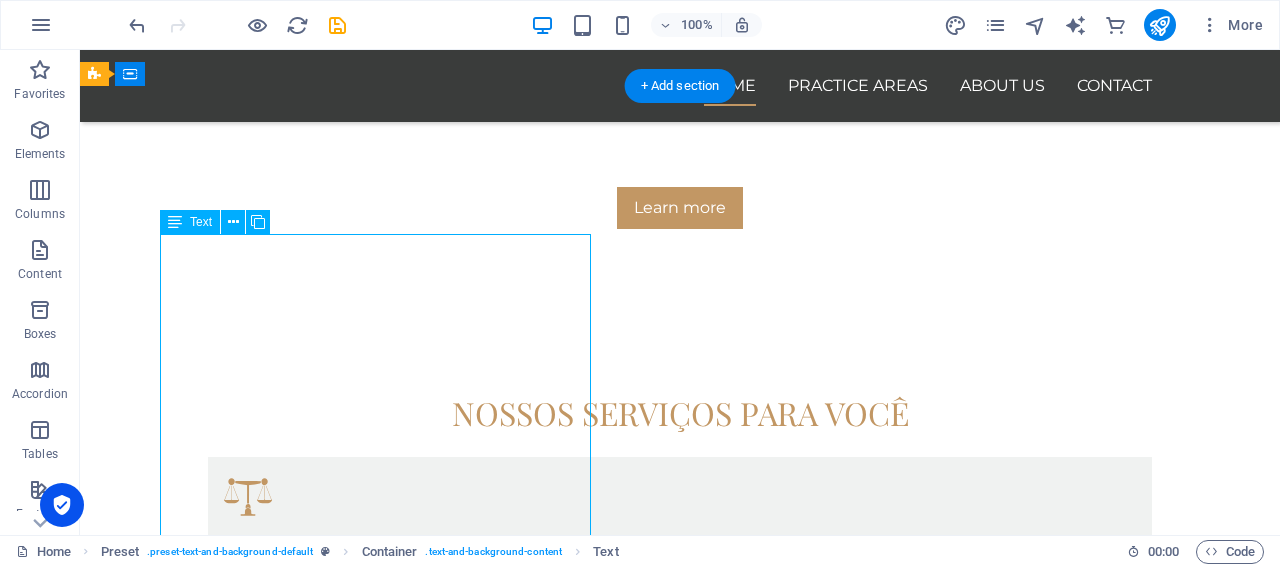 click on "Lorem ipsum dolor sit amet, consectetur adipisicing elit. Vitae, eos, voluptatem, et sequi distinctio adipisci omnis in error quas fuga tempore fugit incidunt quos. Atque, debitis architecto ducimus eligendi dignissimos modi ut non officiis repudiandae maiores. Fugit sit atque eaque dolorum autem reprehenderit porro omnis obcaecati laborum? Obcaecati, laboriosam, ex, deserunt, harum libero a voluptatem possimus culpa nisi eos quas dolore omnis debitis consequatur fugiat eaque nostrum excepturi nulla. Qui, molestias, nobis dicta enim voluptas repellendus tempore mollitia hic tempora natus ipsam sed quo distinctio suscipit officiis consectetur omnis odit saepe soluta atque magni consequuntur unde nemo voluptatem similique porro." at bounding box center (680, 1222) 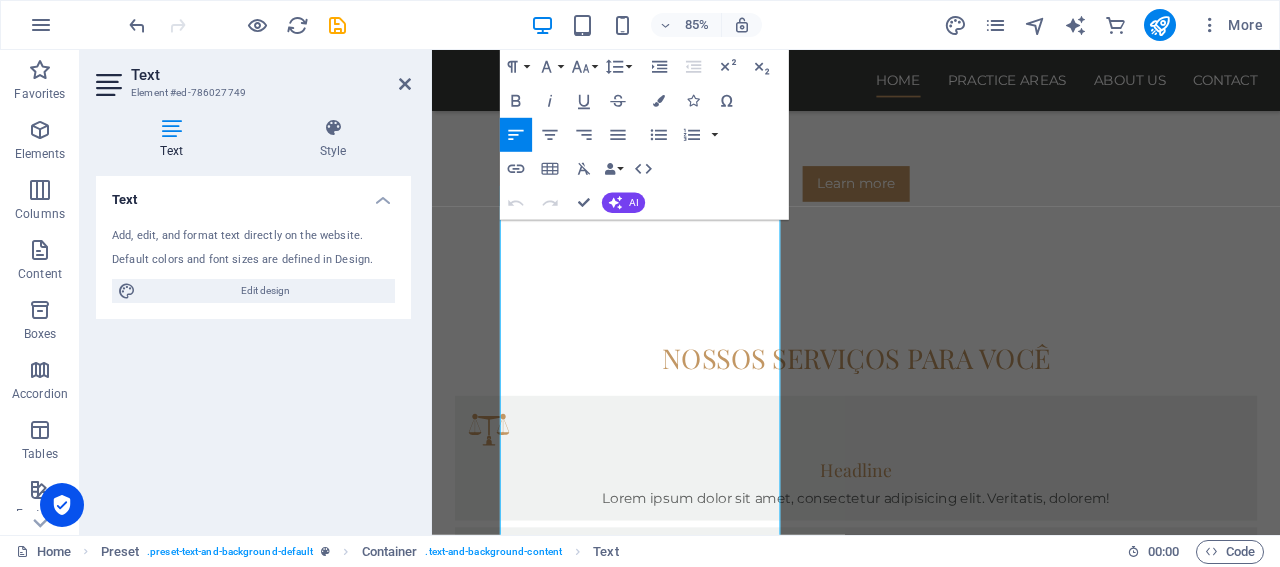click on "Text Add, edit, and format text directly on the website. Default colors and font sizes are defined in Design. Edit design Alignment Left aligned Centered Right aligned" at bounding box center [253, 347] 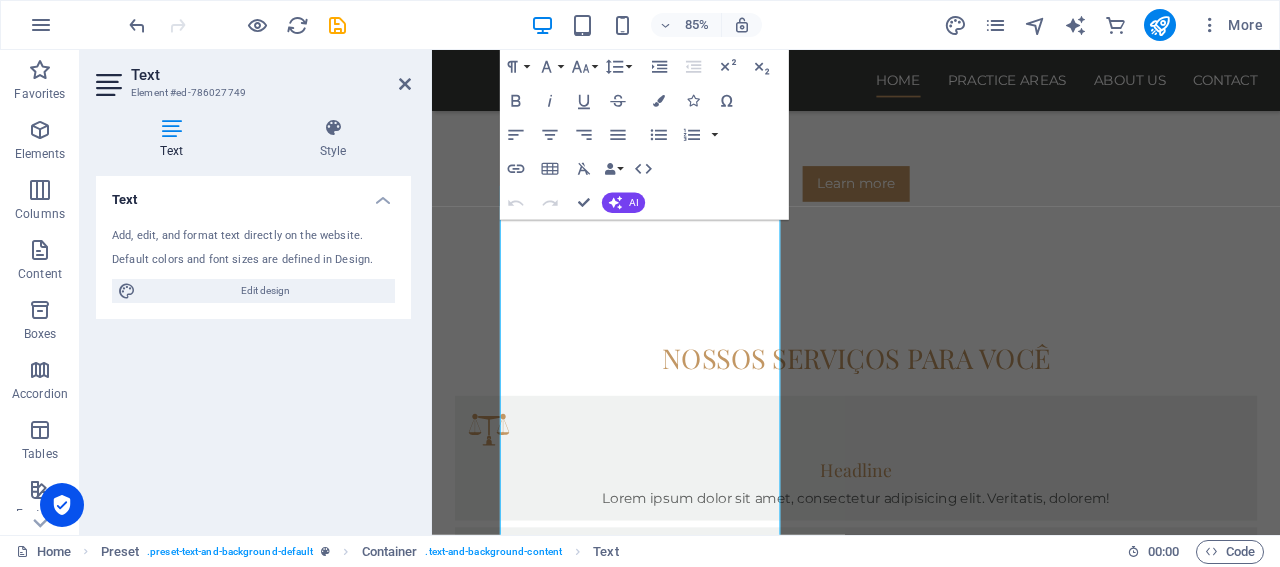 click on "85% More" at bounding box center [698, 25] 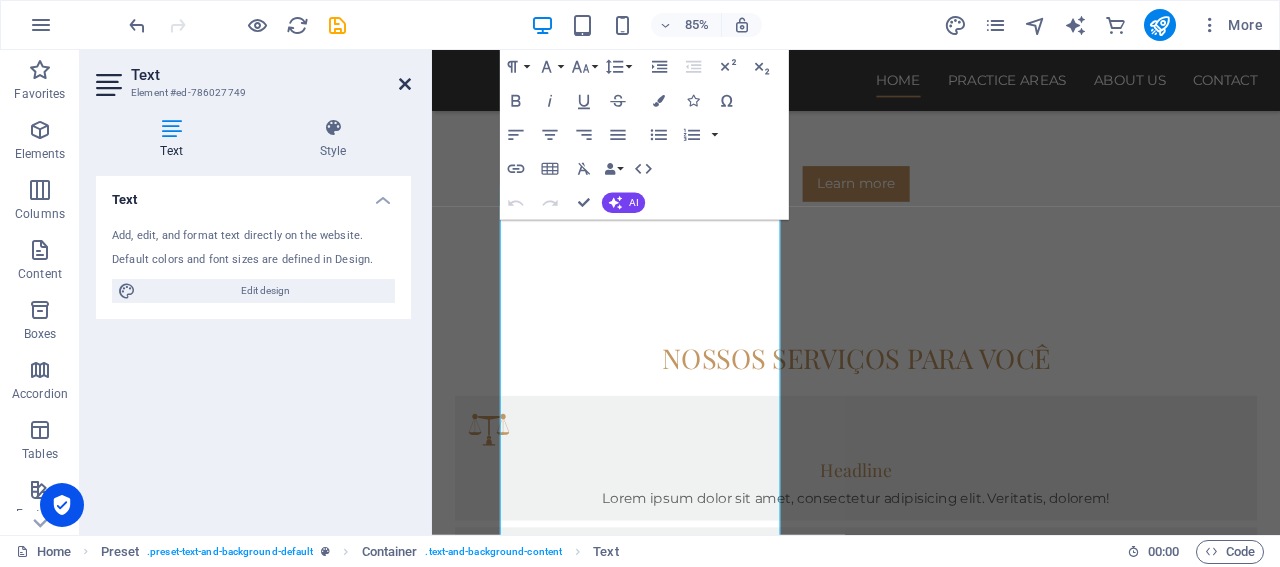 click at bounding box center [405, 84] 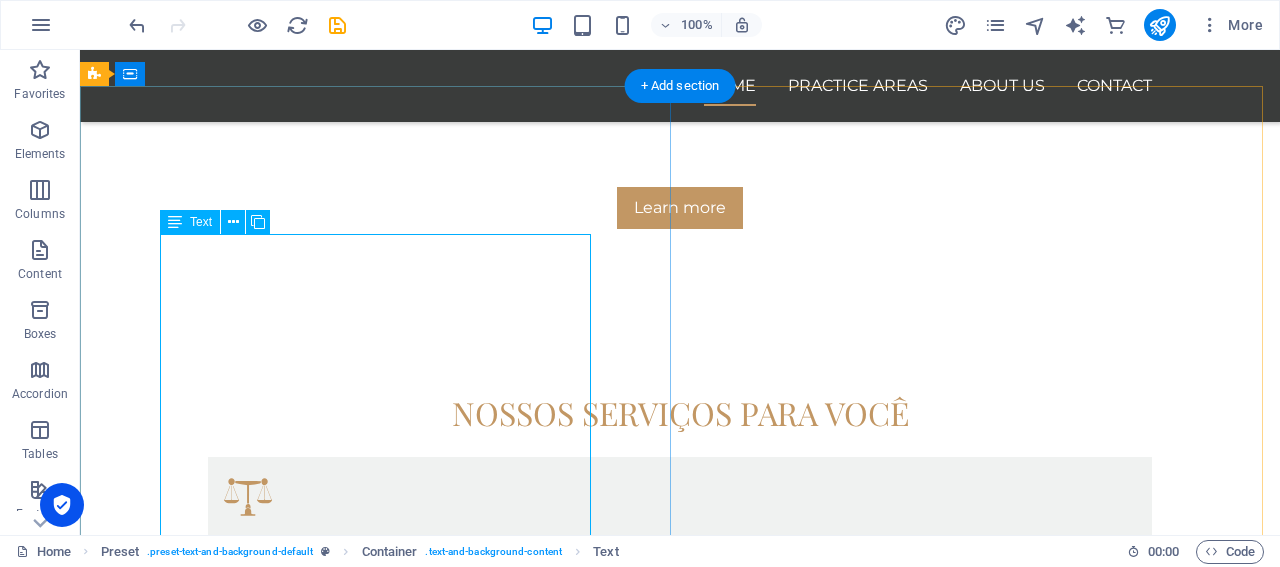 click on "Lorem ipsum dolor sit amet, consectetur adipisicing elit. Vitae, eos, voluptatem, et sequi distinctio adipisci omnis in error quas fuga tempore fugit incidunt quos. Atque, debitis architecto ducimus eligendi dignissimos modi ut non officiis repudiandae maiores. Fugit sit atque eaque dolorum autem reprehenderit porro omnis obcaecati laborum? Obcaecati, laboriosam, ex, deserunt, harum libero a voluptatem possimus culpa nisi eos quas dolore omnis debitis consequatur fugiat eaque nostrum excepturi nulla. Qui, molestias, nobis dicta enim voluptas repellendus tempore mollitia hic tempora natus ipsam sed quo distinctio suscipit officiis consectetur omnis odit saepe soluta atque magni consequuntur unde nemo voluptatem similique porro." at bounding box center (680, 1222) 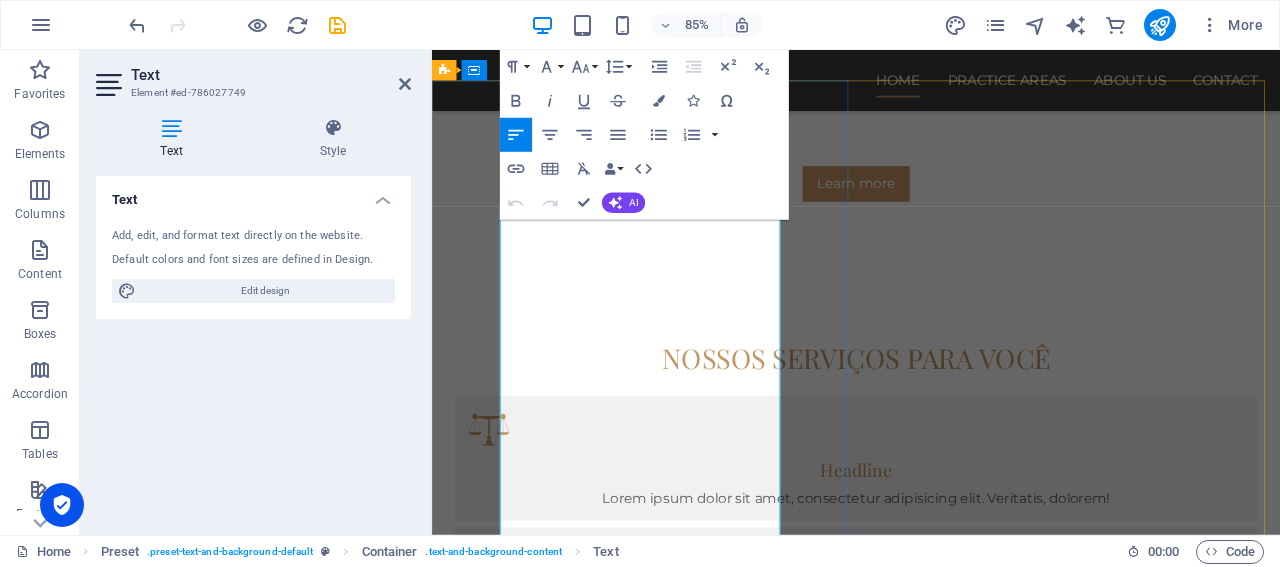 click on "Lorem ipsum dolor sit amet, consectetur adipisicing elit. Vitae, eos, voluptatem, et sequi distinctio adipisci omnis in error quas fuga tempore fugit incidunt quos. Atque, debitis architecto ducimus eligendi dignissimos modi ut non officiis repudiandae maiores. Fugit sit atque eaque dolorum autem reprehenderit porro omnis obcaecati laborum? Obcaecati, laboriosam, ex, deserunt, harum libero a voluptatem possimus culpa nisi eos quas dolore omnis debitis consequatur fugiat eaque nostrum excepturi nulla. Qui, molestias, nobis dicta enim voluptas repellendus tempore mollitia hic tempora natus ipsam sed quo distinctio suscipit officiis consectetur omnis odit saepe soluta atque magni consequuntur unde nemo voluptatem similique porro." at bounding box center (931, 1222) 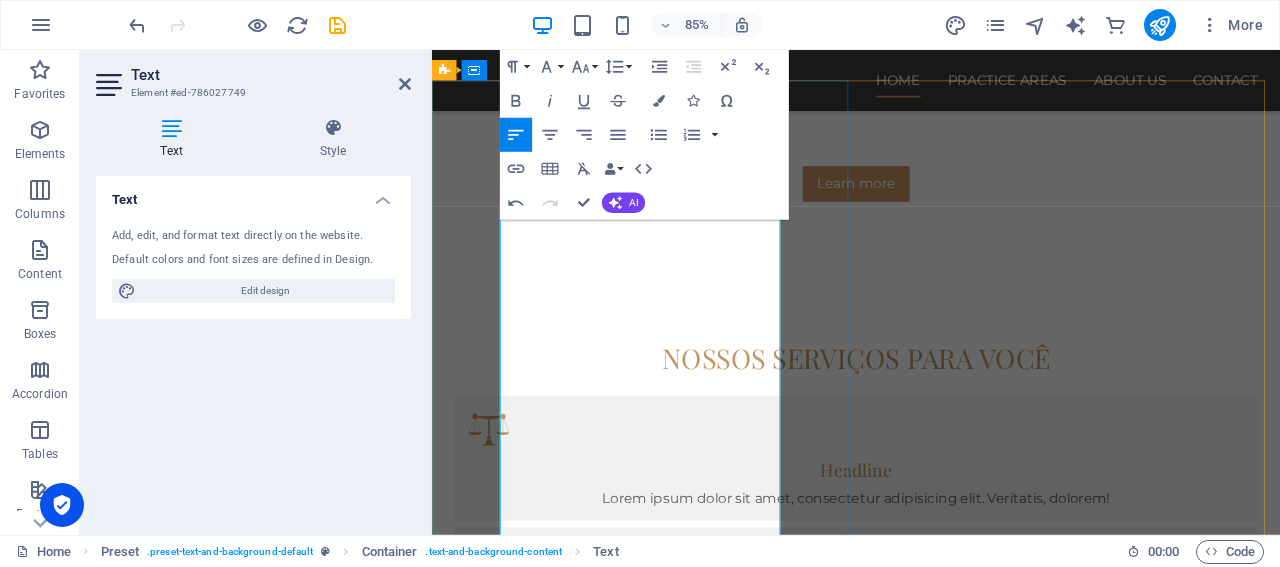 click on "1. Experiência e Expertise" at bounding box center (931, 1237) 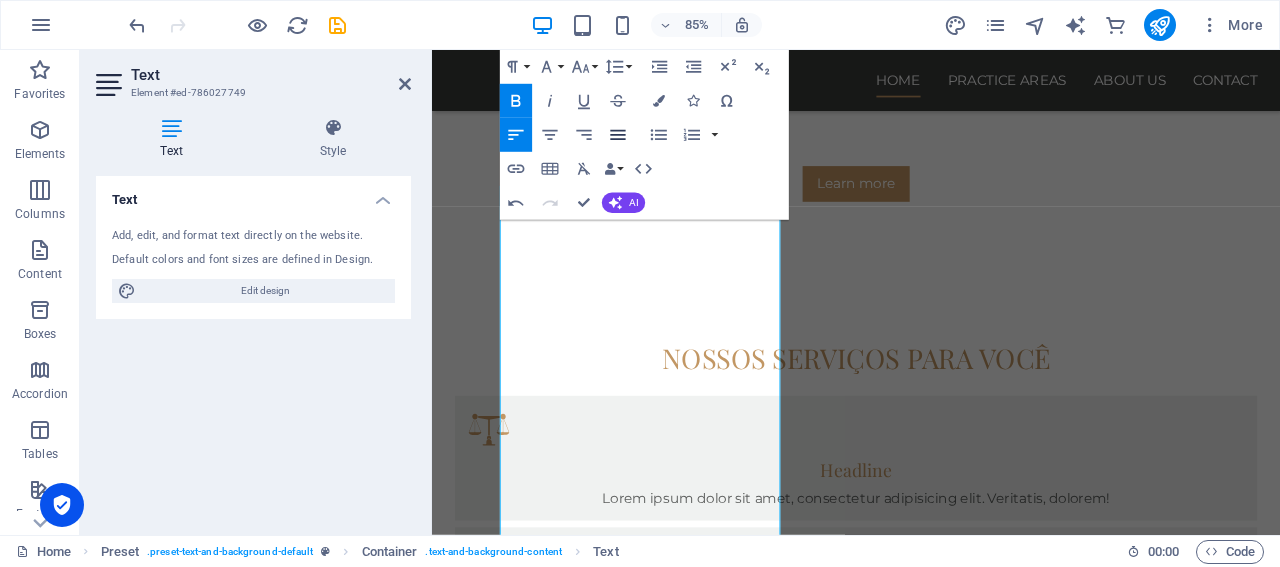 click 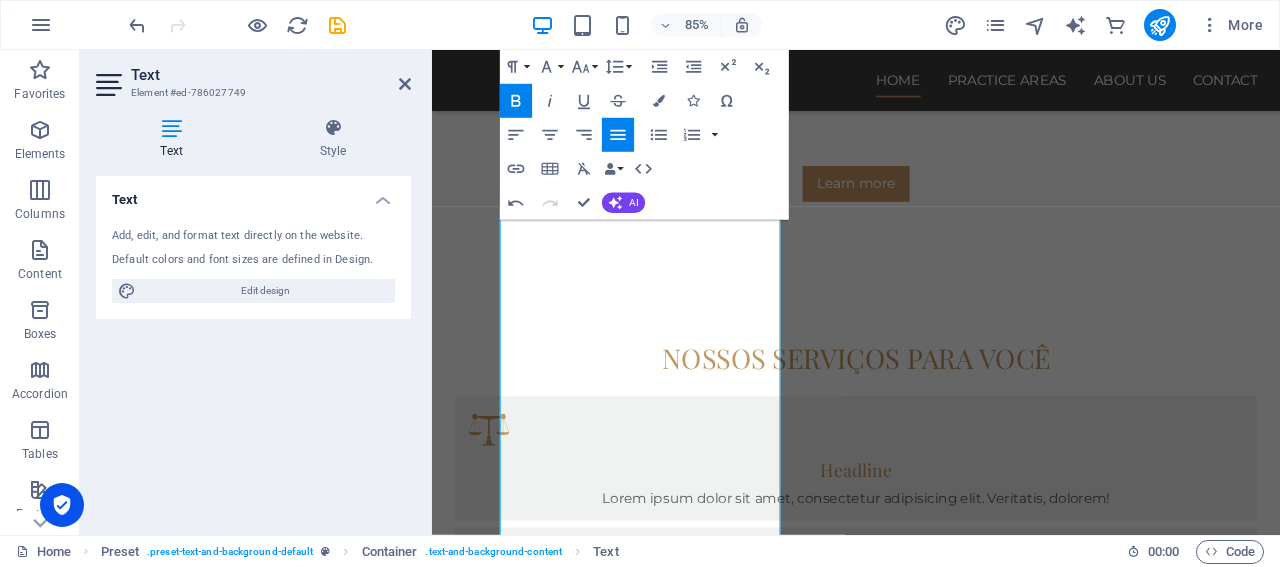click on "Text Add, edit, and format text directly on the website. Default colors and font sizes are defined in Design. Edit design Alignment Left aligned Centered Right aligned" at bounding box center (253, 347) 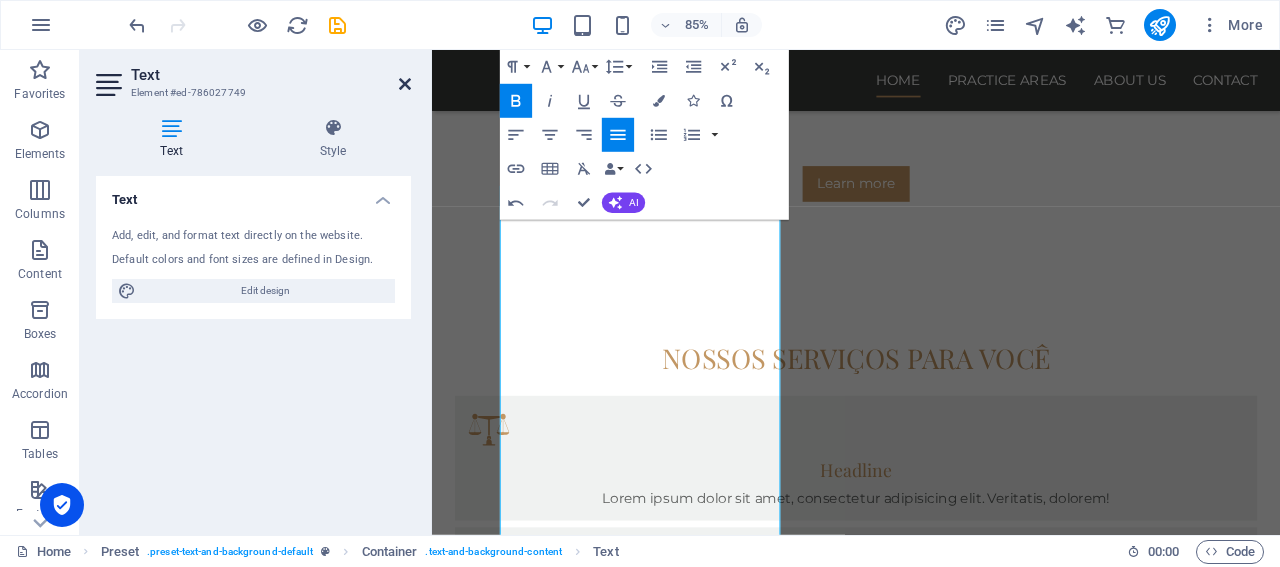click at bounding box center [405, 84] 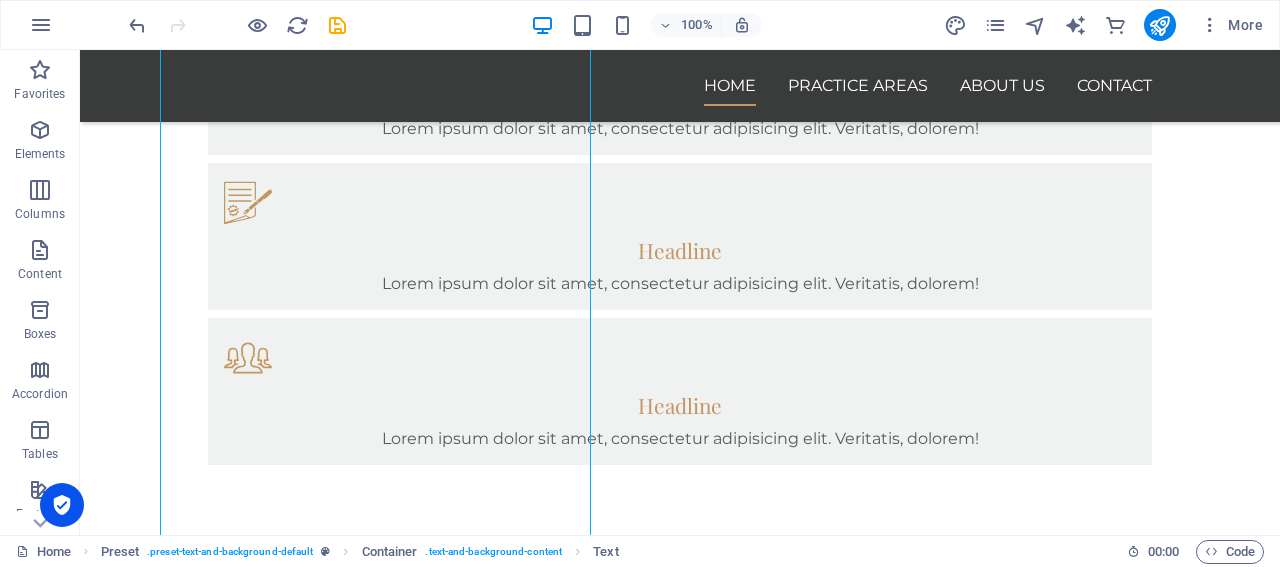 scroll, scrollTop: 1424, scrollLeft: 0, axis: vertical 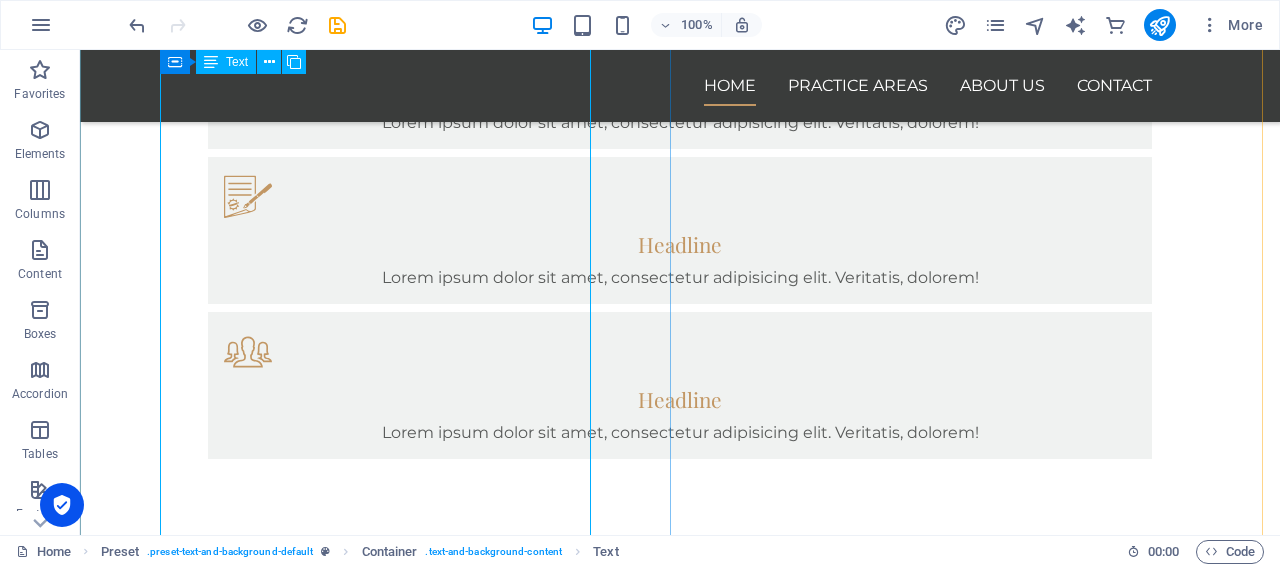 click on "Por Que Escolher o Escritório De Araújo Advocacia? Com  mais de 15 anos de experiência no mercado jurídico , o  De Araújo Advocacia  se destaca pela  excelência, comprometimento e resultados sólidos  em diversas áreas do Direito. Aqui estão razões para confiar em nossa equipe: 1. Experiência e Expertise Tempo no mercado : Mais de uma década de atuação, com centenas de casos resolvidos com sucesso. Equipe especializada : Advogados capacitados e atualizados nas mais diversas áreas (cível, trabalhista, empresarial, família e mais). 2. Atendimento Personalizado Foco no cliente : Entendemos suas necessidades únicas e oferecemos estratégias jurídicas sob medida. Transparência : Sem surpresas. Explicamos cada etapa do processo de forma clara e acessível. 3. Resultados Comprovados Alta taxa de sucesso : Graças a uma abordagem estratégica e detalhista em cada caso. Soluções eficientes : Desde acordos extrajudiciais até defesas robustas em tribunais. 4. Compromisso com a Ética e a Justiça" at bounding box center [680, 1105] 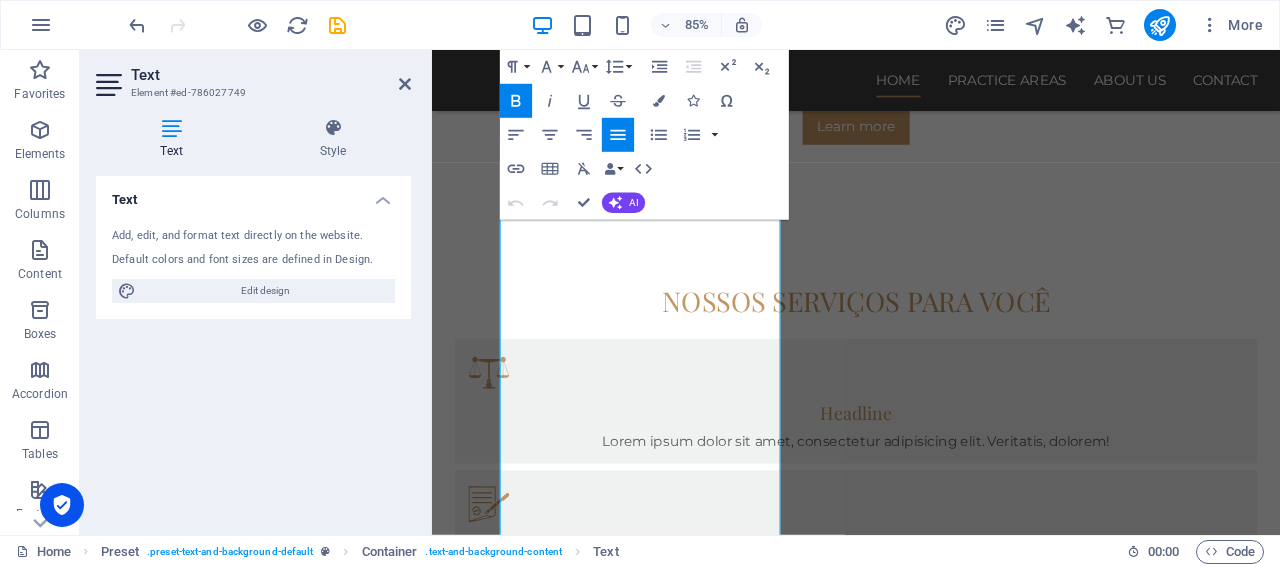 scroll, scrollTop: 1121, scrollLeft: 0, axis: vertical 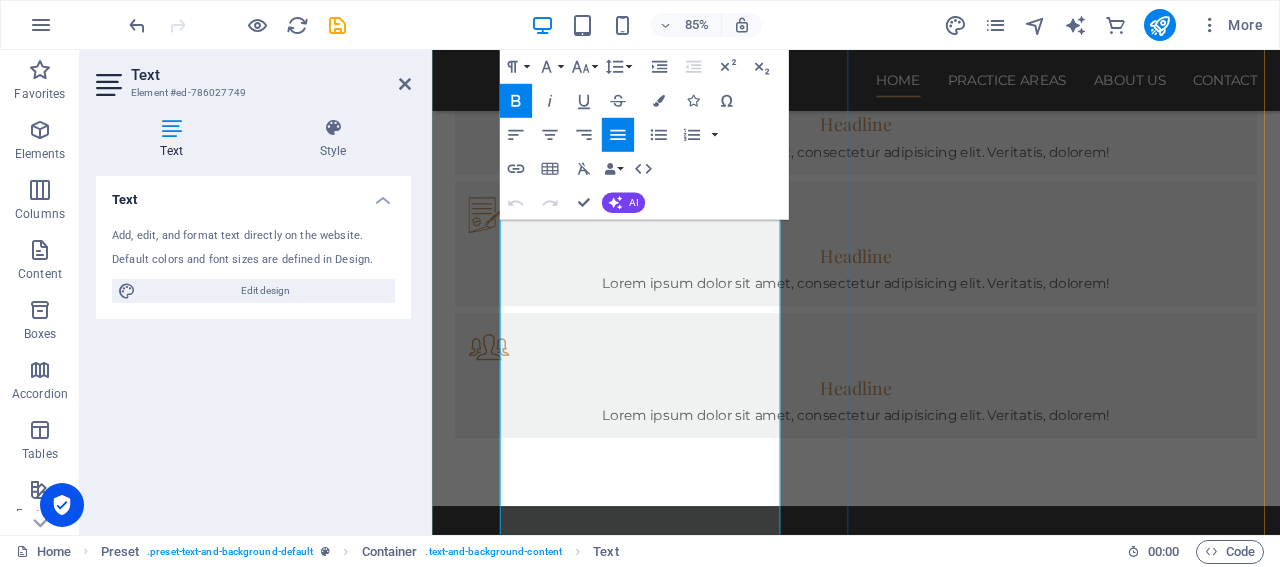 drag, startPoint x: 517, startPoint y: 411, endPoint x: 554, endPoint y: 413, distance: 37.054016 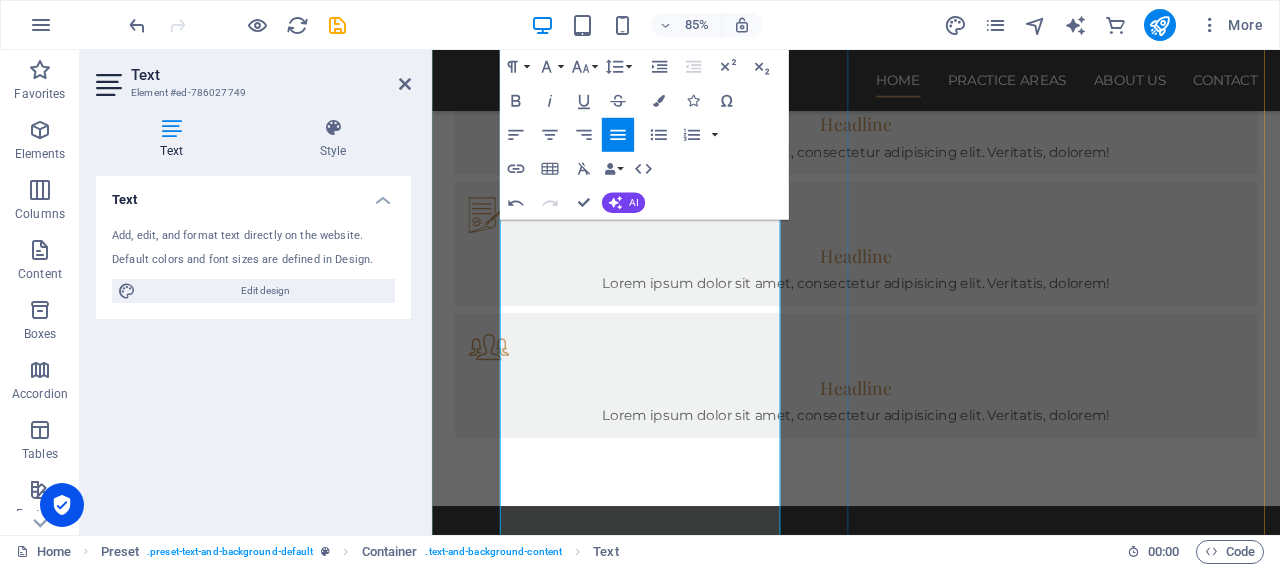 click at bounding box center [931, 1113] 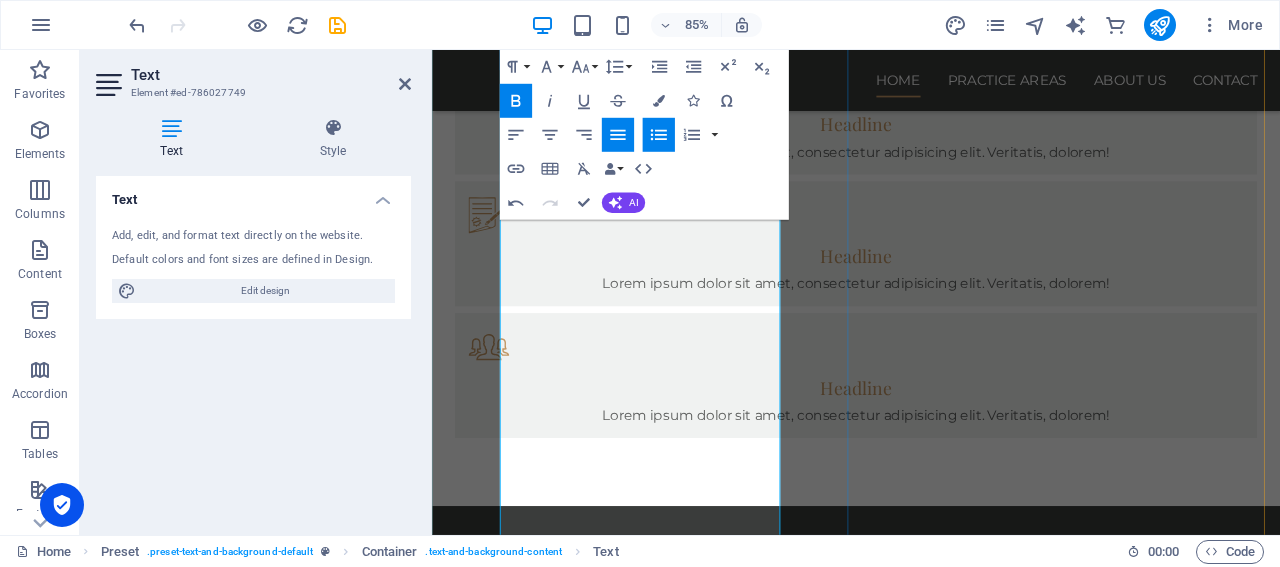 click on "Soluções eficientes : Desde acordos extrajudiciais até defesas robustas em tribunais." at bounding box center [931, 1149] 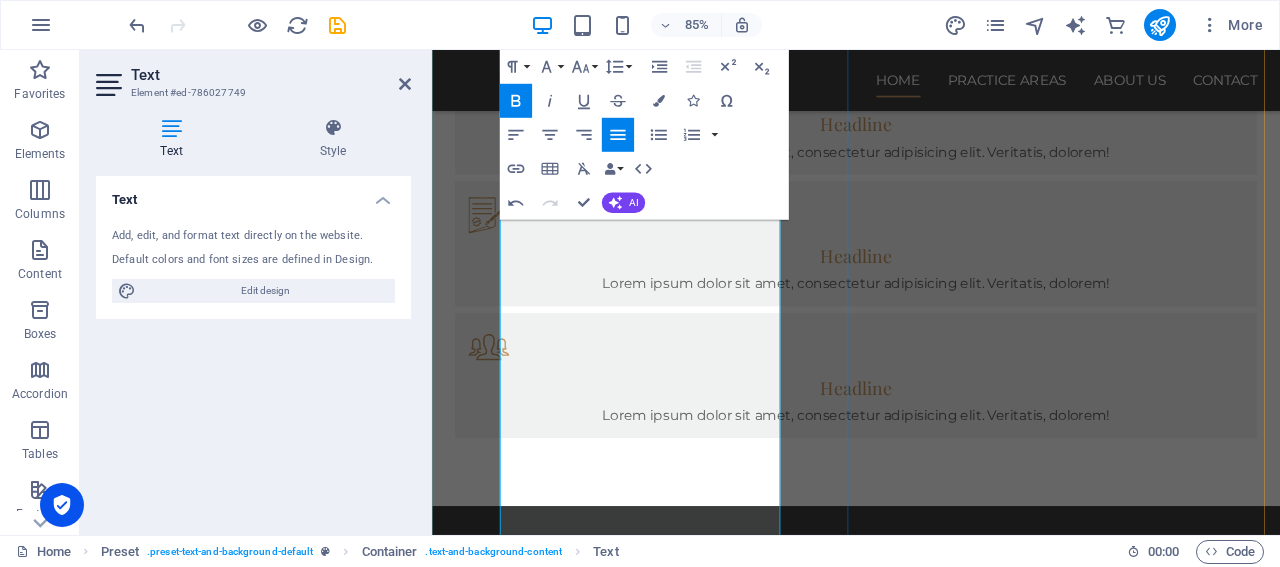 drag, startPoint x: 521, startPoint y: 490, endPoint x: 511, endPoint y: 488, distance: 10.198039 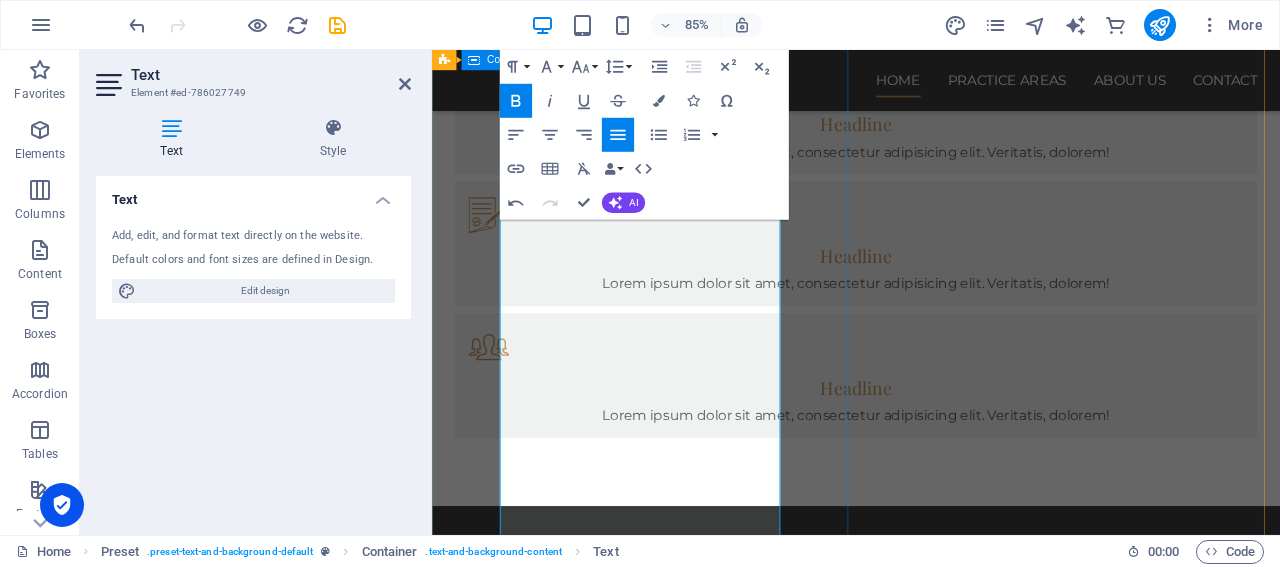 type 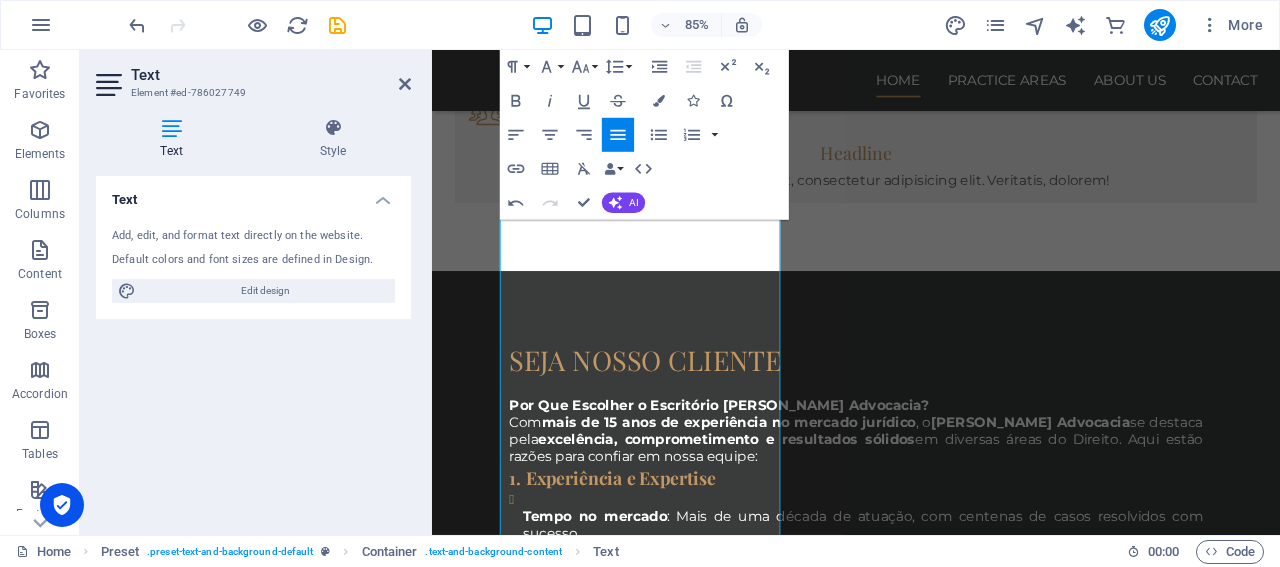 scroll, scrollTop: 1668, scrollLeft: 0, axis: vertical 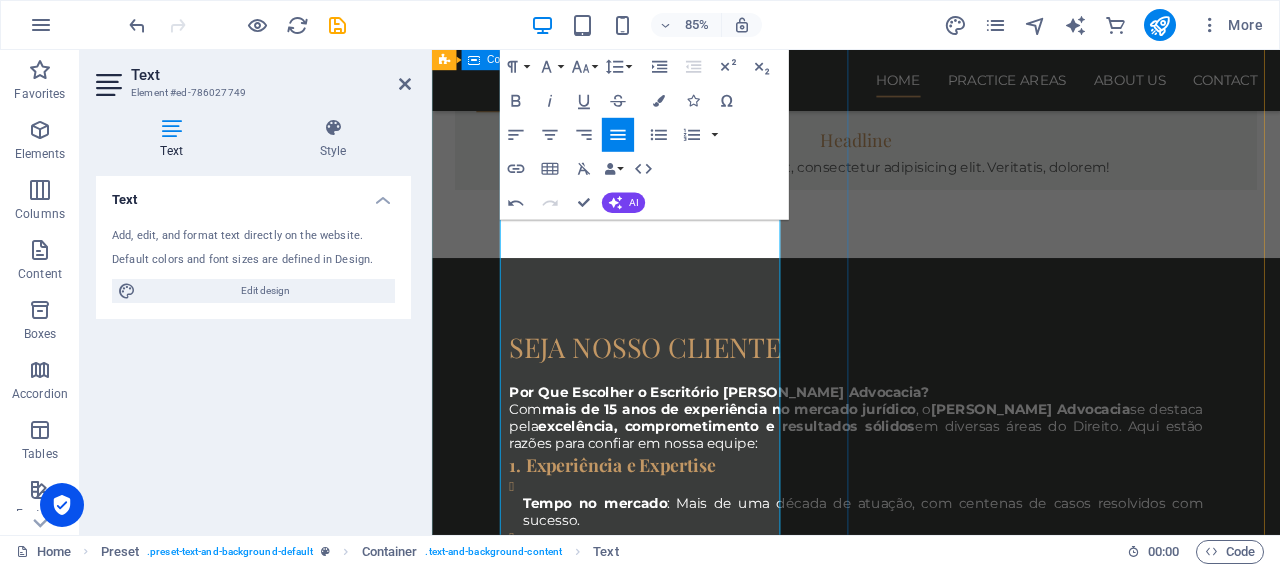 click on "SEJA NOSSO CLIENTE Por Que Escolher o Escritório De Araújo Advocacia? Com  mais de 15 anos de experiência no mercado jurídico , o  De Araújo Advocacia  se destaca pela  excelência, comprometimento e resultados sólidos  em diversas áreas do Direito. Aqui estão razões para confiar em nossa equipe: 1. Experiência e Expertise Tempo no mercado : Mais de uma década de atuação, com centenas de casos resolvidos com sucesso. Equipe especializada : Advogados capacitados e atualizados nas mais diversas áreas (cível, trabalhista, empresarial, família e mais). 2. Atendimento Personalizado Foco no cliente : Entendemos suas necessidades únicas e oferecemos estratégias jurídicas sob medida. Transparência : Sem surpresas. Explicamos cada etapa do processo de forma clara e acessível. Soluções eficientes : Desde acordos extrajudiciais até defesas robustas em tribunais. 3 . Compromisso com a Ética e a Justiça Honestidade acima de tudo : Priorizamos a verdade e a lei, sempre com integridade. 📞" at bounding box center (931, 791) 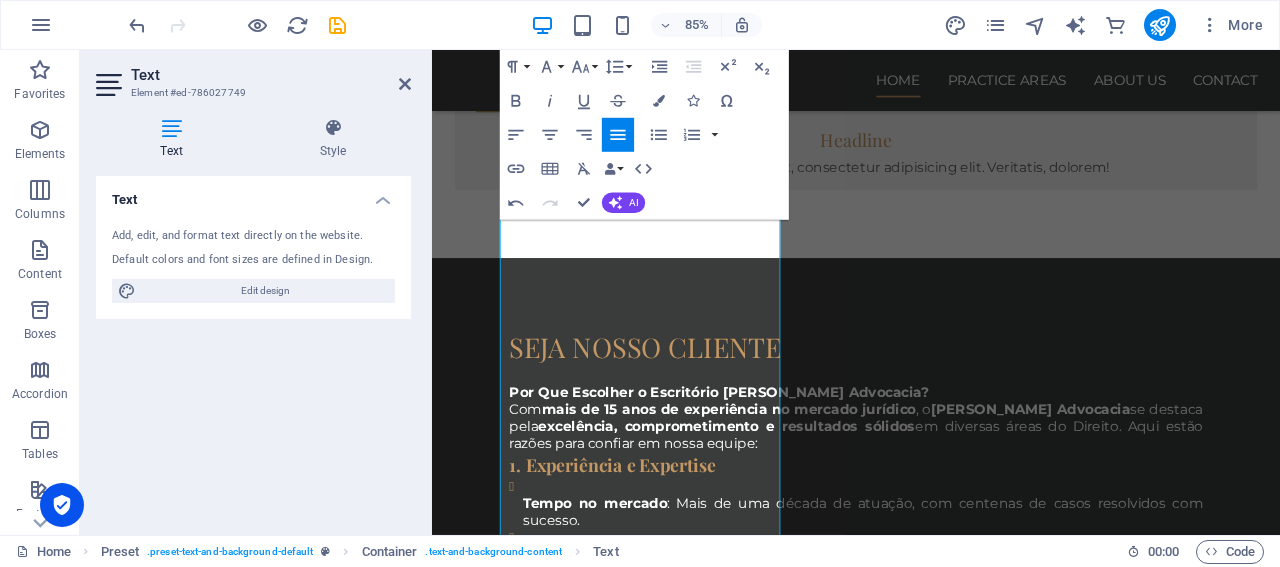 scroll, scrollTop: 1204, scrollLeft: 0, axis: vertical 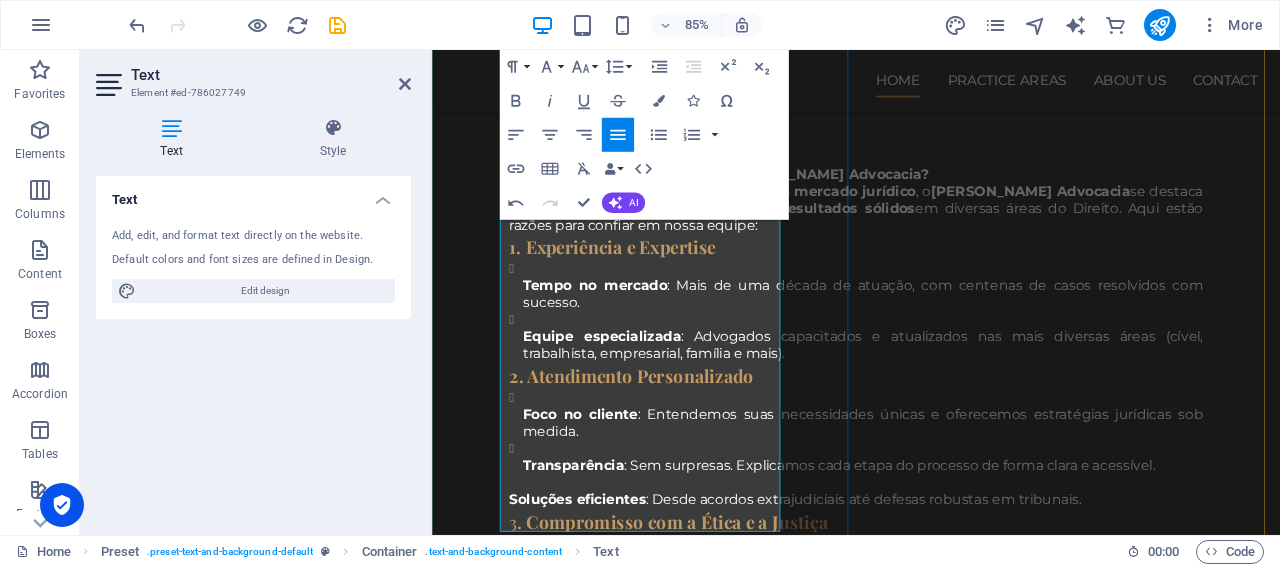 click on "Sempre à frente : Acompanhamos as mudanças legais para proteger seus interesses." at bounding box center [939, 801] 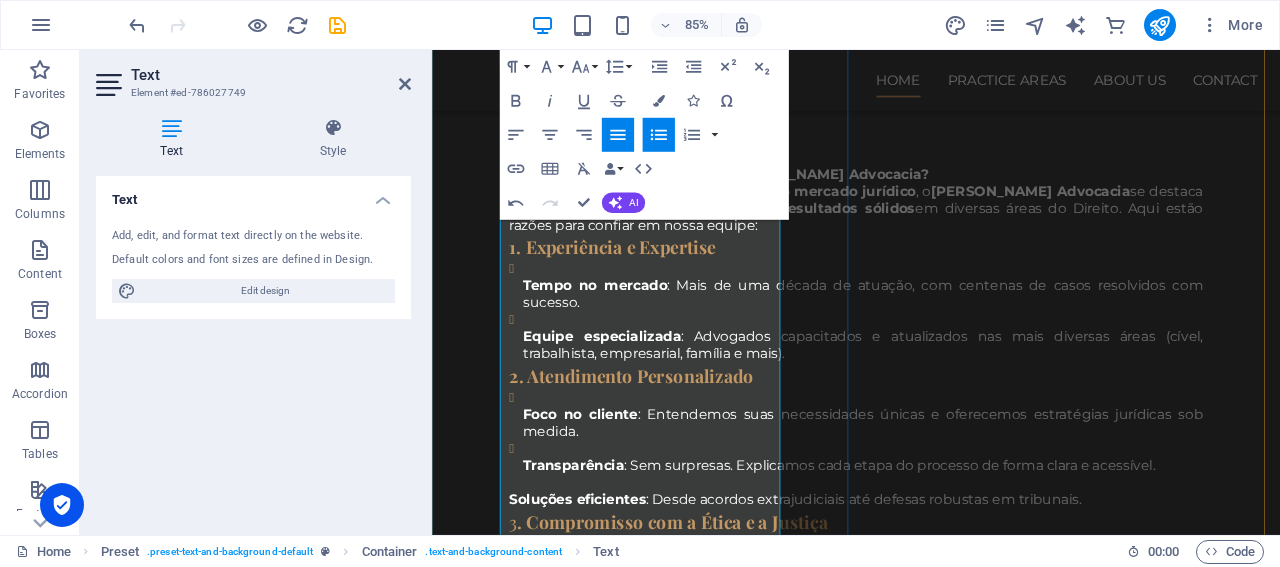 click on "📞  Entre em contato hoje mesmo e dê o primeiro passo para resolver sua demanda com quem tem tradição e credibilidade!" at bounding box center (931, 931) 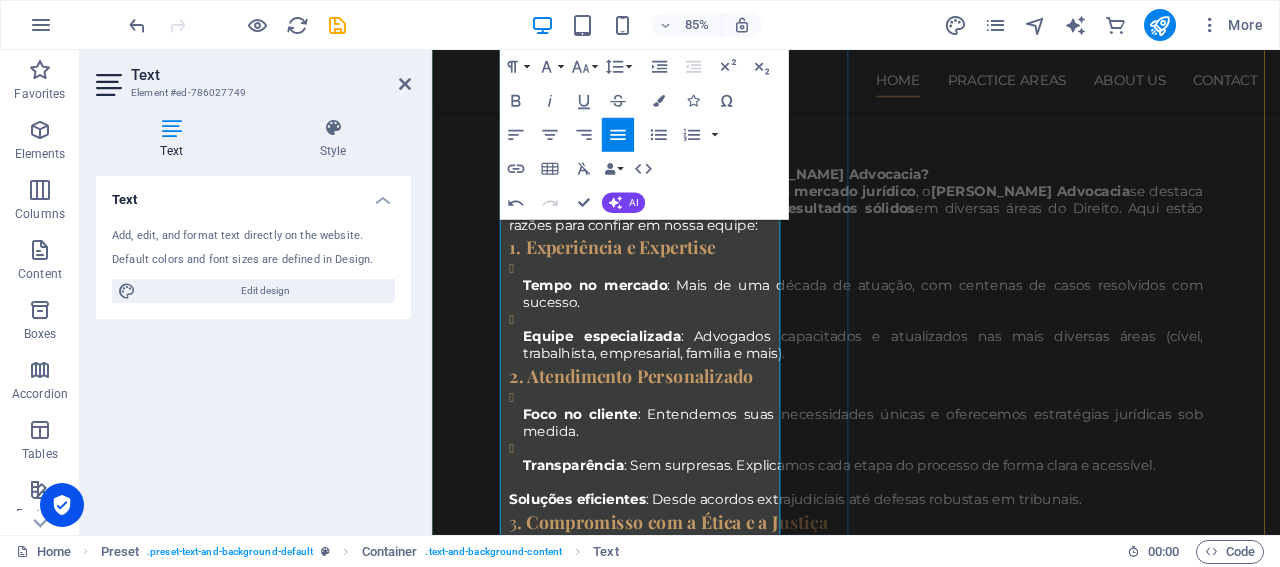click on "Seja para defender seus direitos, orientar seu negócio ou resolver questões familiares, o  De Araújo Advocacia  é a escolha certa para quem busca segurança jurídica e atendimento humanizado." at bounding box center (931, 881) 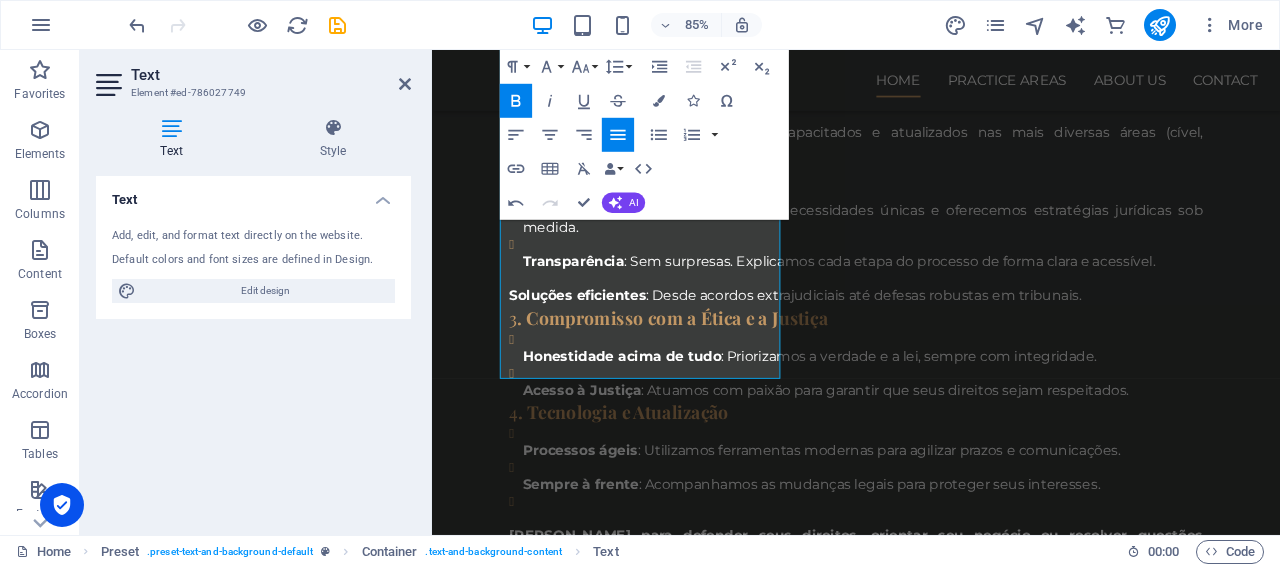 scroll, scrollTop: 2160, scrollLeft: 0, axis: vertical 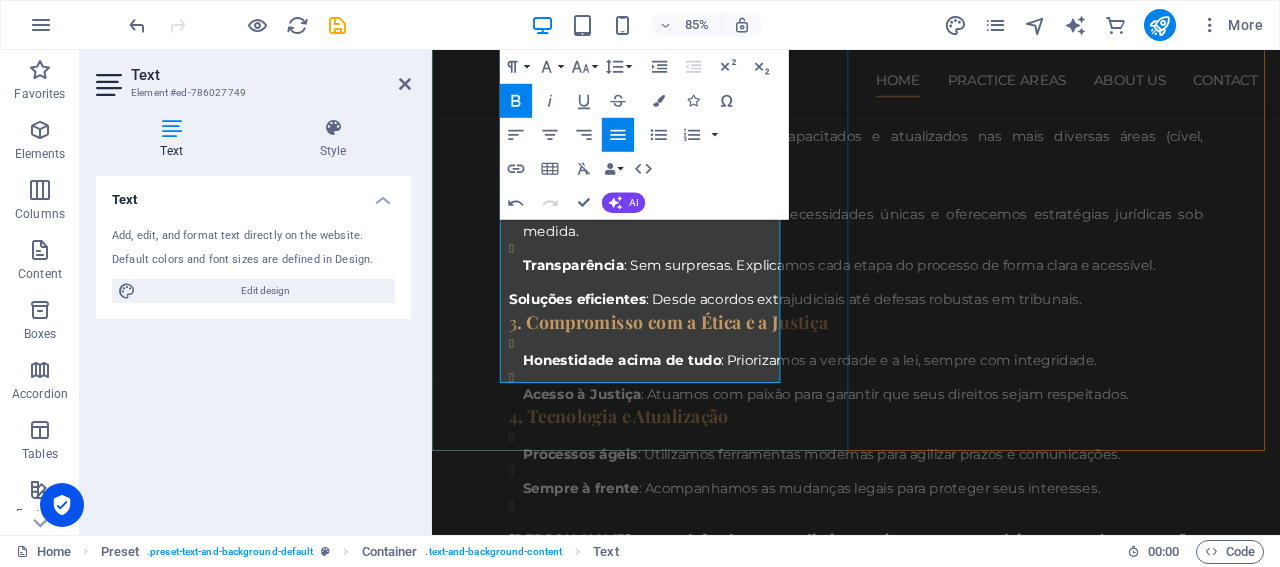 click on "📞  Entre em contato hoje mesmo e dê o primeiro passo para resolver sua demanda com quem tem tradição e credibilidade!" at bounding box center [931, 716] 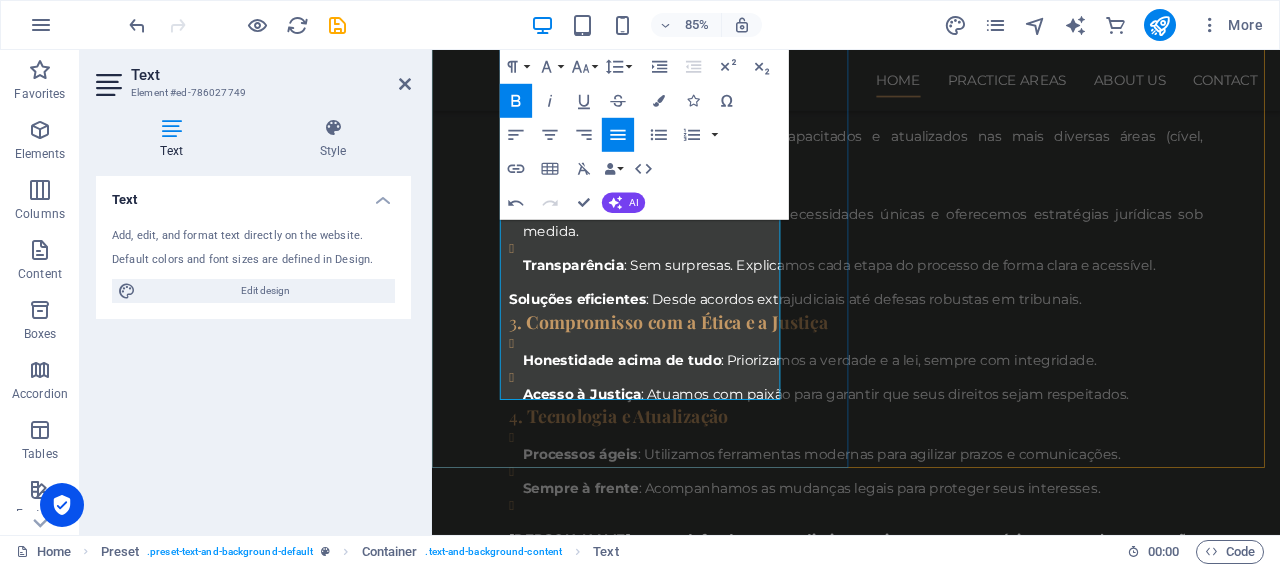 click on "De Araújo Advocacia – 15 anos transformando desafios em soluções." at bounding box center (839, 785) 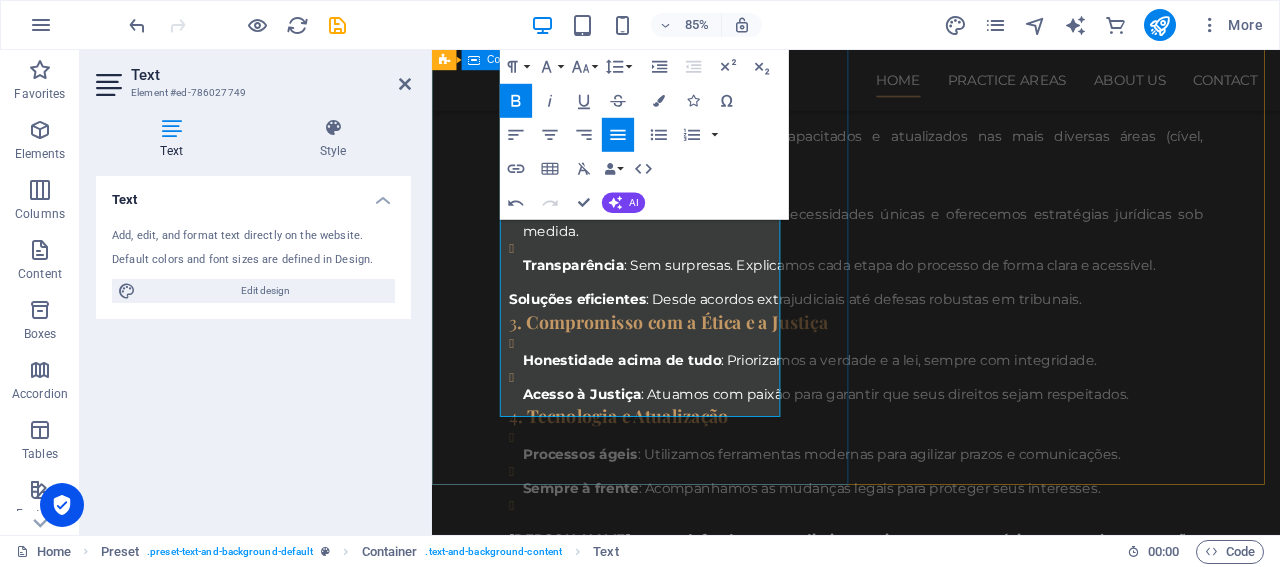 click on "SEJA NOSSO CLIENTE Por Que Escolher o Escritório De Araújo Advocacia? Com  mais de 15 anos de experiência no mercado jurídico , o  De Araújo Advocacia  se destaca pela  excelência, comprometimento e resultados sólidos  em diversas áreas do Direito. Aqui estão razões para confiar em nossa equipe: 1. Experiência e Expertise Tempo no mercado : Mais de uma década de atuação, com centenas de casos resolvidos com sucesso. Equipe especializada : Advogados capacitados e atualizados nas mais diversas áreas (cível, trabalhista, empresarial, família e mais). 2. Atendimento Personalizado Foco no cliente : Entendemos suas necessidades únicas e oferecemos estratégias jurídicas sob medida. Transparência : Sem surpresas. Explicamos cada etapa do processo de forma clara e acessível. Soluções eficientes : Desde acordos extrajudiciais até defesas robustas em tribunais. 3 . Compromisso com a Ética e a Justiça Honestidade acima de tudo : Priorizamos a verdade e a lei, sempre com integridade. 4 ​ 📞" at bounding box center [931, 349] 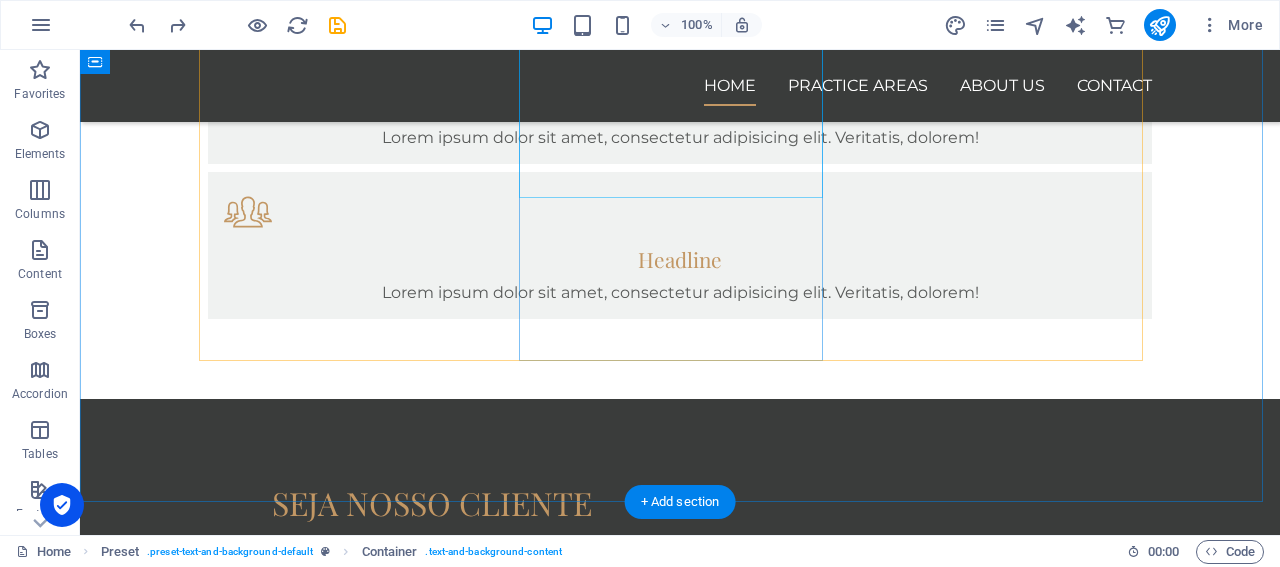 scroll, scrollTop: 1070, scrollLeft: 0, axis: vertical 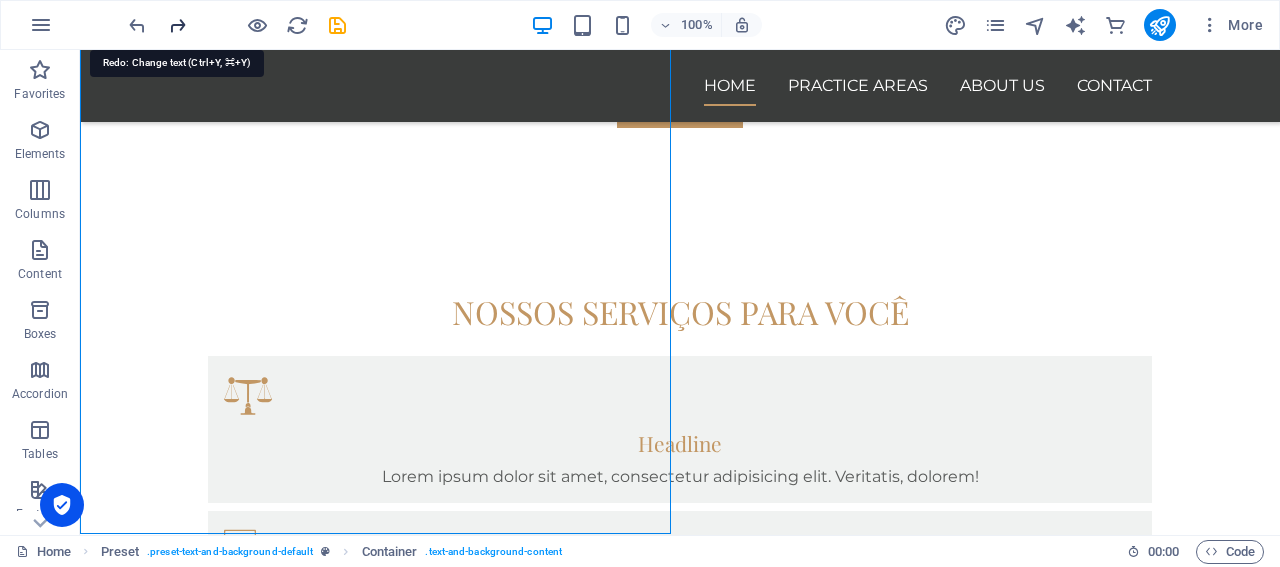 click at bounding box center [177, 25] 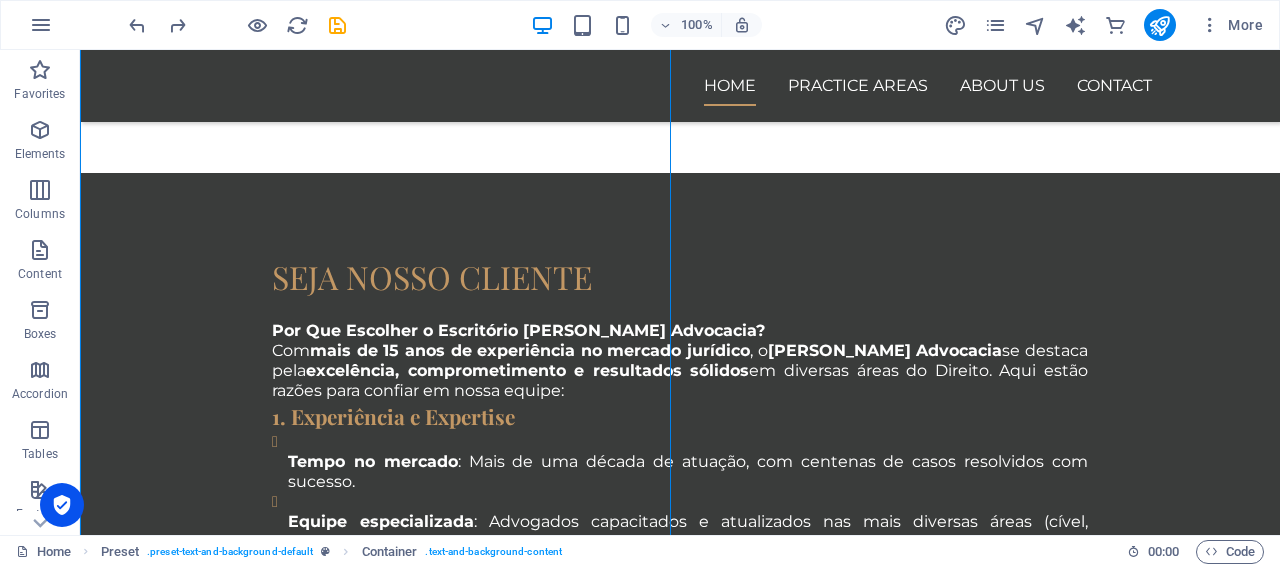 scroll, scrollTop: 1770, scrollLeft: 0, axis: vertical 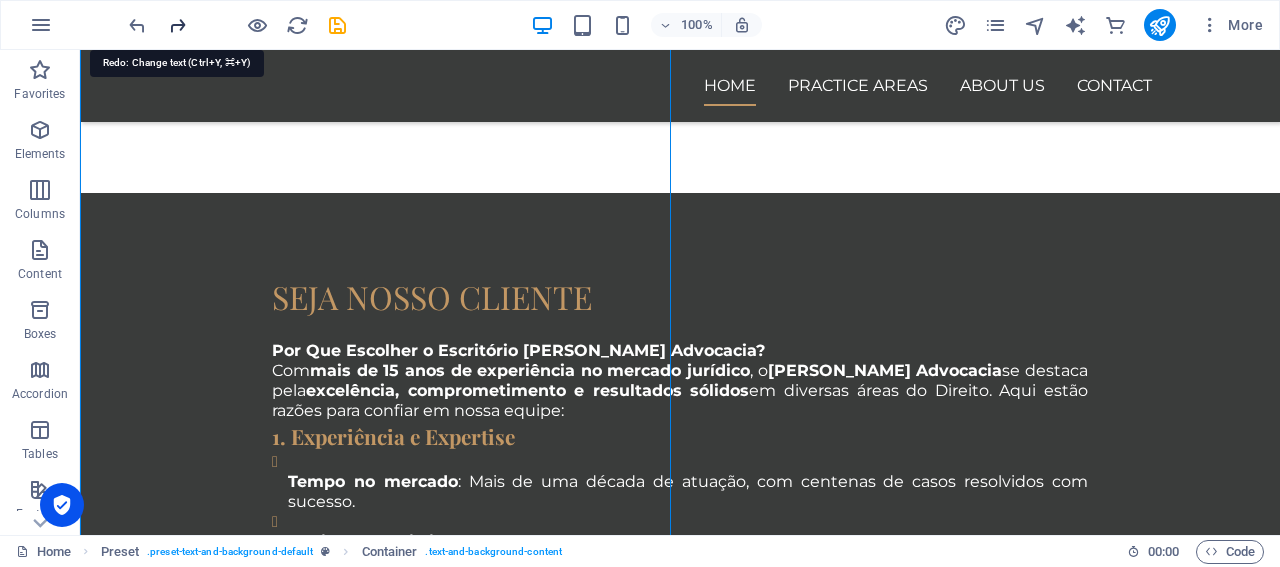 click at bounding box center (177, 25) 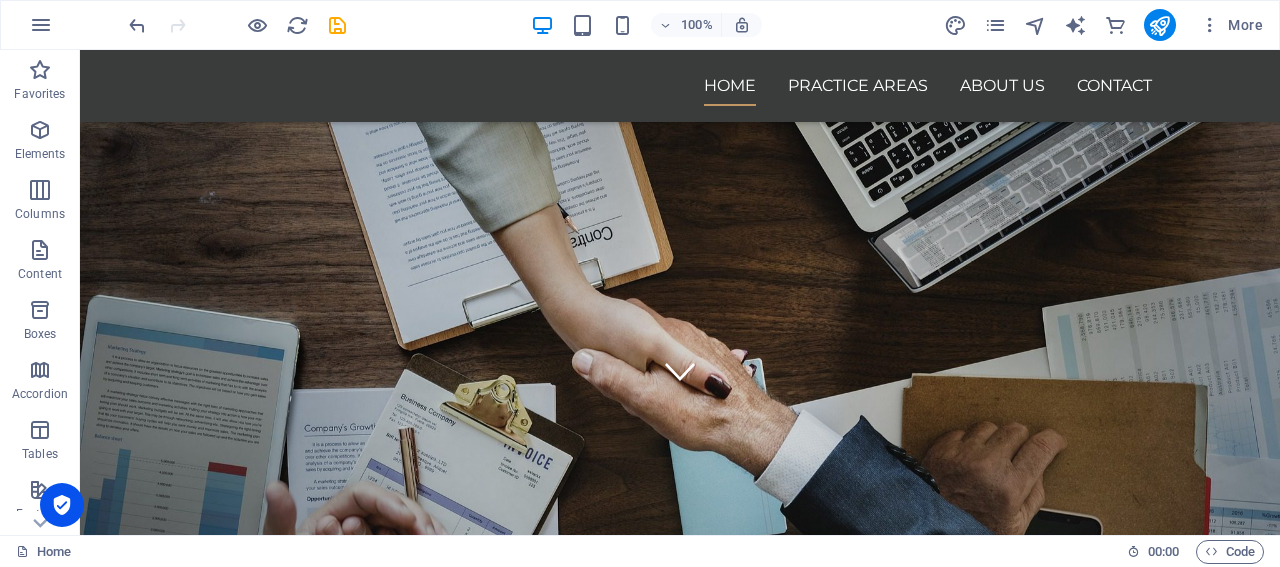 scroll, scrollTop: 0, scrollLeft: 0, axis: both 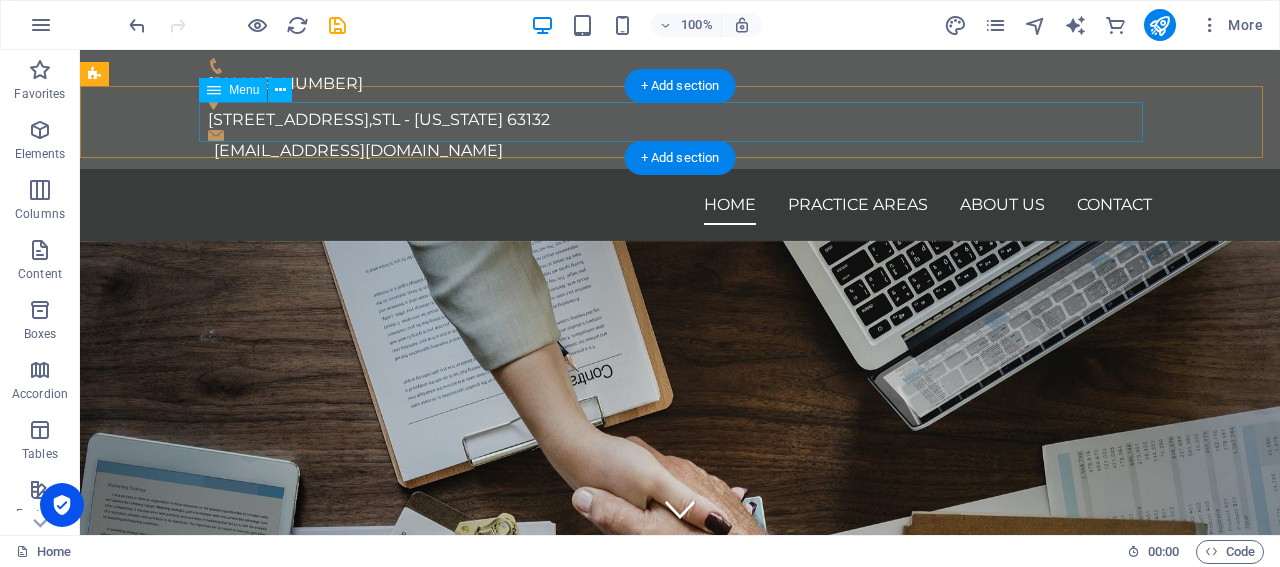 click on "Home Practice Areas About us Contact" at bounding box center (680, 205) 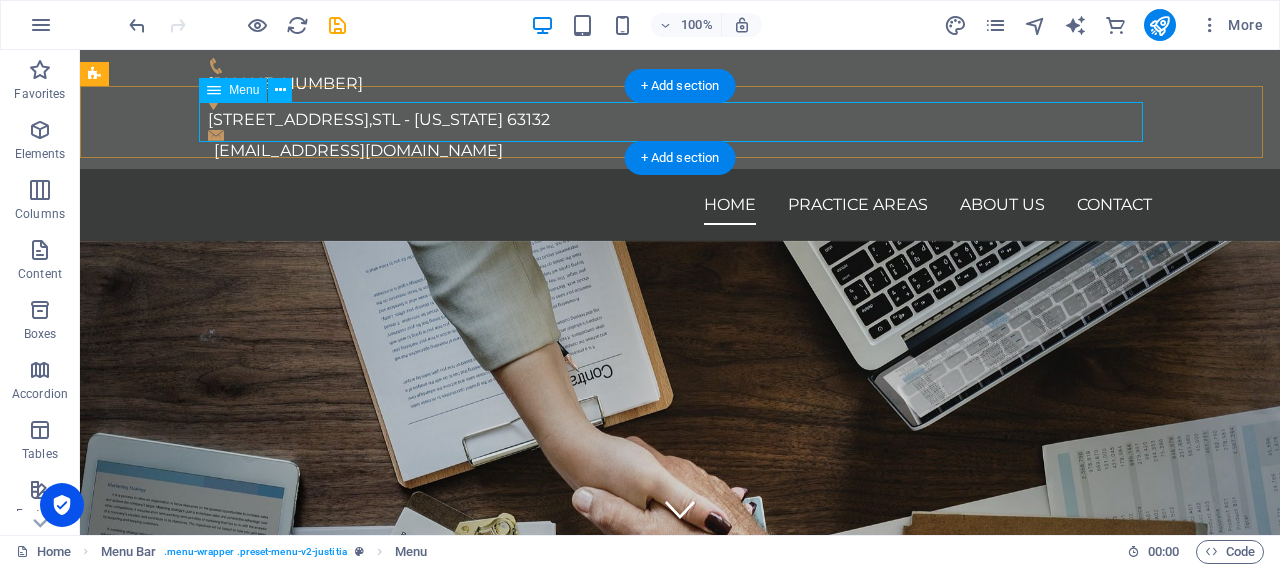 click on "Home Practice Areas About us Contact" at bounding box center [680, 205] 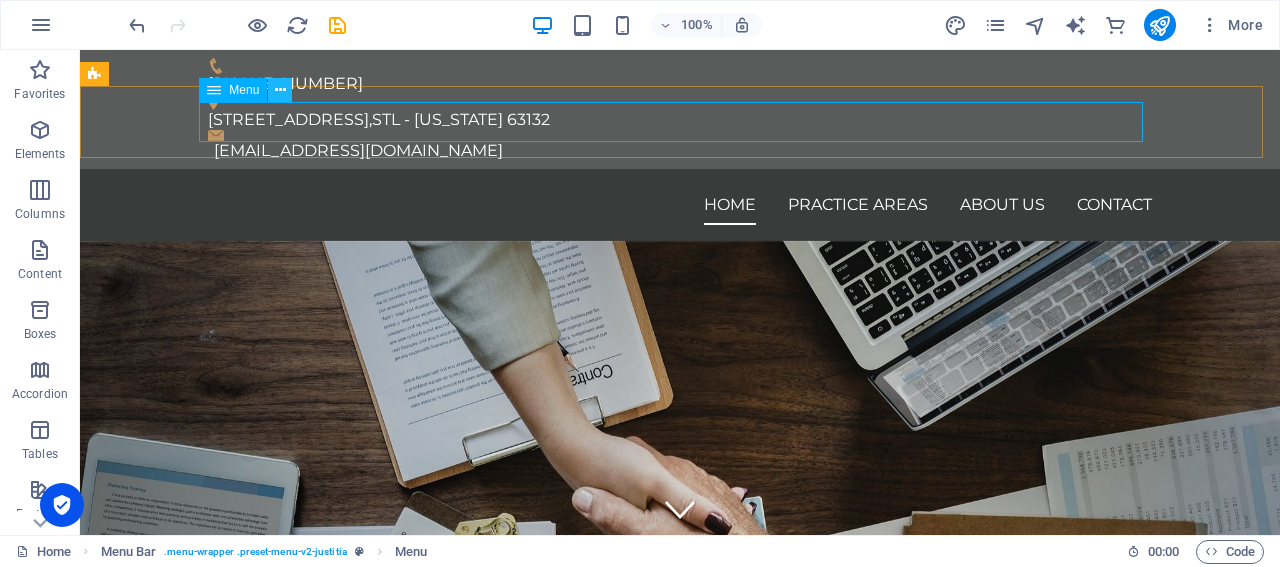 click at bounding box center [280, 90] 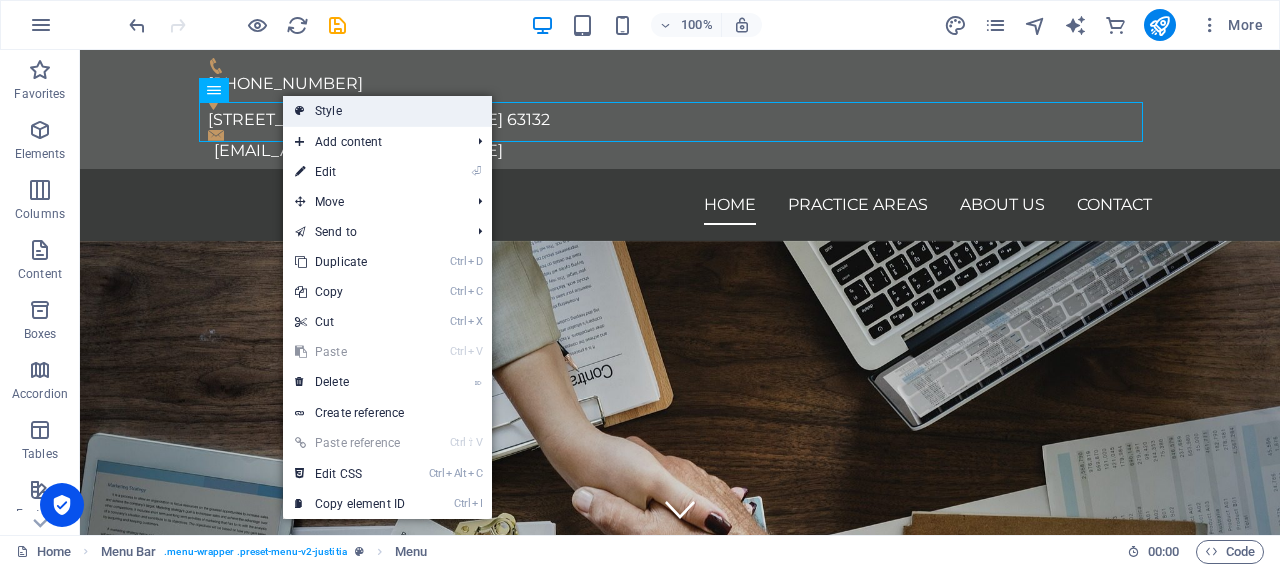 click on "Style" at bounding box center [387, 111] 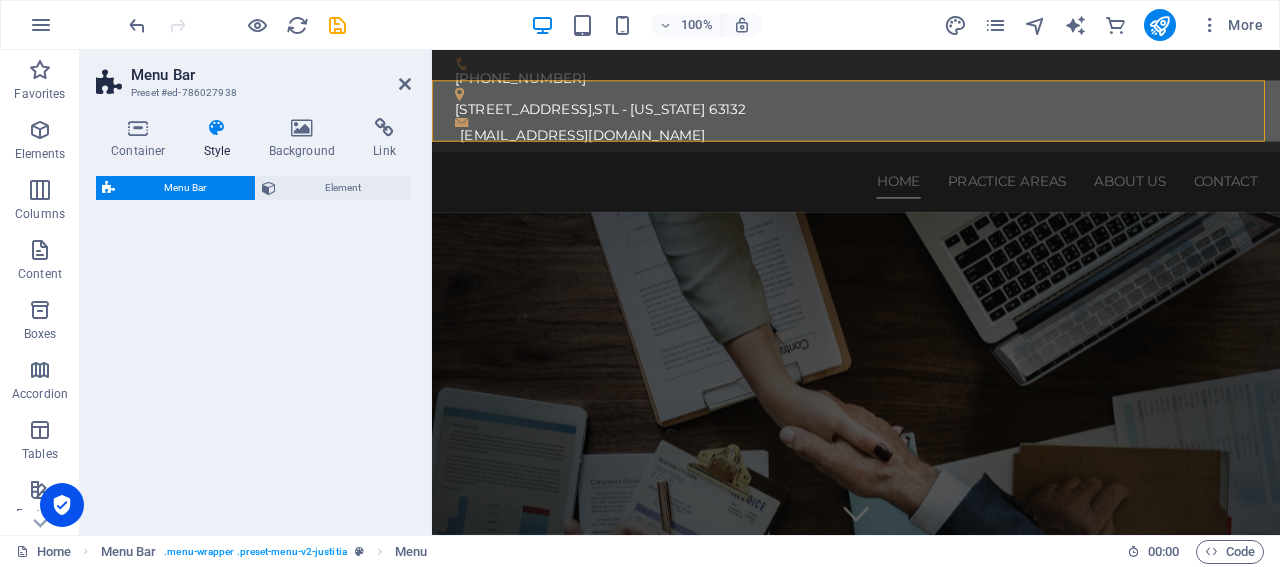 select on "rem" 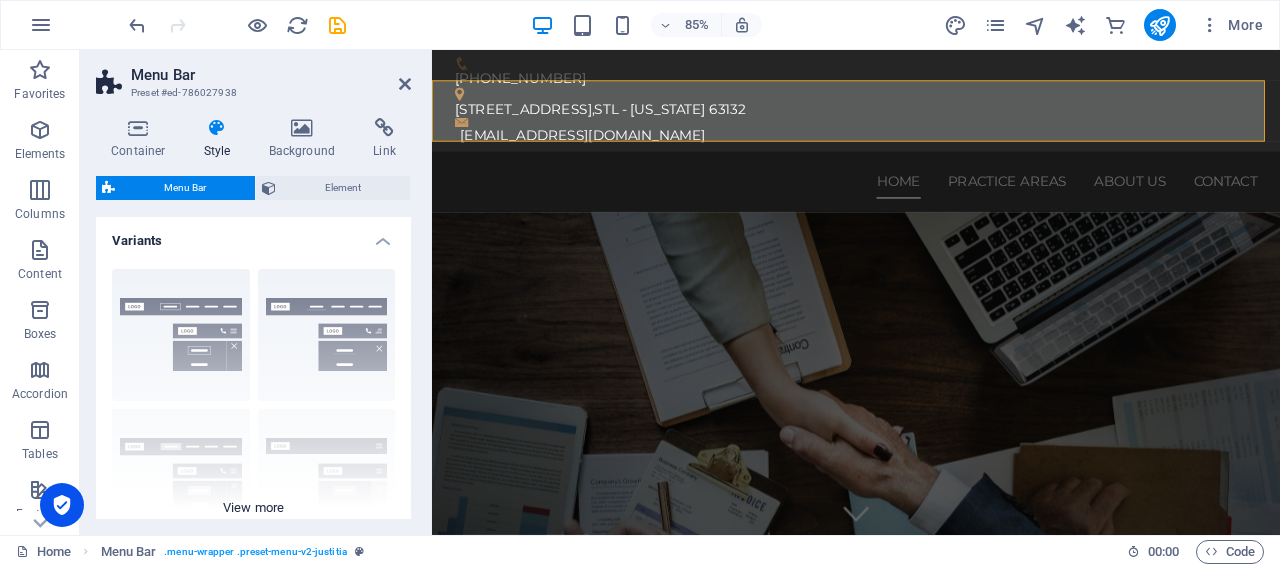 click on "Border Centered Default Fixed Loki Trigger Wide XXL" at bounding box center (253, 403) 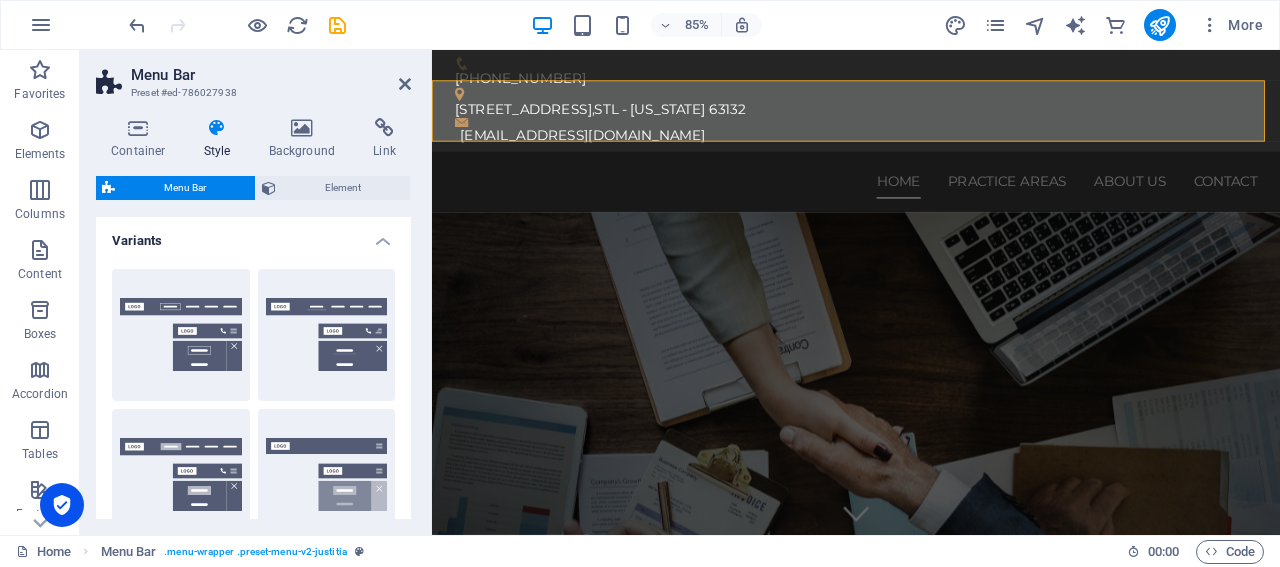 click on "Centered" at bounding box center (327, 335) 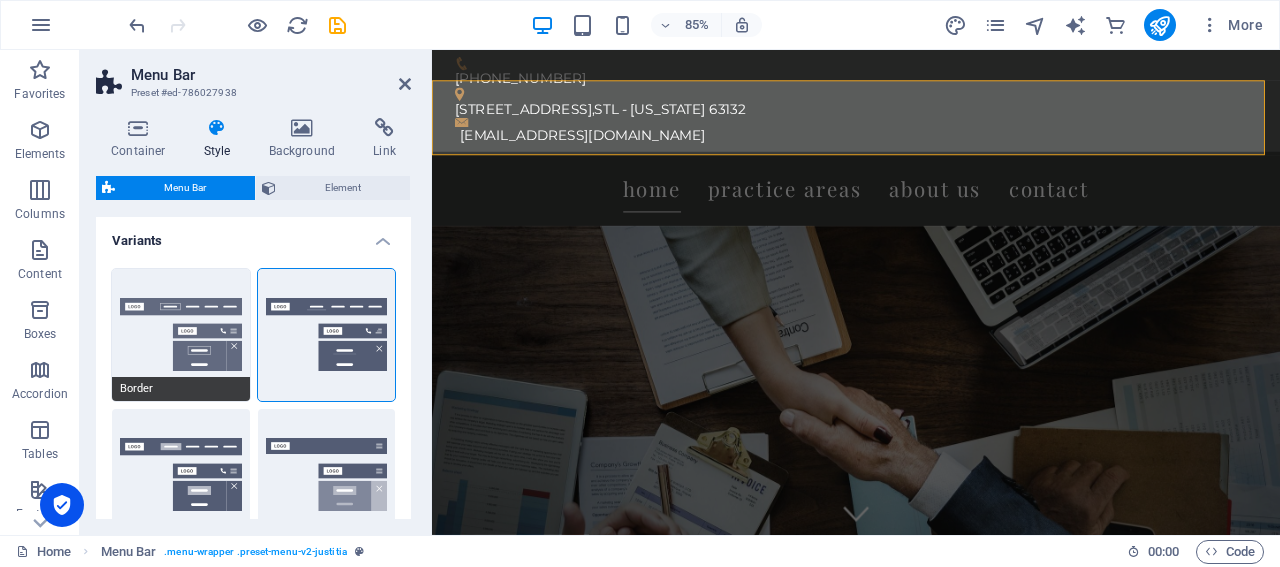 click on "Border" at bounding box center (181, 335) 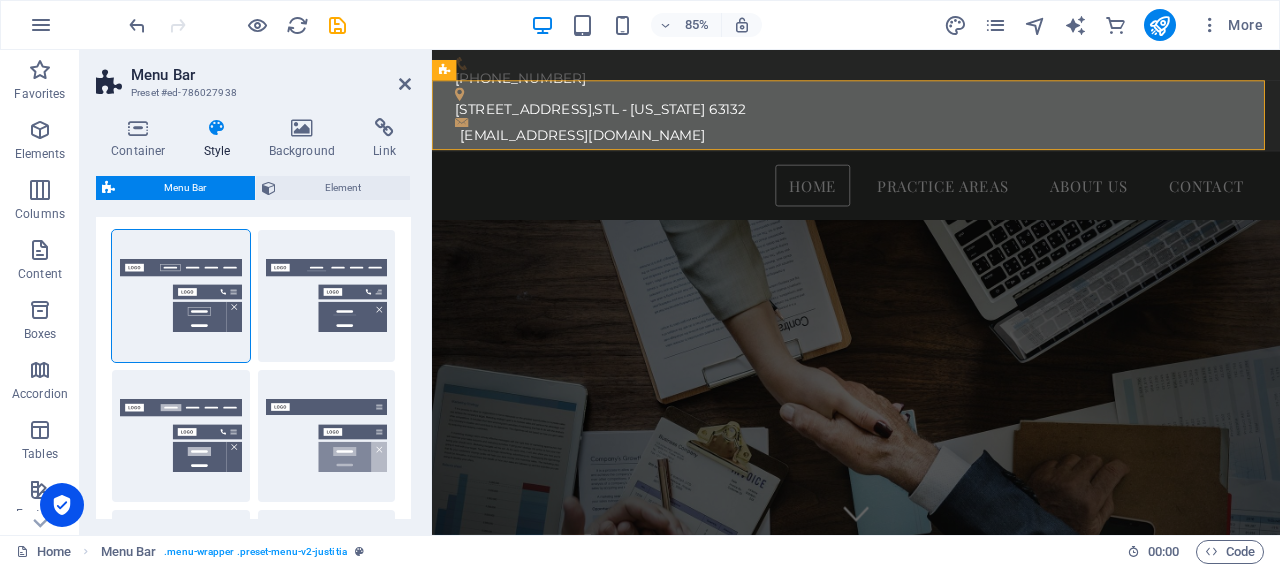 scroll, scrollTop: 5, scrollLeft: 0, axis: vertical 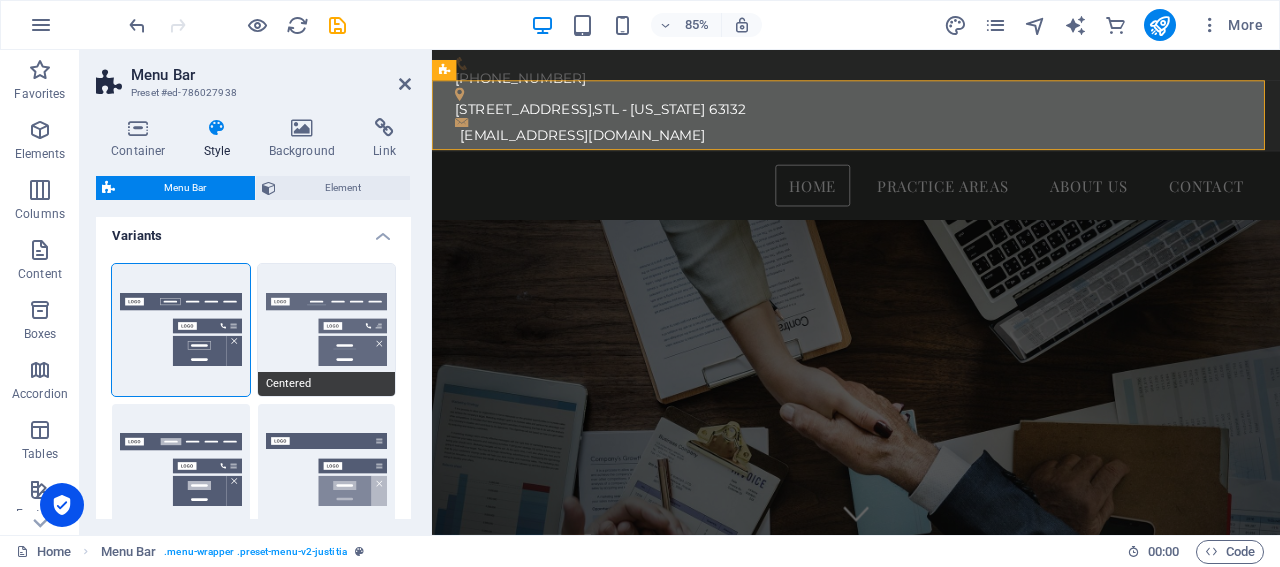 click on "Centered" at bounding box center [327, 330] 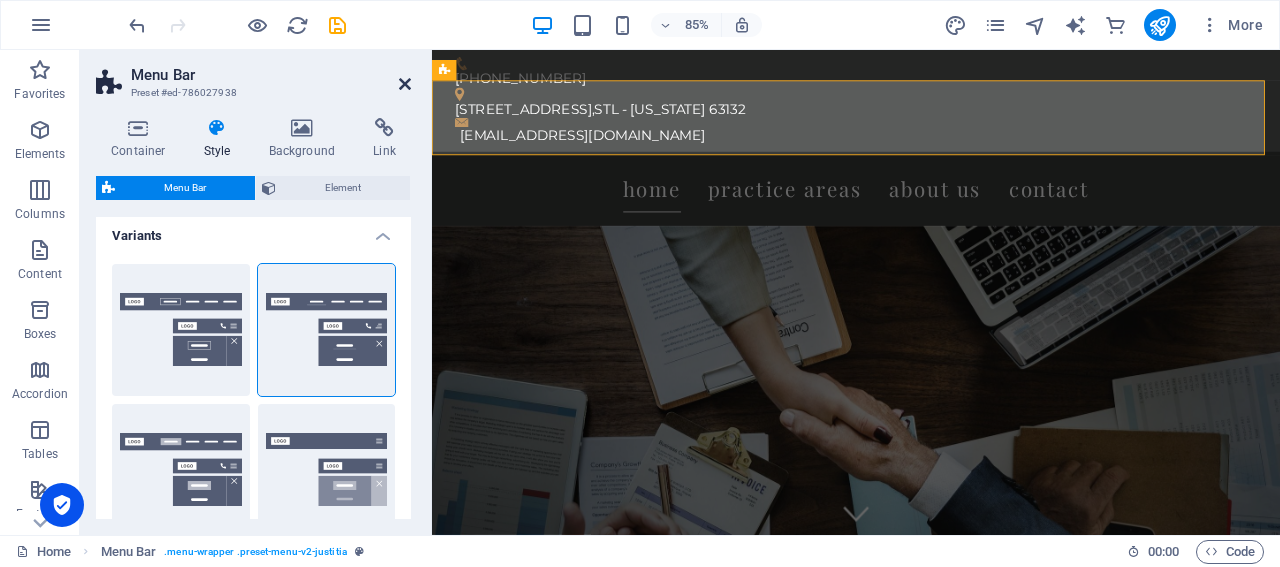 click at bounding box center [405, 84] 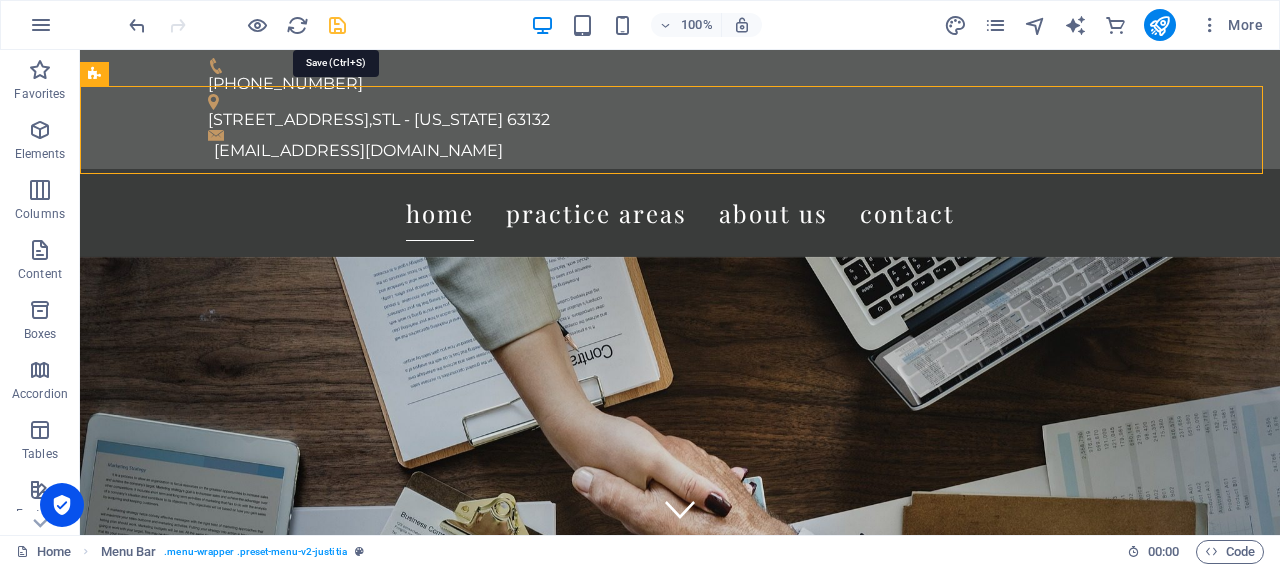 click at bounding box center (337, 25) 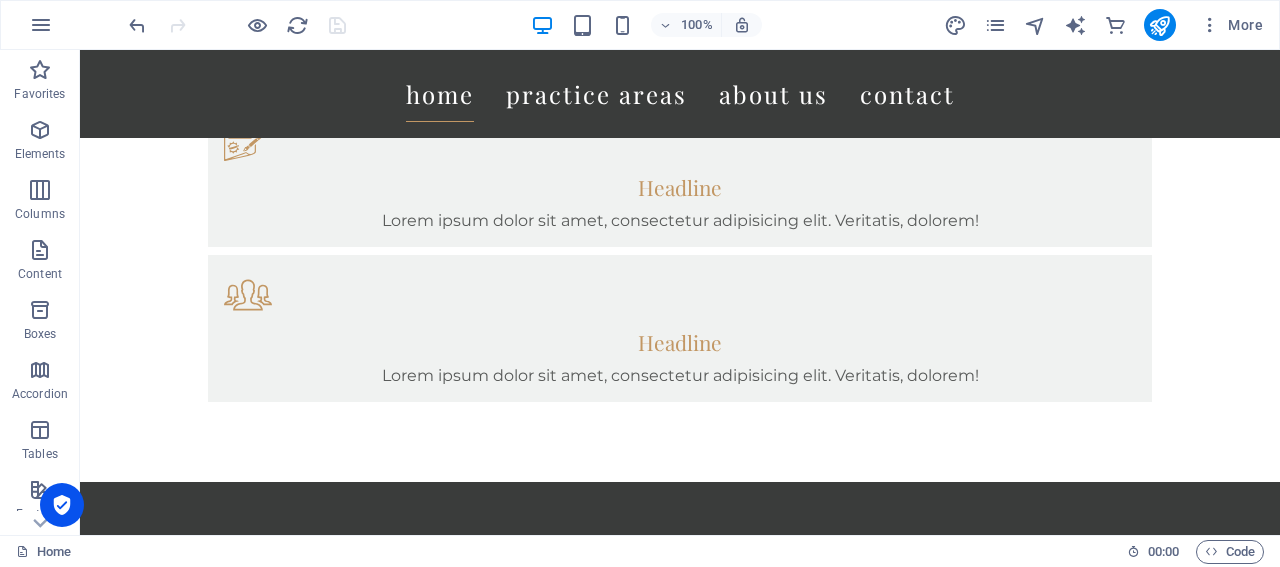 scroll, scrollTop: 1518, scrollLeft: 0, axis: vertical 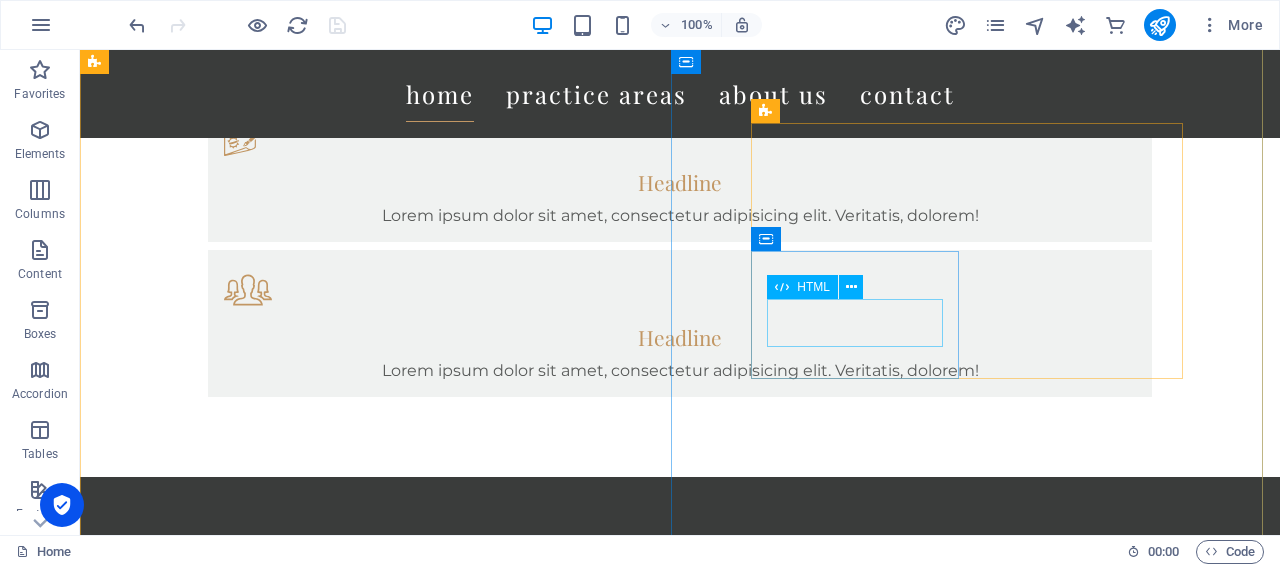 click on "20  Y" at bounding box center (680, 2887) 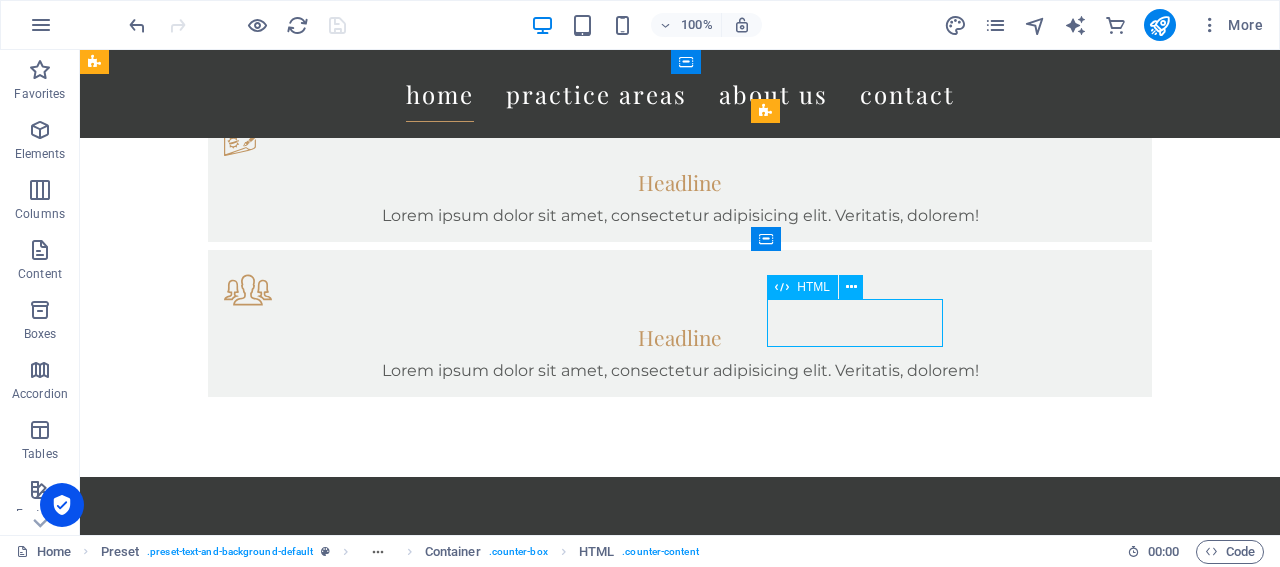 click on "20  Y" at bounding box center [680, 2887] 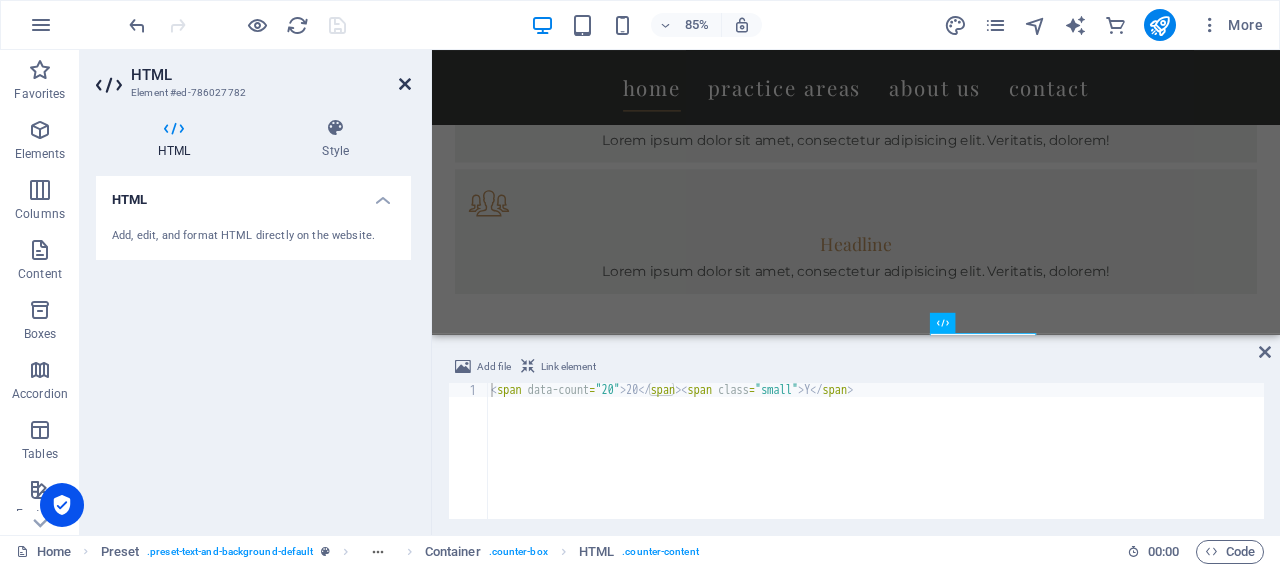 click at bounding box center (405, 84) 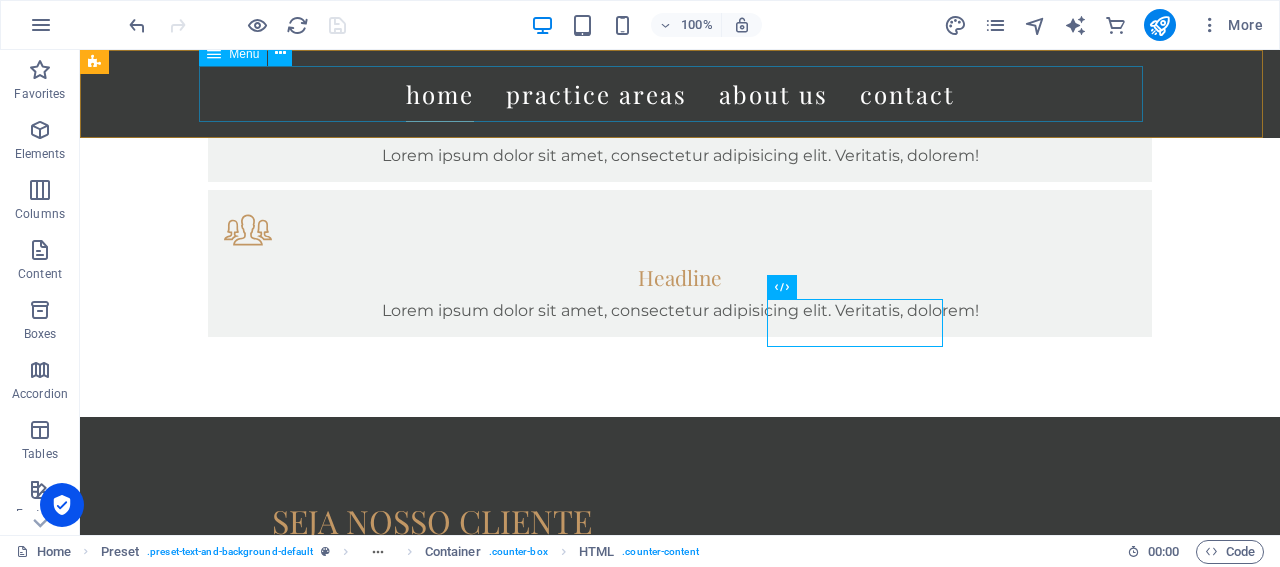 scroll, scrollTop: 1518, scrollLeft: 0, axis: vertical 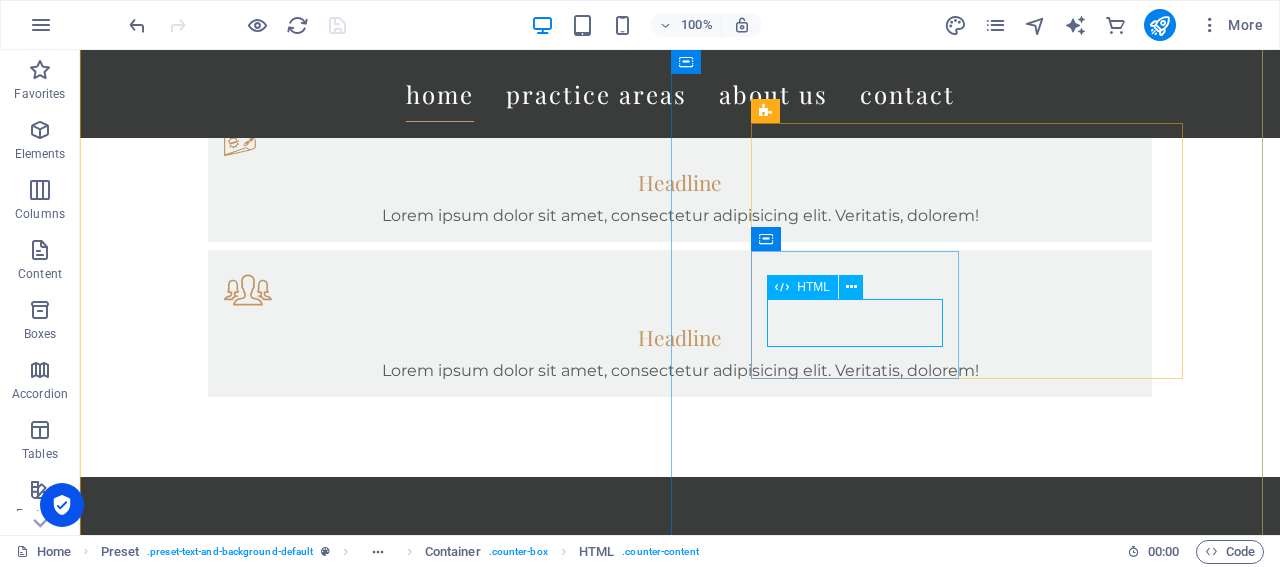 click on "20  Y" at bounding box center (680, 2887) 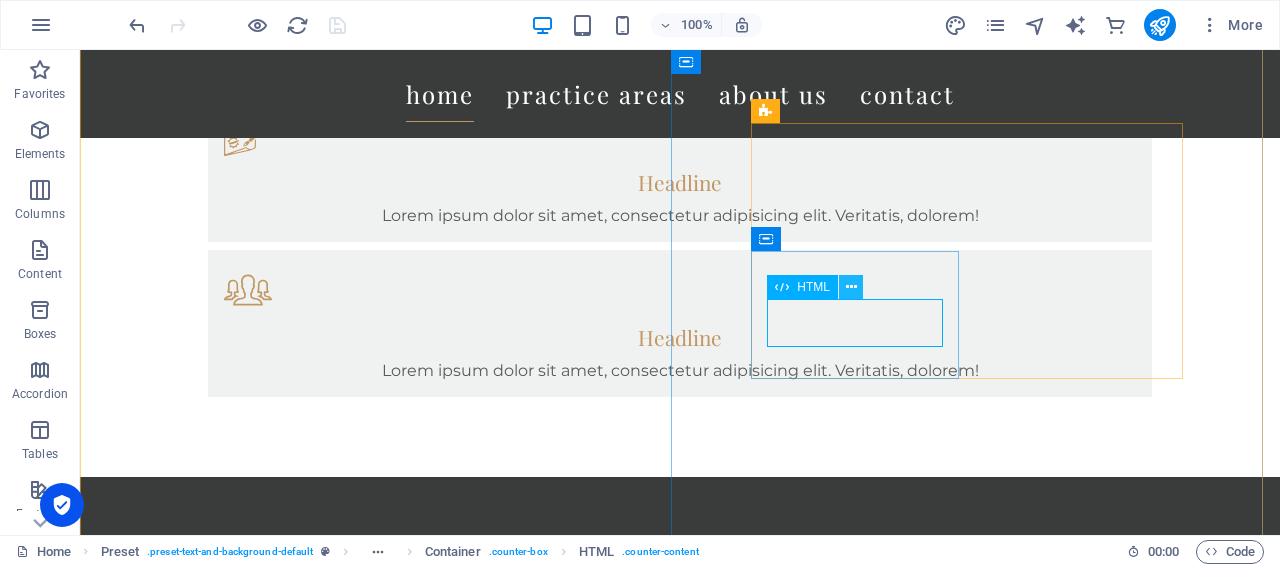 click at bounding box center (851, 287) 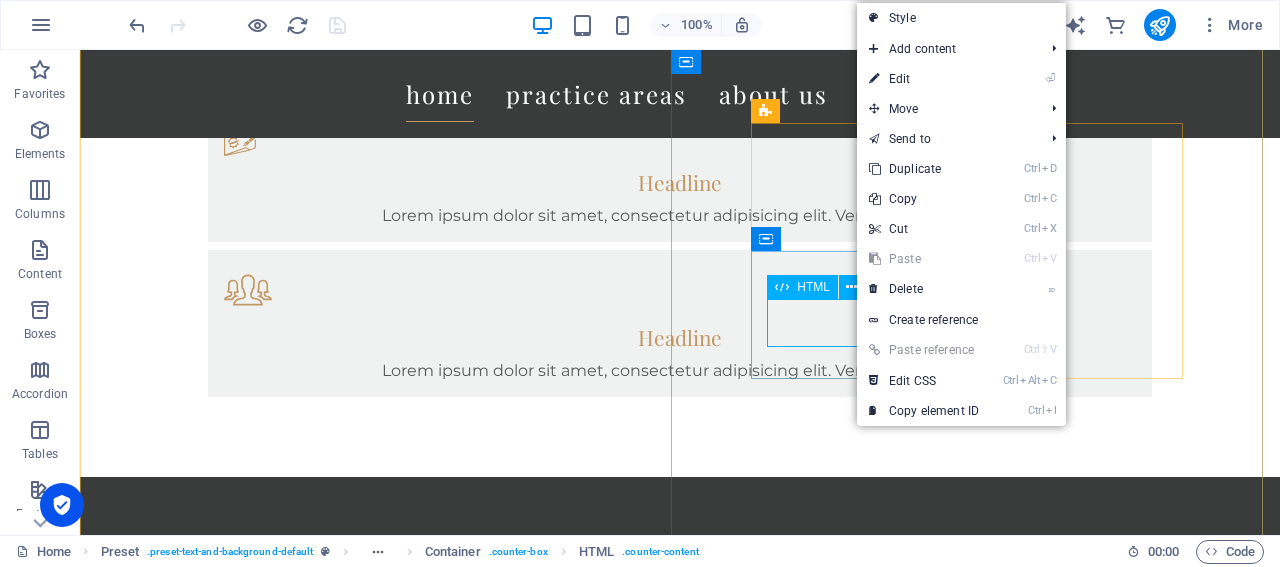 click on "20  Y" at bounding box center (680, 2887) 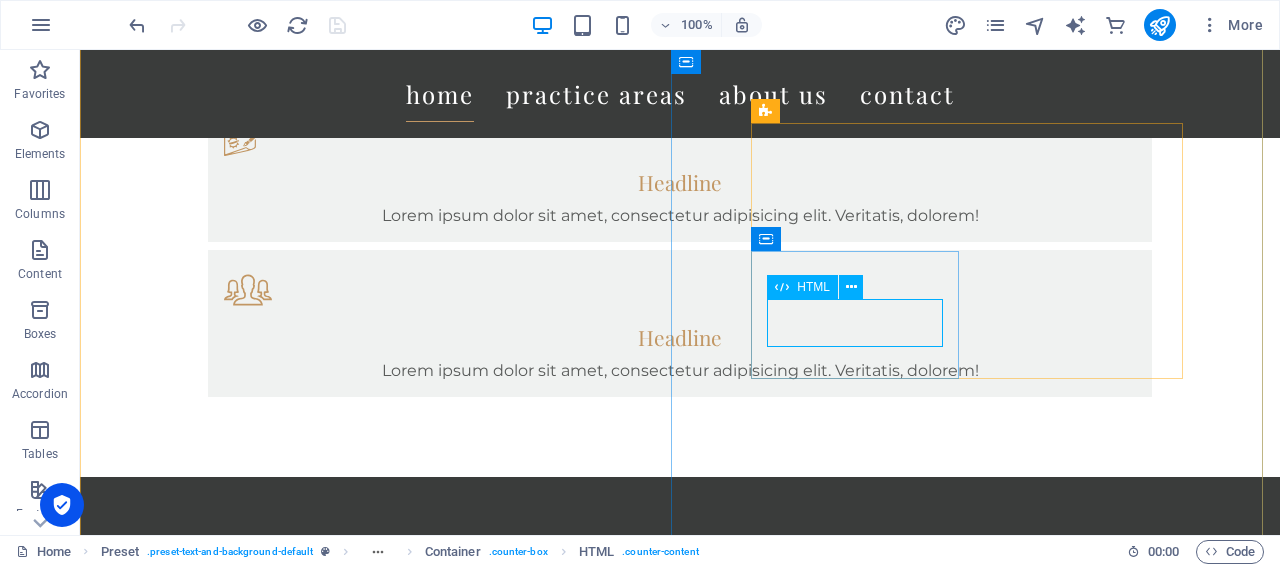 click on "20  Y" at bounding box center (680, 2887) 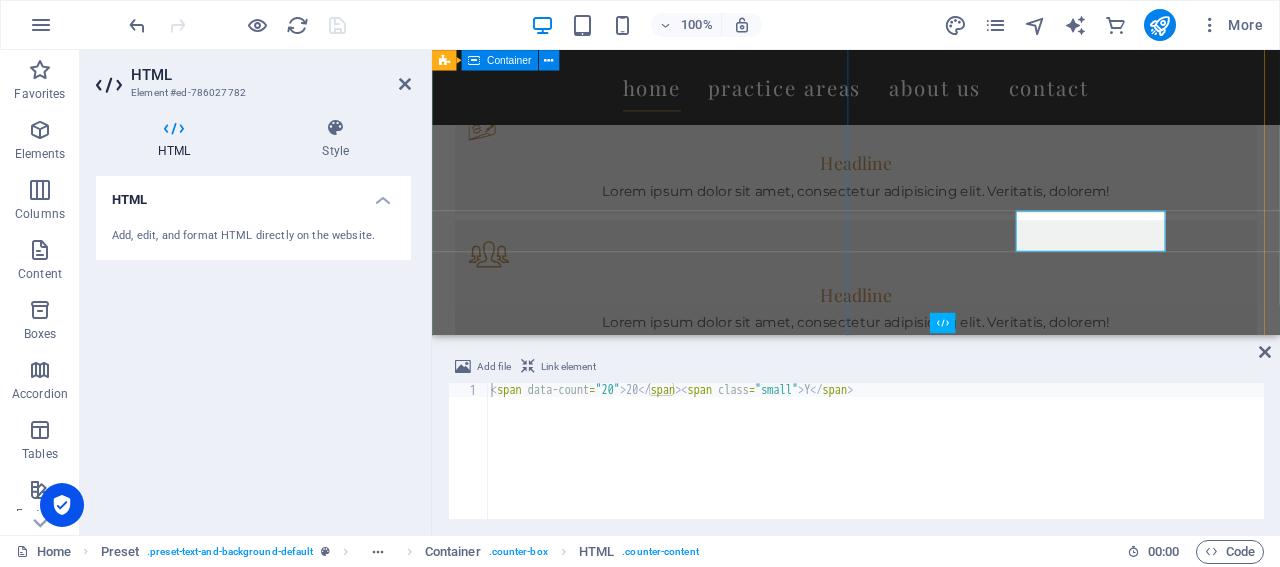 scroll, scrollTop: 1578, scrollLeft: 0, axis: vertical 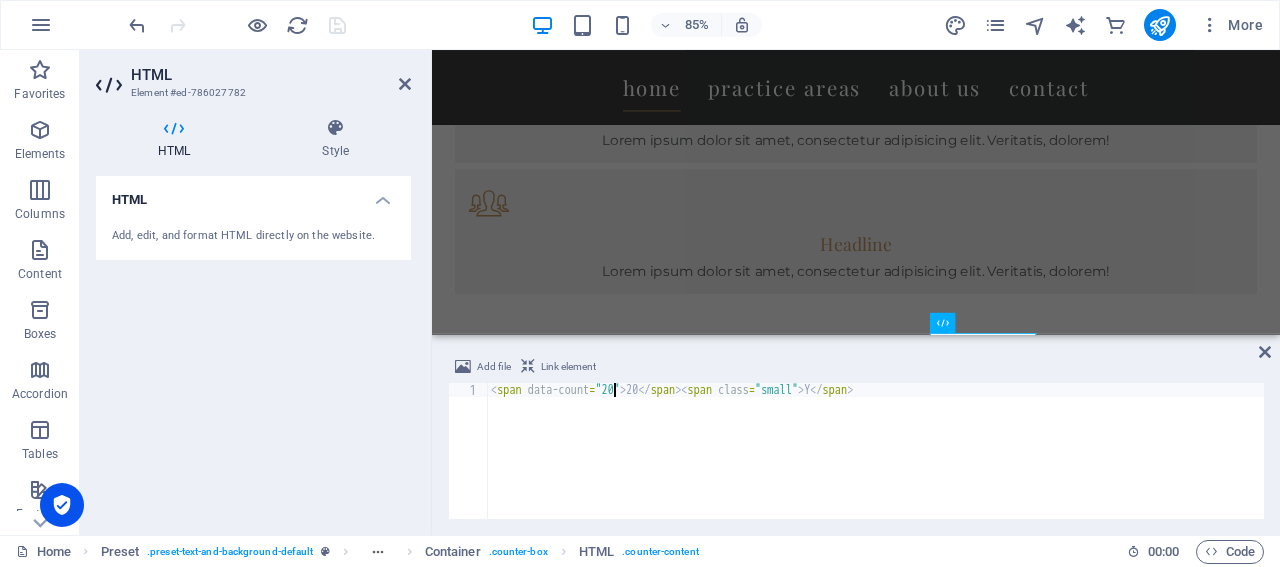 click on "< span   data-count = "20" > 20 </ span > < span   class = "small" >  Y </ span >" at bounding box center [875, 465] 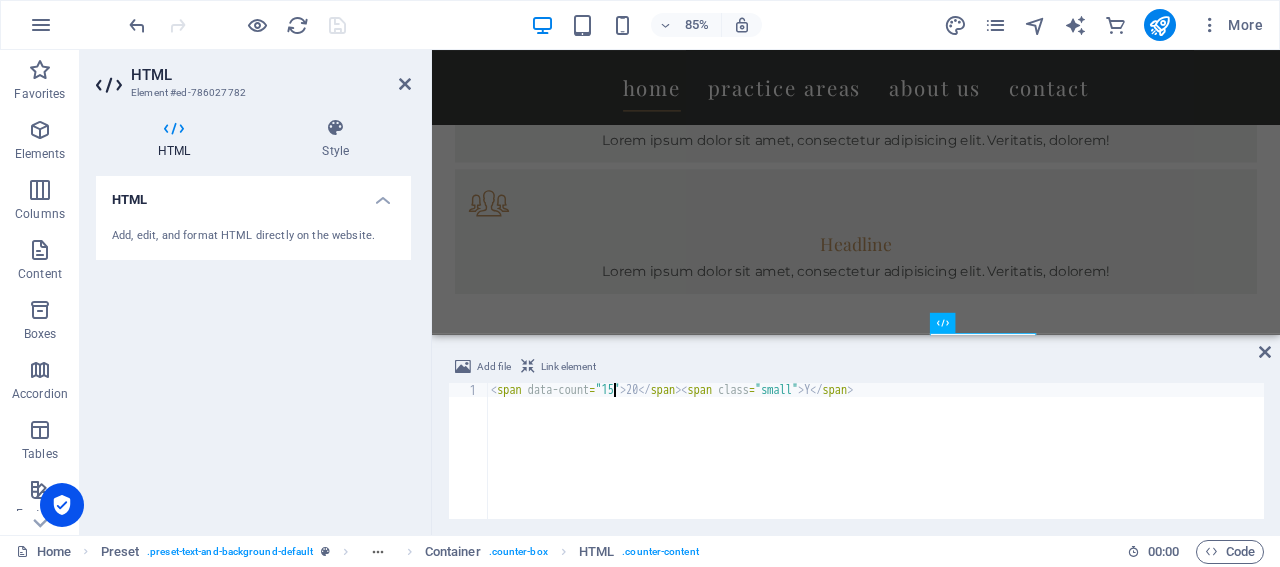 scroll, scrollTop: 0, scrollLeft: 9, axis: horizontal 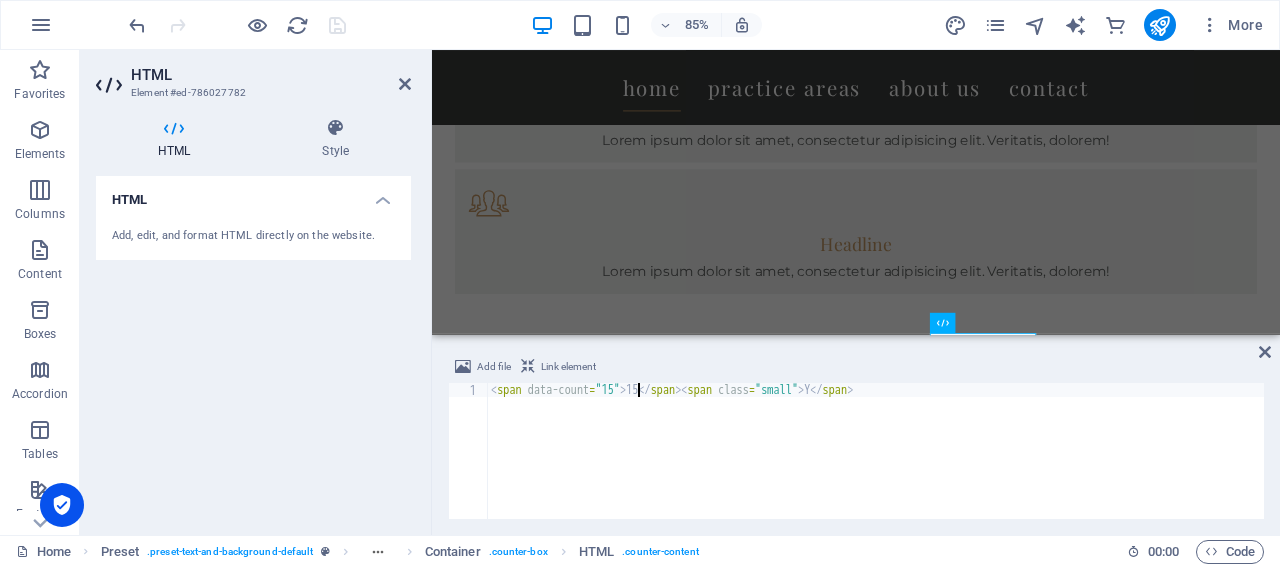 type on "<span data-count="15">15</span><span class="small"> Y</span>" 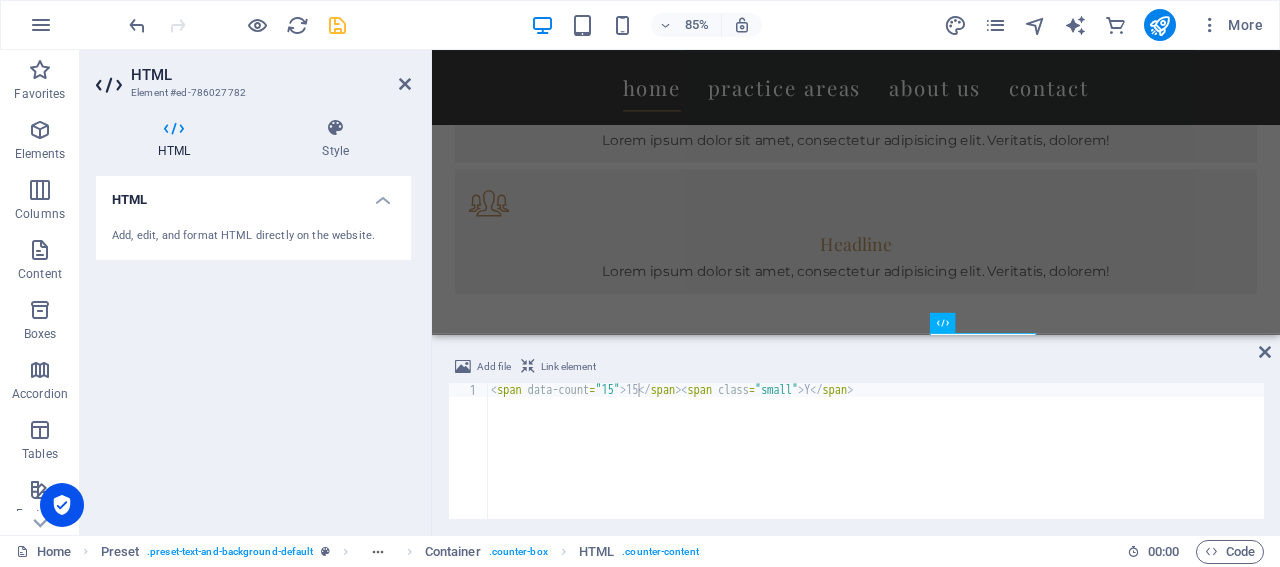 click on "HTML Add, edit, and format HTML directly on the website." at bounding box center (253, 347) 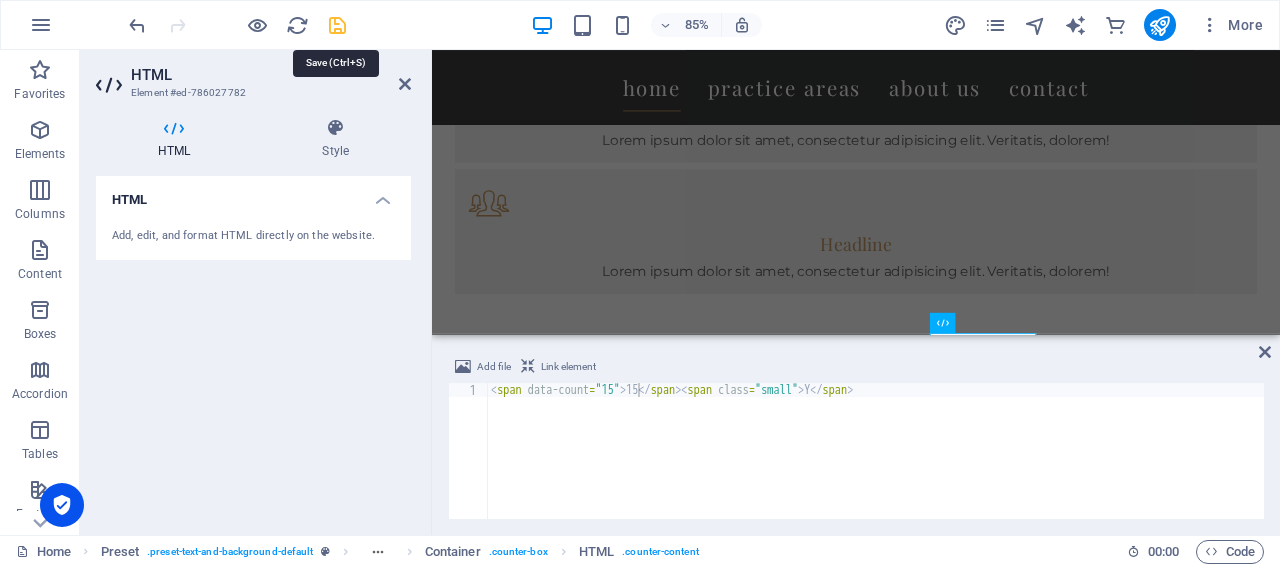 click at bounding box center (337, 25) 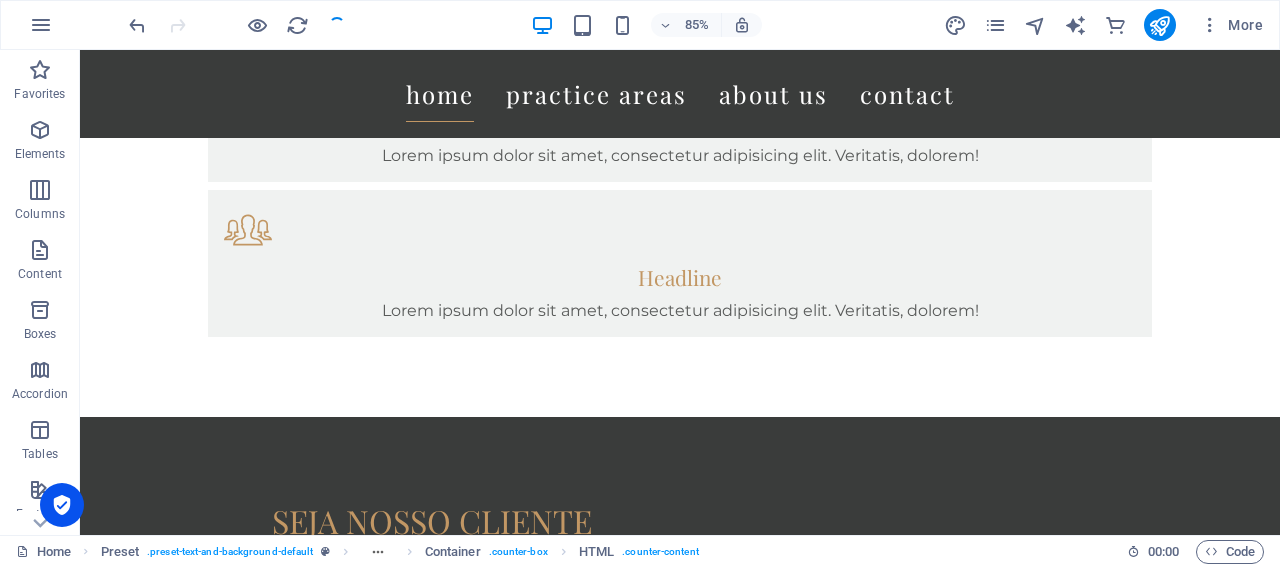 scroll, scrollTop: 1518, scrollLeft: 0, axis: vertical 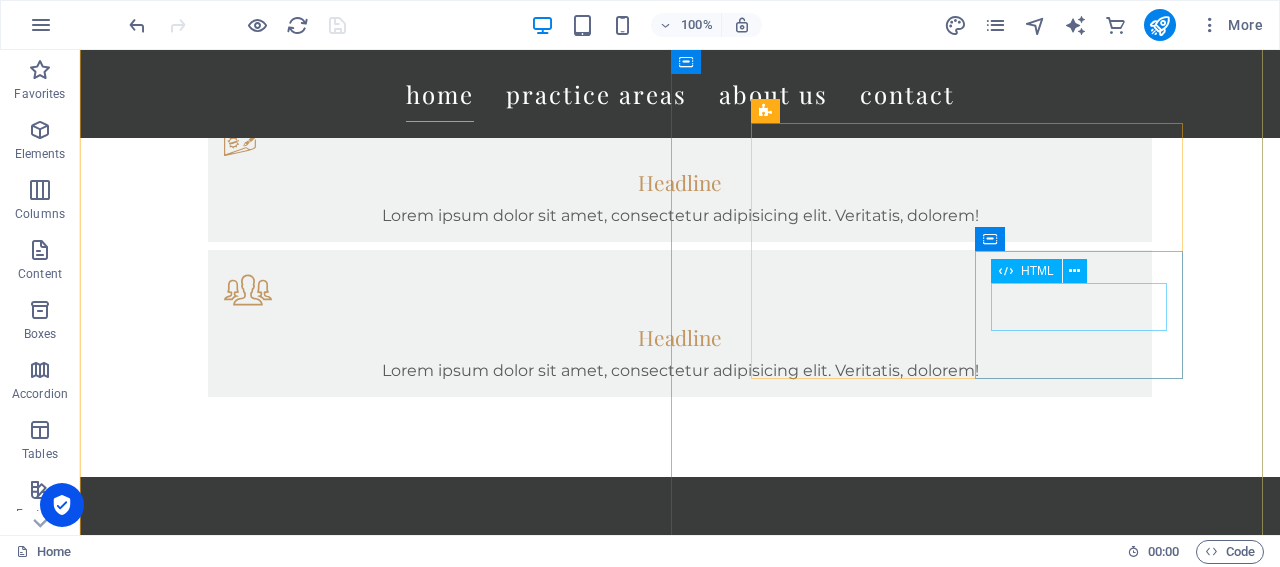 click on "18" at bounding box center [680, 3007] 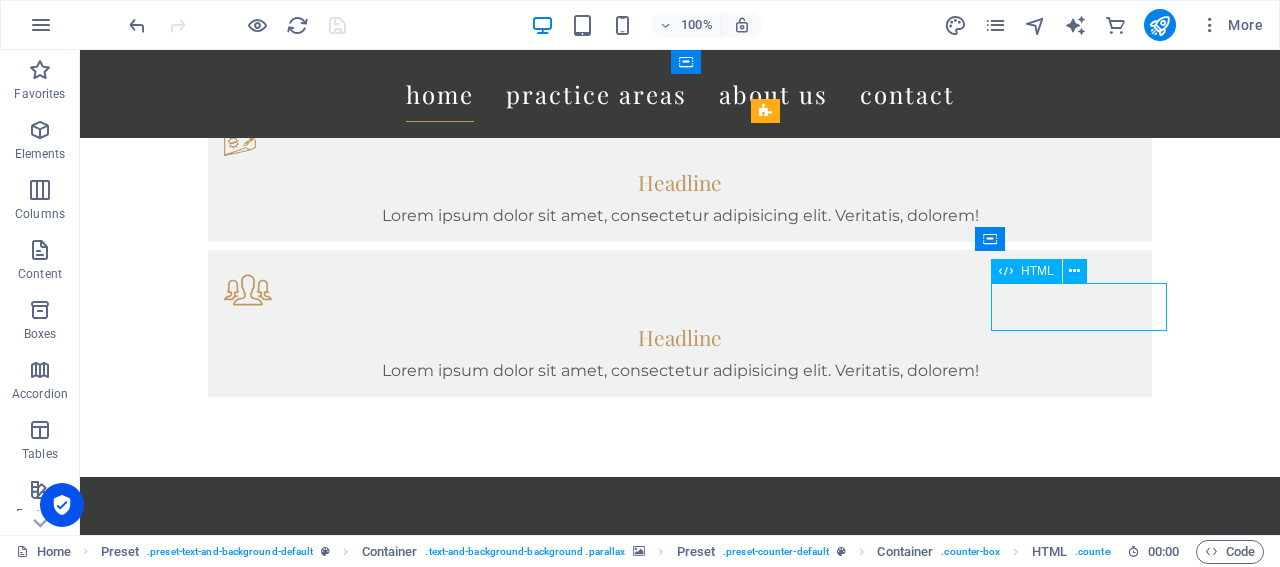 click on "18" at bounding box center (680, 3007) 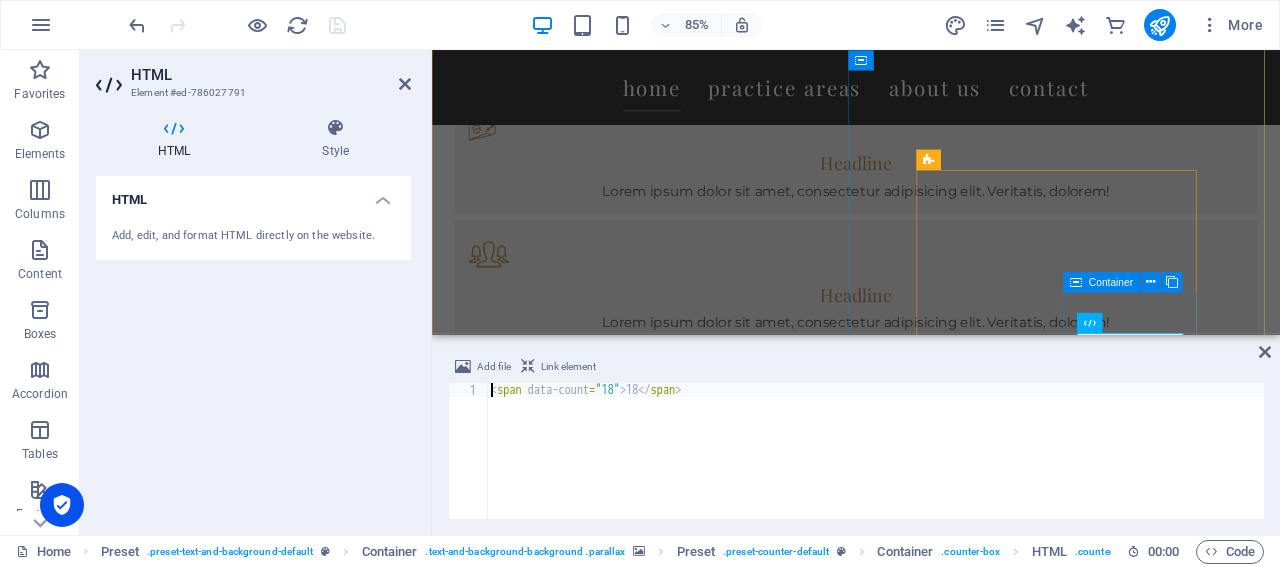 scroll, scrollTop: 1578, scrollLeft: 0, axis: vertical 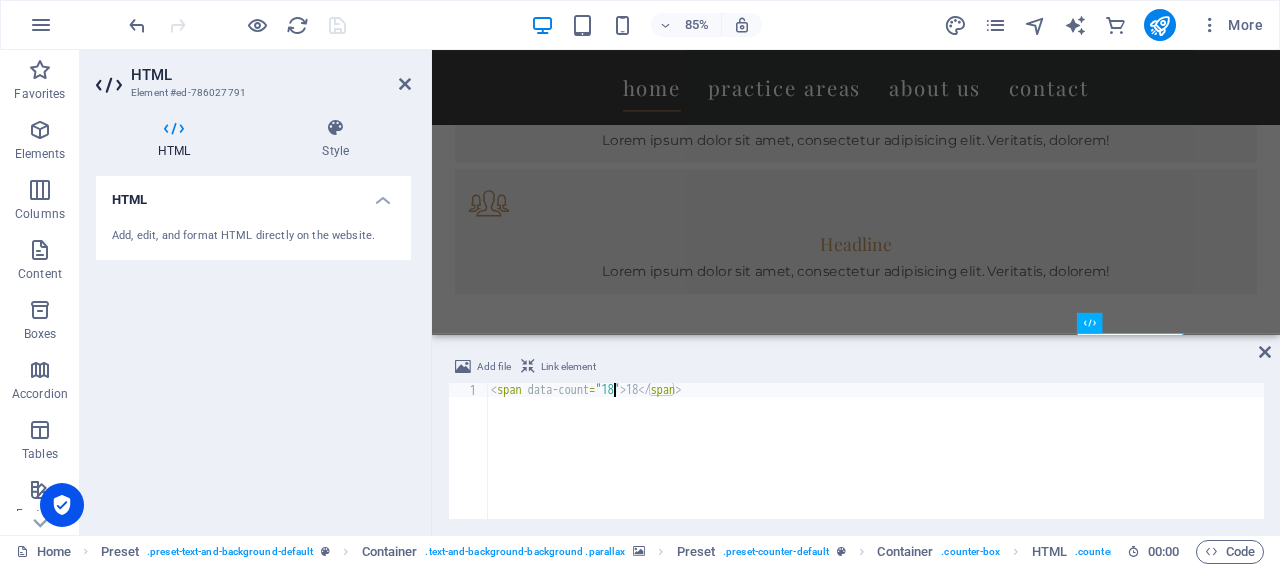click on "< span   data-count = "18" > 18 </ span >" at bounding box center [875, 465] 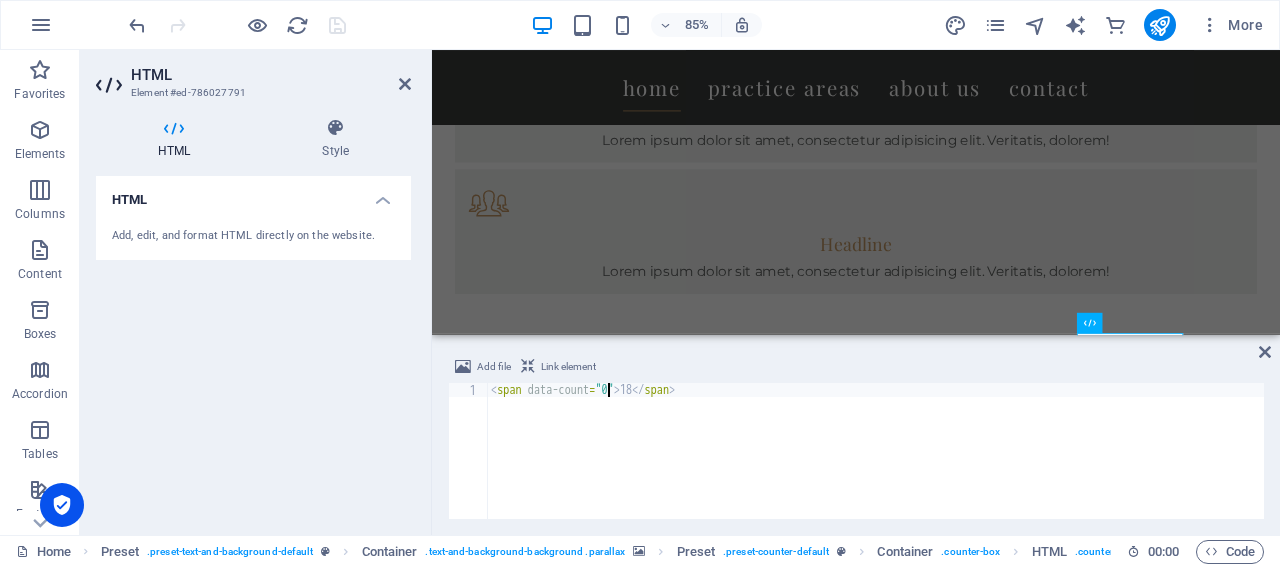 scroll, scrollTop: 0, scrollLeft: 9, axis: horizontal 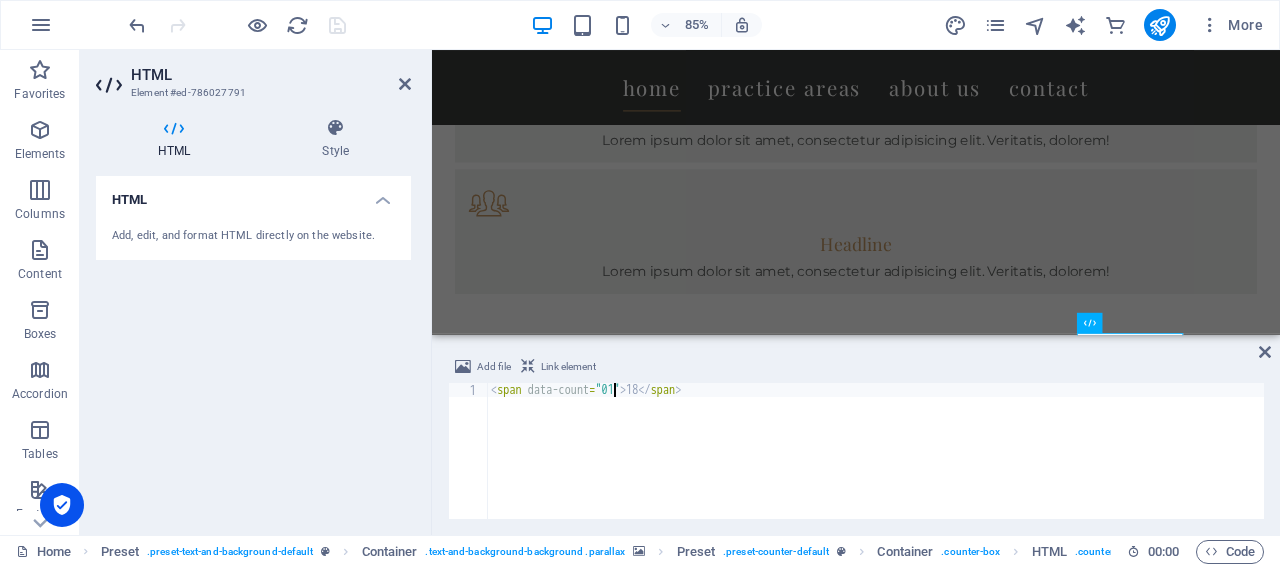 click on "< span   data-count = "01" > 18 </ span >" at bounding box center (875, 465) 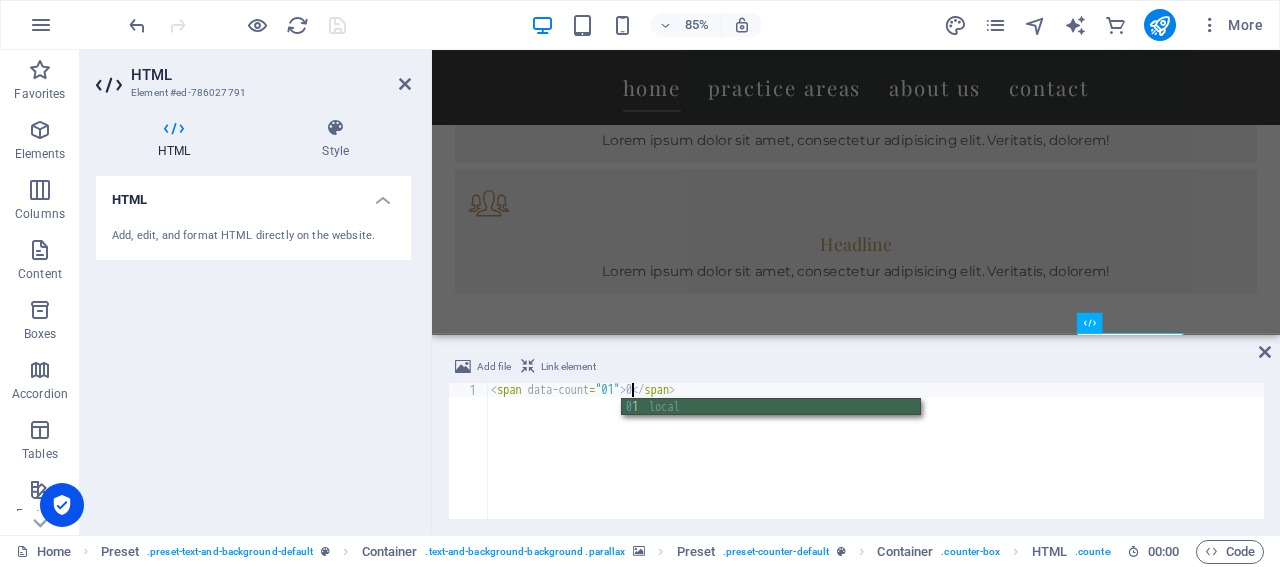 scroll, scrollTop: 0, scrollLeft: 11, axis: horizontal 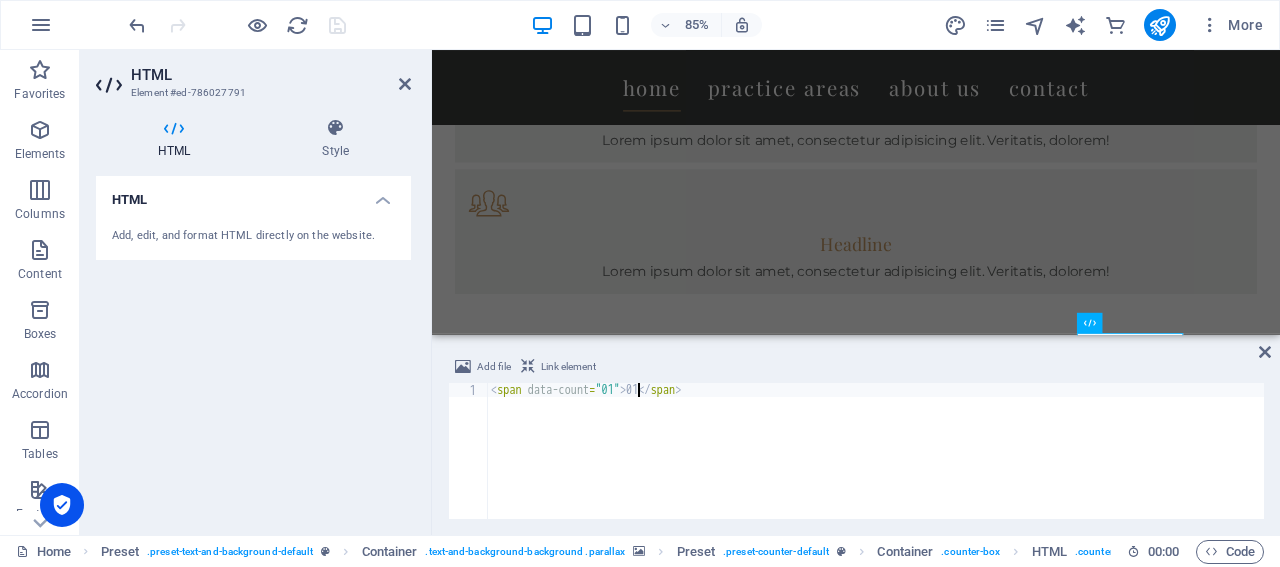 type on "<span data-count="01">01</span>" 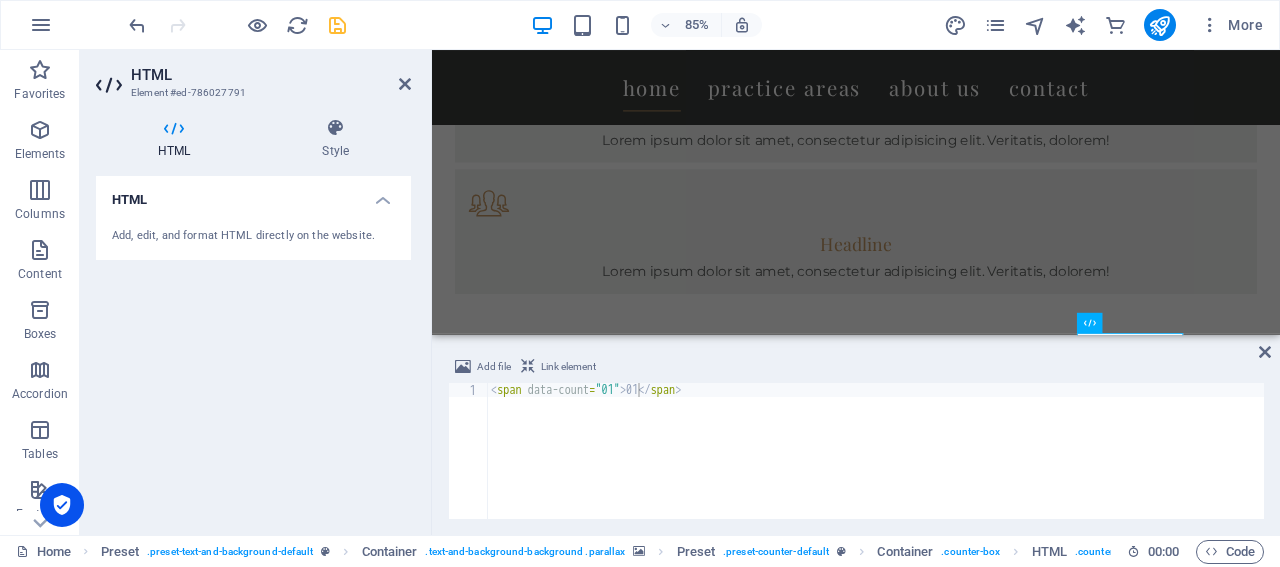 click on "HTML" at bounding box center (271, 75) 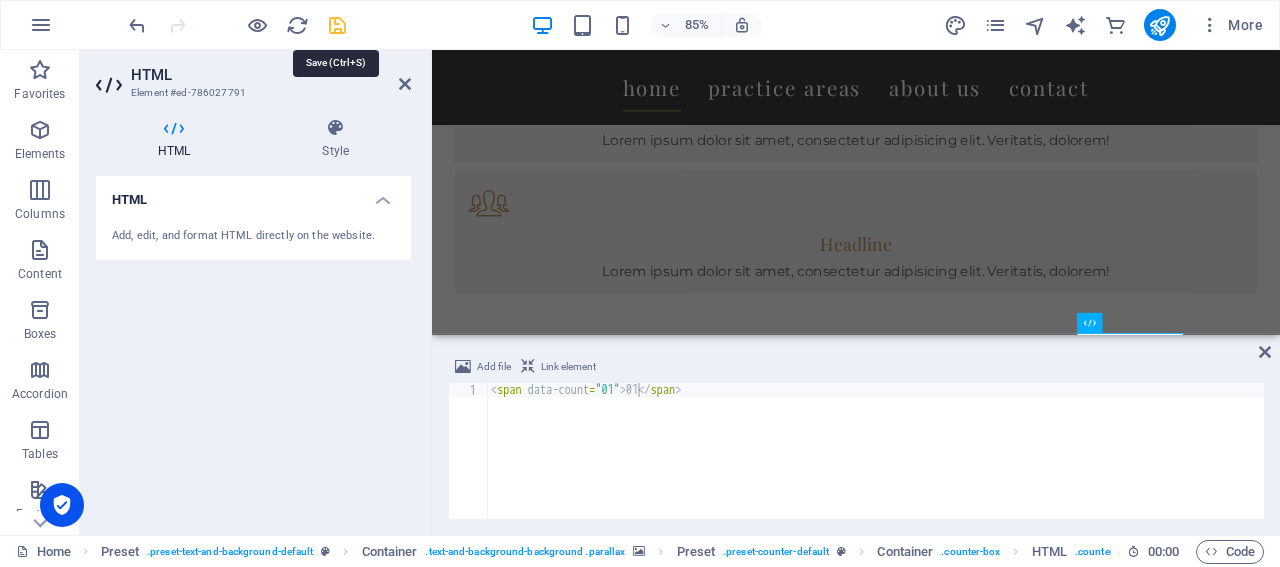 click at bounding box center [337, 25] 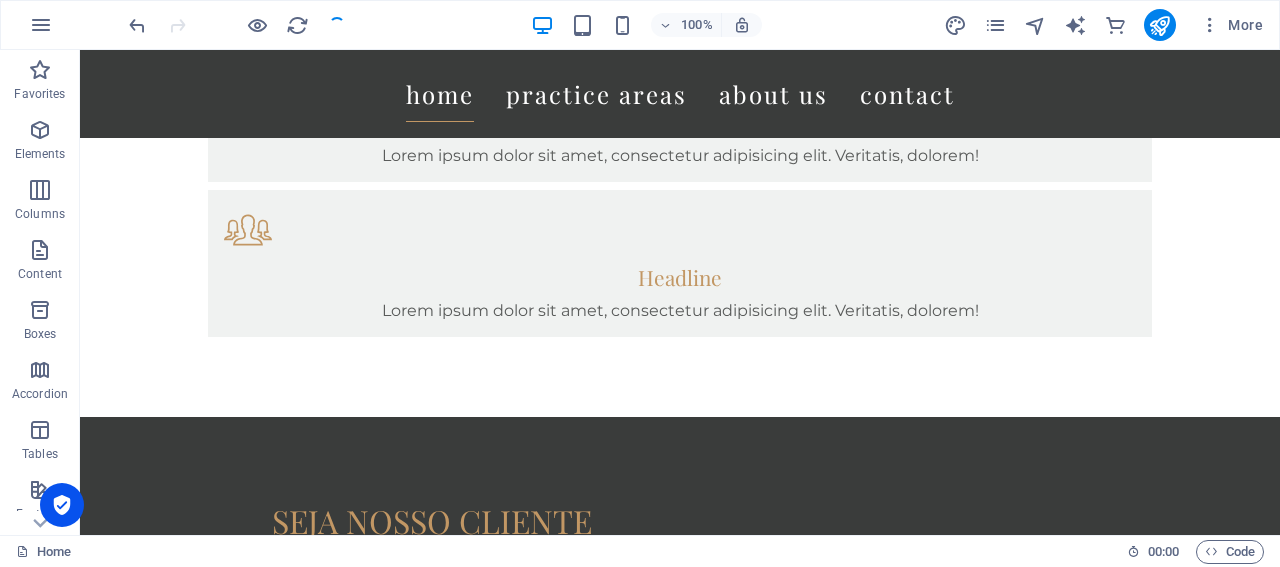 scroll, scrollTop: 1518, scrollLeft: 0, axis: vertical 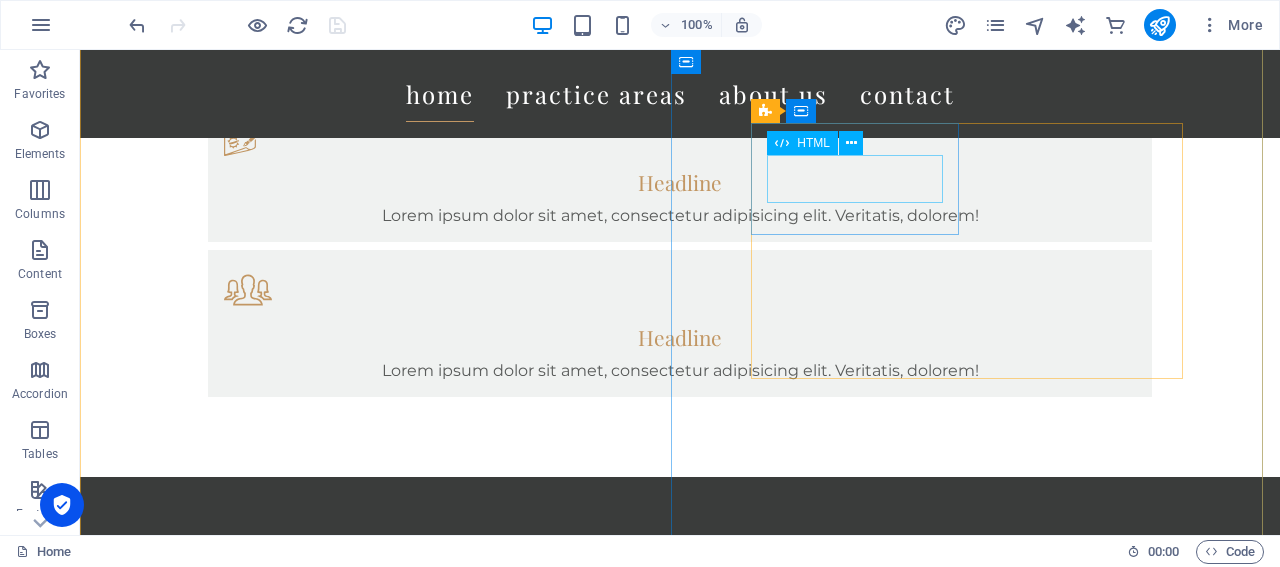 click on "500" at bounding box center [680, 2647] 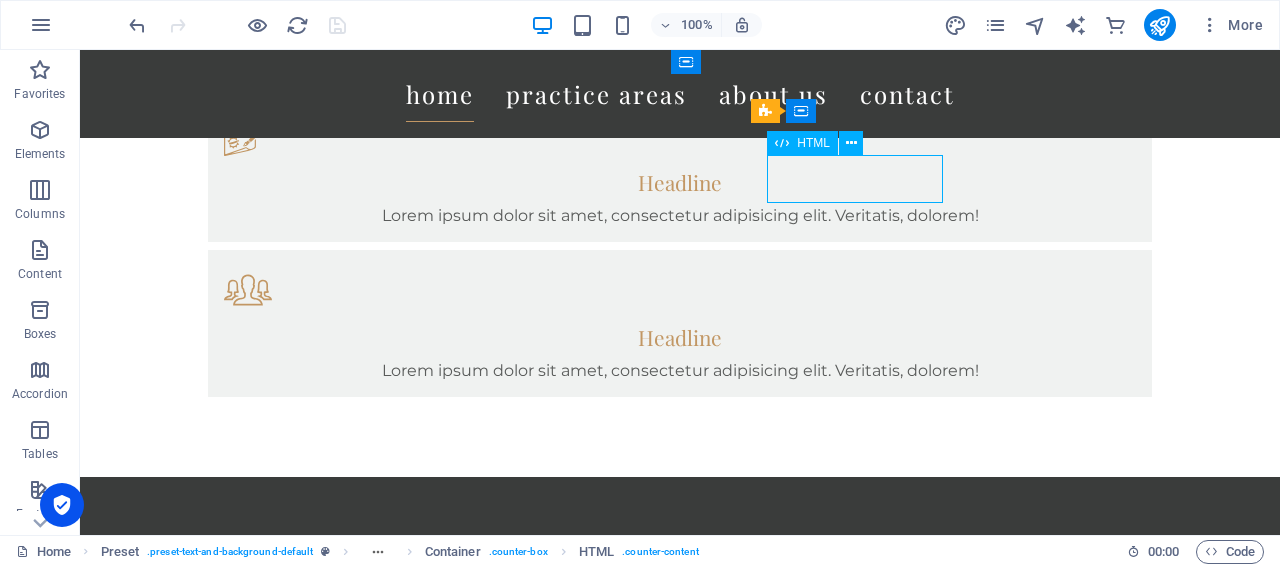 click on "500" at bounding box center [680, 2647] 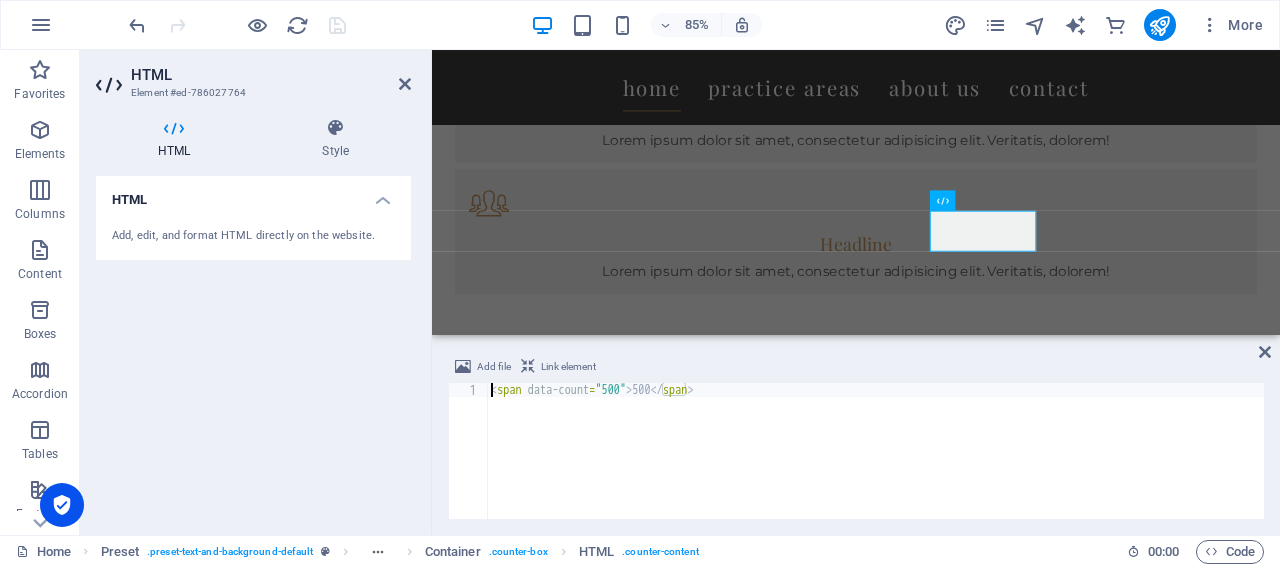 click on "< span   data-count = "500" > 500 </ span >" at bounding box center [875, 465] 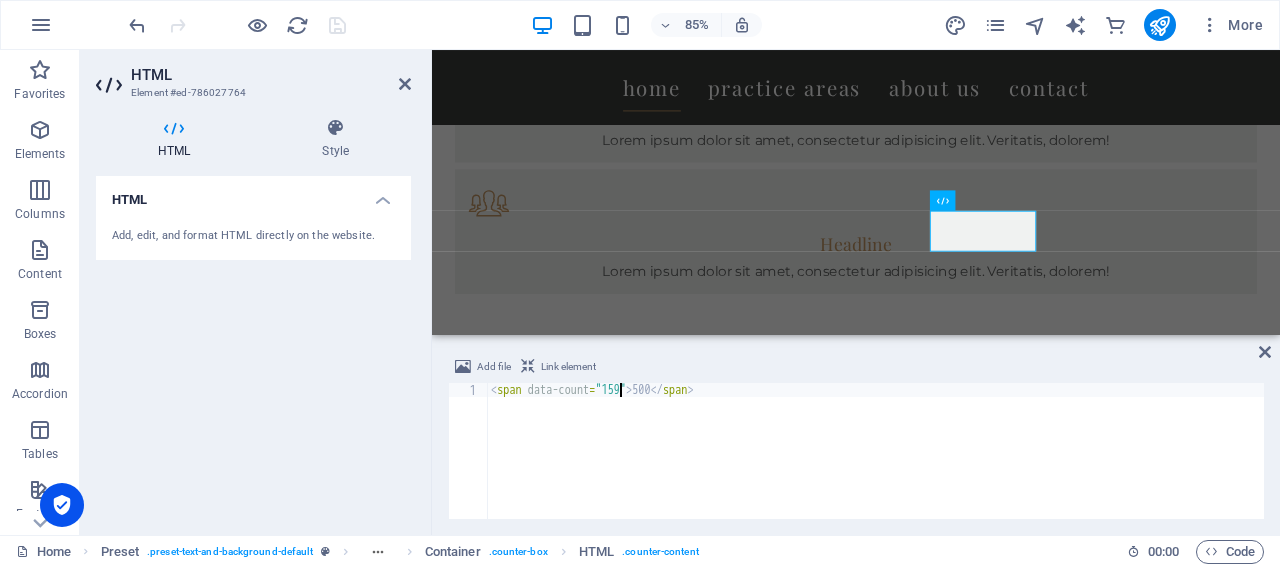 scroll, scrollTop: 0, scrollLeft: 10, axis: horizontal 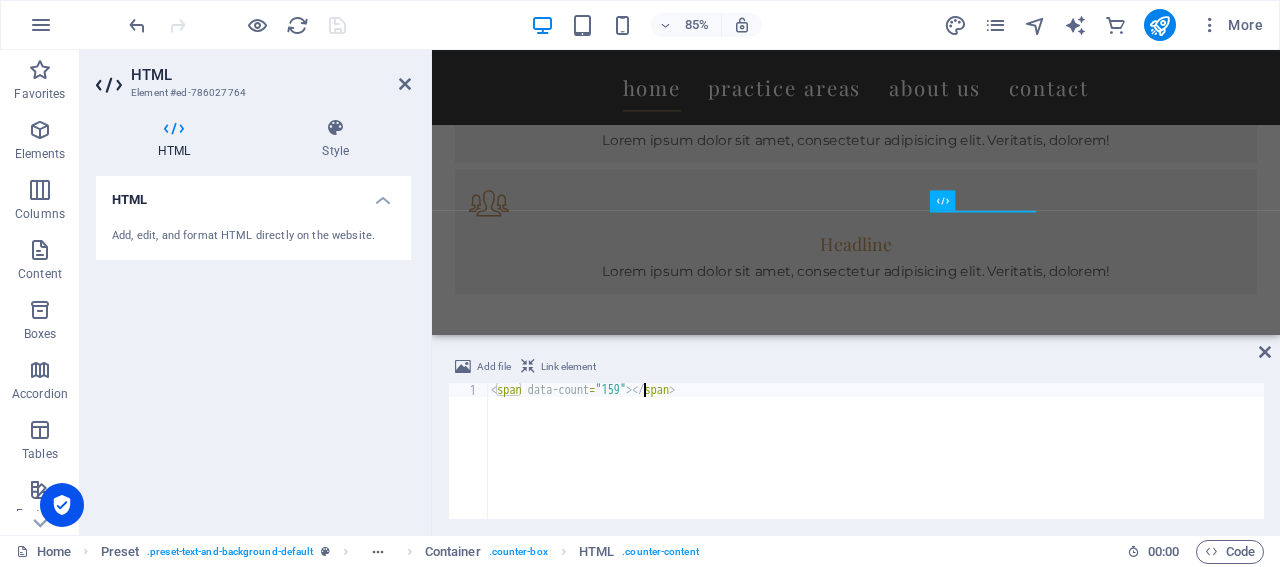 click on "< span   data-count = "159" > </ span >" at bounding box center (875, 465) 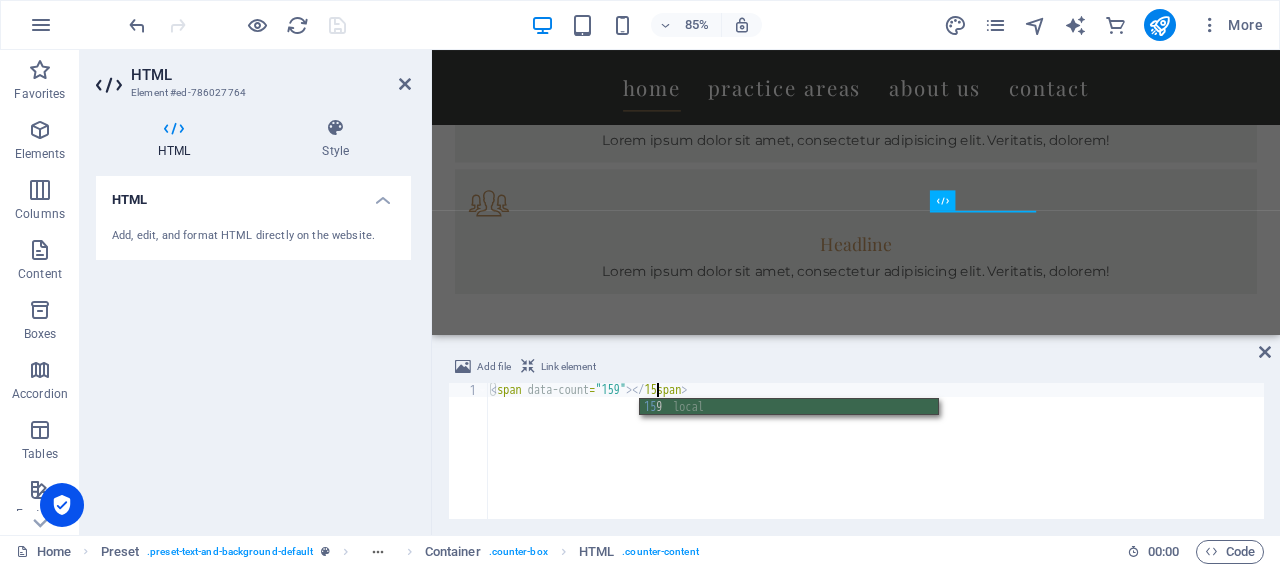 scroll, scrollTop: 0, scrollLeft: 13, axis: horizontal 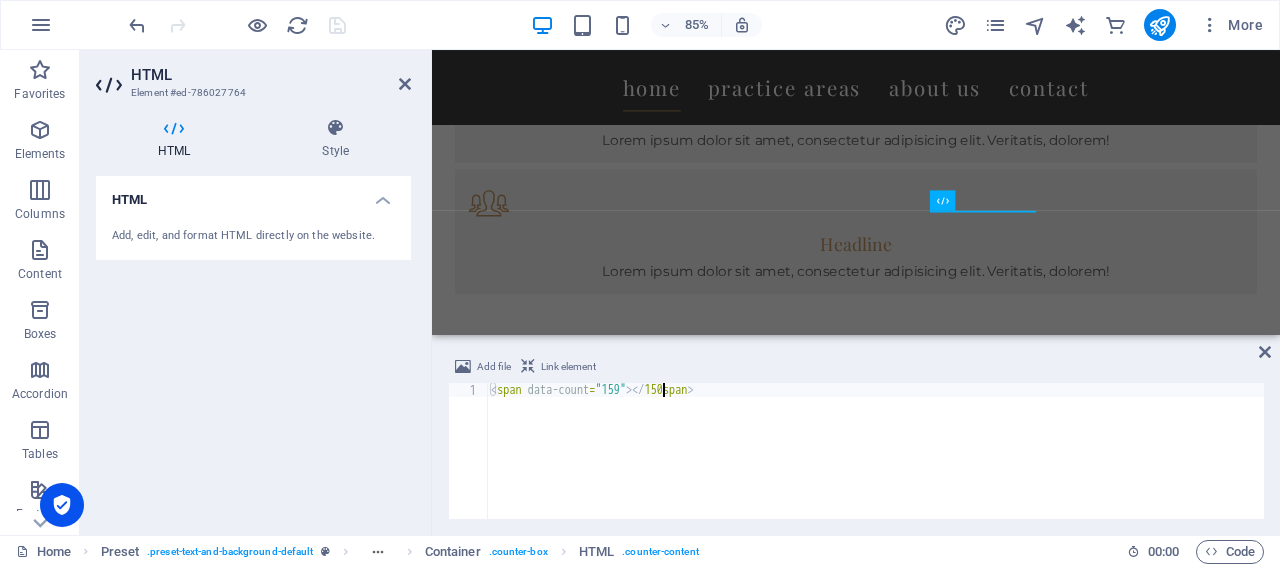 click on "< span   data-count = "159" > </ 150span >" at bounding box center [875, 465] 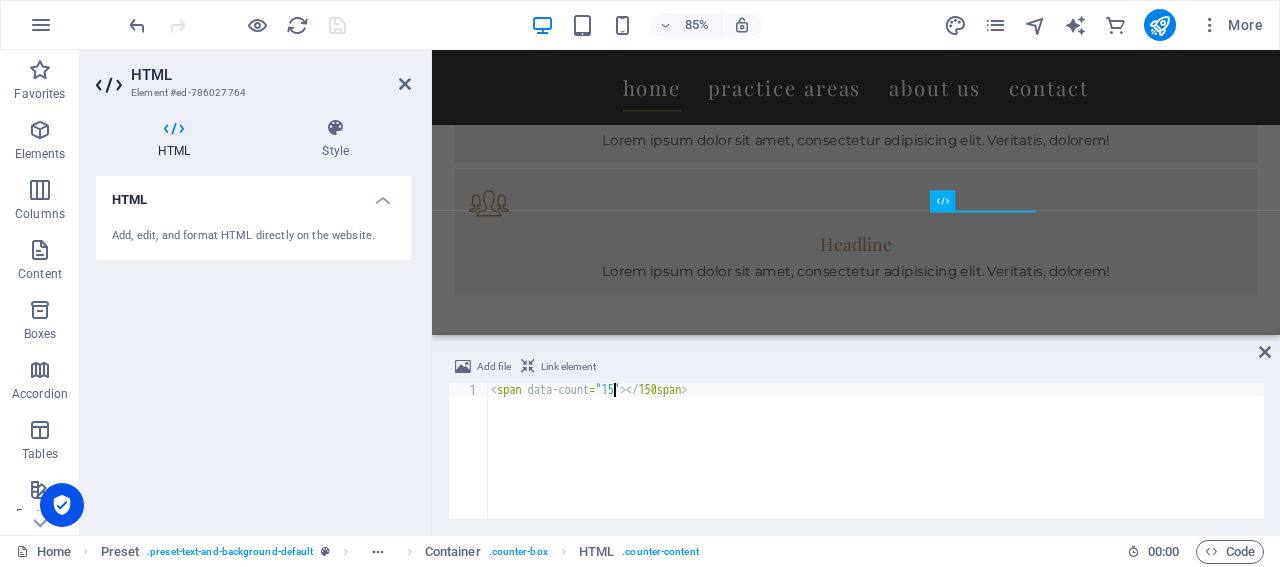 scroll, scrollTop: 0, scrollLeft: 10, axis: horizontal 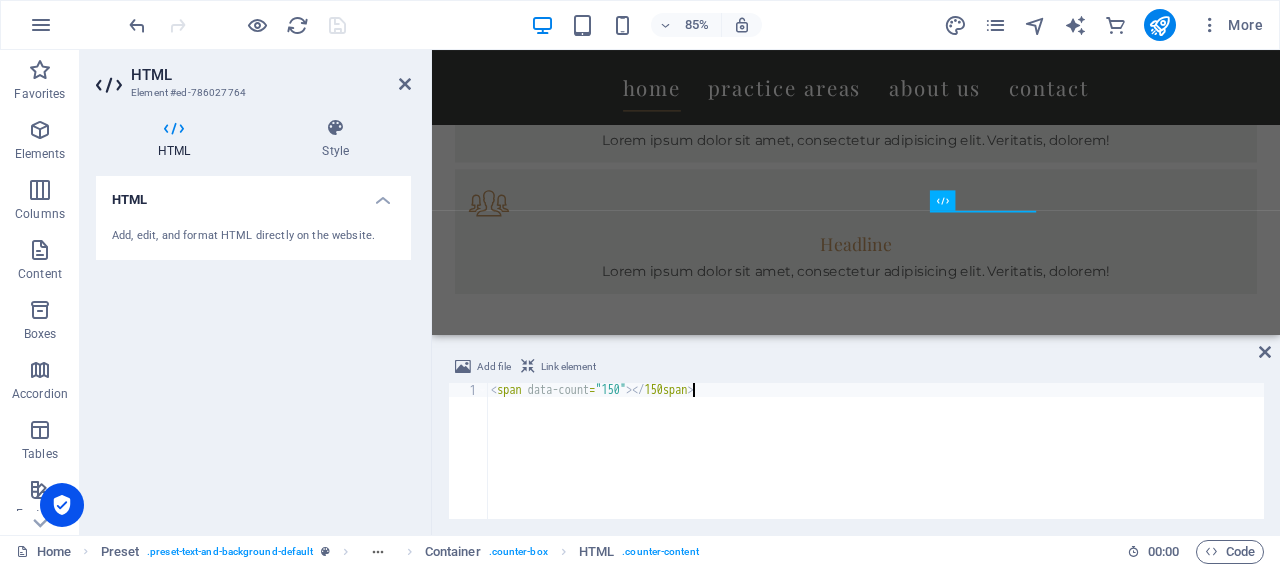 click on "< span   data-count = "150" > </ 150span >" at bounding box center (875, 465) 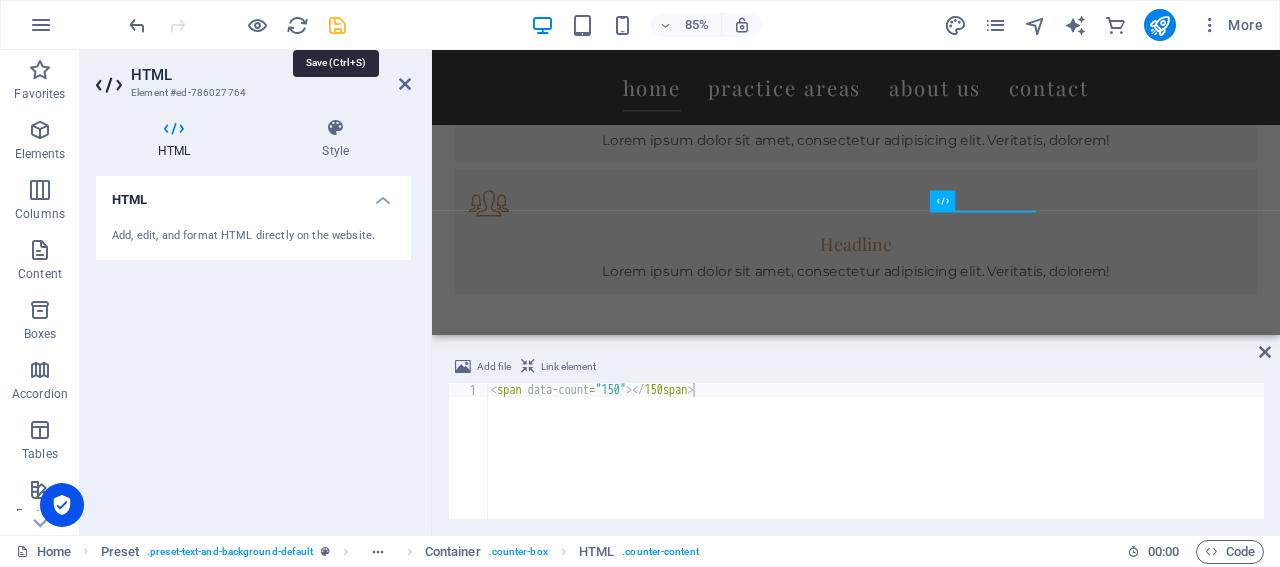 click at bounding box center (337, 25) 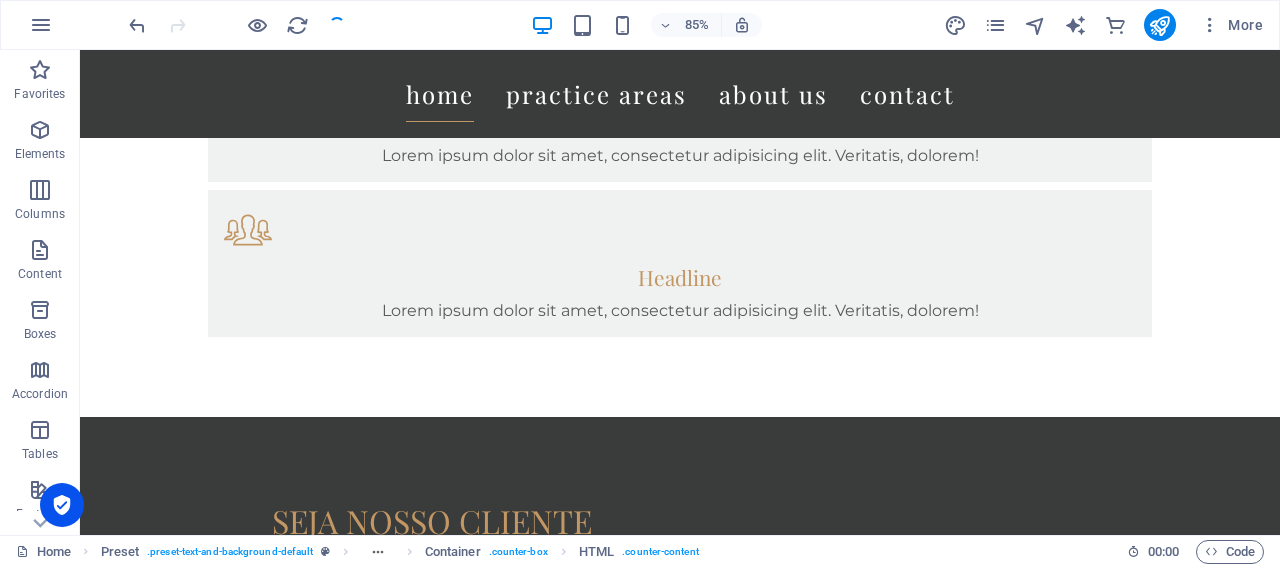 scroll, scrollTop: 1518, scrollLeft: 0, axis: vertical 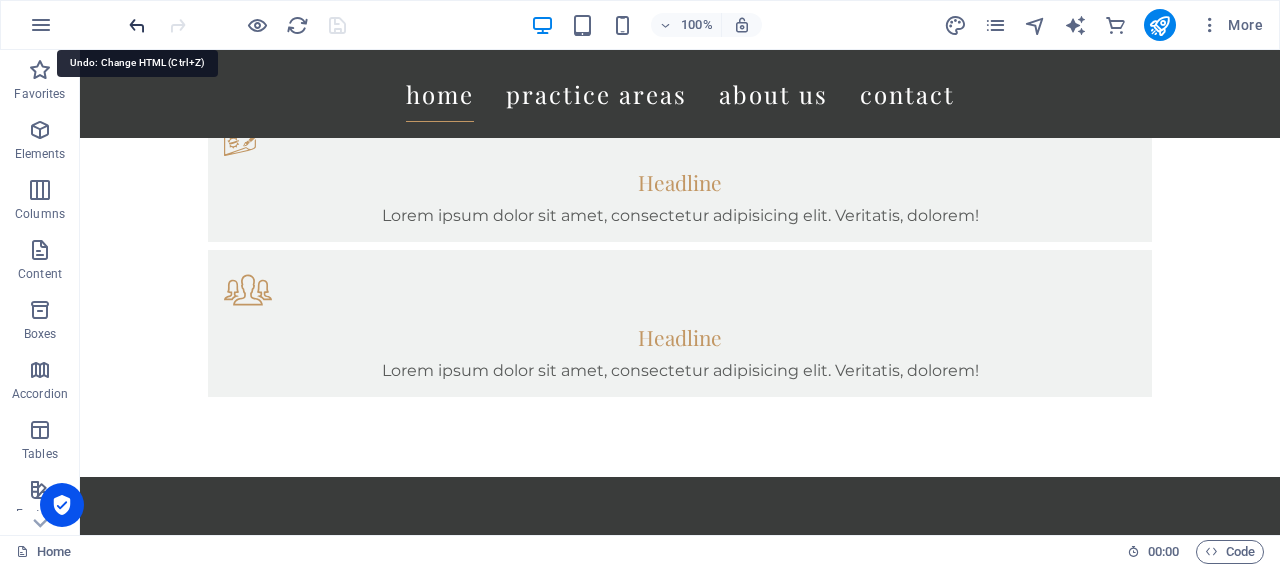 click at bounding box center (137, 25) 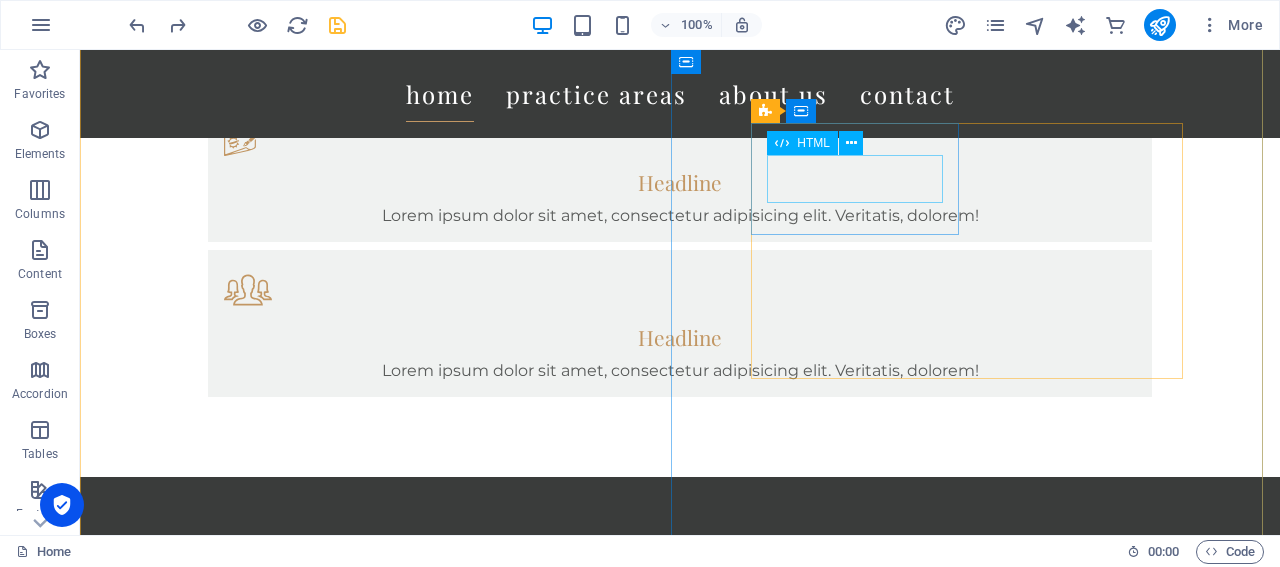 click on "500" at bounding box center [680, 2647] 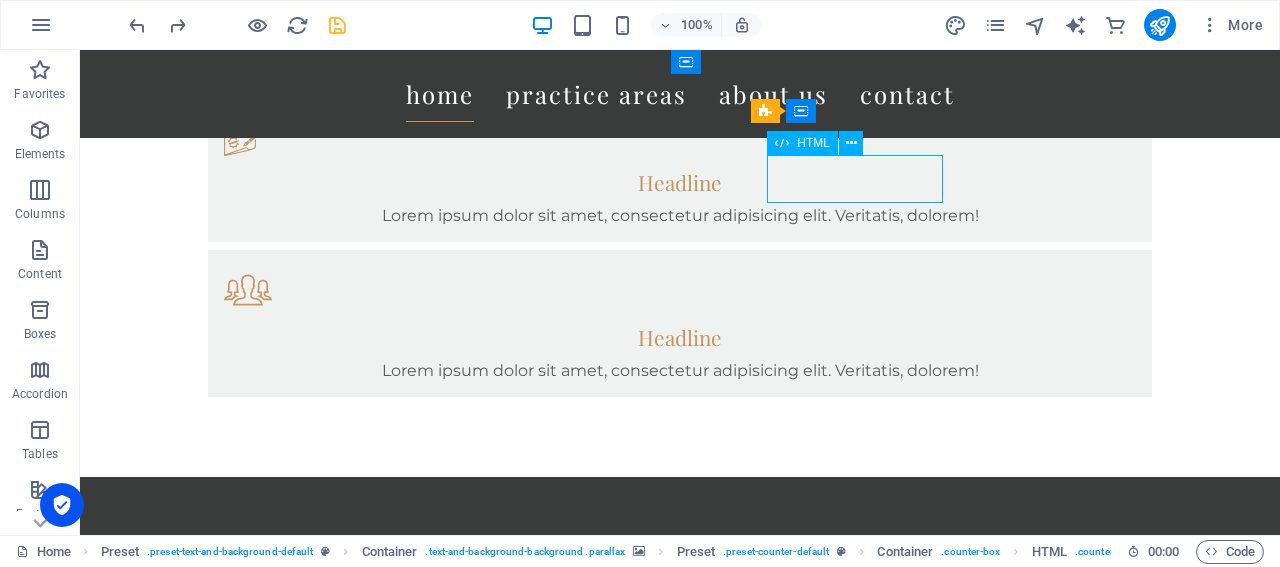 click on "500" at bounding box center [680, 2647] 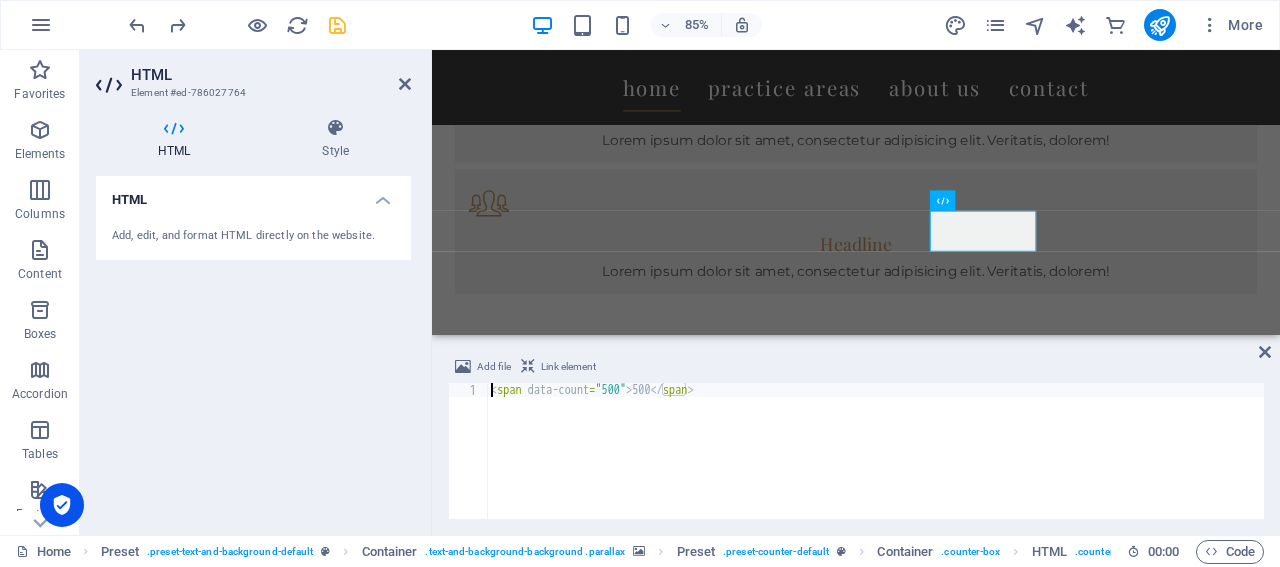 click on "< span   data-count = "500" > 500 </ span >" at bounding box center (875, 465) 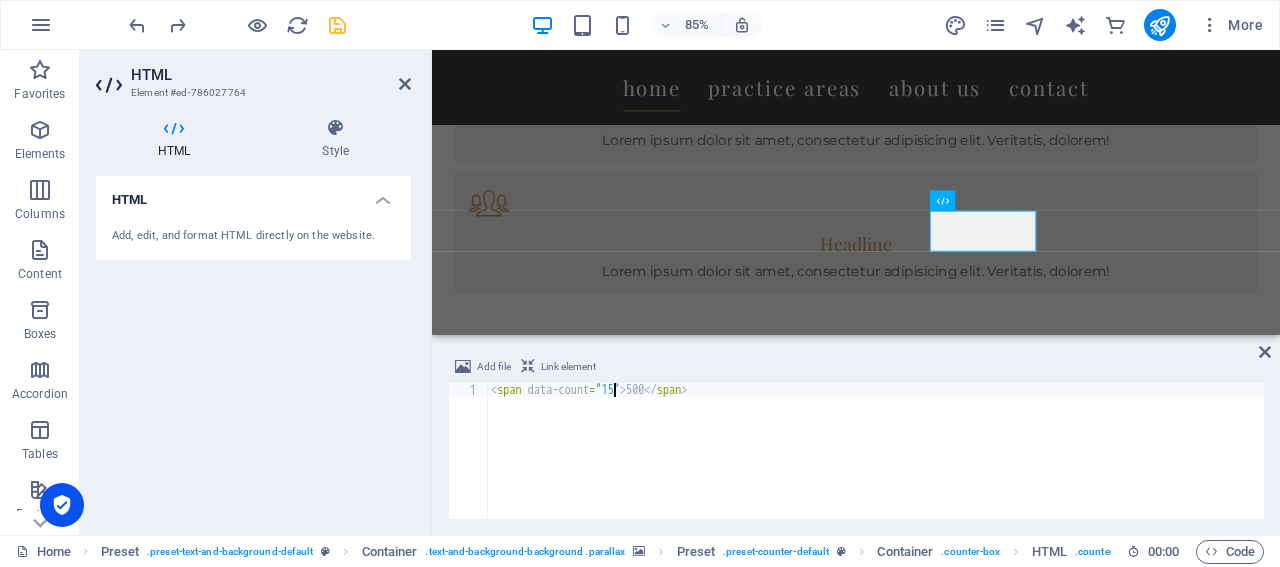 scroll, scrollTop: 0, scrollLeft: 10, axis: horizontal 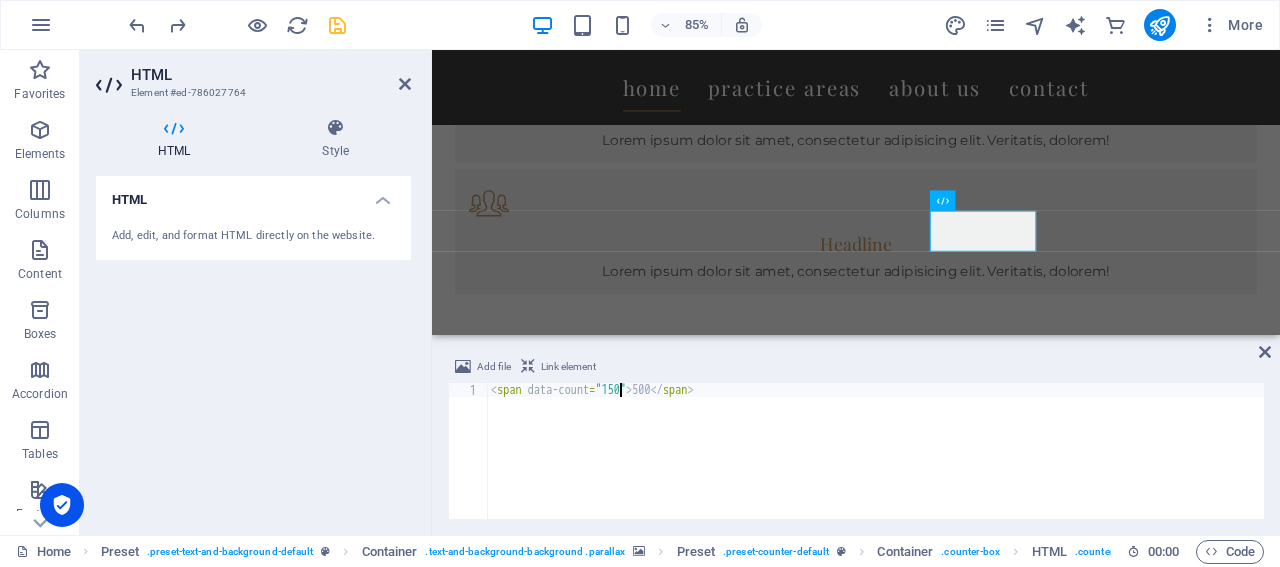 click on "< span   data-count = "150" > 500 </ span >" at bounding box center (875, 465) 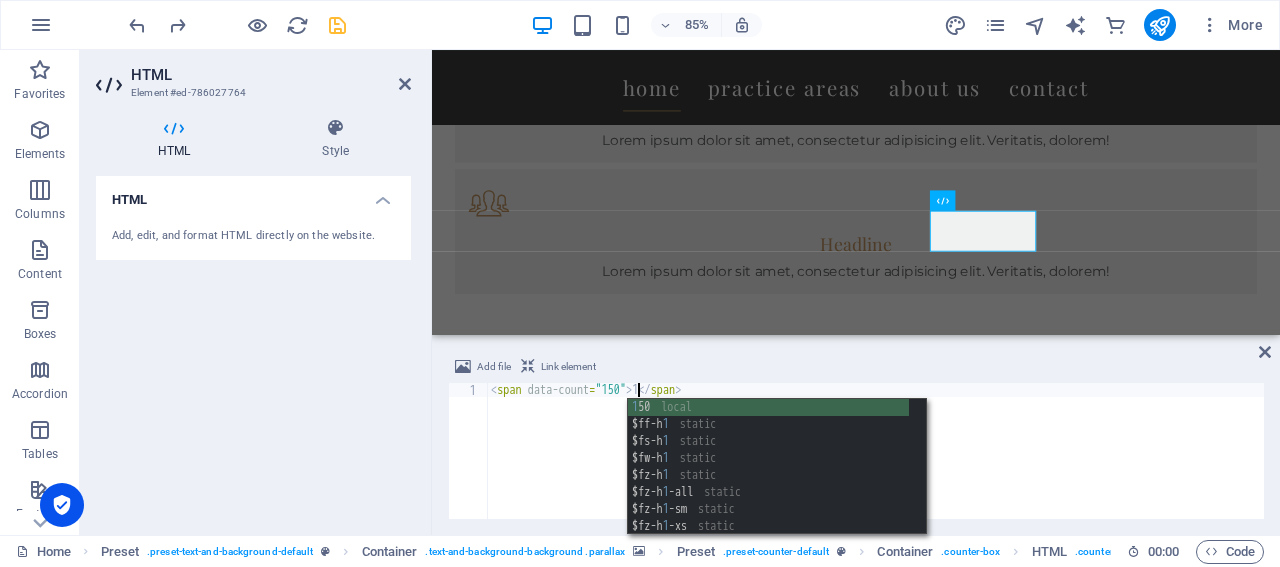 scroll, scrollTop: 0, scrollLeft: 12, axis: horizontal 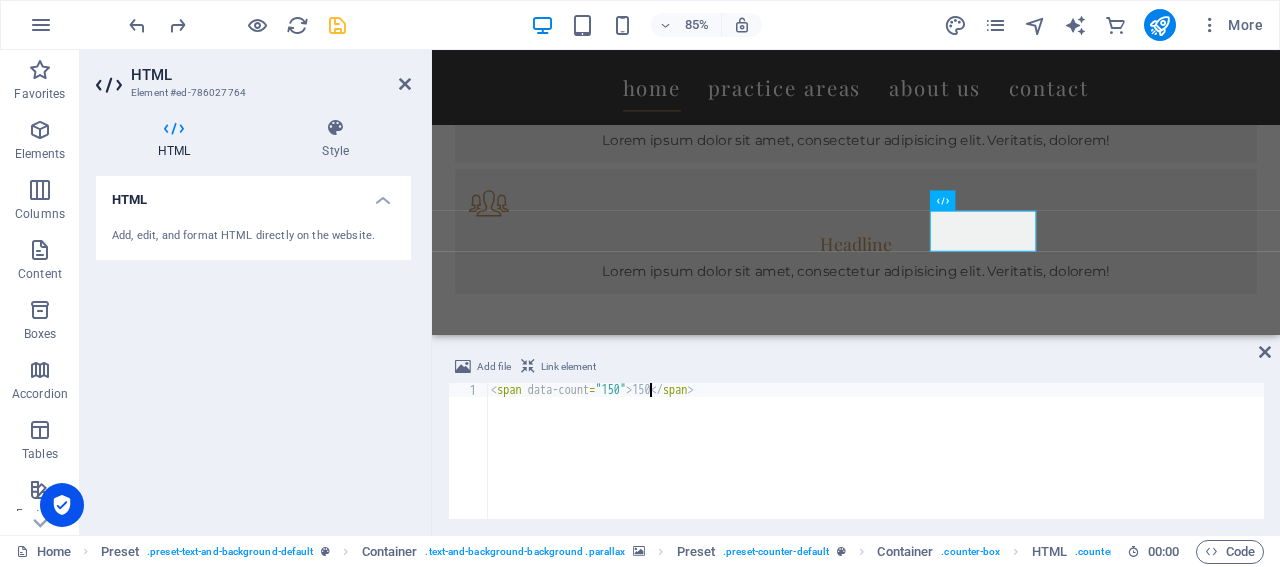 type on "<span data-count="150">150</span>" 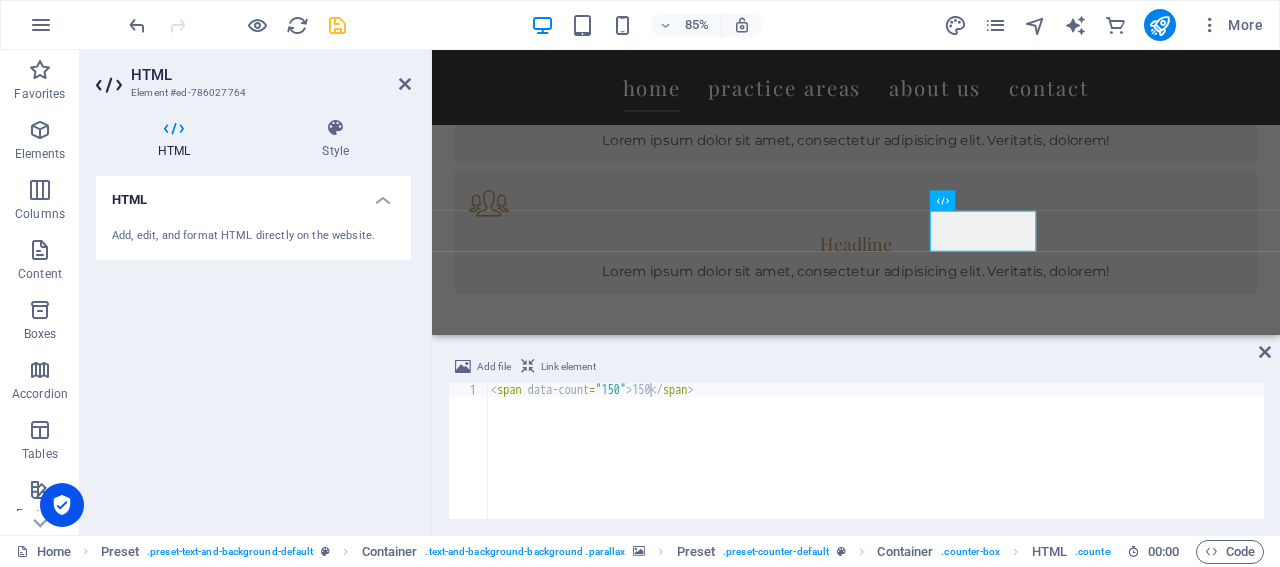 click on "HTML Add, edit, and format HTML directly on the website." at bounding box center (253, 347) 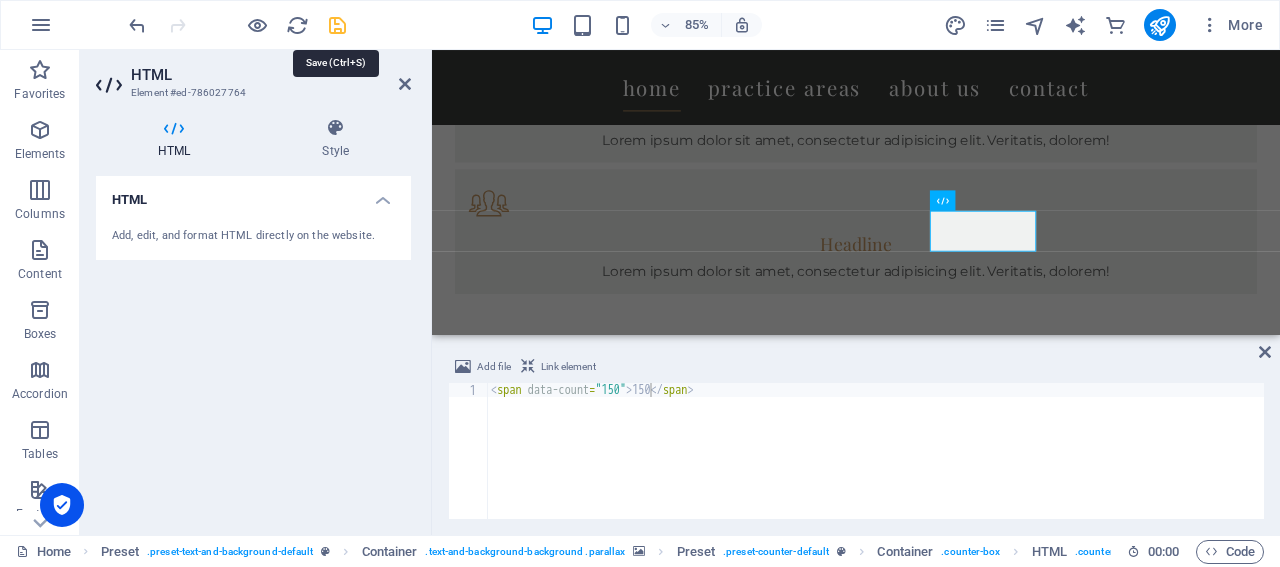 click at bounding box center [337, 25] 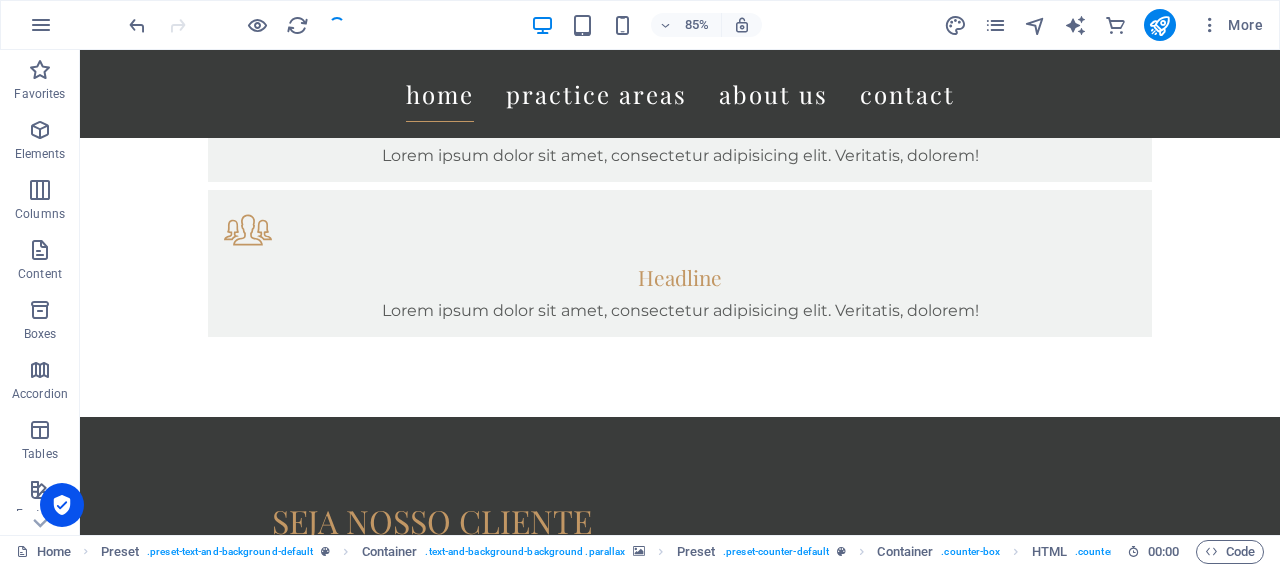 scroll, scrollTop: 1518, scrollLeft: 0, axis: vertical 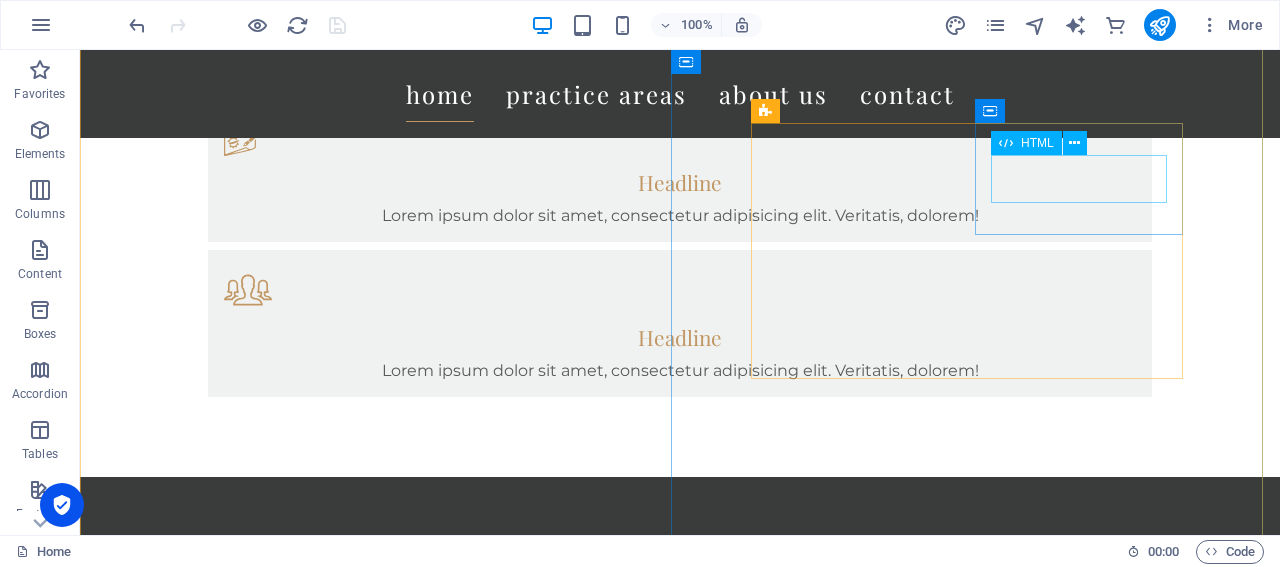 click on "558" at bounding box center [680, 2767] 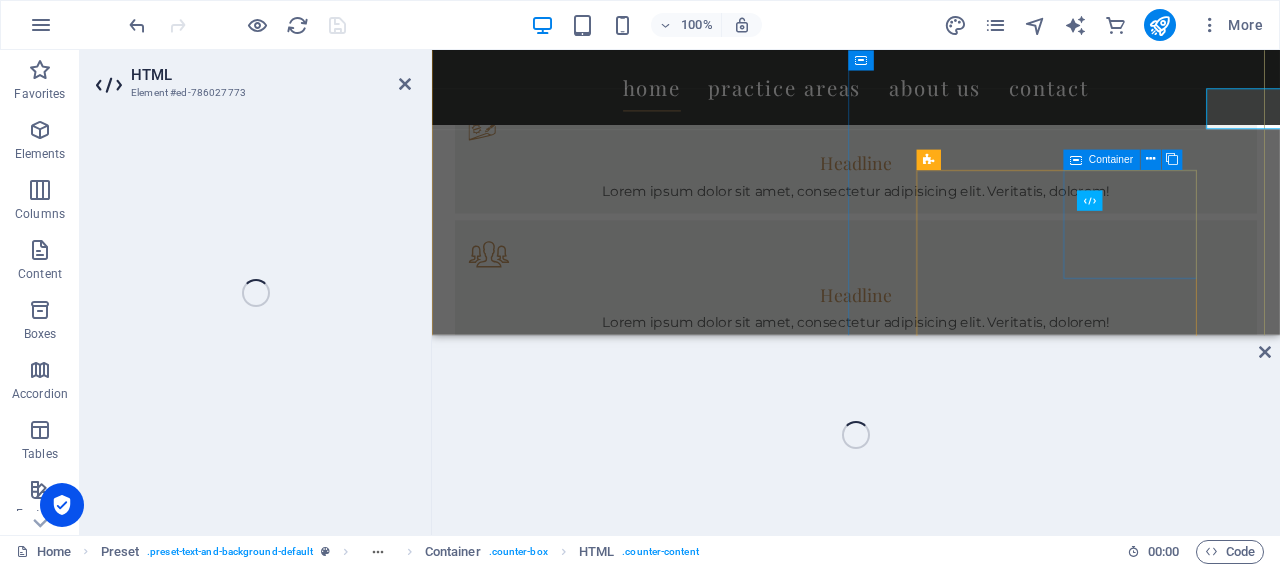scroll, scrollTop: 1578, scrollLeft: 0, axis: vertical 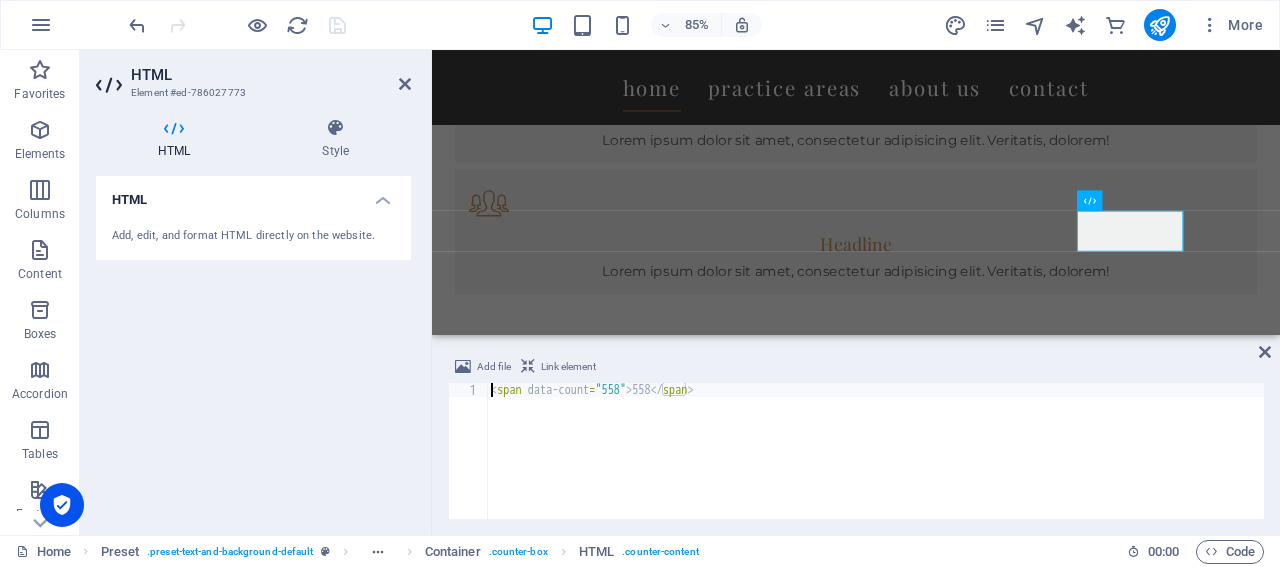 click on "< span   data-count = "558" > 558 </ span >" at bounding box center [875, 465] 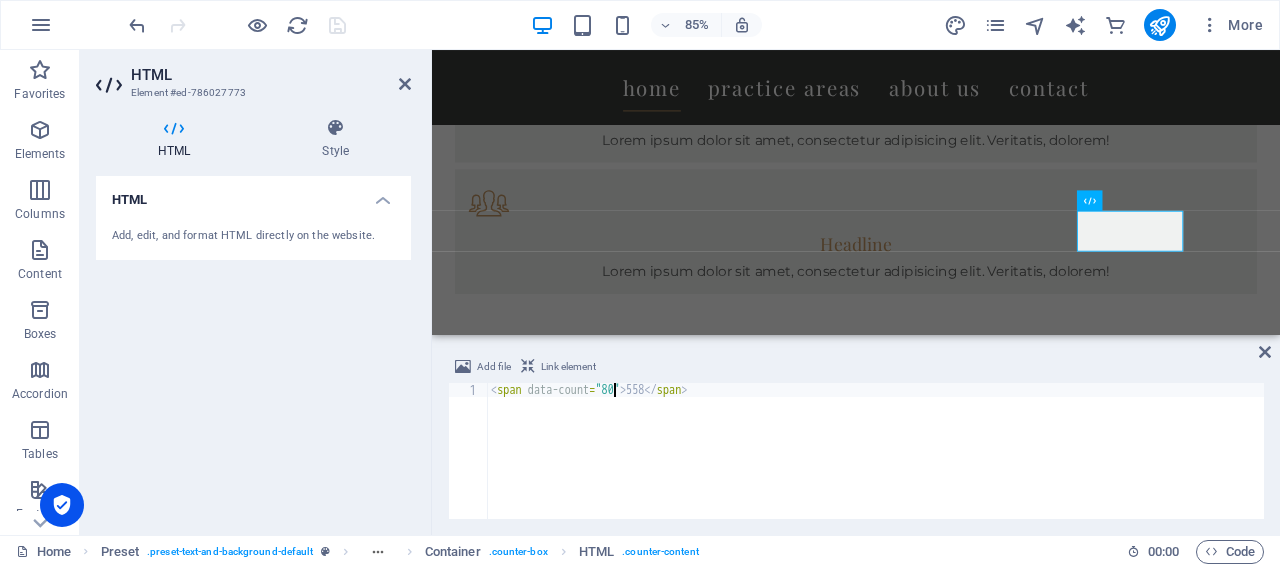 scroll, scrollTop: 0, scrollLeft: 9, axis: horizontal 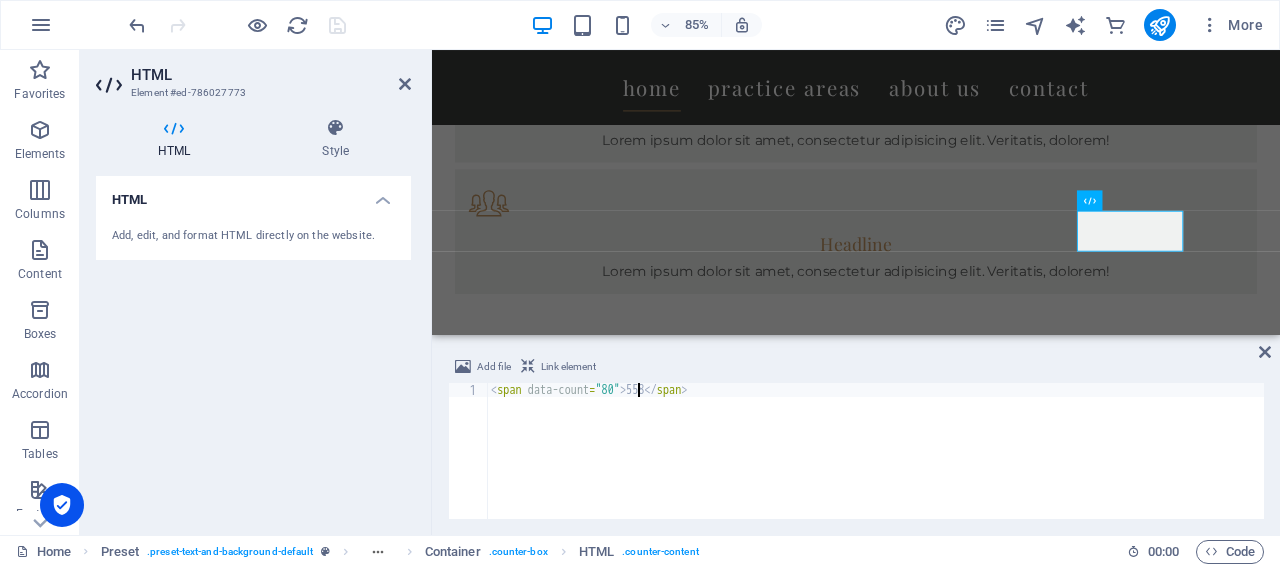 click on "< span   data-count = "80" > 558 </ span >" at bounding box center (875, 465) 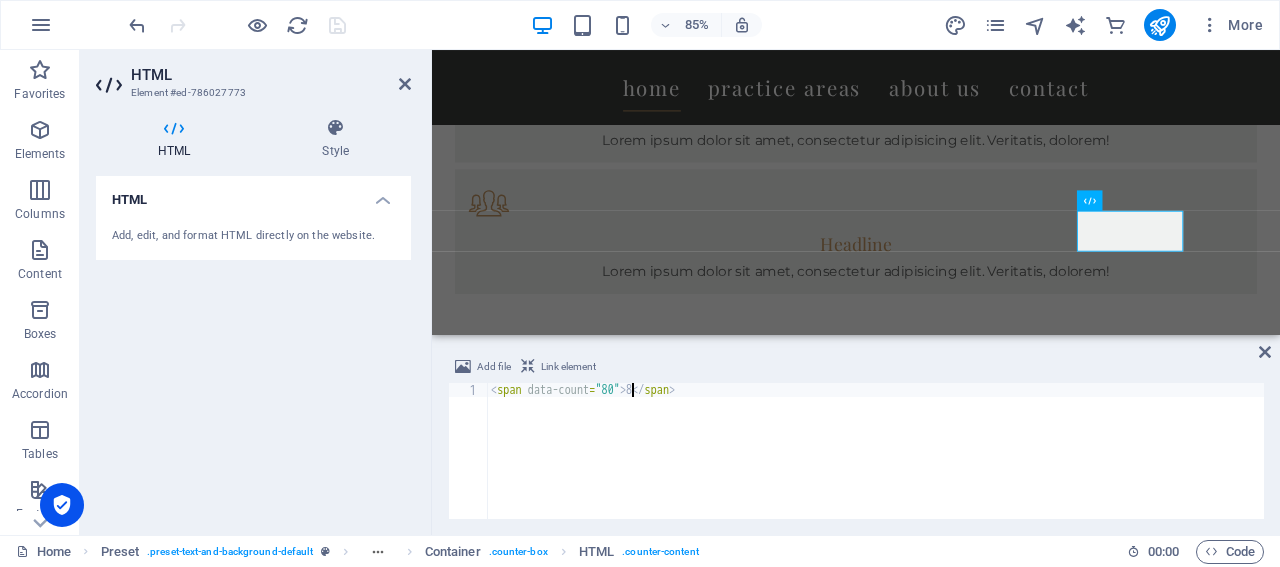 scroll, scrollTop: 0, scrollLeft: 11, axis: horizontal 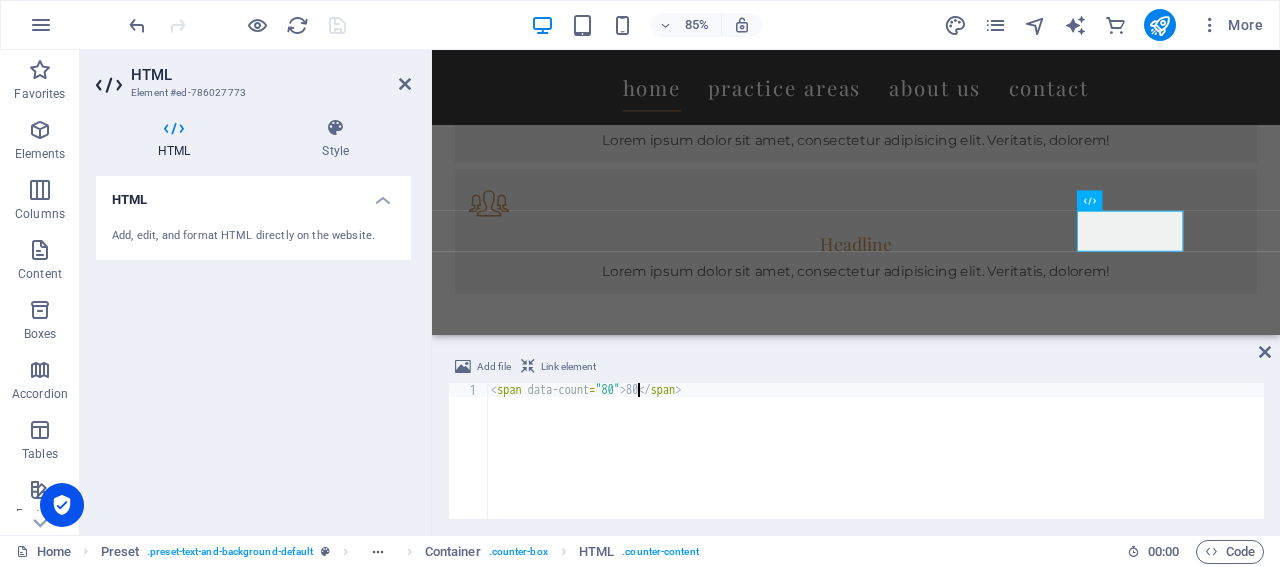type on "<span data-count="80">80</span>" 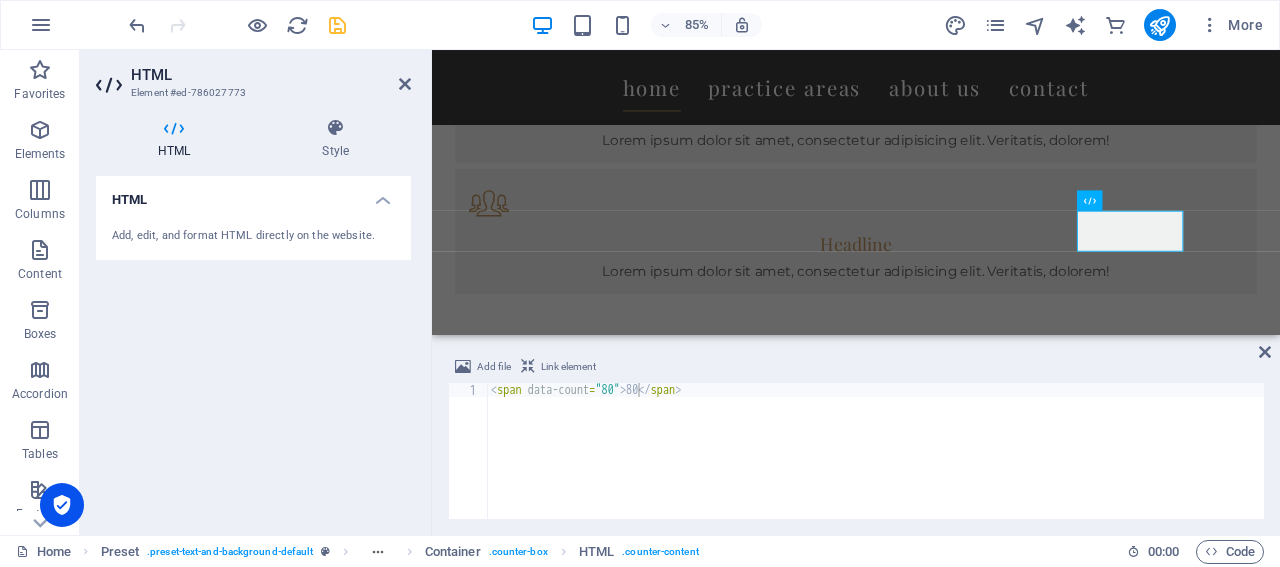 click on "HTML Add, edit, and format HTML directly on the website." at bounding box center (253, 347) 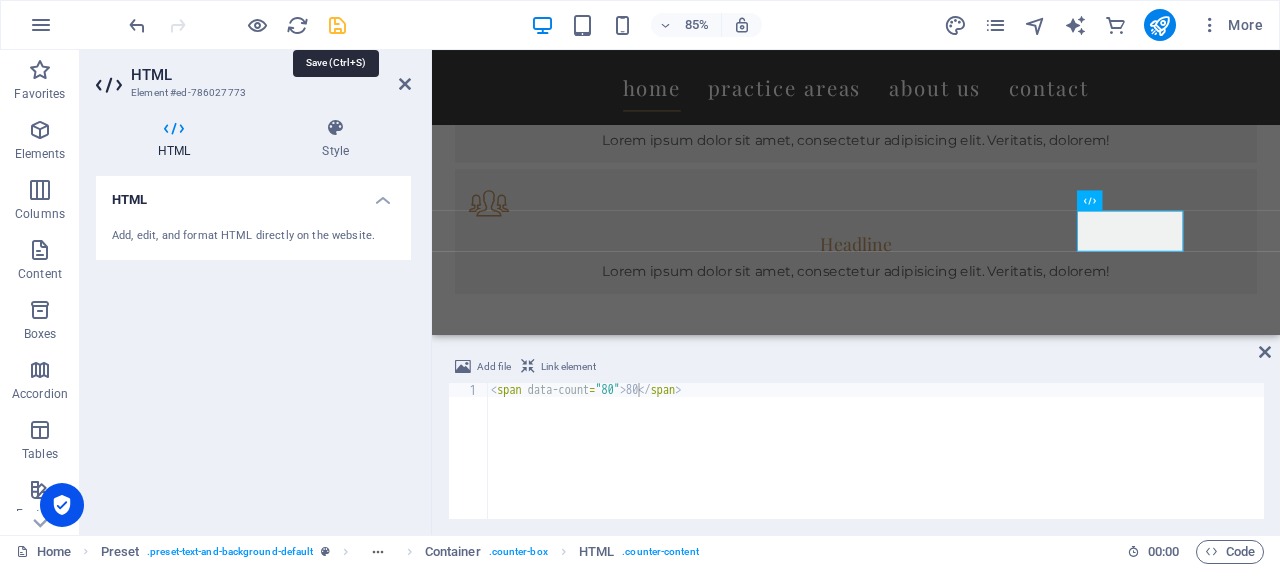 click at bounding box center [337, 25] 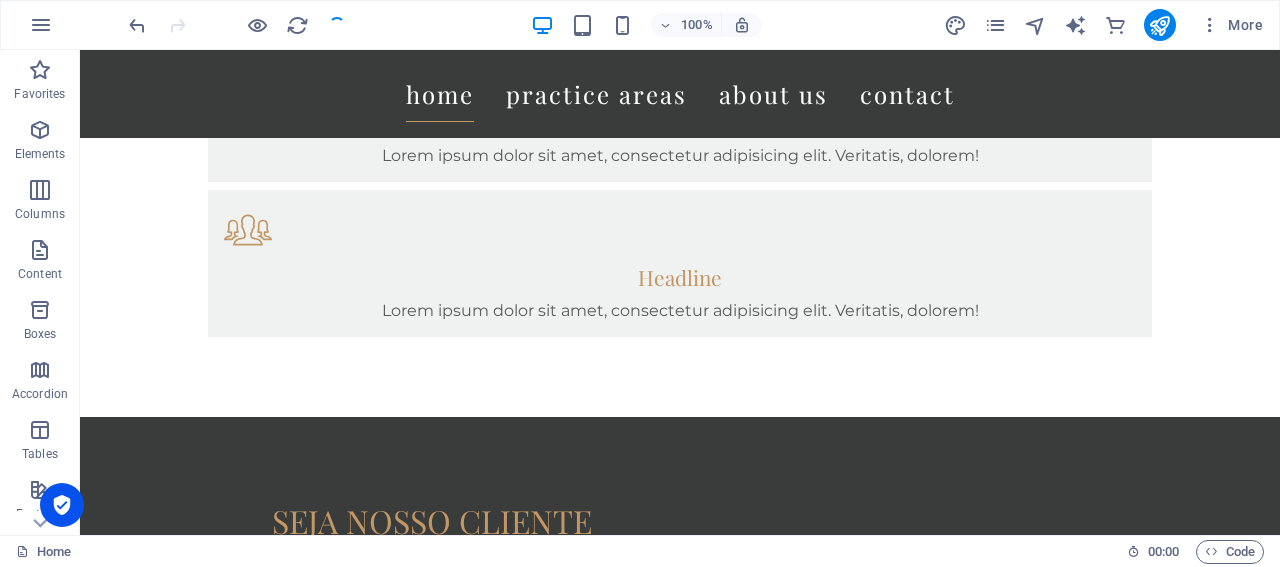 scroll, scrollTop: 1518, scrollLeft: 0, axis: vertical 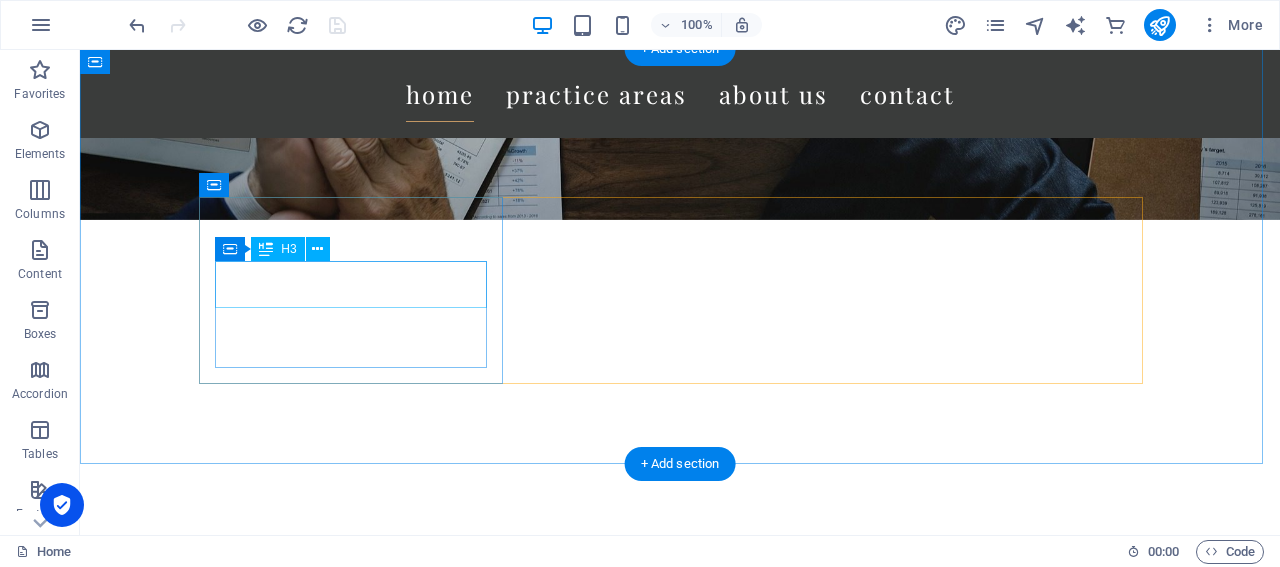 click on "Headline" at bounding box center (680, 938) 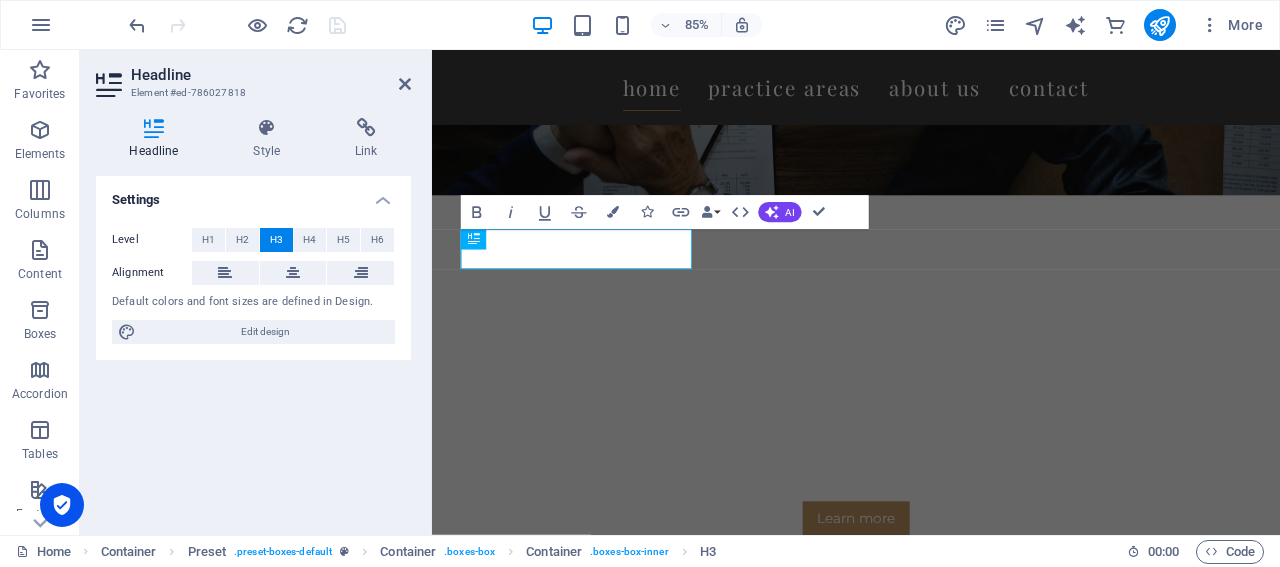 type 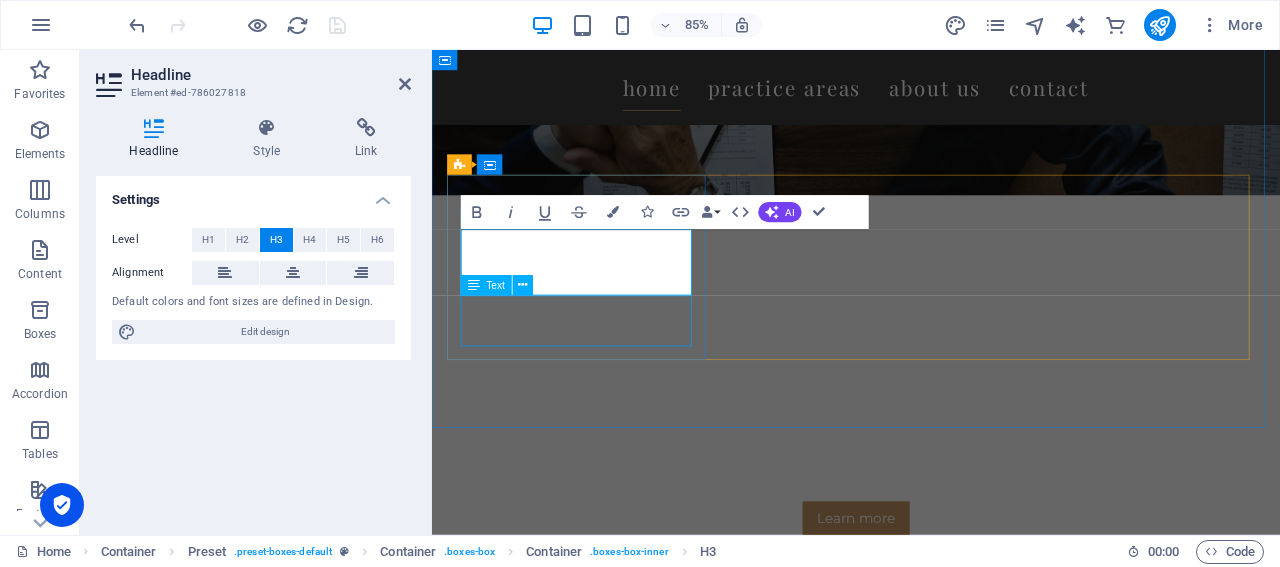click on "Lorem ipsum dolor sit amet, consectetur adipisicing elit. Veritatis, dolorem!" at bounding box center [931, 972] 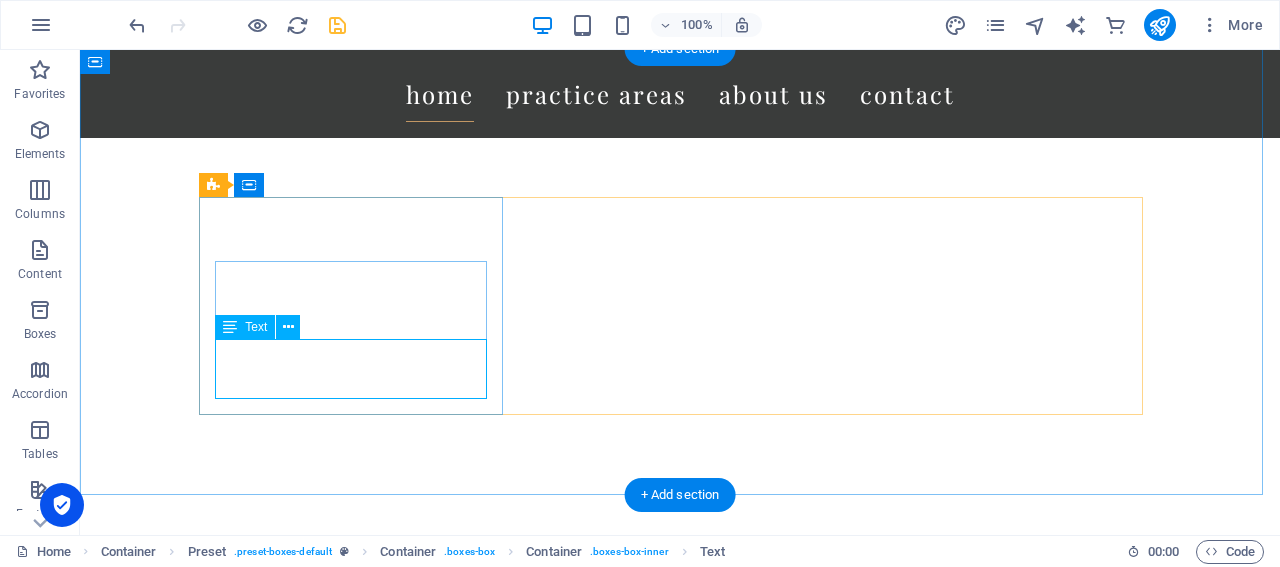 click on "Lorem ipsum dolor sit amet, consectetur adipisicing elit. Veritatis, dolorem!" at bounding box center (680, 972) 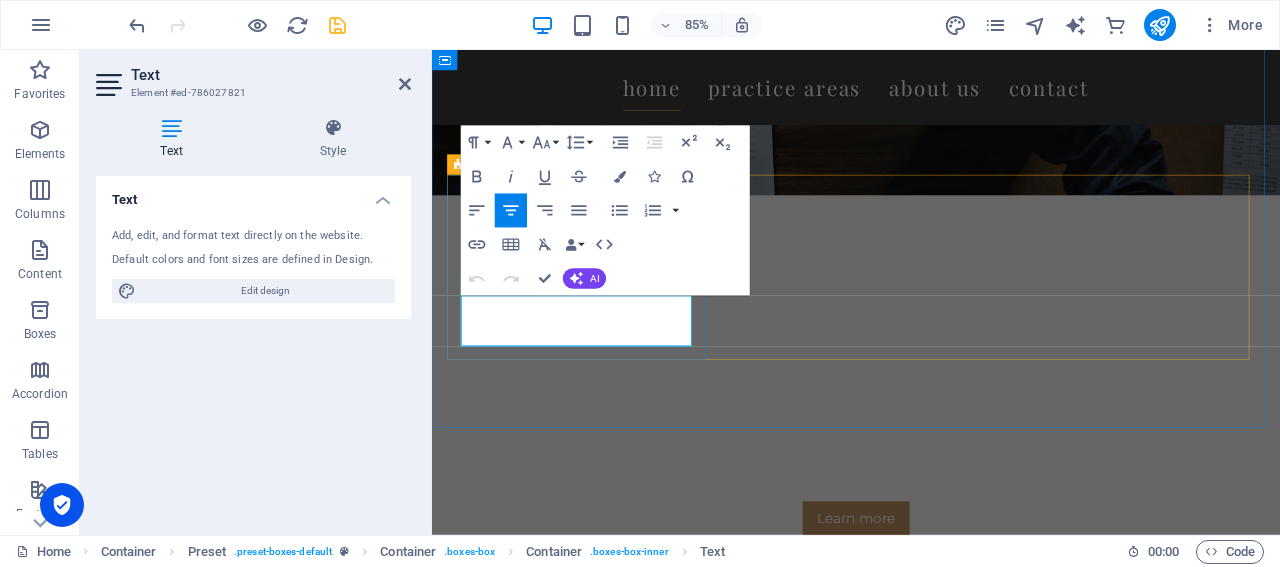 drag, startPoint x: 486, startPoint y: 350, endPoint x: 664, endPoint y: 386, distance: 181.60396 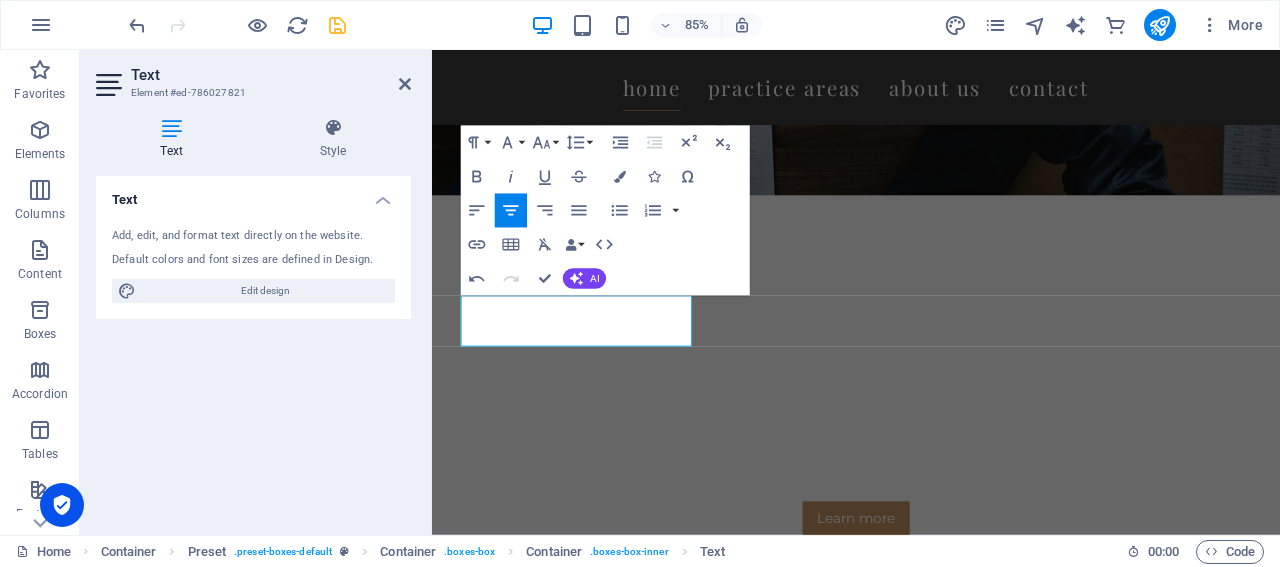 click on "Text Add, edit, and format text directly on the website. Default colors and font sizes are defined in Design. Edit design Alignment Left aligned Centered Right aligned" at bounding box center (253, 347) 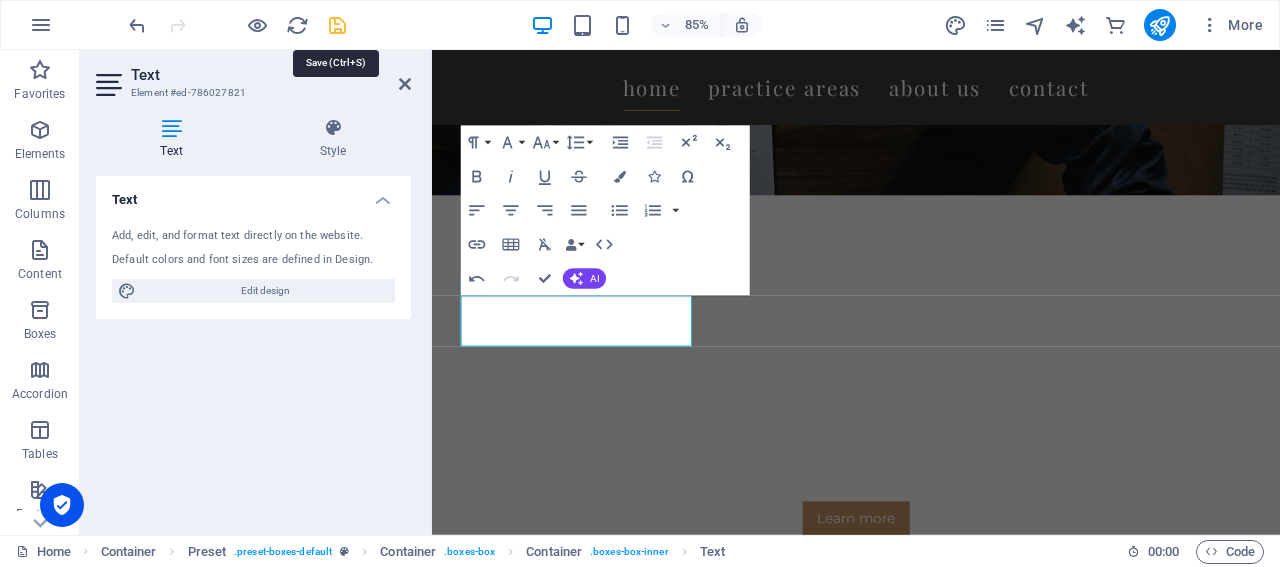 click at bounding box center [337, 25] 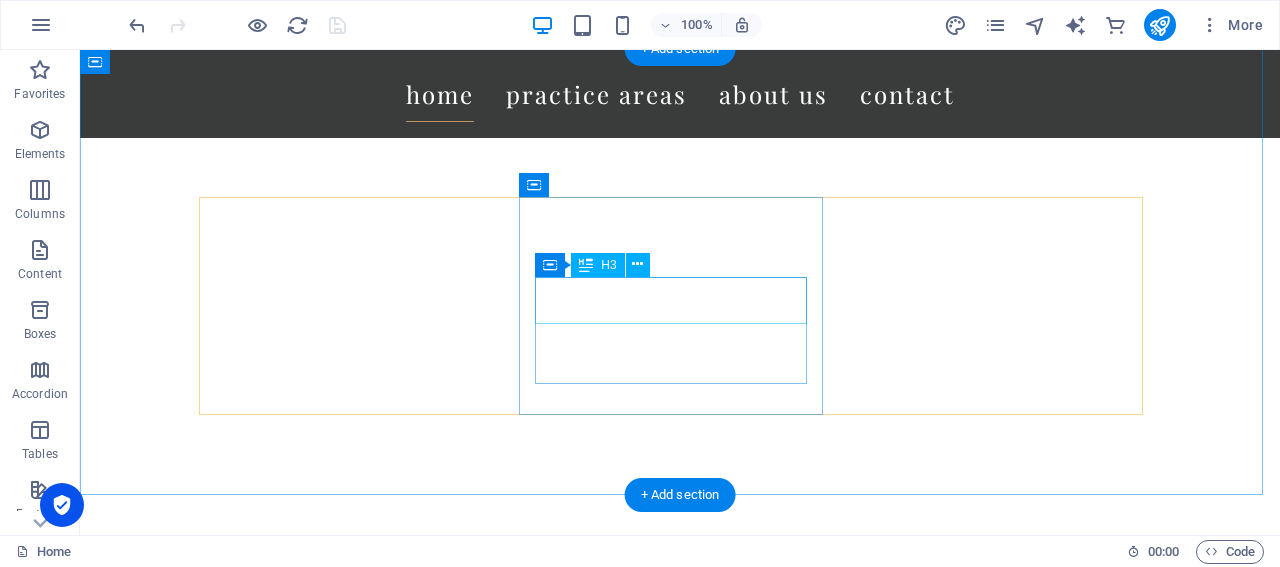 click on "Headline" at bounding box center [680, 1093] 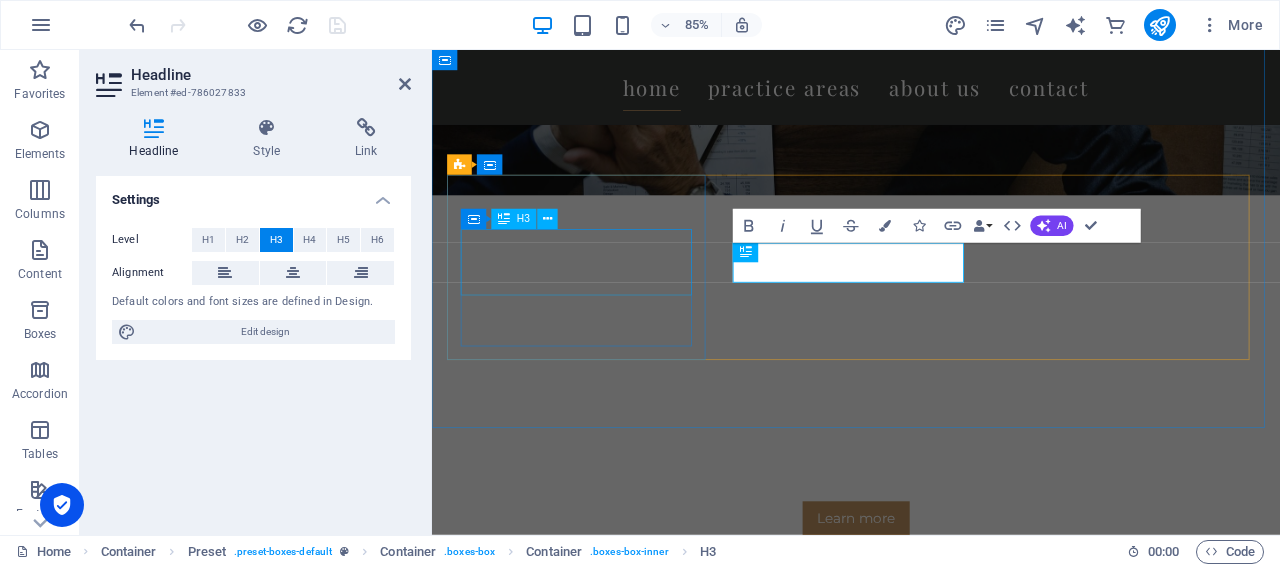 type 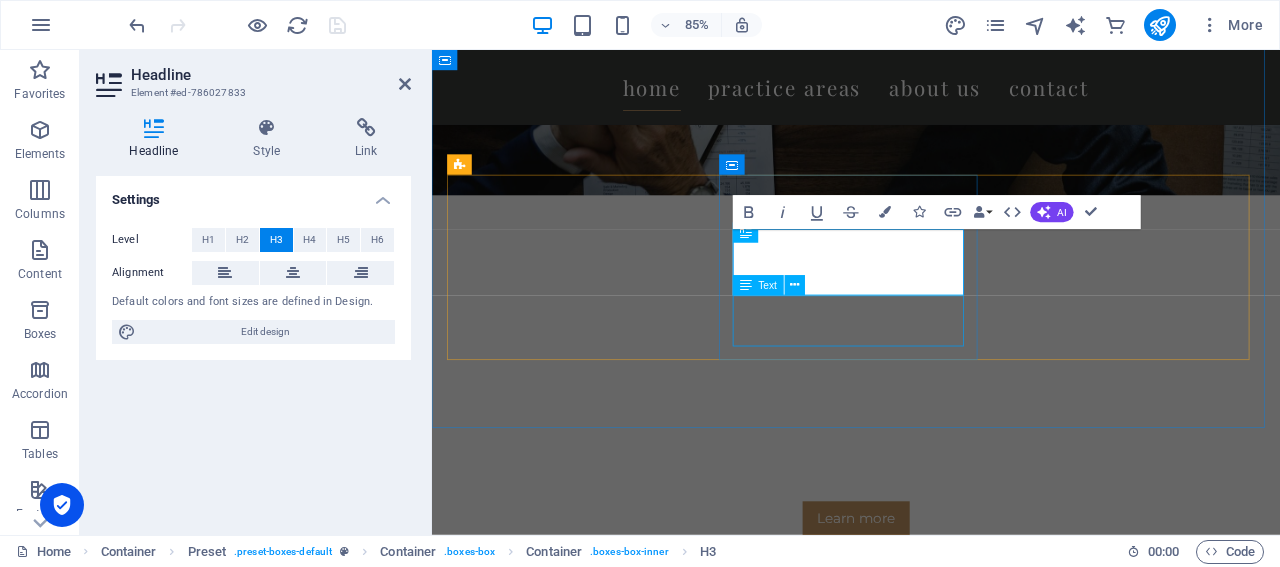 click on "Lorem ipsum dolor sit amet, consectetur adipisicing elit. Veritatis, dolorem!" at bounding box center (931, 1127) 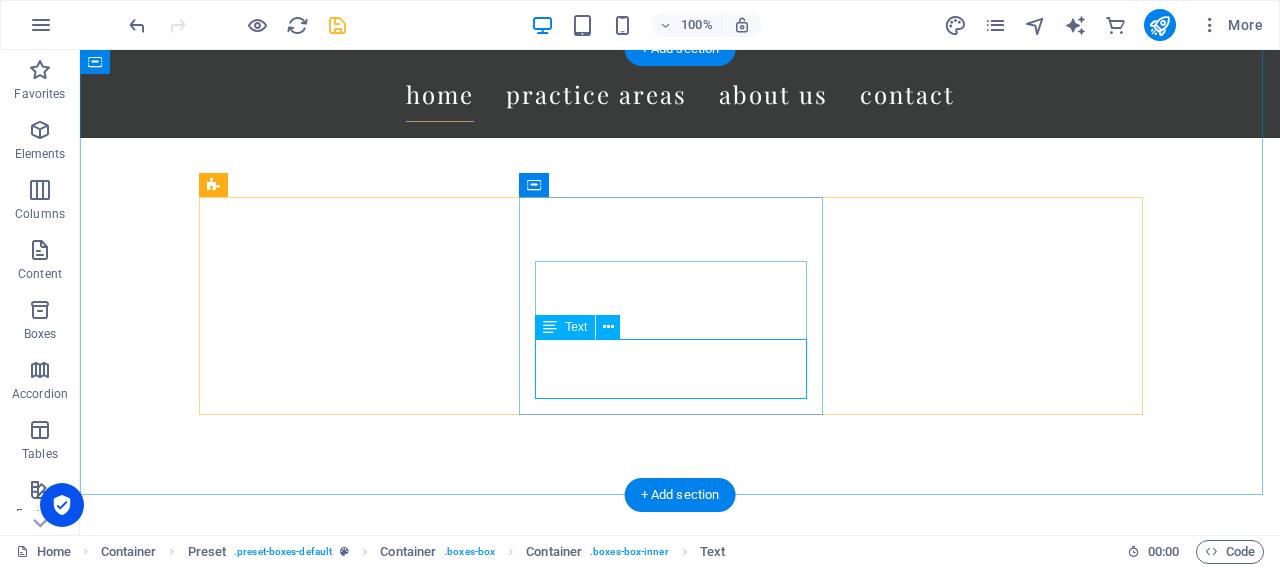 click on "Lorem ipsum dolor sit amet, consectetur adipisicing elit. Veritatis, dolorem!" at bounding box center [680, 1127] 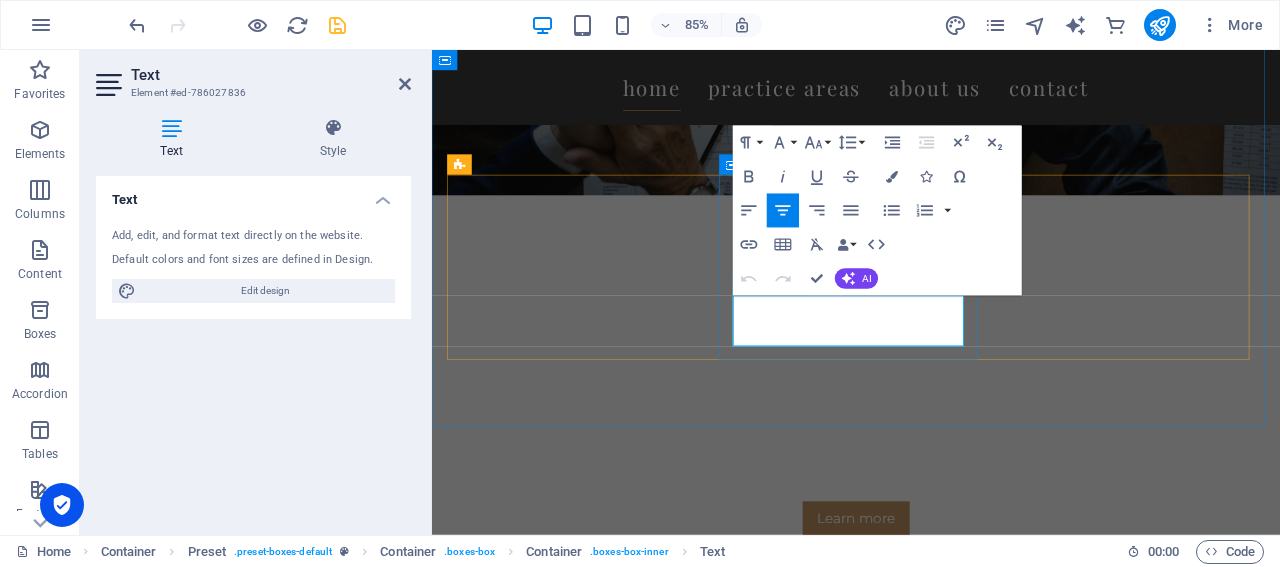 drag, startPoint x: 806, startPoint y: 352, endPoint x: 1013, endPoint y: 388, distance: 210.10712 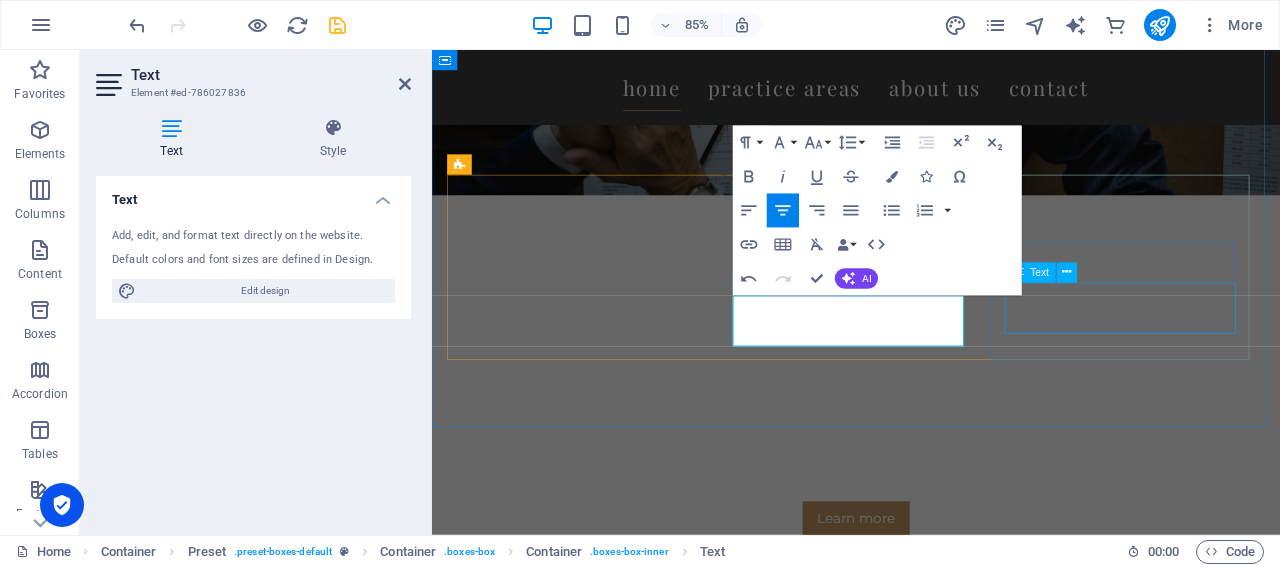 click on "Lorem ipsum dolor sit amet, consectetur adipisicing elit. Veritatis, dolorem!" at bounding box center [931, 1282] 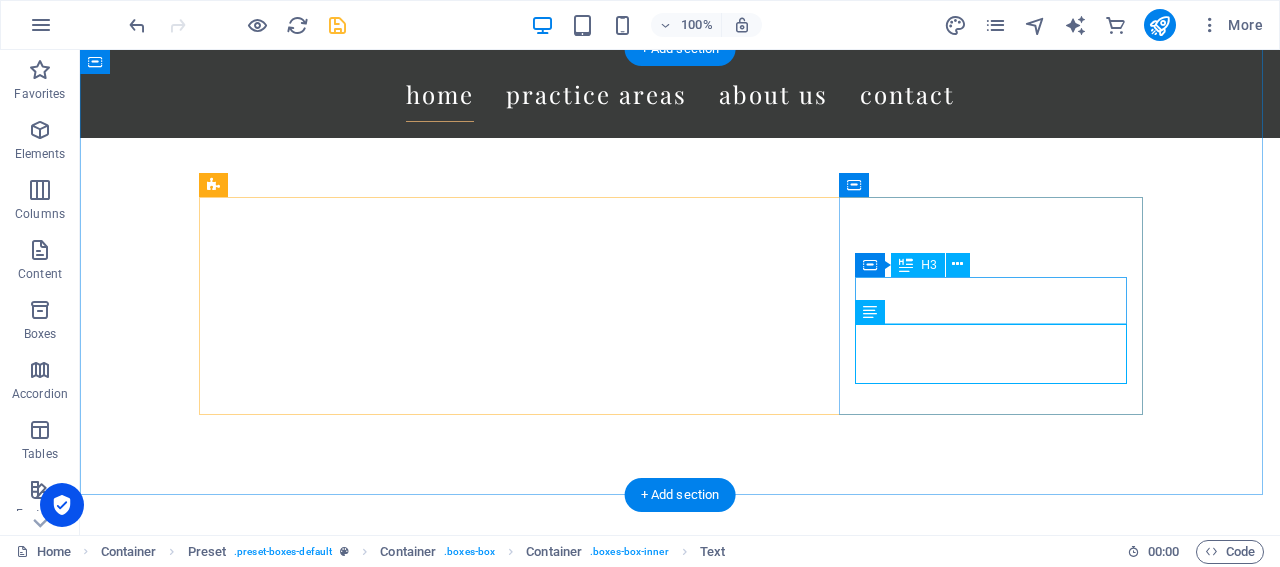 click on "Headline" at bounding box center [680, 1248] 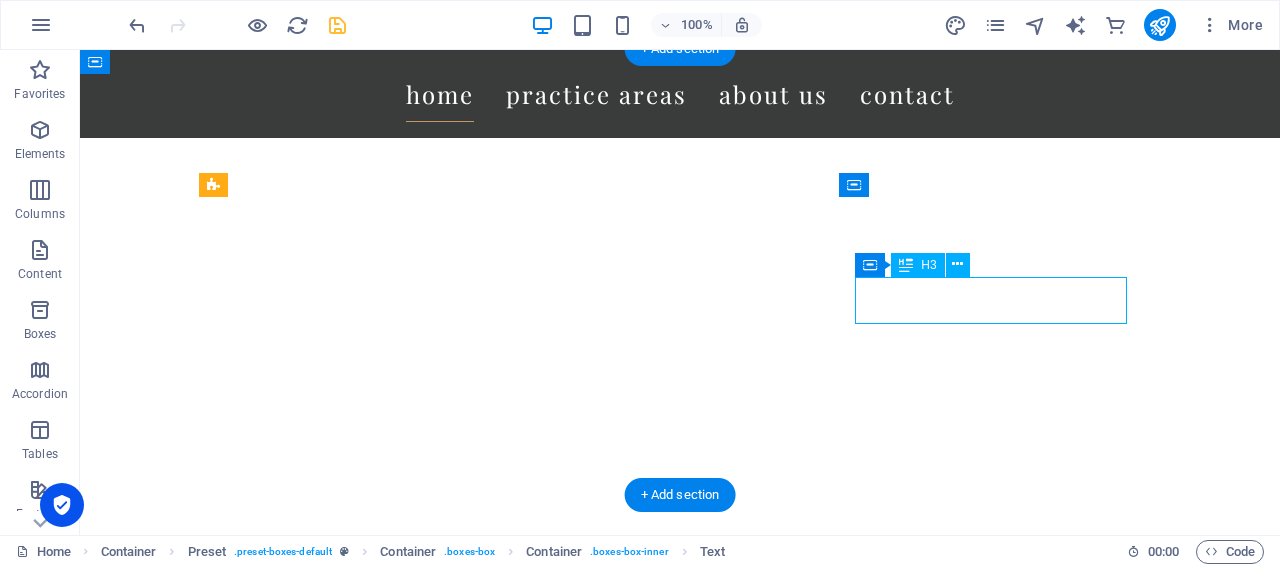 click on "Headline" at bounding box center (680, 1248) 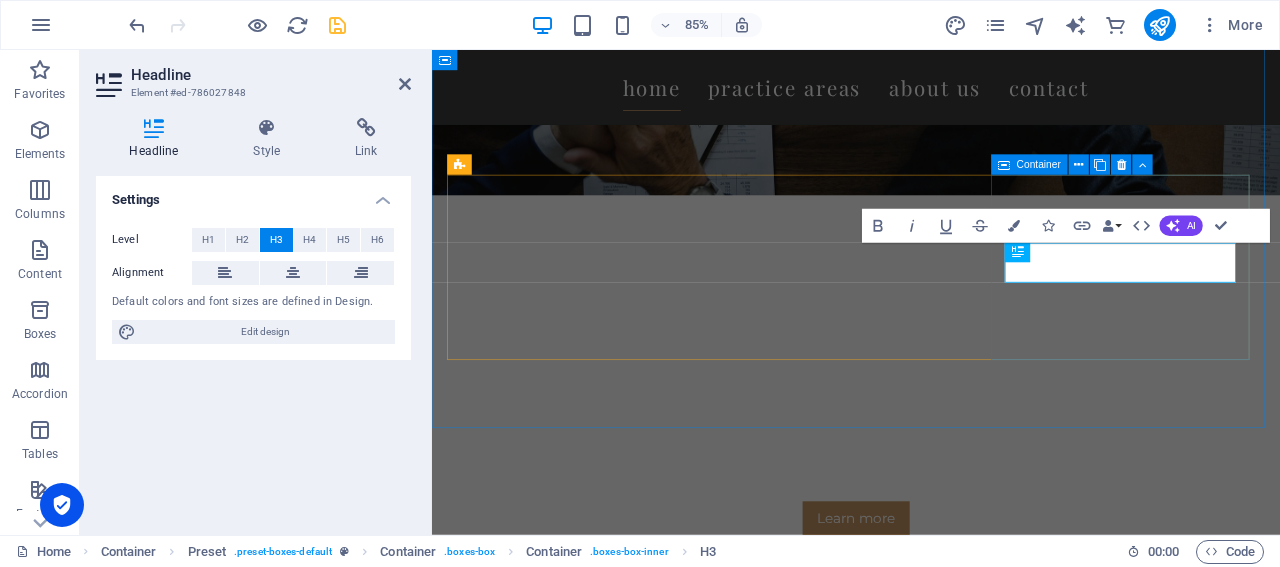 type 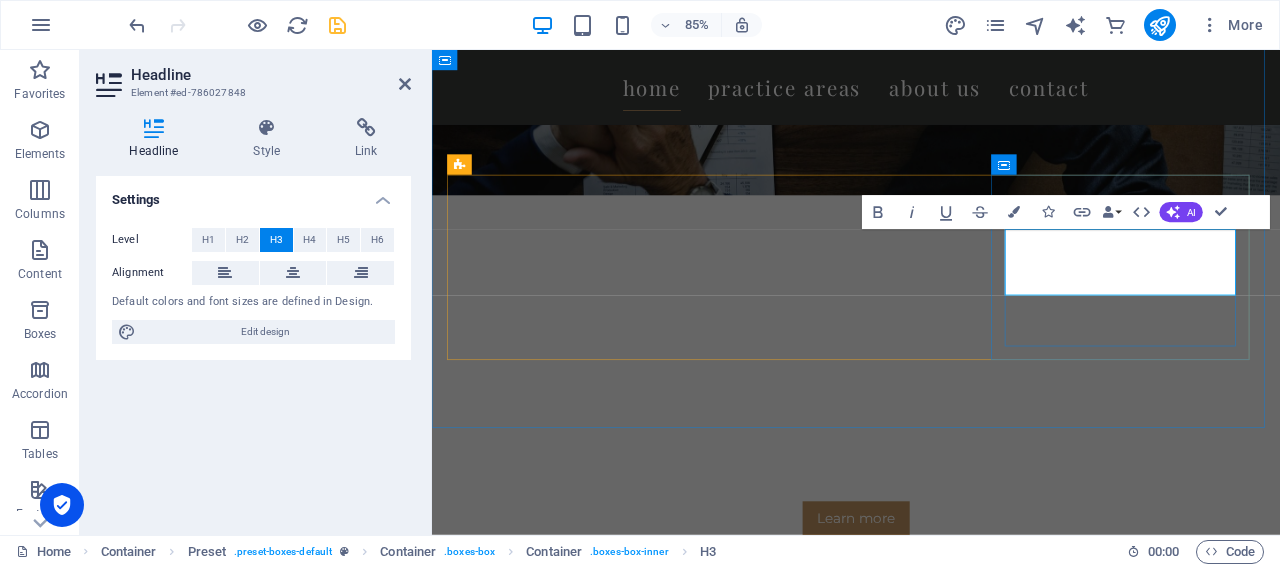 click on "PROCESSOS JUDICIAIS  E EXTRAJUDICIAL" at bounding box center (931, 1248) 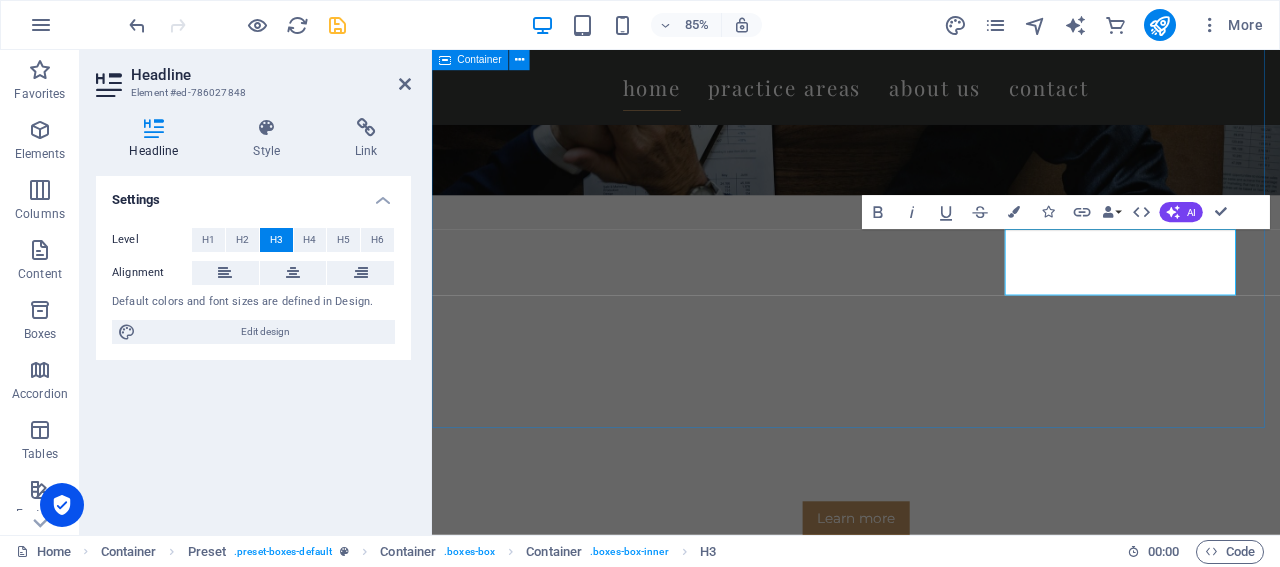 click on "NOSSOS SERVIÇOS PARA VOCÊ  DIREITO INTERNACIONAL DE FAMÍLIA  Atuar em busca do seu direito é a nossa paixão, e lhe entregar o nosso melhor, esse é o dever! Regularização de Documentos Casamento e Divórcio em cartórios; Inventários; Usucapiao; Escritura Pública e etc.,  PROCESSOS JUDICIAIS  E EXTRAJUDICIAIS  Lorem ipsum dolor sit amet, consectetur adipisicing elit. Veritatis, dolorem!" at bounding box center [931, 1046] 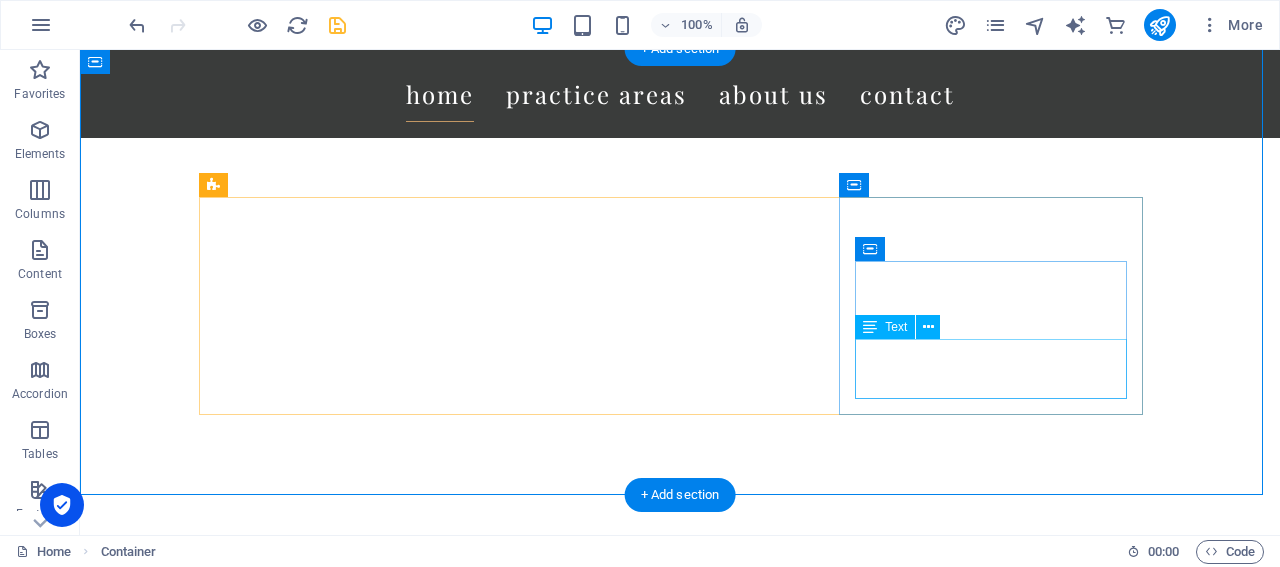 click on "Lorem ipsum dolor sit amet, consectetur adipisicing elit. Veritatis, dolorem!" at bounding box center (680, 1282) 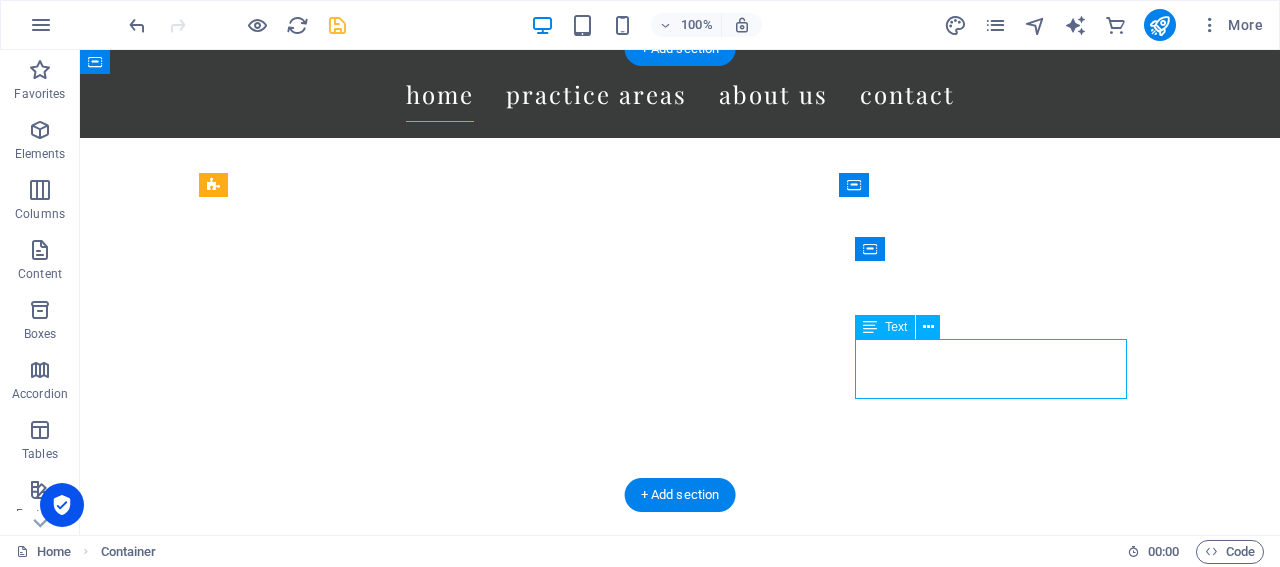 click on "Lorem ipsum dolor sit amet, consectetur adipisicing elit. Veritatis, dolorem!" at bounding box center [680, 1282] 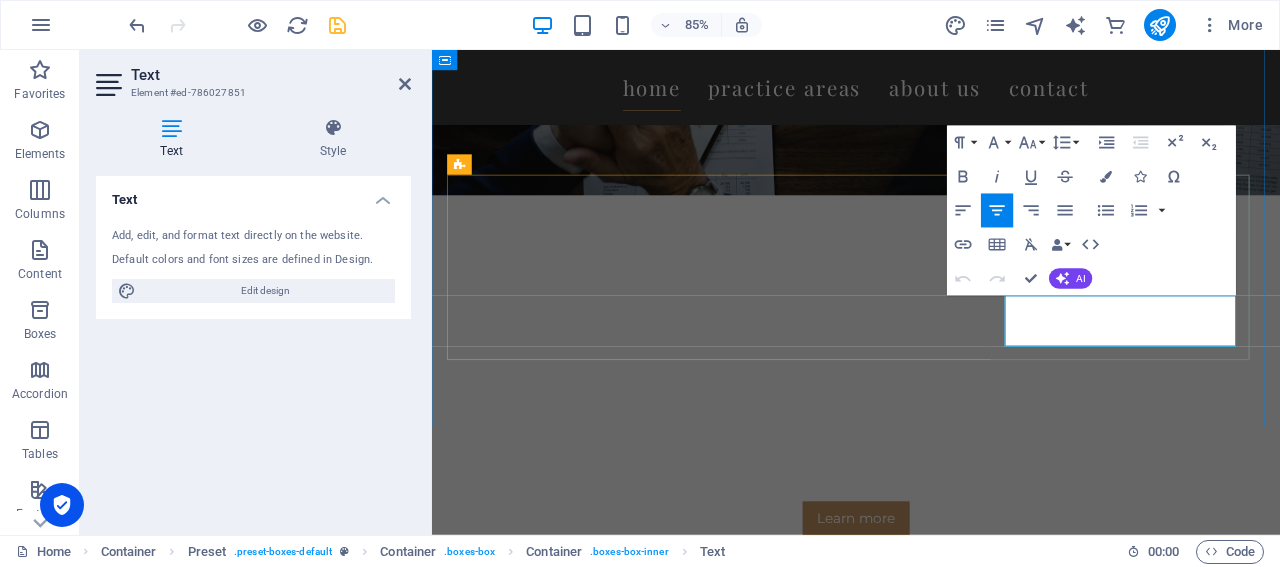 drag, startPoint x: 1128, startPoint y: 350, endPoint x: 1308, endPoint y: 397, distance: 186.03494 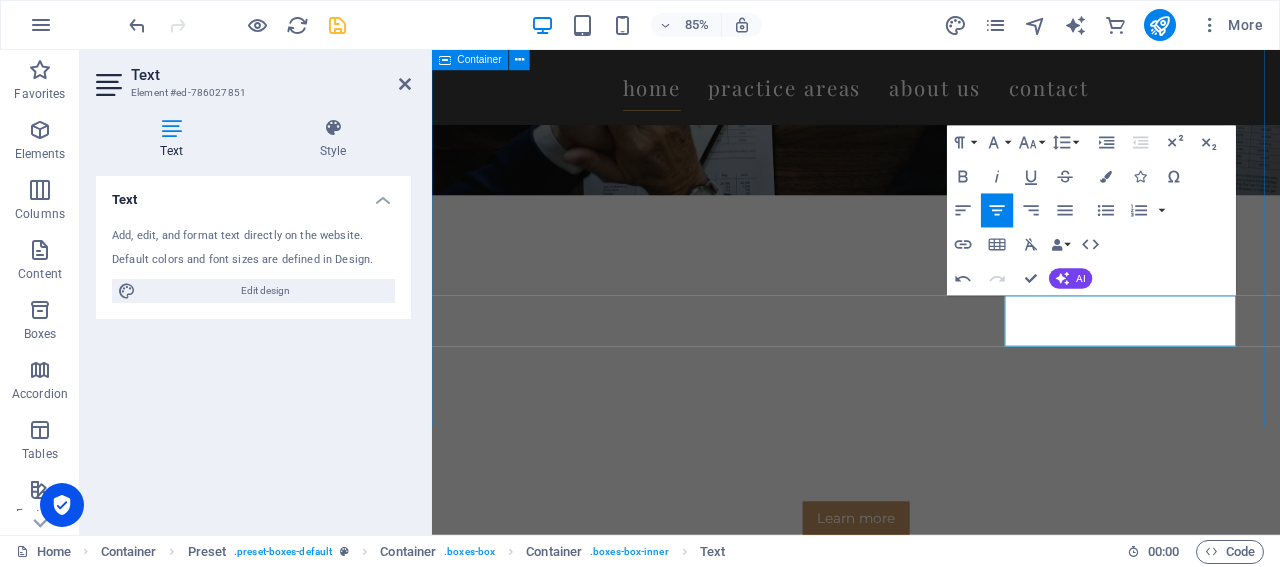 click on "NOSSOS SERVIÇOS PARA VOCÊ  DIREITO INTERNACIONAL DE FAMÍLIA  Atuar em busca do seu direito é a nossa paixão, e lhe entregar o nosso melhor, esse é o dever! Regularização de Documentos Casamento e Divórcio em cartórios; Inventários; Usucapiao; Escritura Pública e etc.,  PROCESSOS JUDICIAIS  E EXTRAJUDICIAIS  Atuamos dentro e fora do Brasil, com responsabilidade, ética e profissionalismo !" at bounding box center (931, 1046) 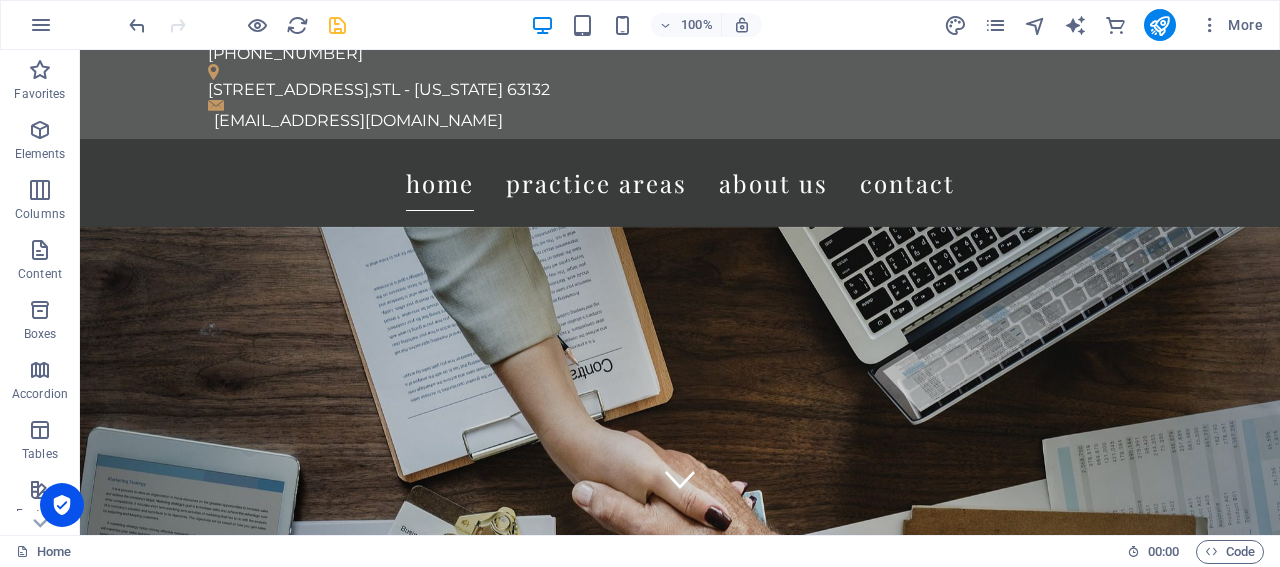scroll, scrollTop: 0, scrollLeft: 0, axis: both 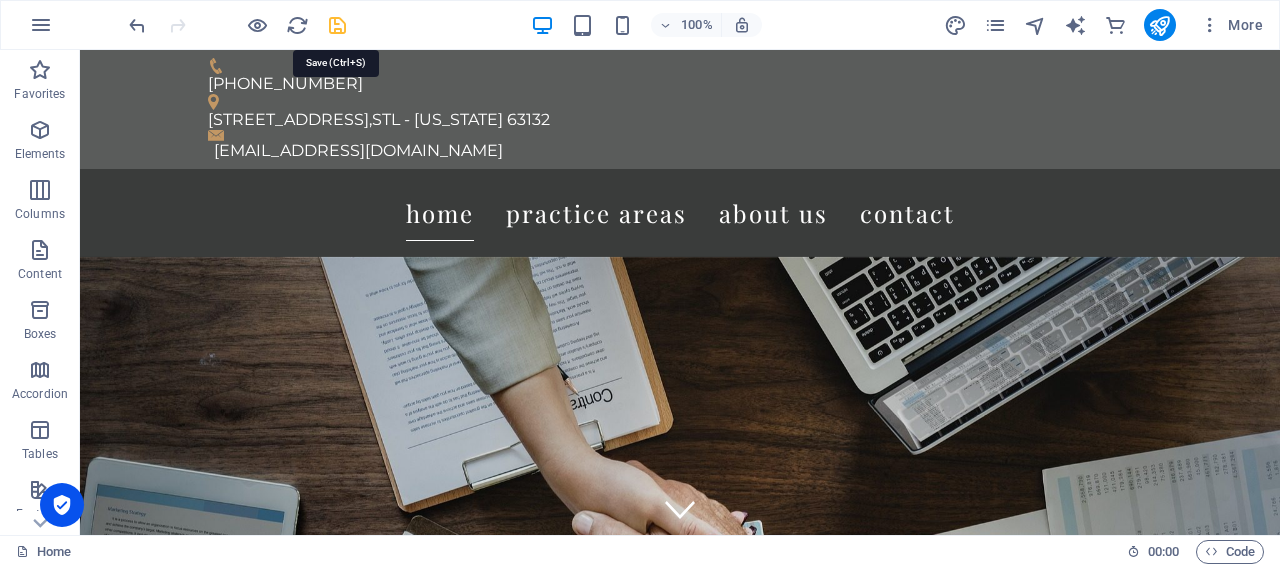 click at bounding box center [337, 25] 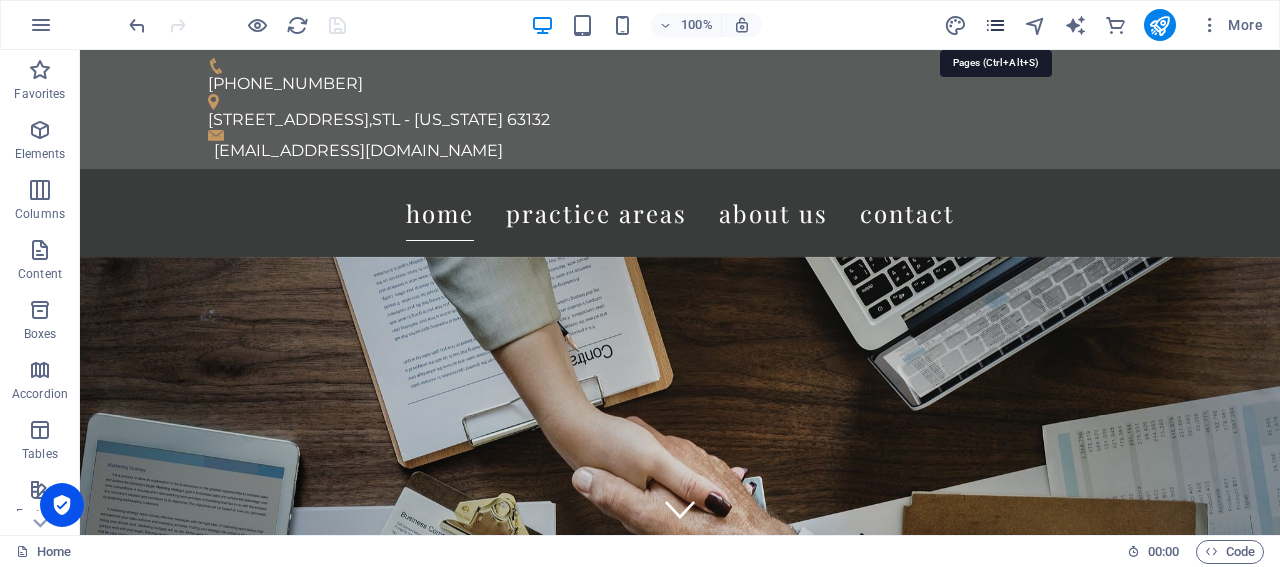 click at bounding box center (995, 25) 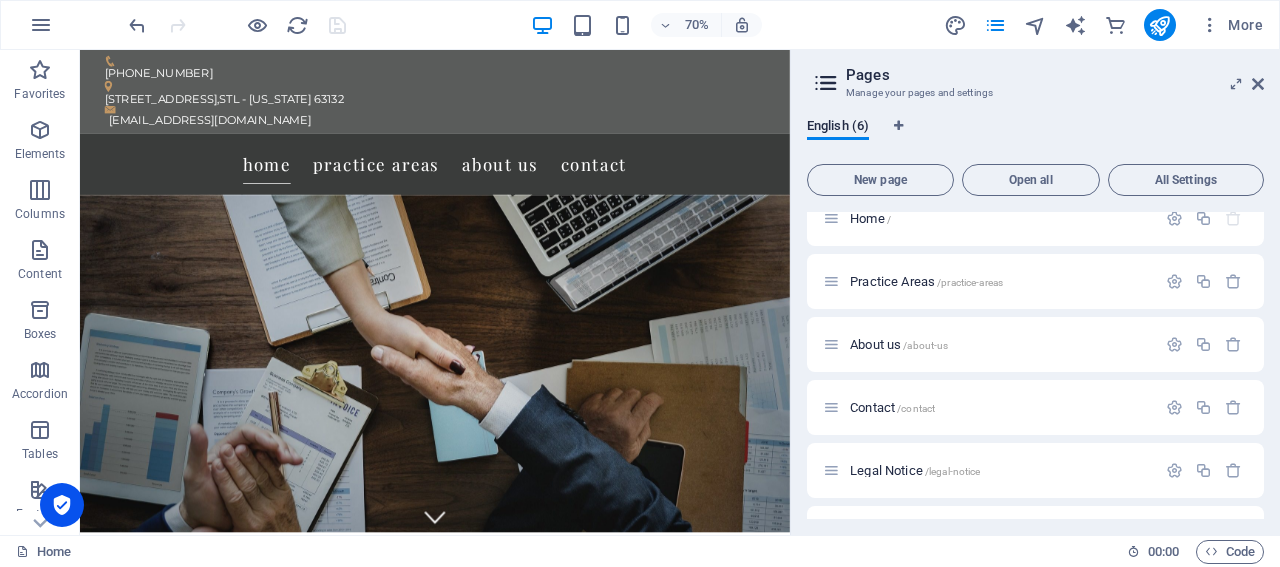 scroll, scrollTop: 0, scrollLeft: 0, axis: both 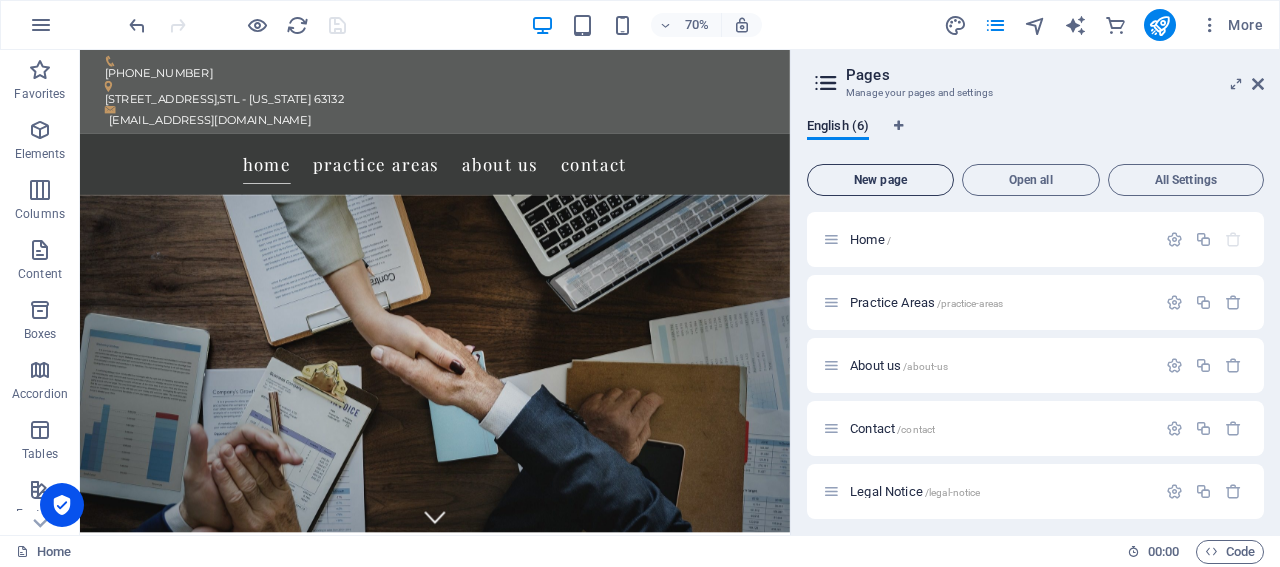 click on "New page" at bounding box center [880, 180] 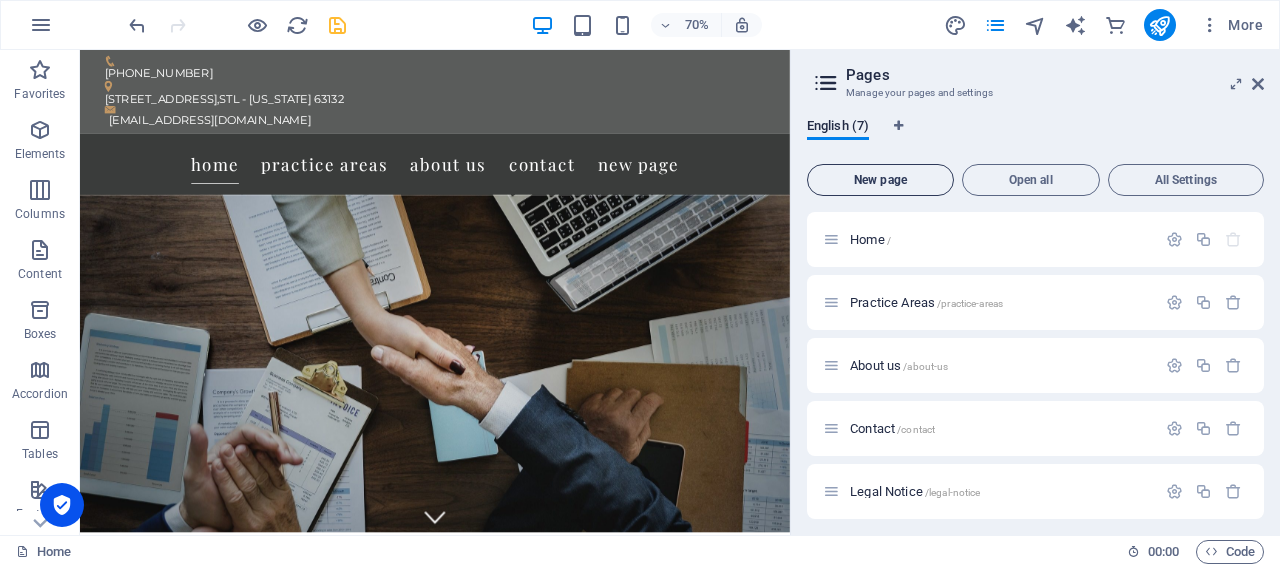 scroll, scrollTop: 327, scrollLeft: 0, axis: vertical 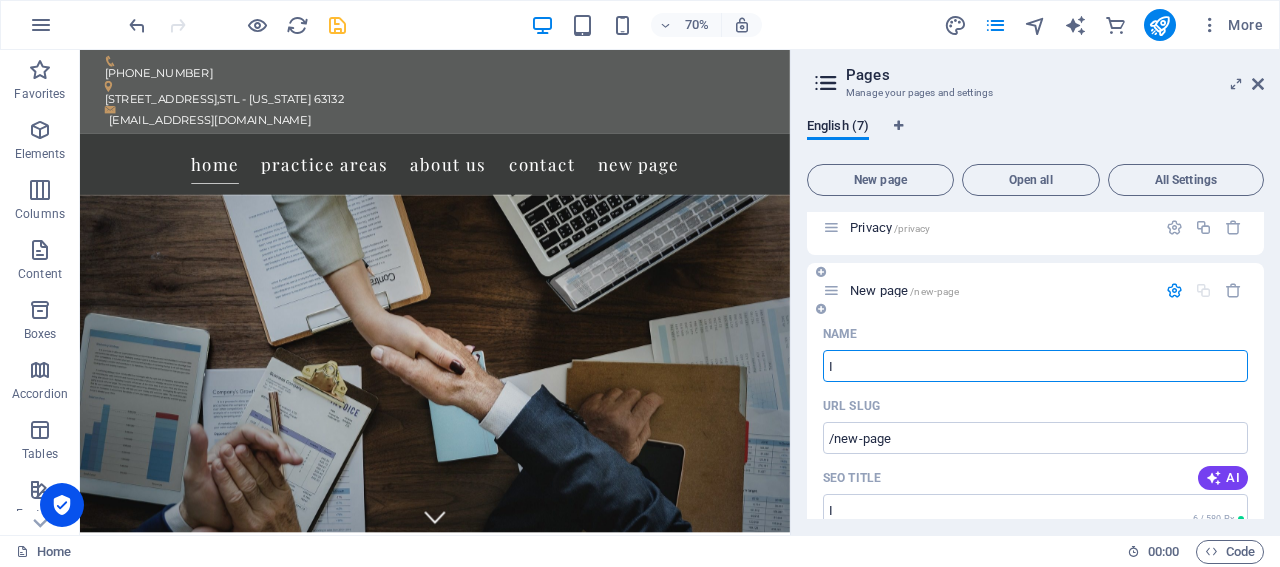 type on "I" 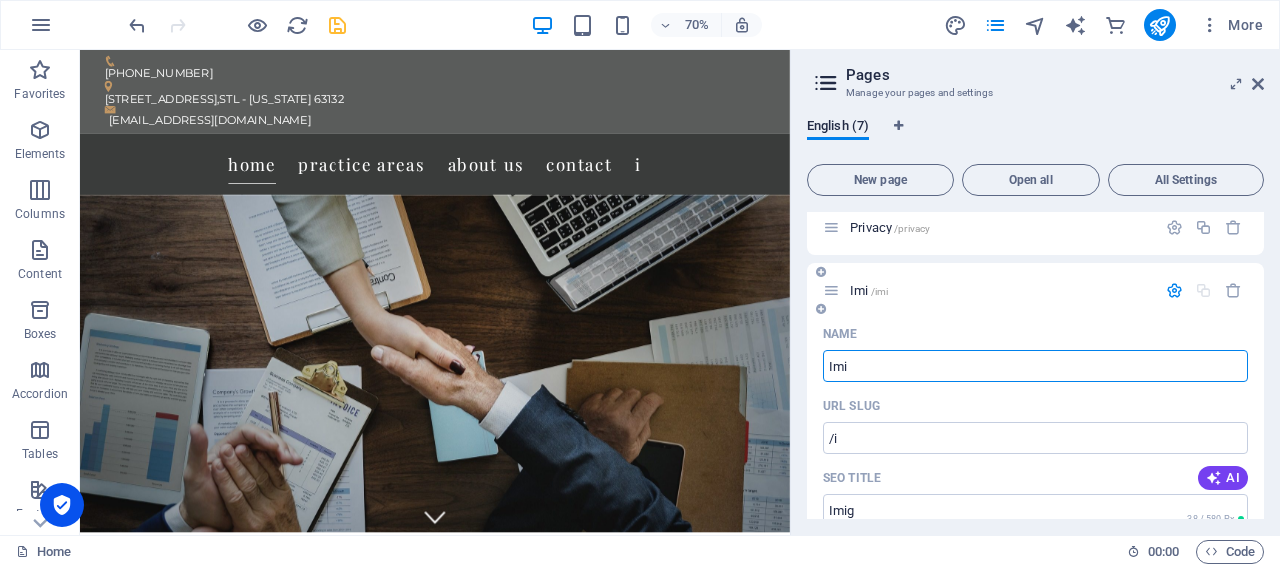 type on "Imig" 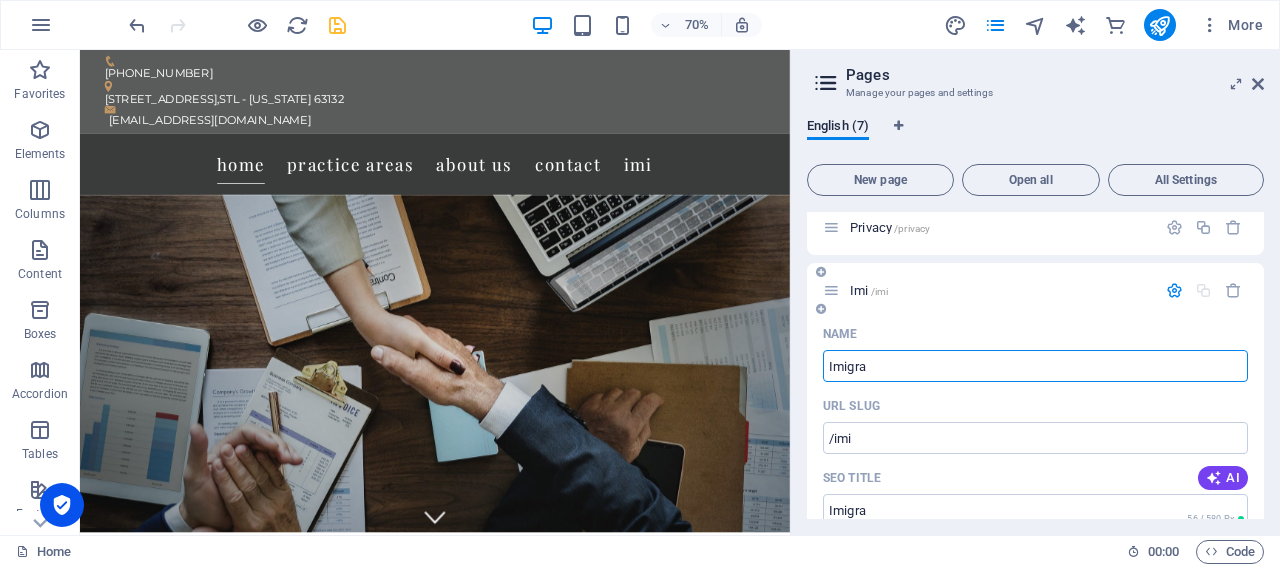 type on "Imigra" 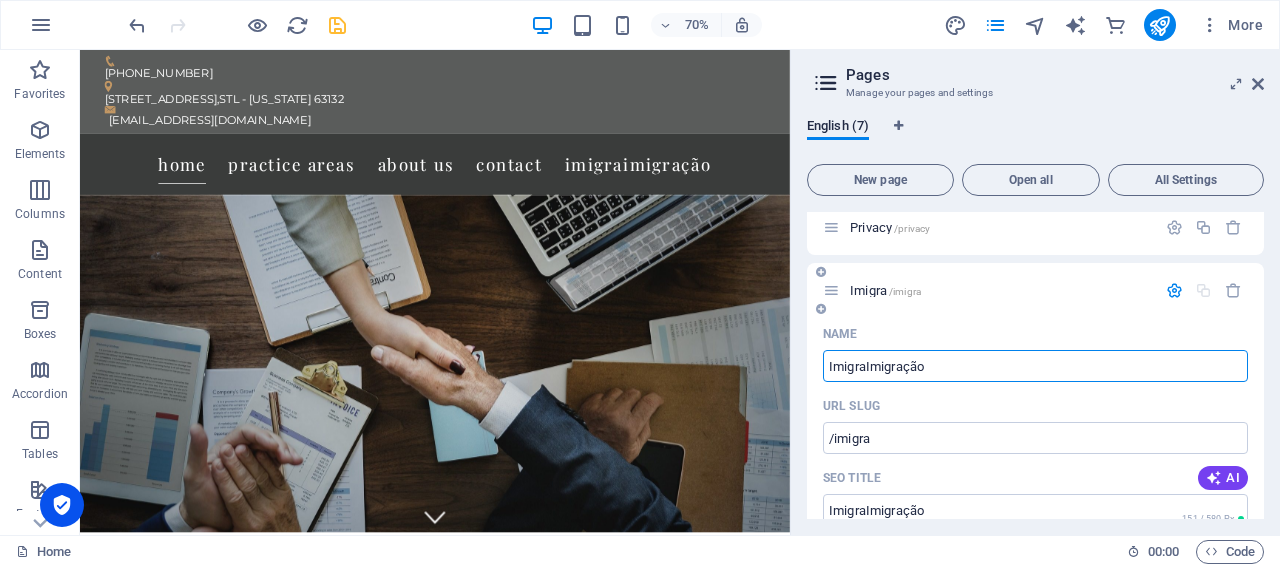 type on "ImigraImigração" 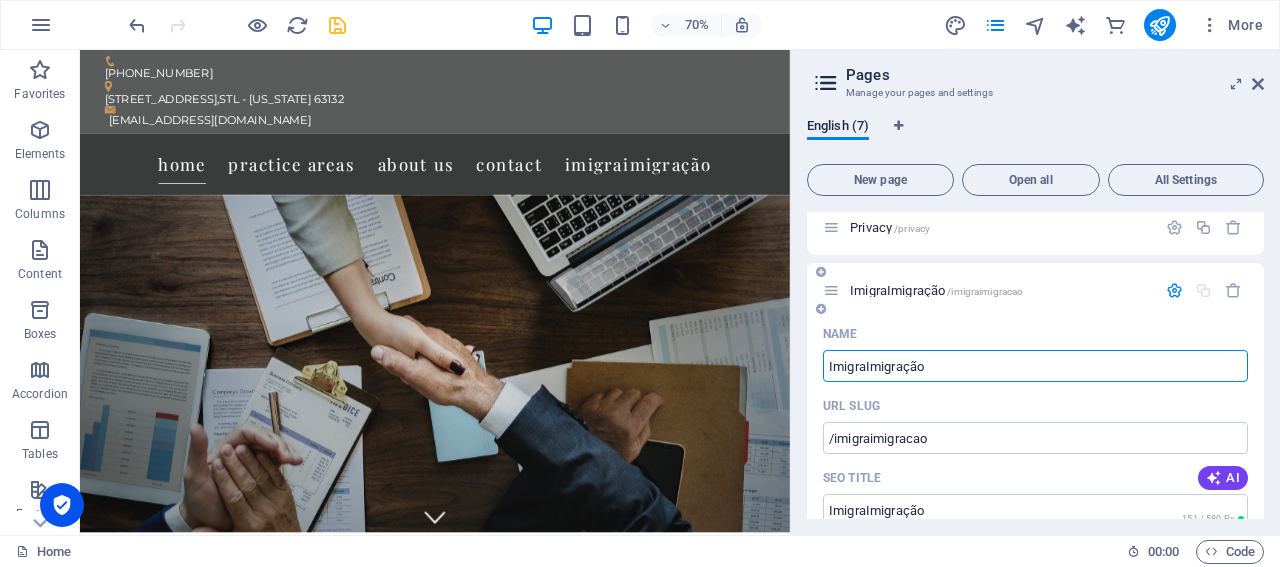 click on "ImigraImigração" at bounding box center (1035, 366) 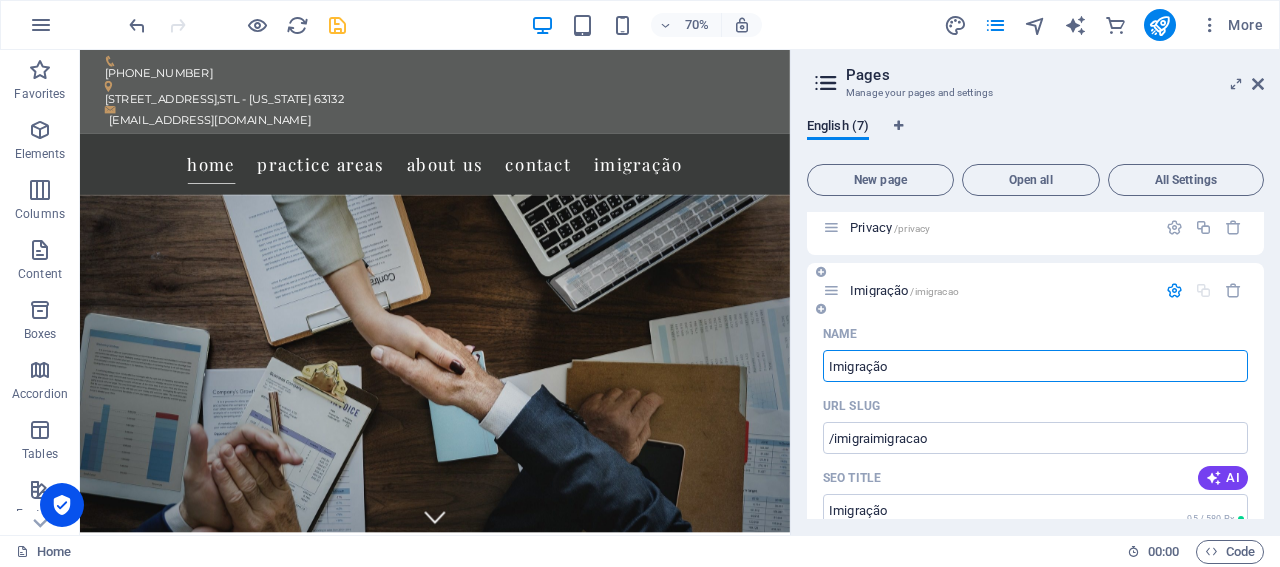 type on "Imigração" 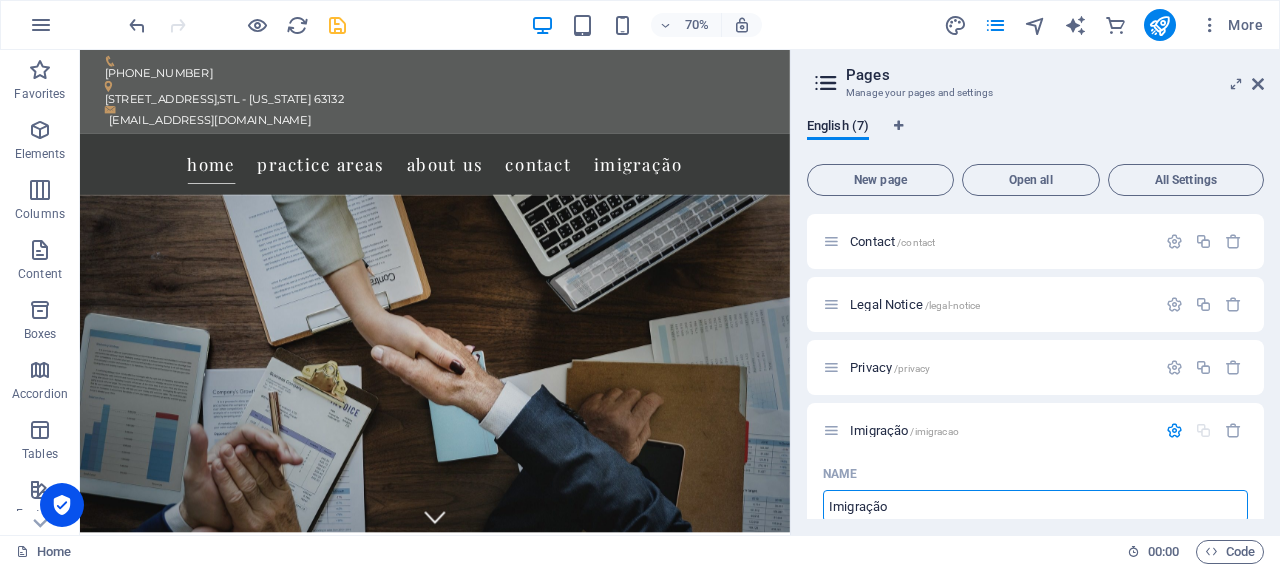 scroll, scrollTop: 0, scrollLeft: 0, axis: both 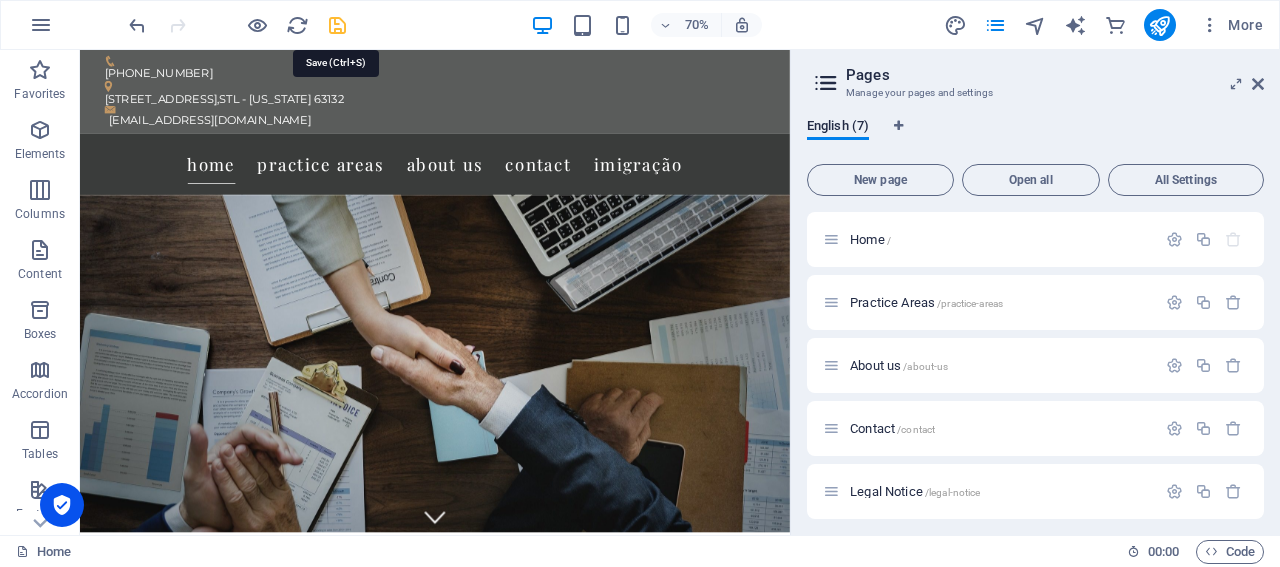 click at bounding box center [337, 25] 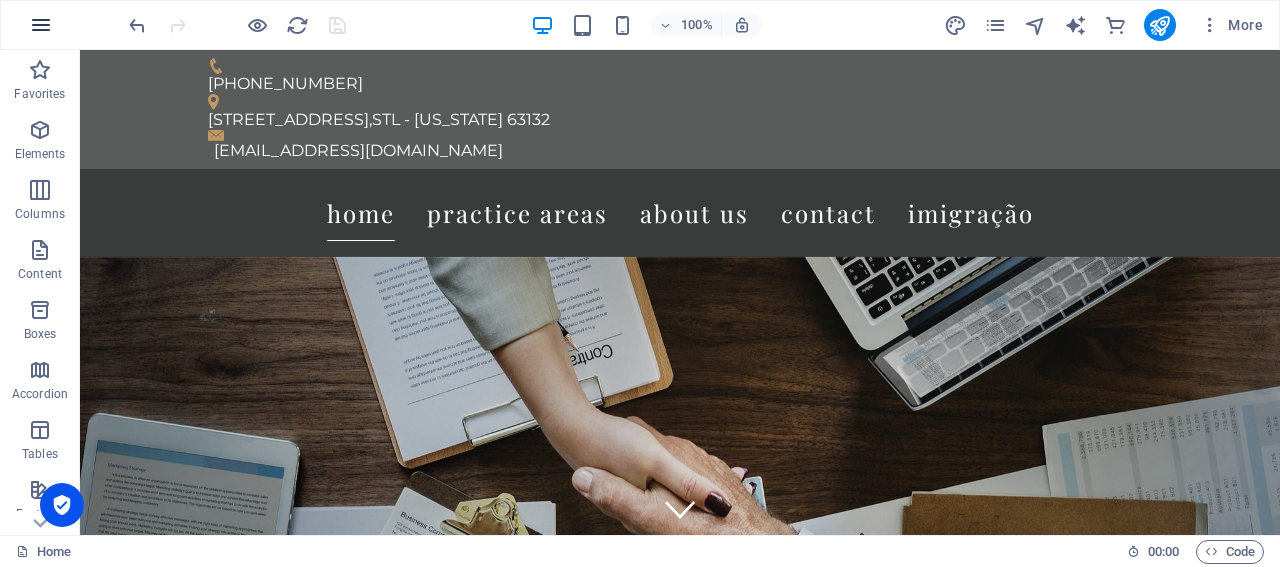 click at bounding box center [41, 25] 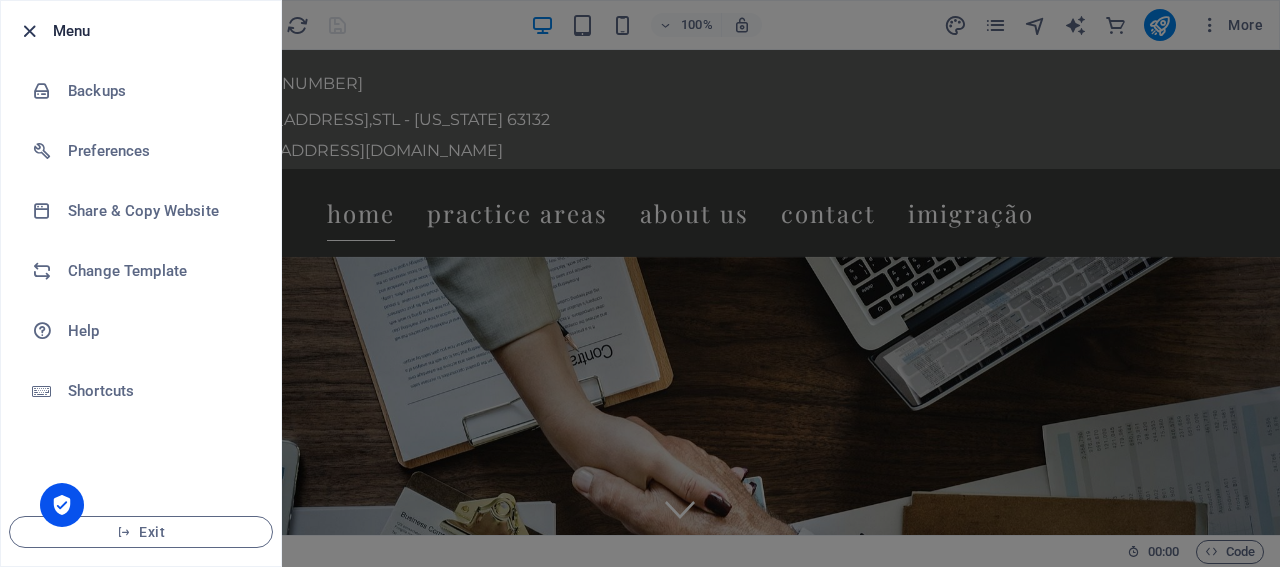 click at bounding box center [29, 31] 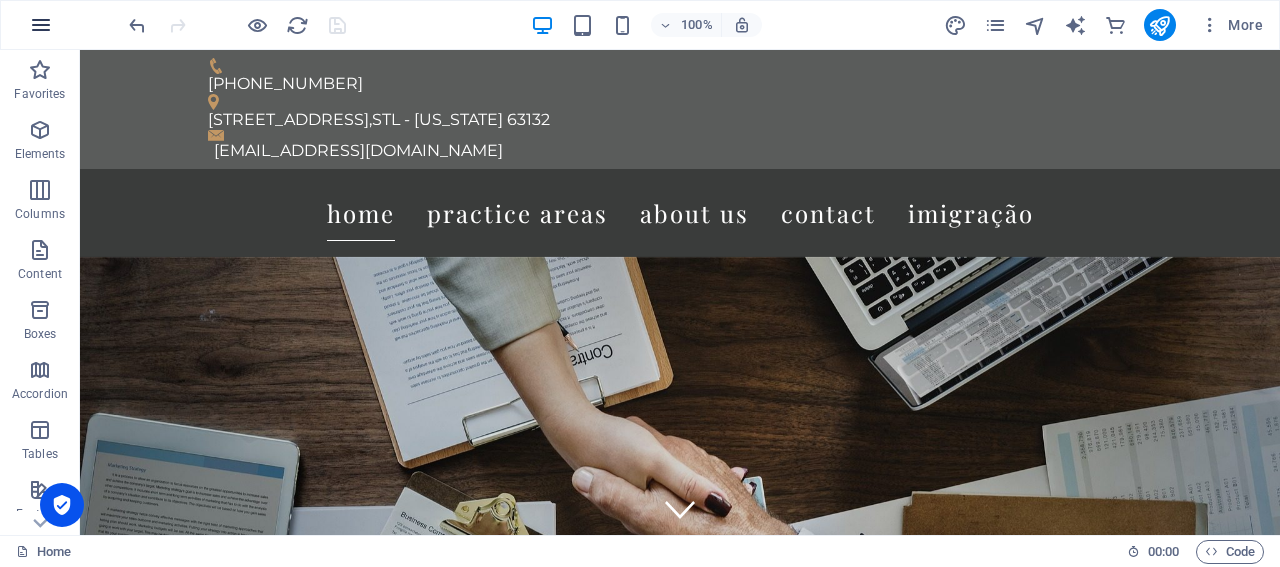 click at bounding box center [41, 25] 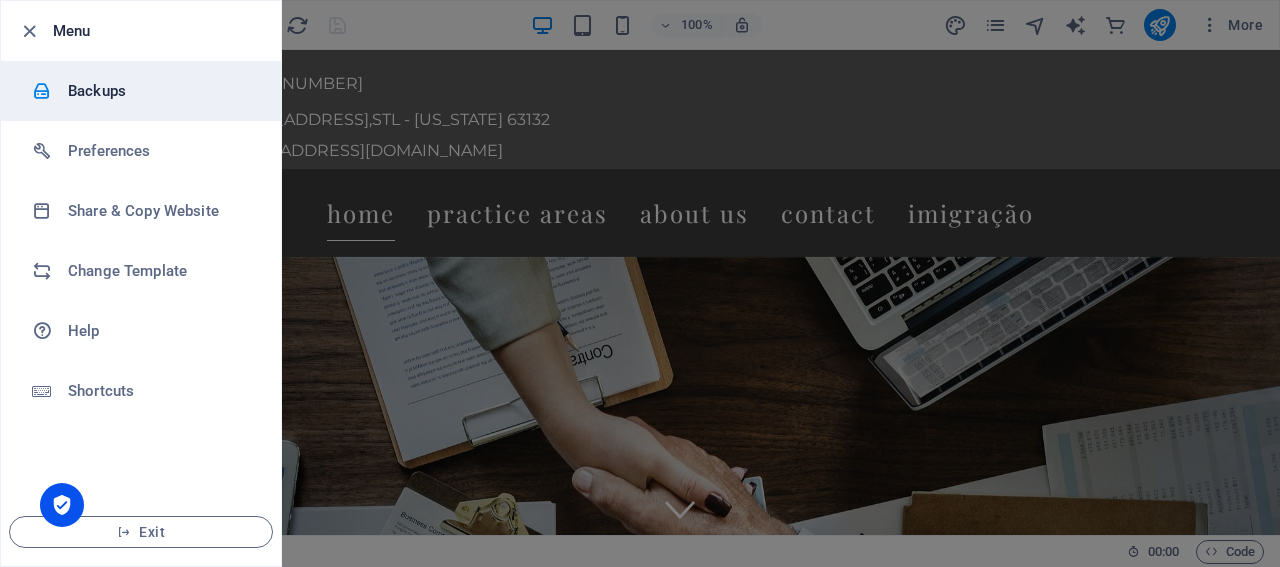 click on "Backups" at bounding box center [160, 91] 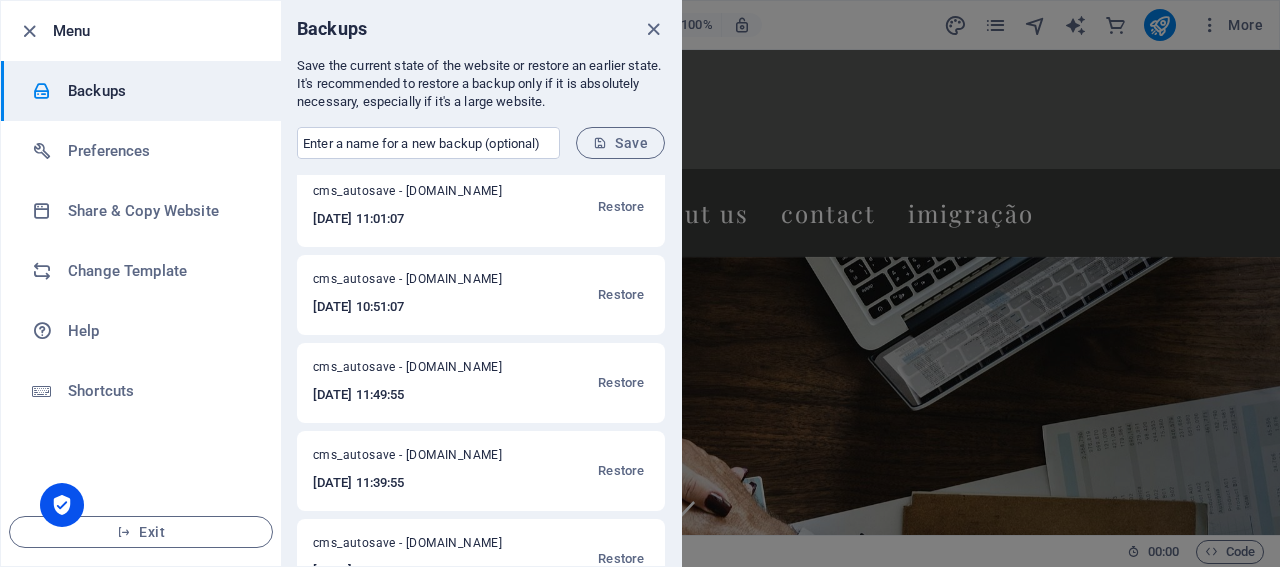 scroll, scrollTop: 808, scrollLeft: 0, axis: vertical 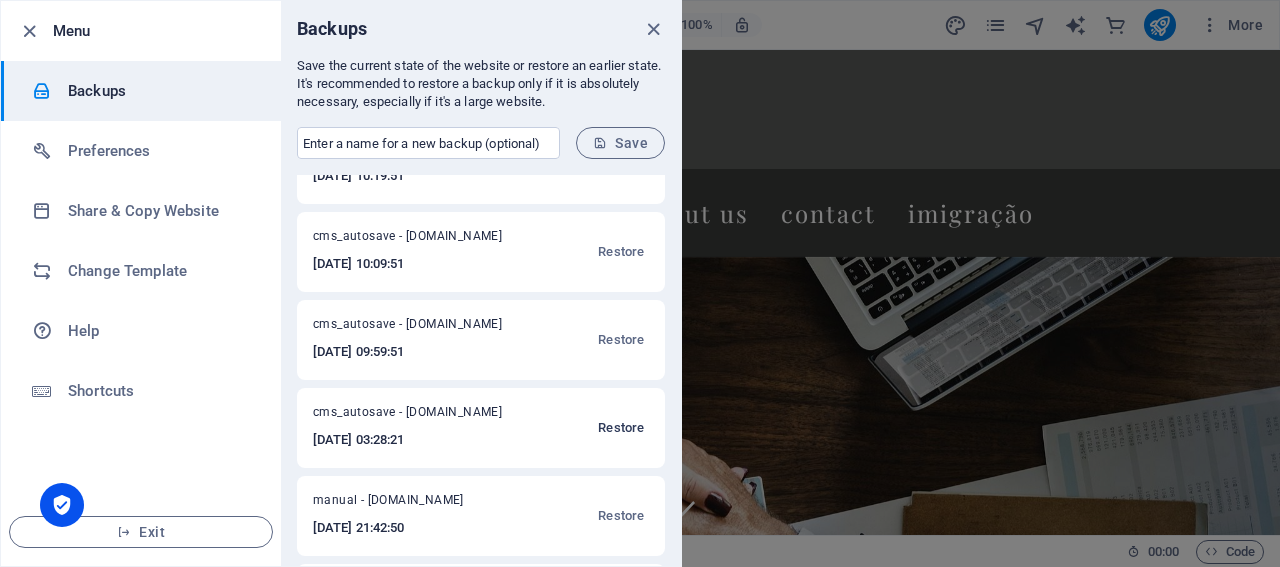 click on "Restore" at bounding box center (621, 428) 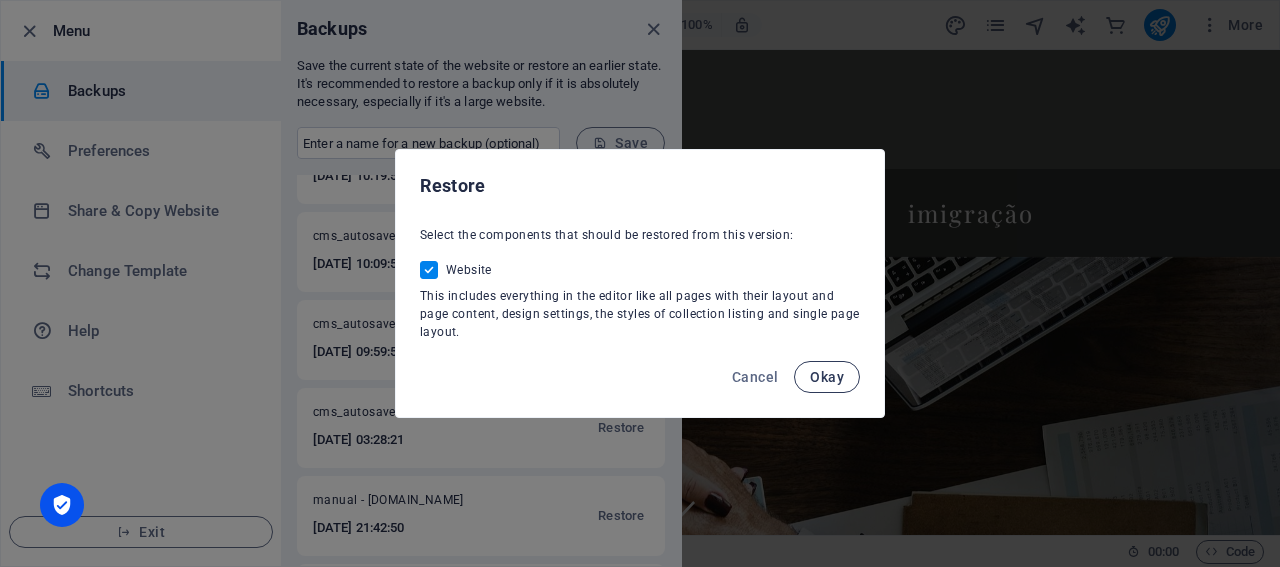 click on "Okay" at bounding box center (827, 377) 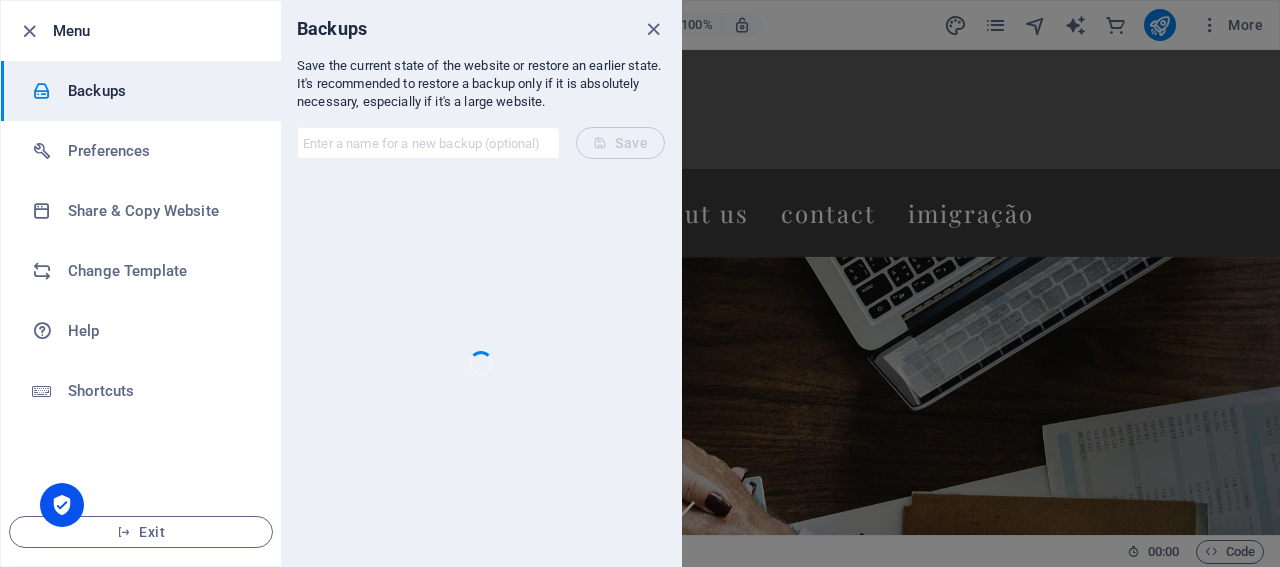 scroll, scrollTop: 0, scrollLeft: 0, axis: both 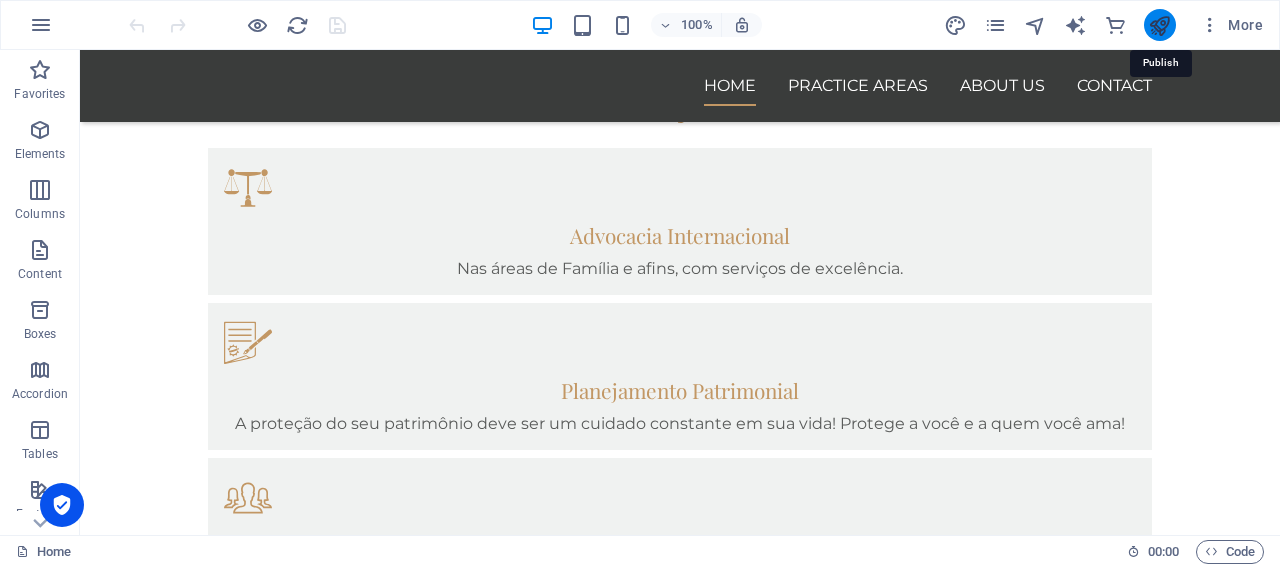 click at bounding box center (1159, 25) 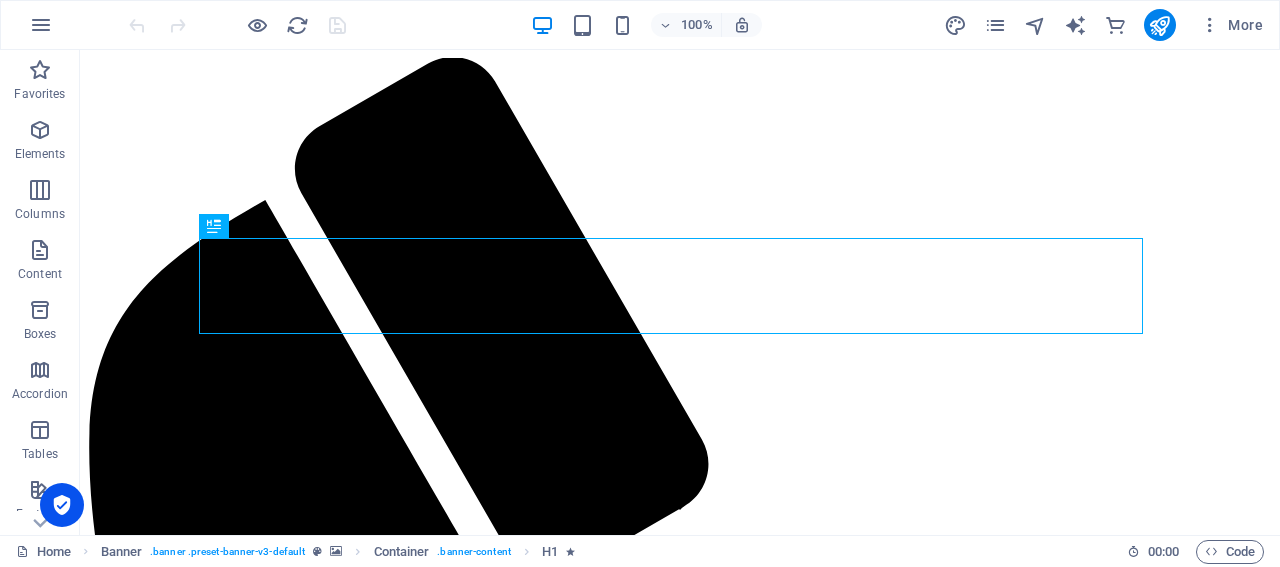scroll, scrollTop: 0, scrollLeft: 0, axis: both 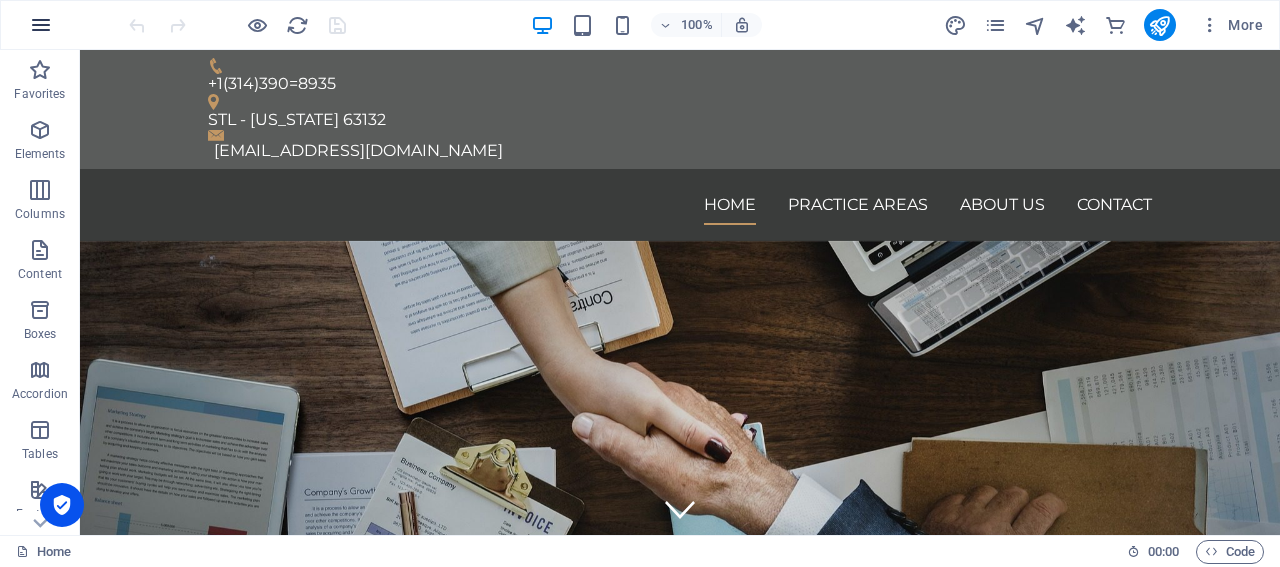 click at bounding box center (41, 25) 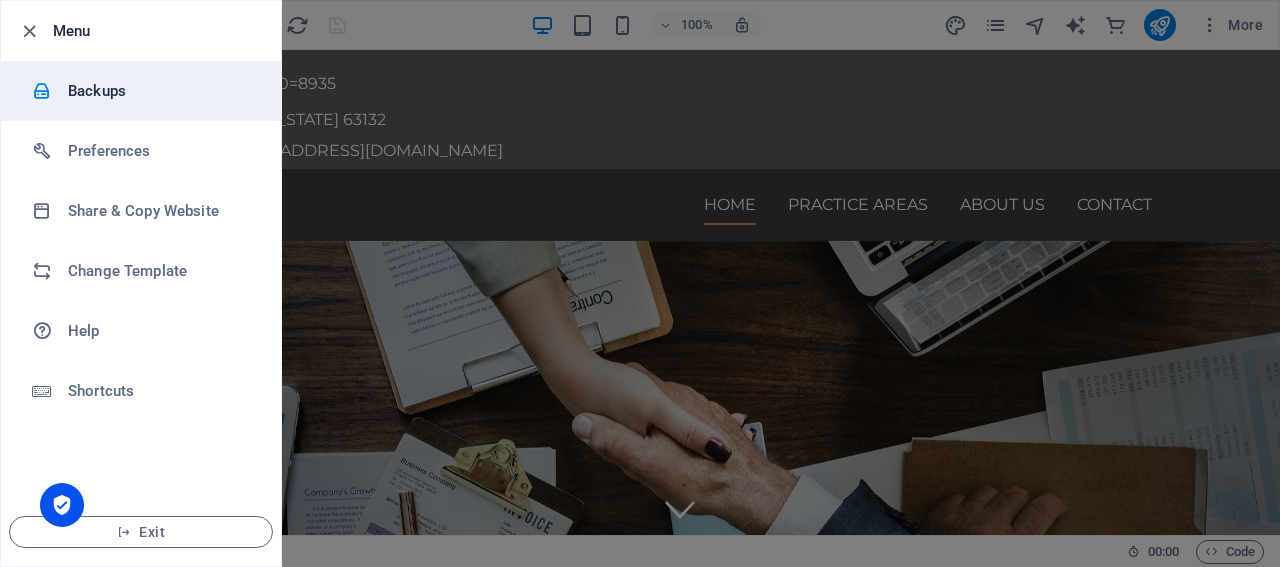 click on "Backups" at bounding box center [160, 91] 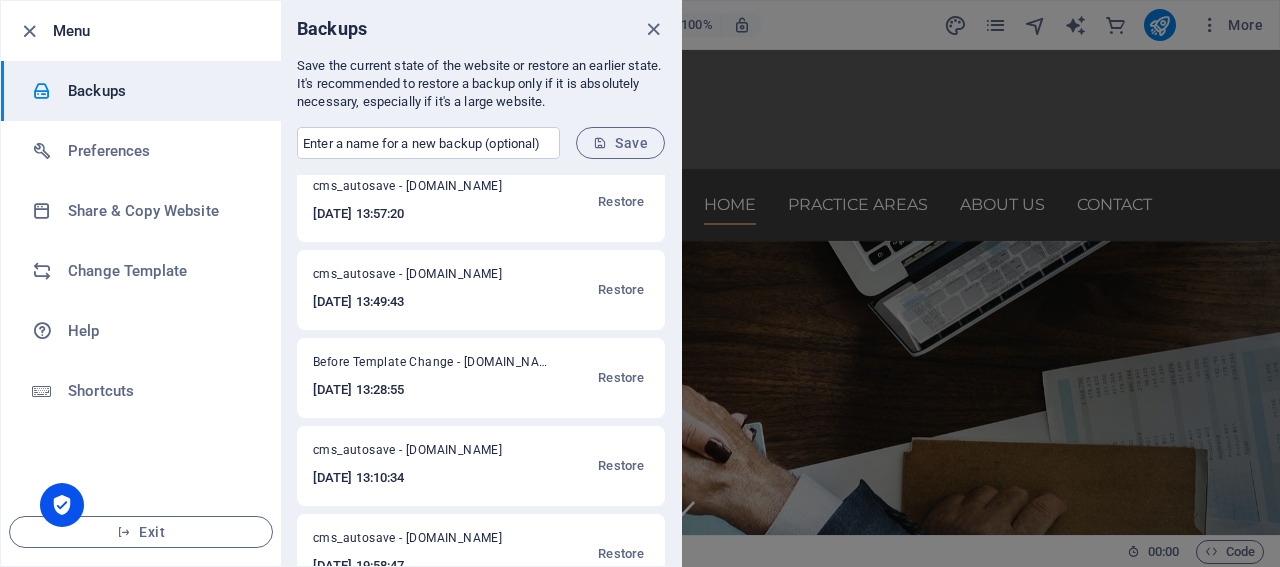 scroll, scrollTop: 116, scrollLeft: 0, axis: vertical 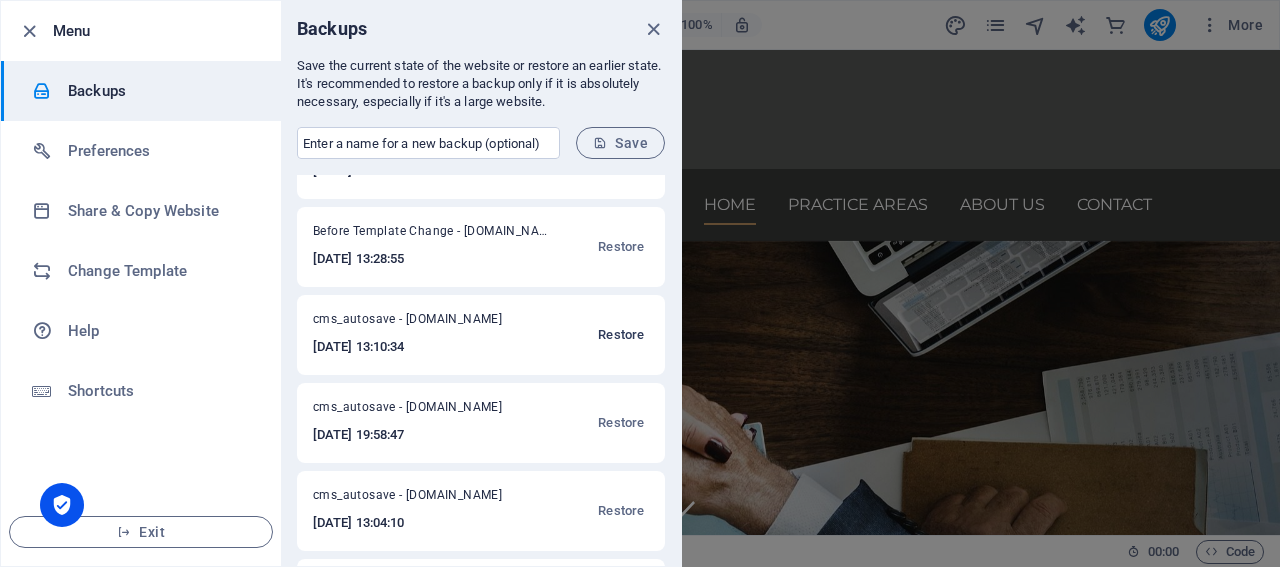 click on "Restore" at bounding box center [621, 335] 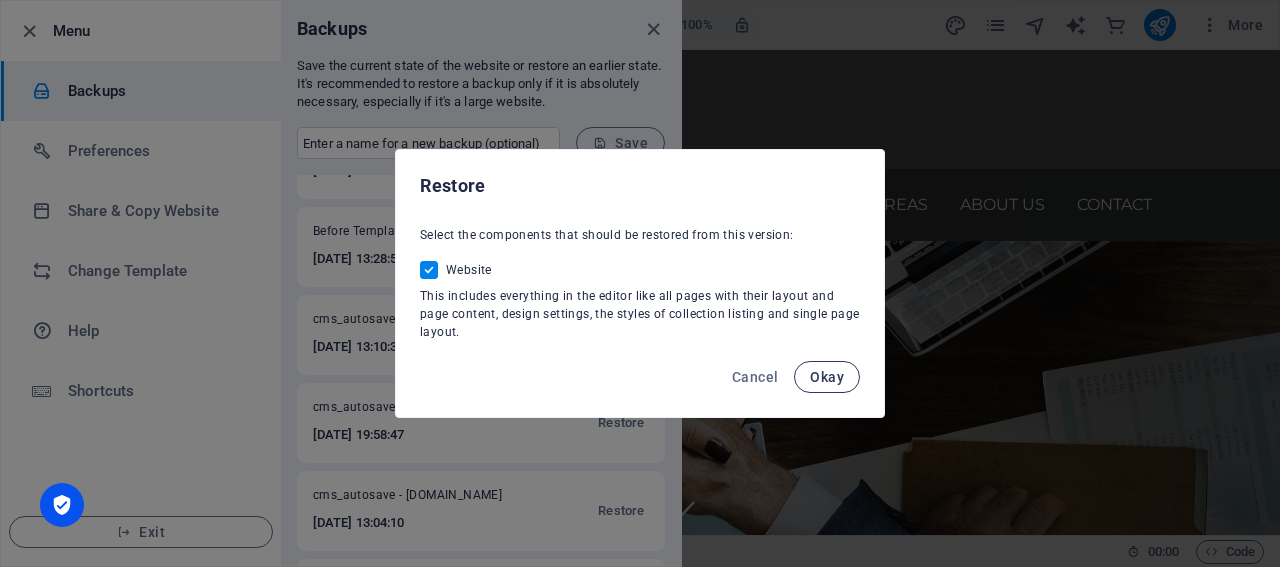 click on "Okay" at bounding box center [827, 377] 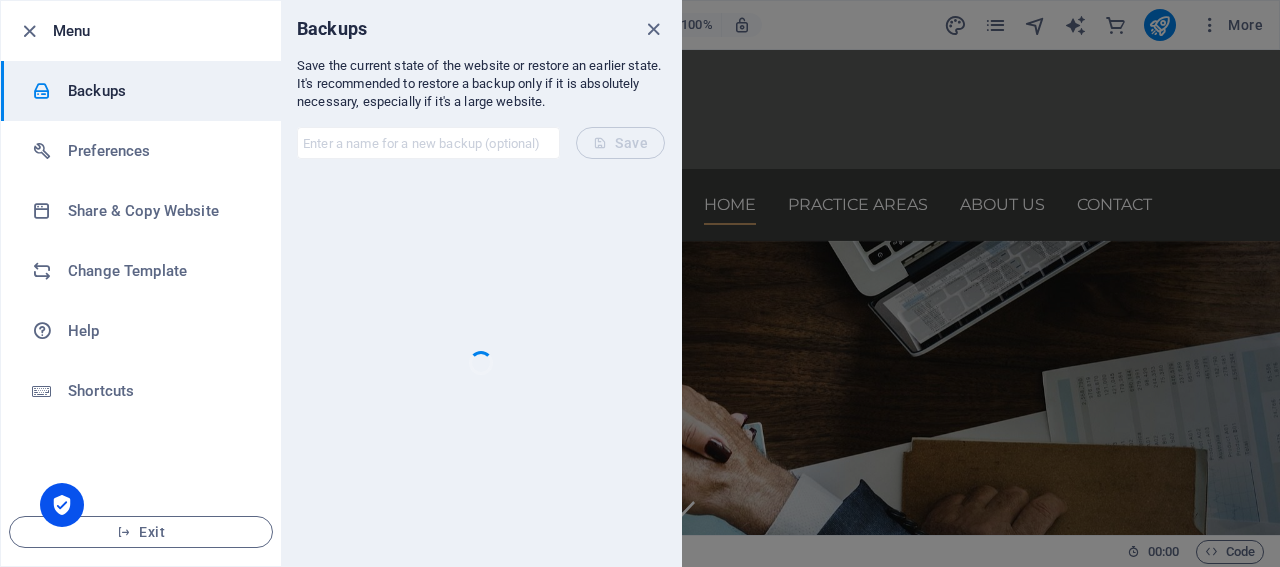 scroll, scrollTop: 0, scrollLeft: 0, axis: both 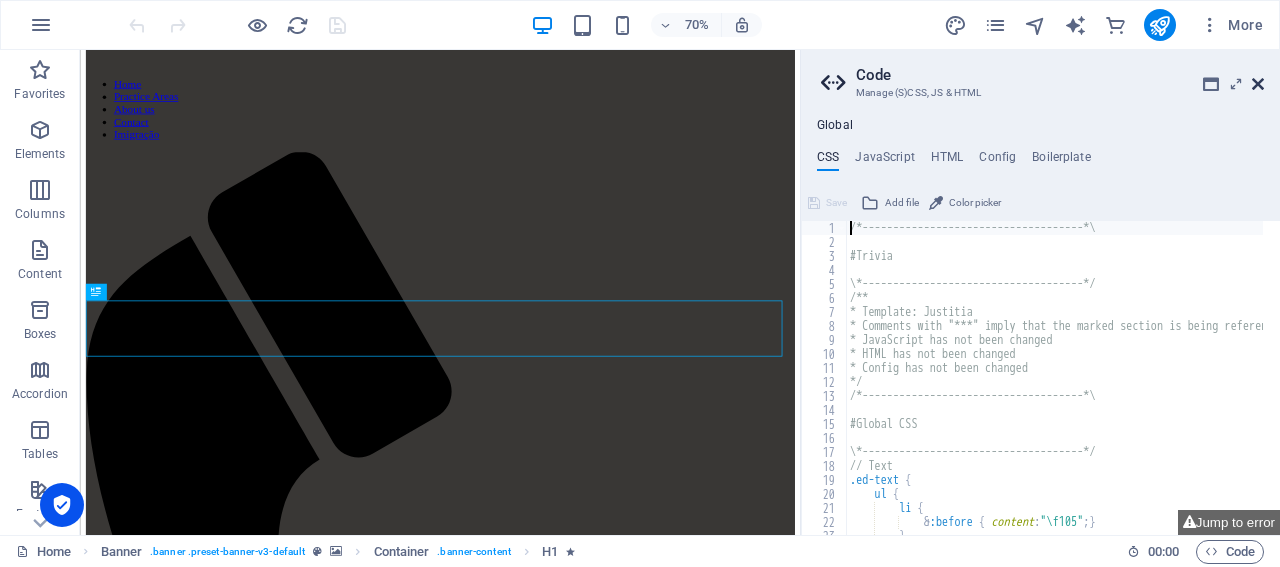 click at bounding box center [1258, 84] 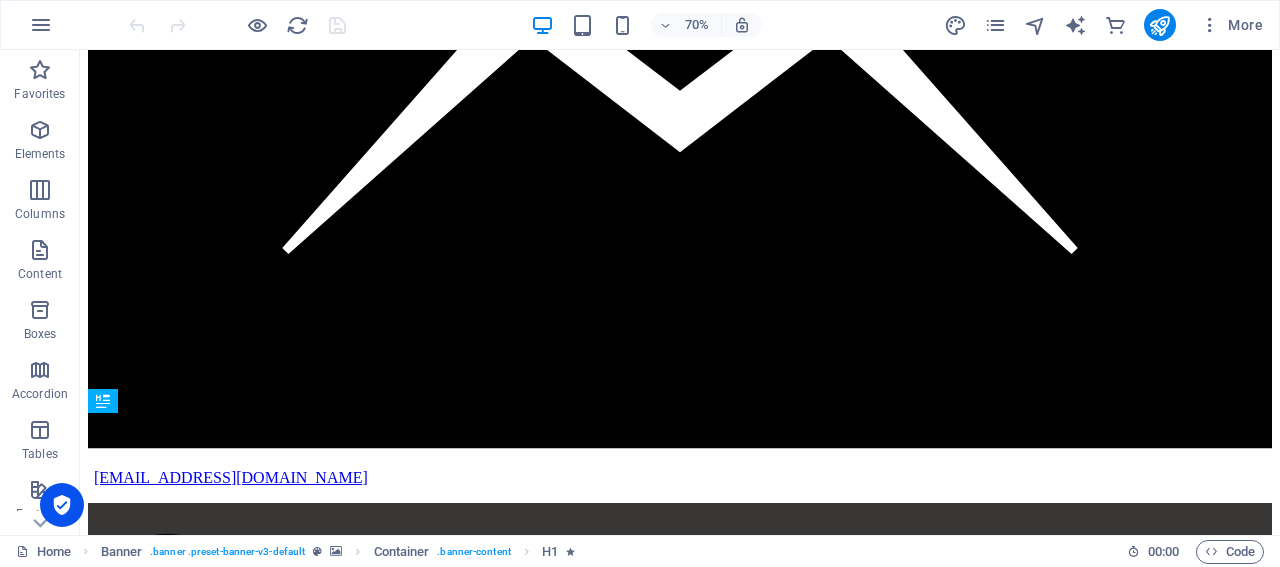 scroll, scrollTop: 4488, scrollLeft: 0, axis: vertical 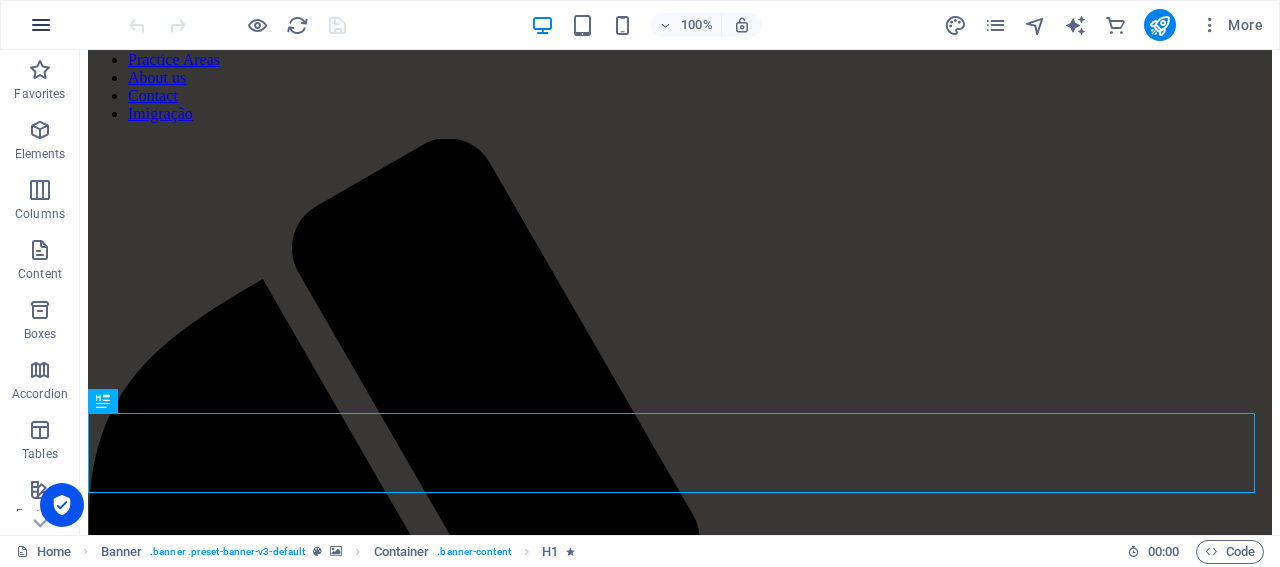 click at bounding box center (41, 25) 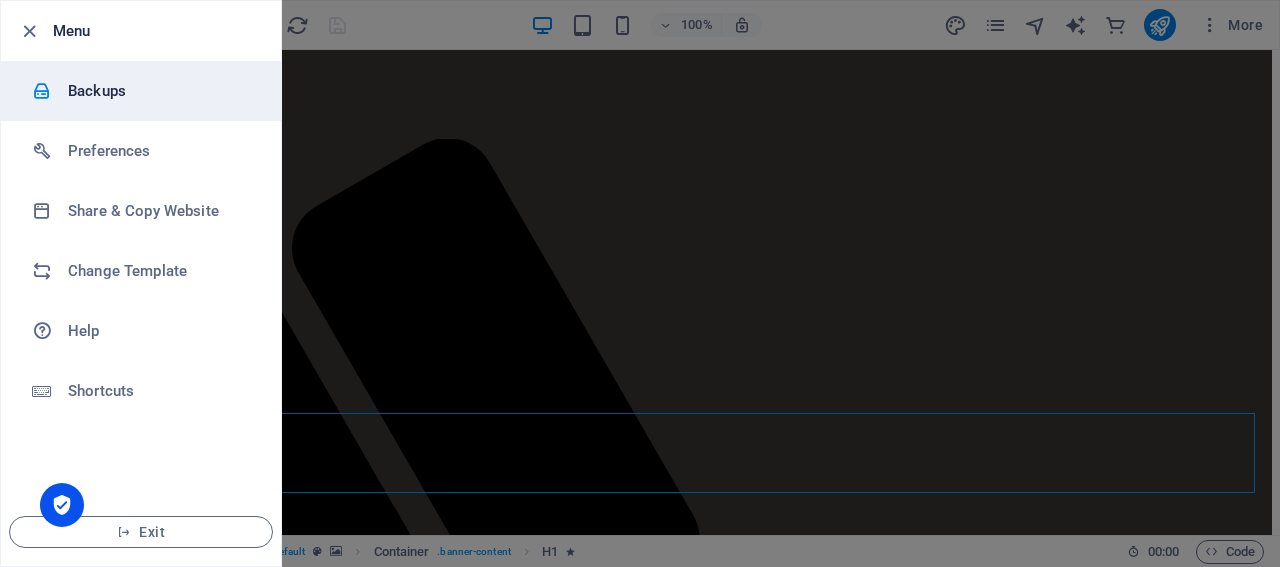 click on "Backups" at bounding box center (160, 91) 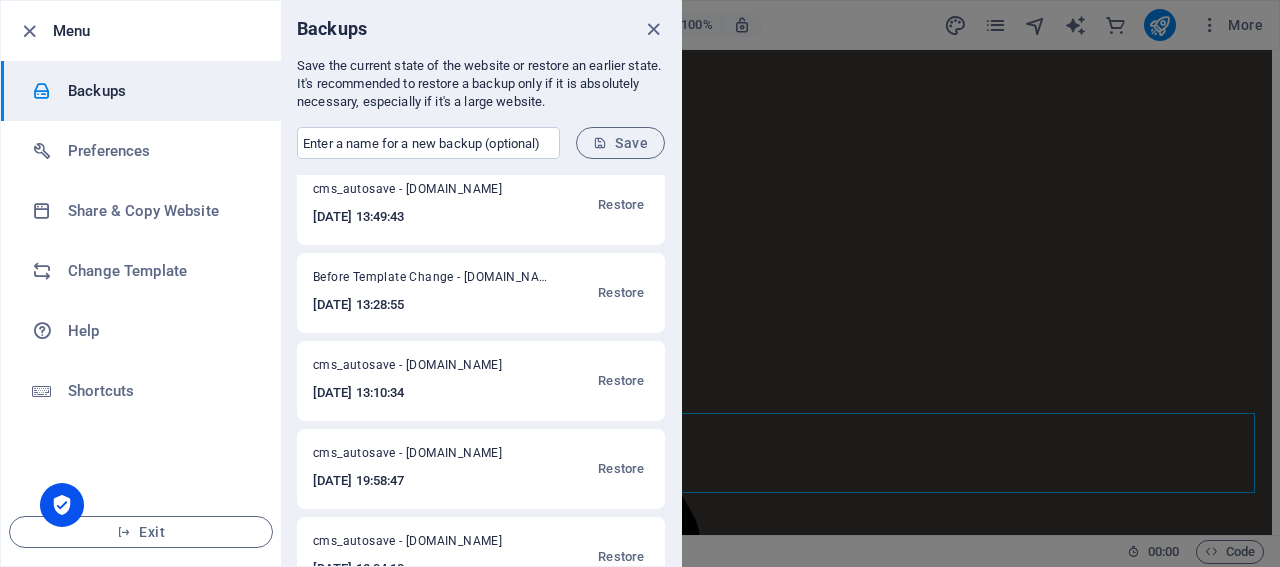 scroll, scrollTop: 278, scrollLeft: 0, axis: vertical 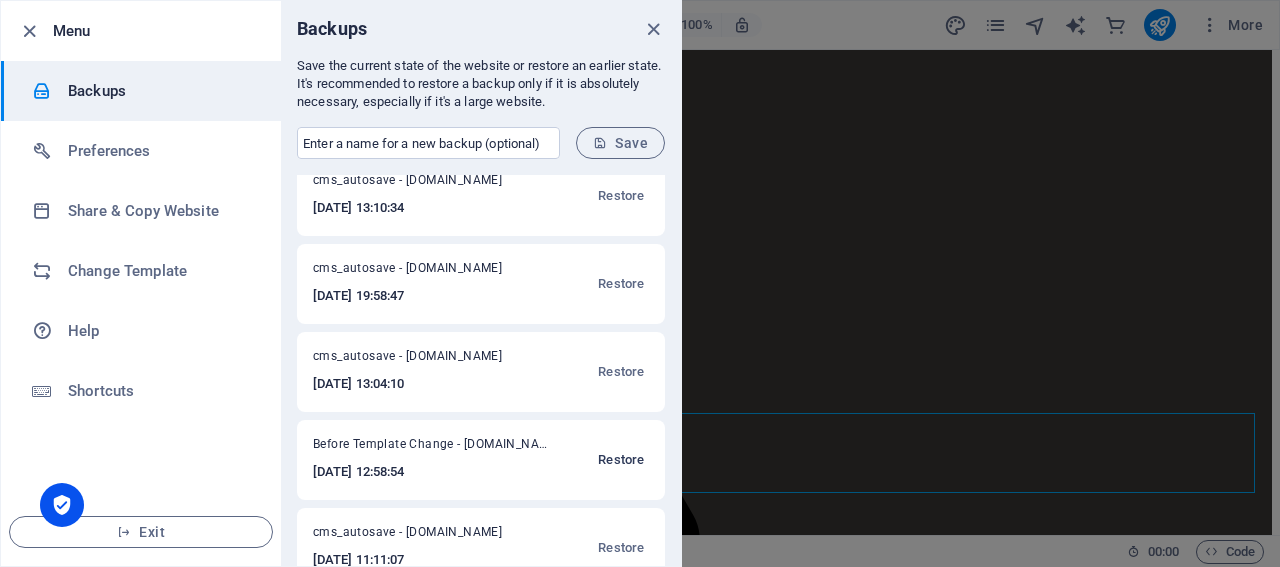 click on "Restore" at bounding box center (621, 460) 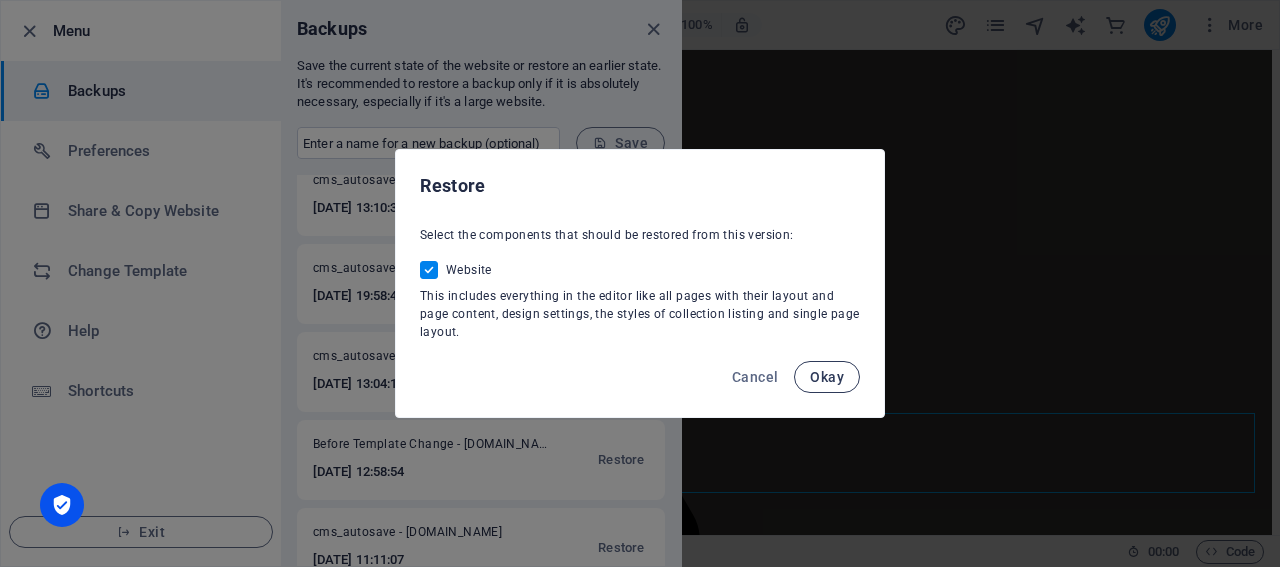 click on "Okay" at bounding box center [827, 377] 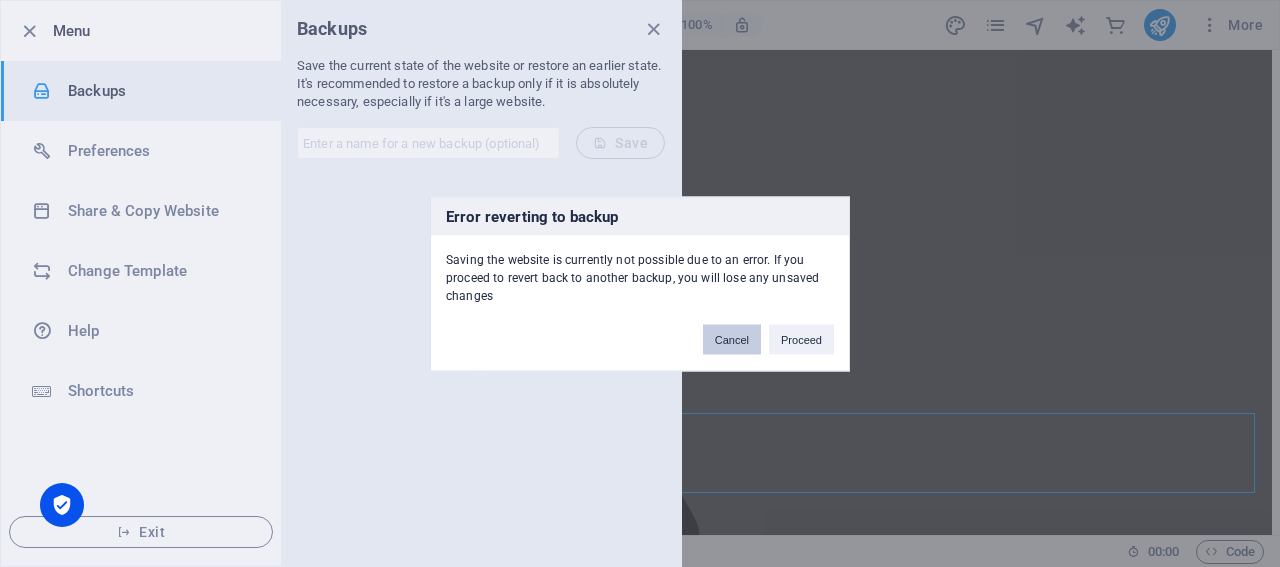 click on "Cancel" at bounding box center (732, 339) 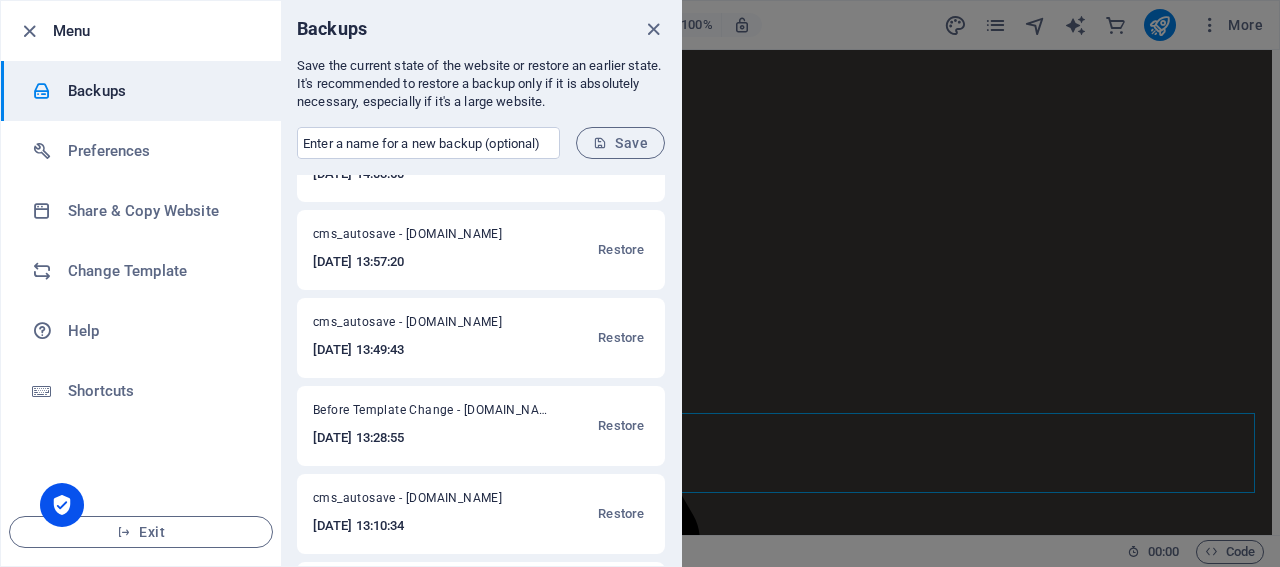 scroll, scrollTop: 161, scrollLeft: 0, axis: vertical 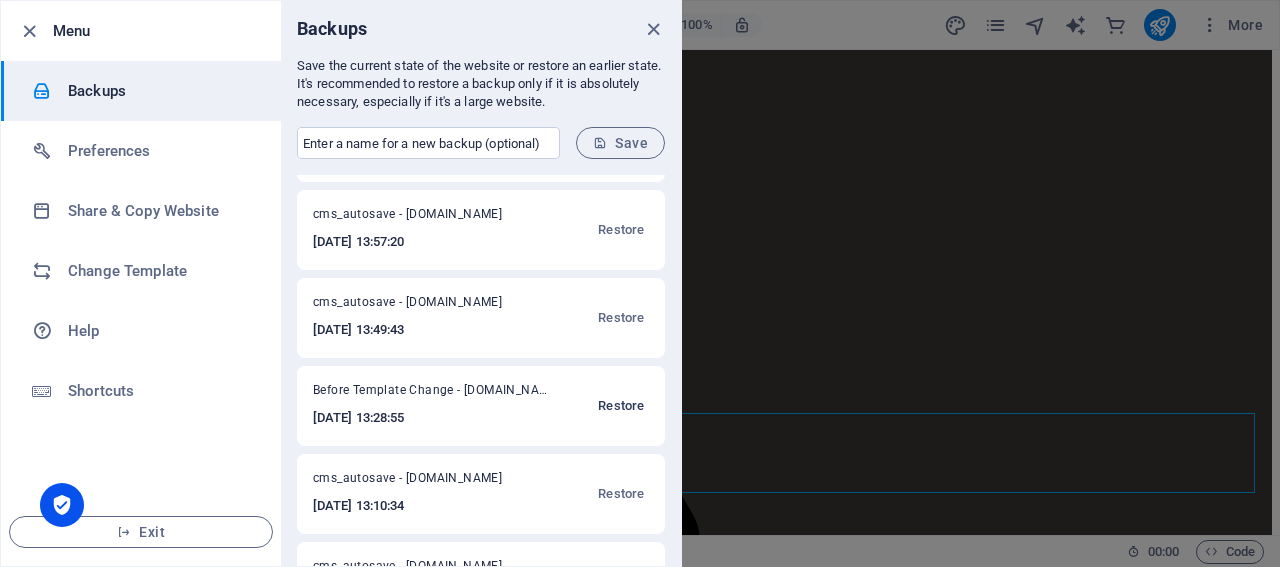 click on "Restore" at bounding box center (621, 406) 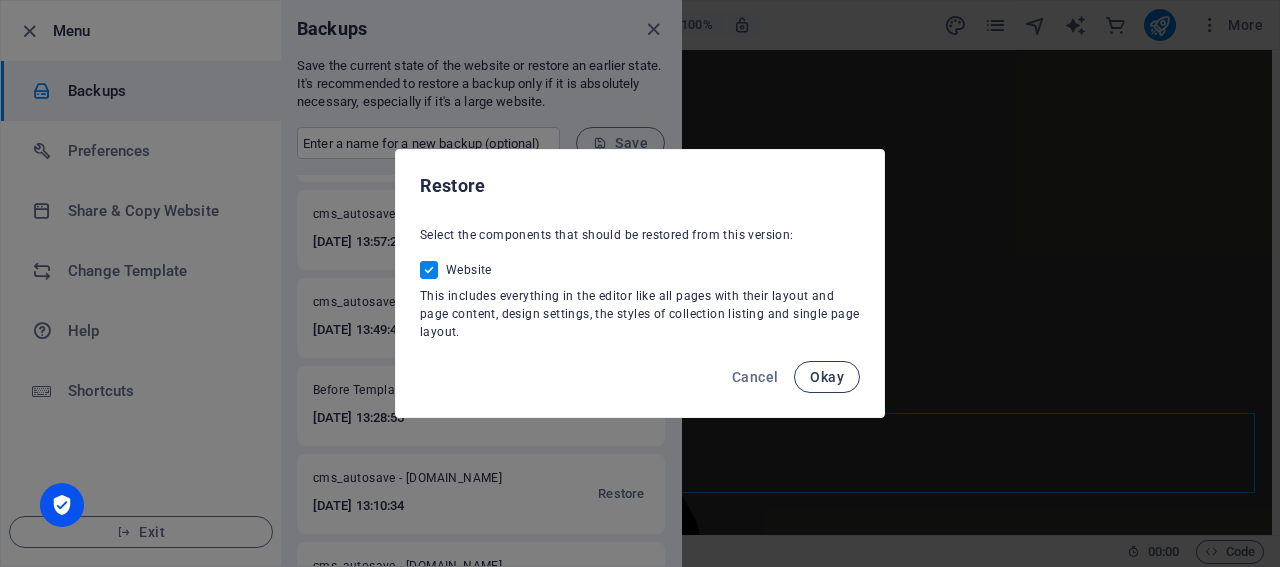 click on "Okay" at bounding box center (827, 377) 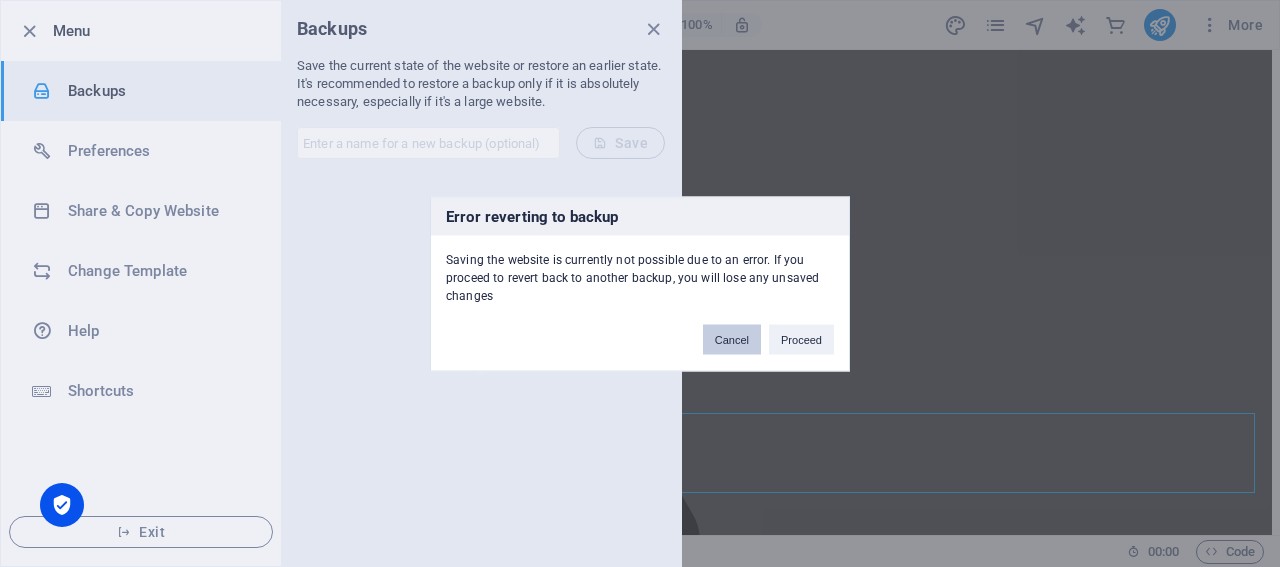click on "Cancel" at bounding box center [732, 339] 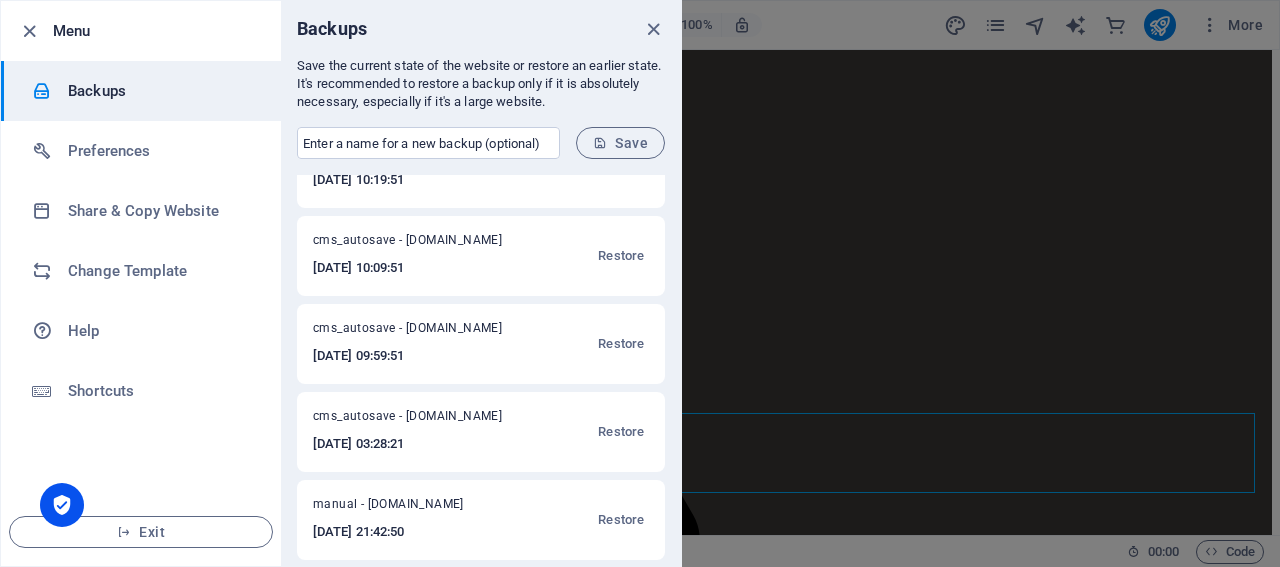scroll, scrollTop: 1699, scrollLeft: 0, axis: vertical 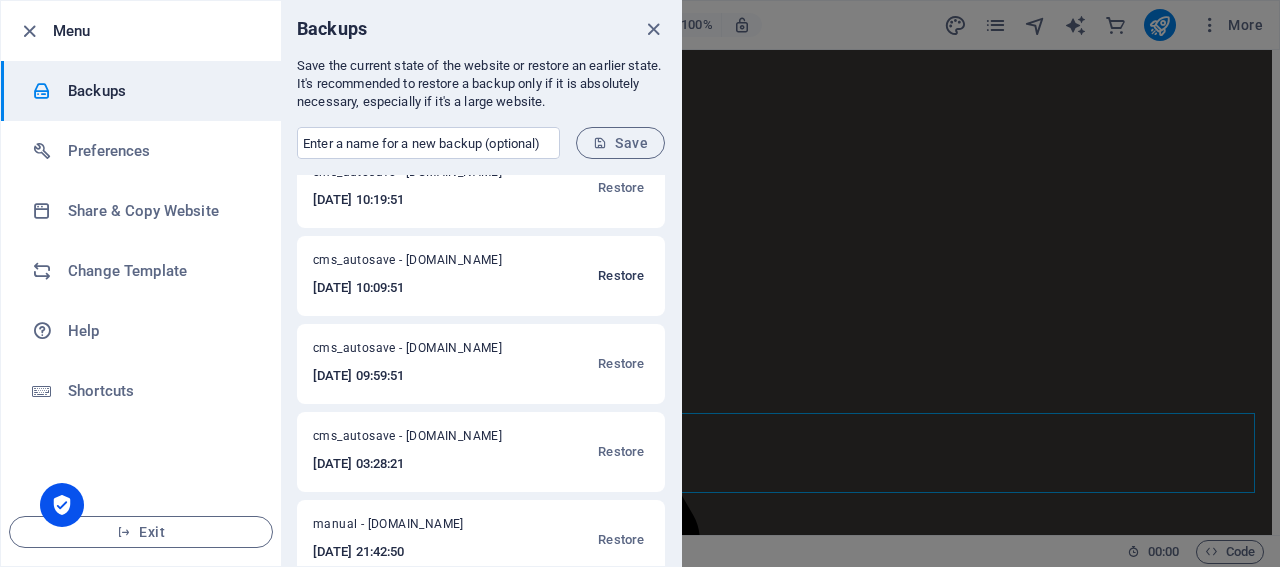 click on "Restore" at bounding box center [621, 276] 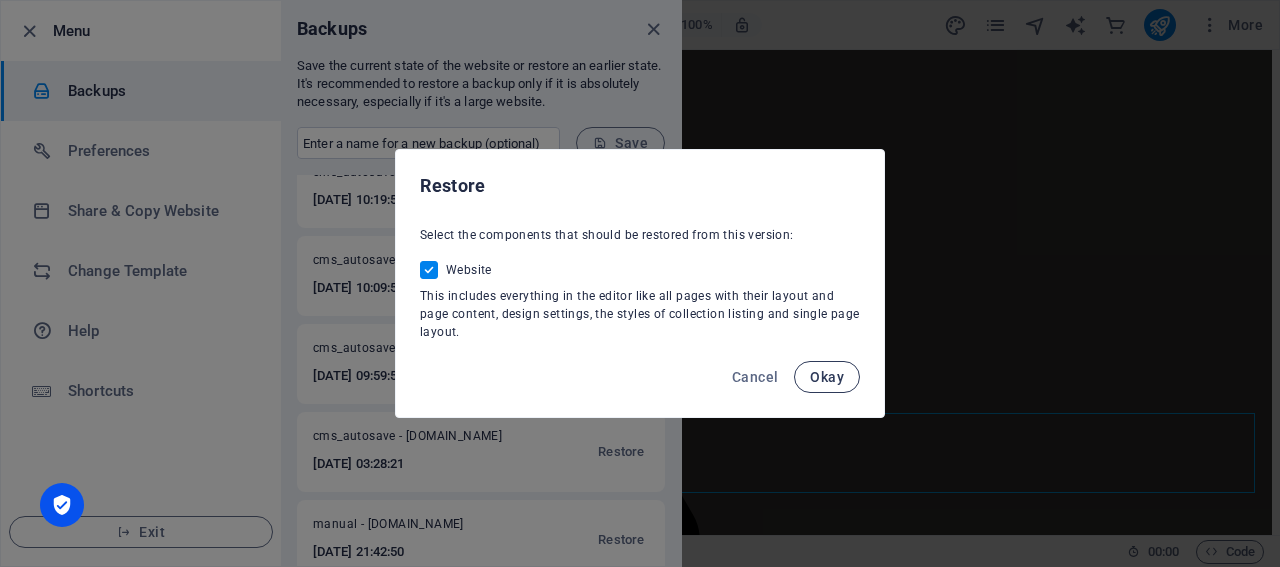 click on "Okay" at bounding box center [827, 377] 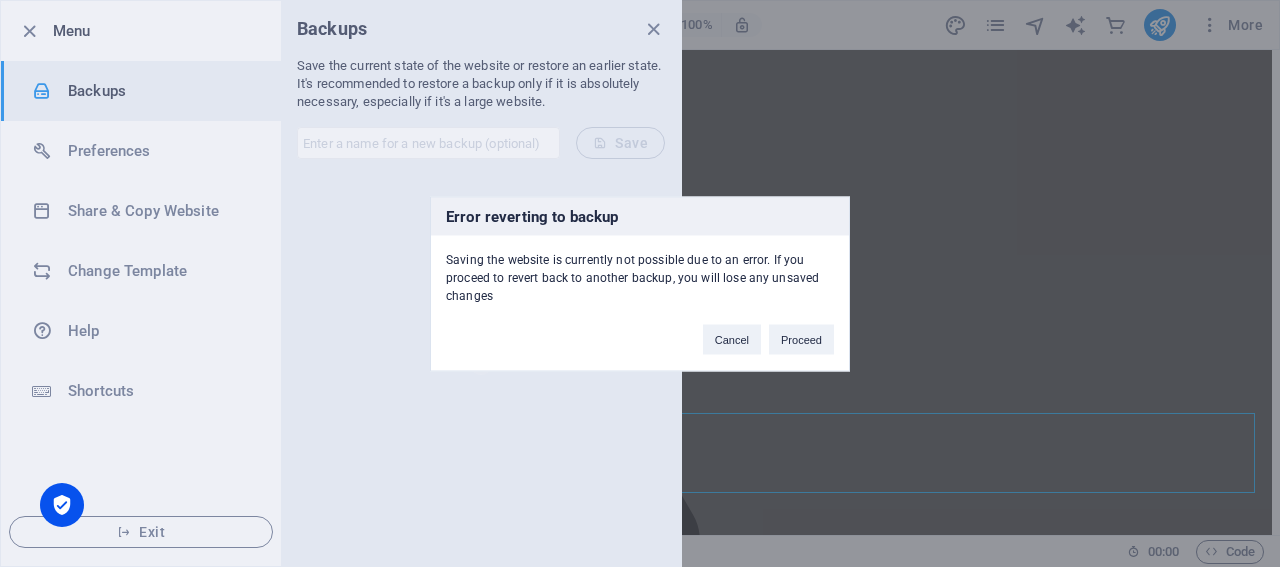 drag, startPoint x: 449, startPoint y: 258, endPoint x: 499, endPoint y: 309, distance: 71.42129 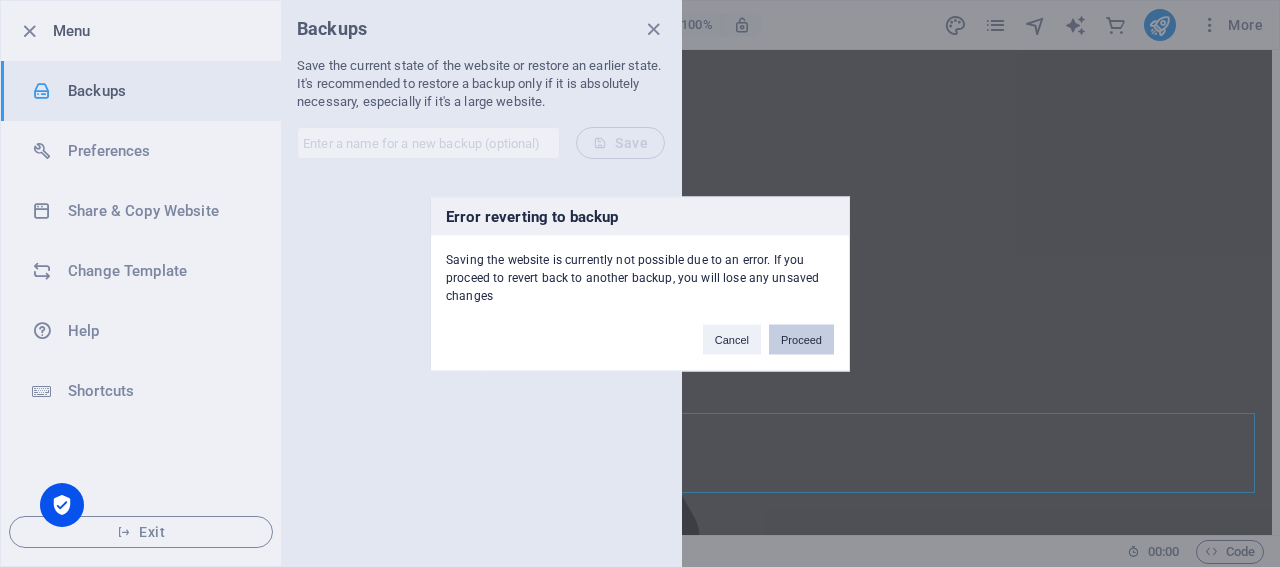 click on "Proceed" at bounding box center [801, 339] 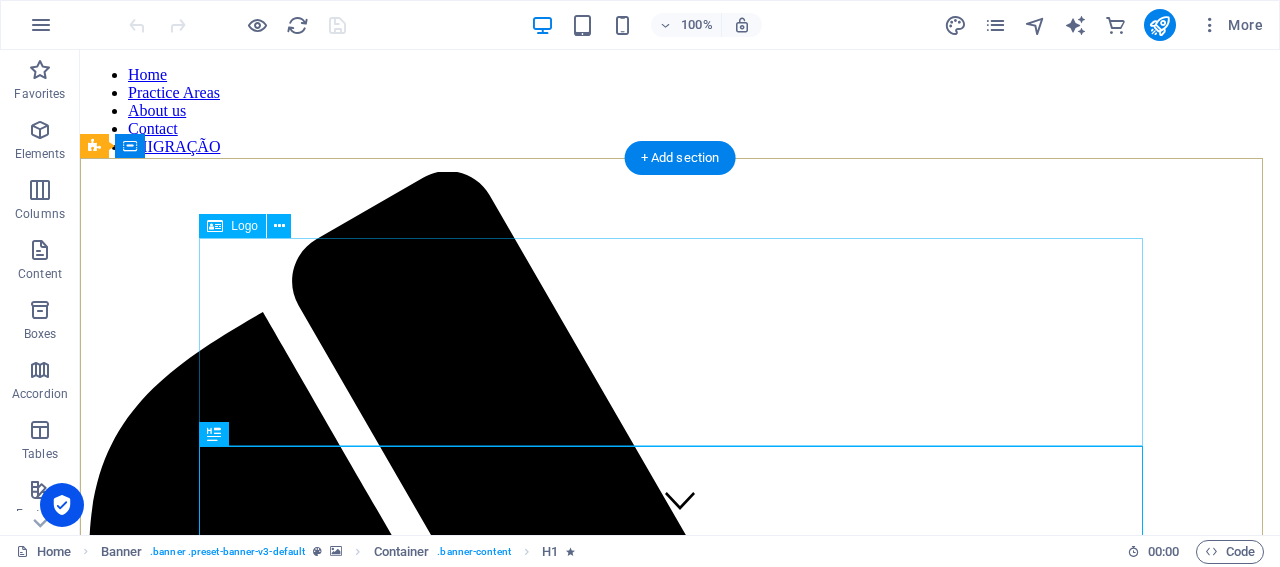scroll, scrollTop: 0, scrollLeft: 0, axis: both 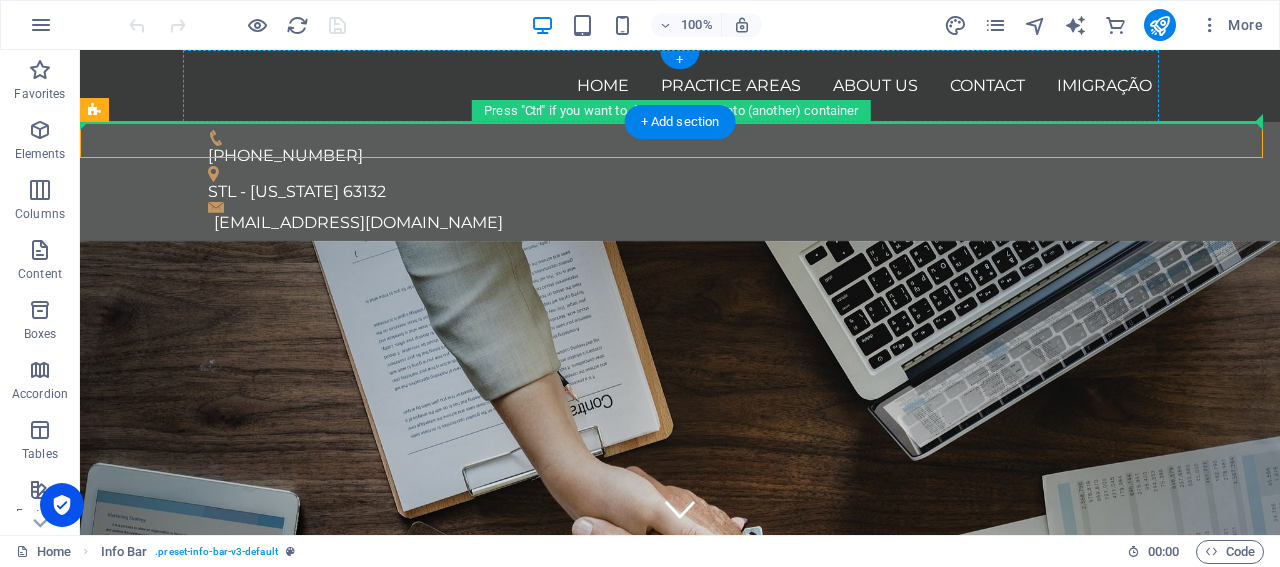 drag, startPoint x: 407, startPoint y: 151, endPoint x: 407, endPoint y: 93, distance: 58 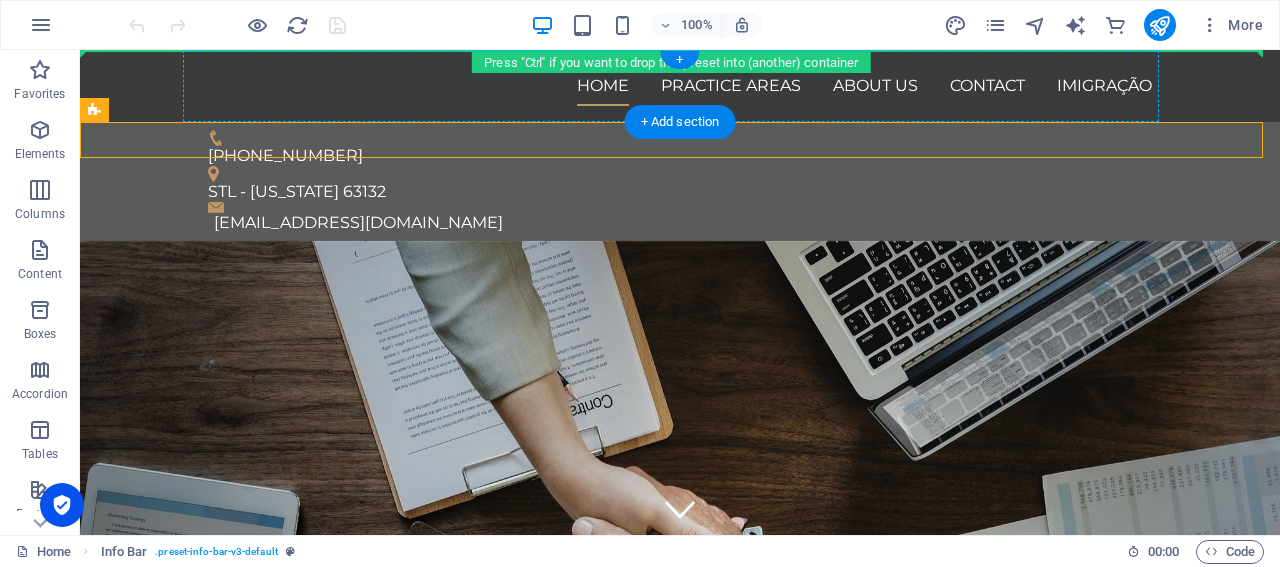 drag, startPoint x: 378, startPoint y: 137, endPoint x: 379, endPoint y: 76, distance: 61.008198 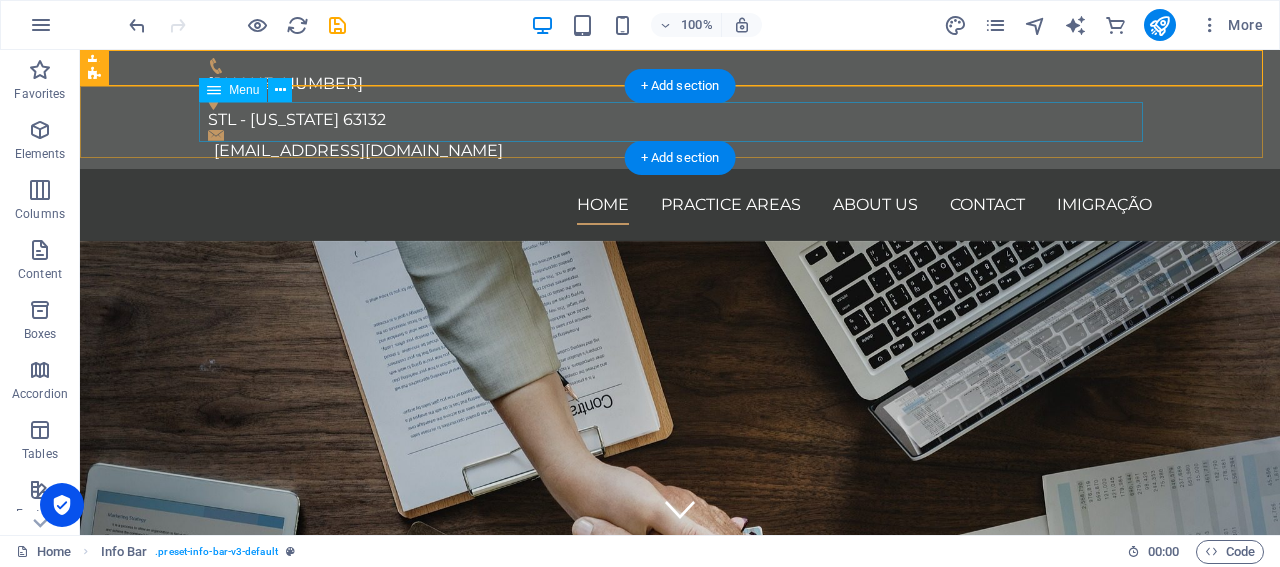 click on "Home Practice Areas About us Contact IMIGRAÇÃO" at bounding box center (680, 205) 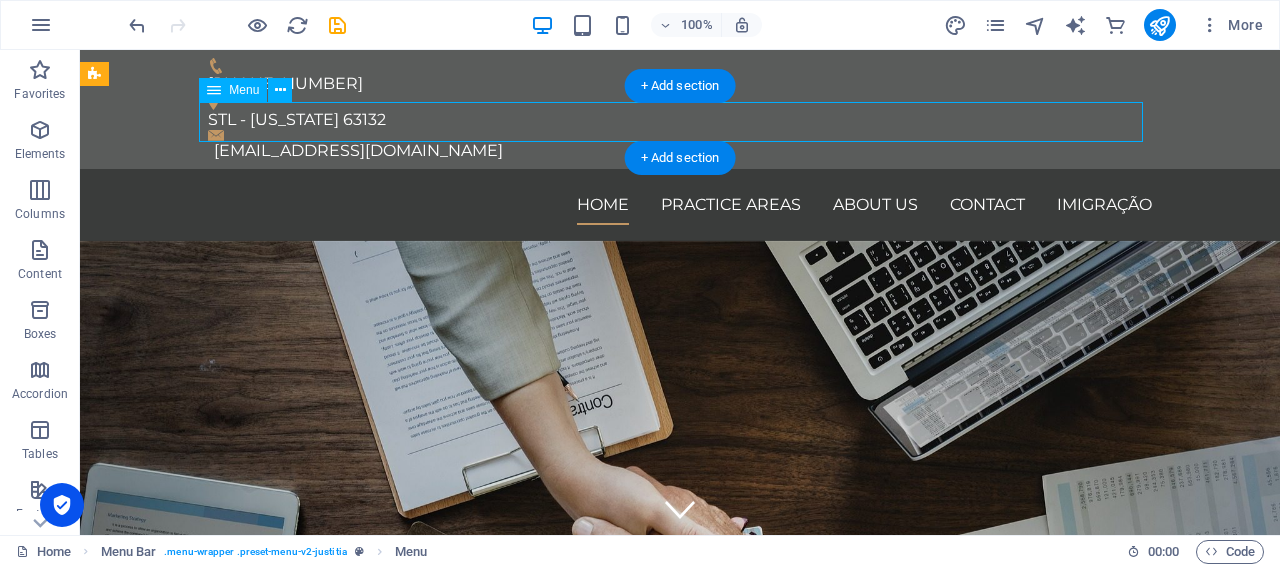 drag, startPoint x: 528, startPoint y: 125, endPoint x: 467, endPoint y: 127, distance: 61.03278 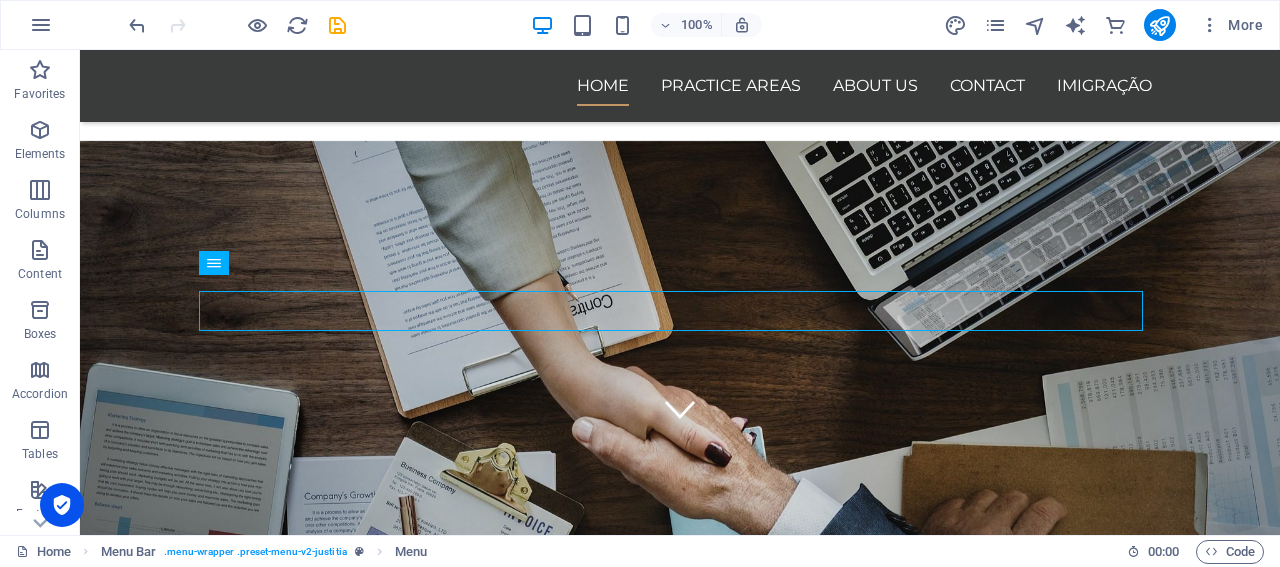 scroll, scrollTop: 80, scrollLeft: 0, axis: vertical 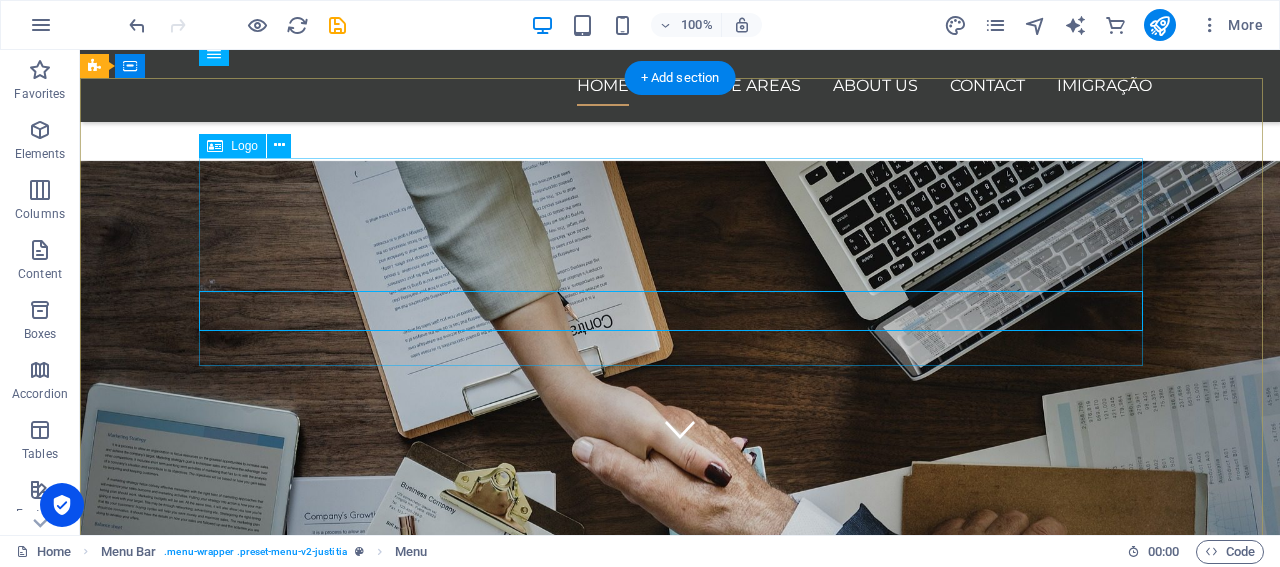 click at bounding box center (680, 959) 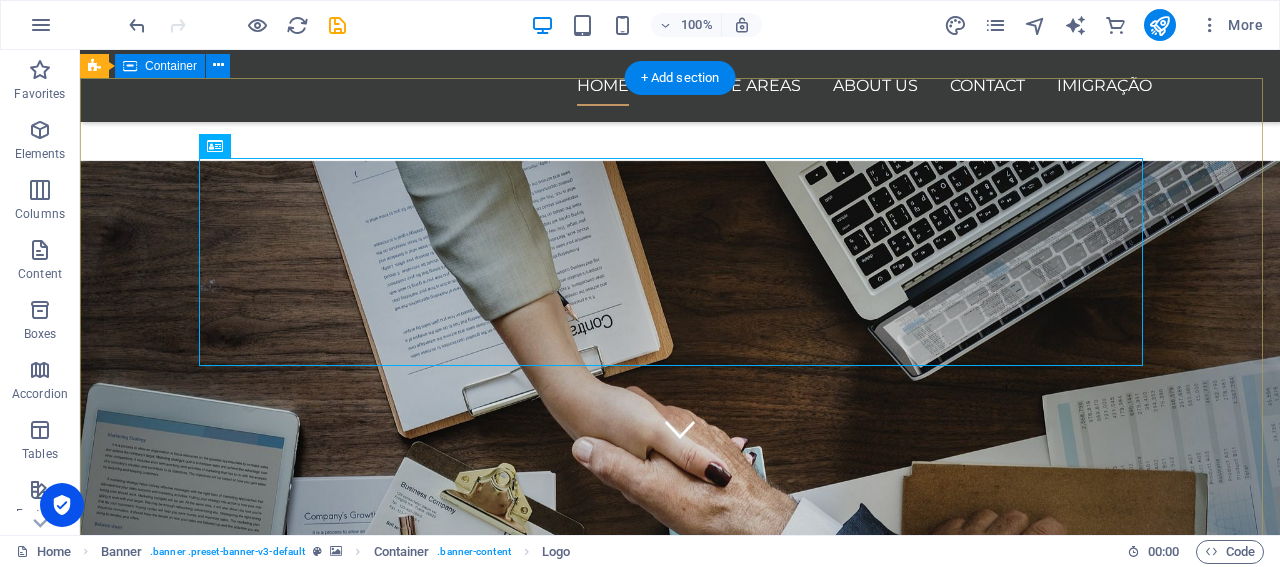 click on "Nós Protegemos os seus direitos Garantir aos nossos clientes um serviço altamente qualificado com ética e eficiência é o nosso compromisso e satisfação. O Escritório [PERSON_NAME] Advocacia Internacional tem 14 anos de experiência e conta com uma equipe de profissionais apaixonados pelo que fazem Saiba mais" at bounding box center (680, 1082) 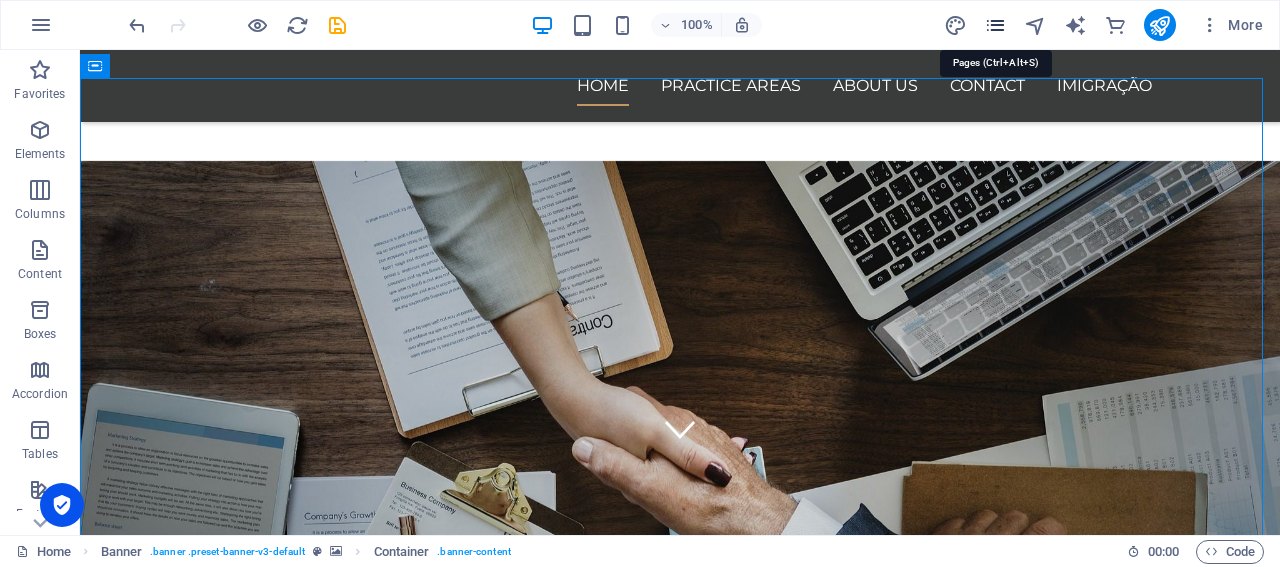 click at bounding box center (995, 25) 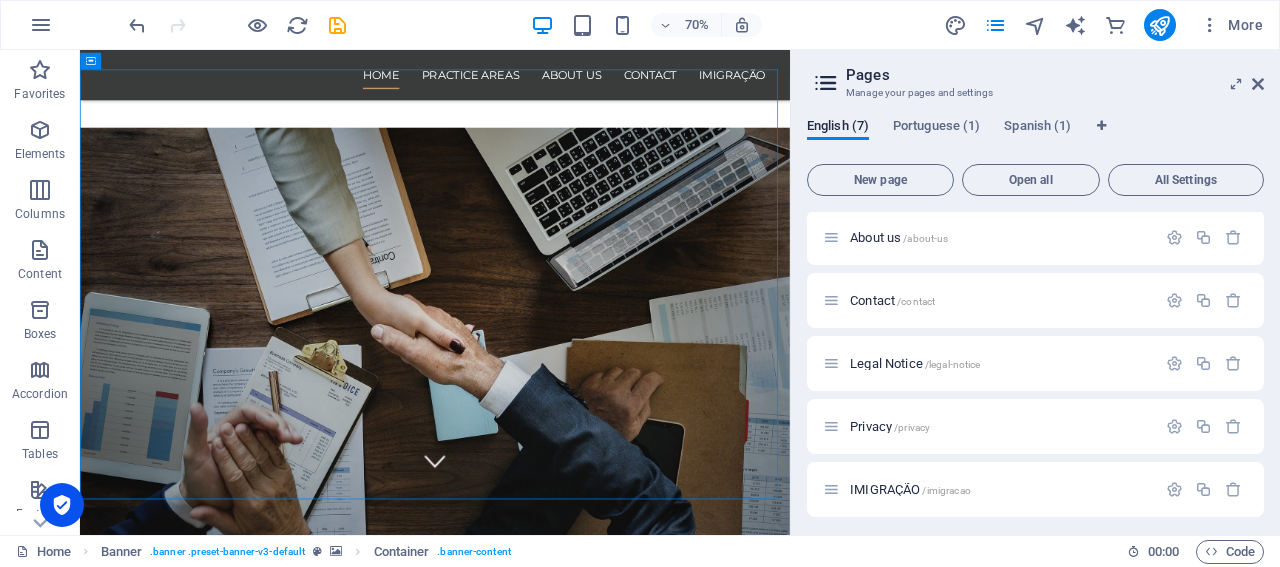 scroll, scrollTop: 134, scrollLeft: 0, axis: vertical 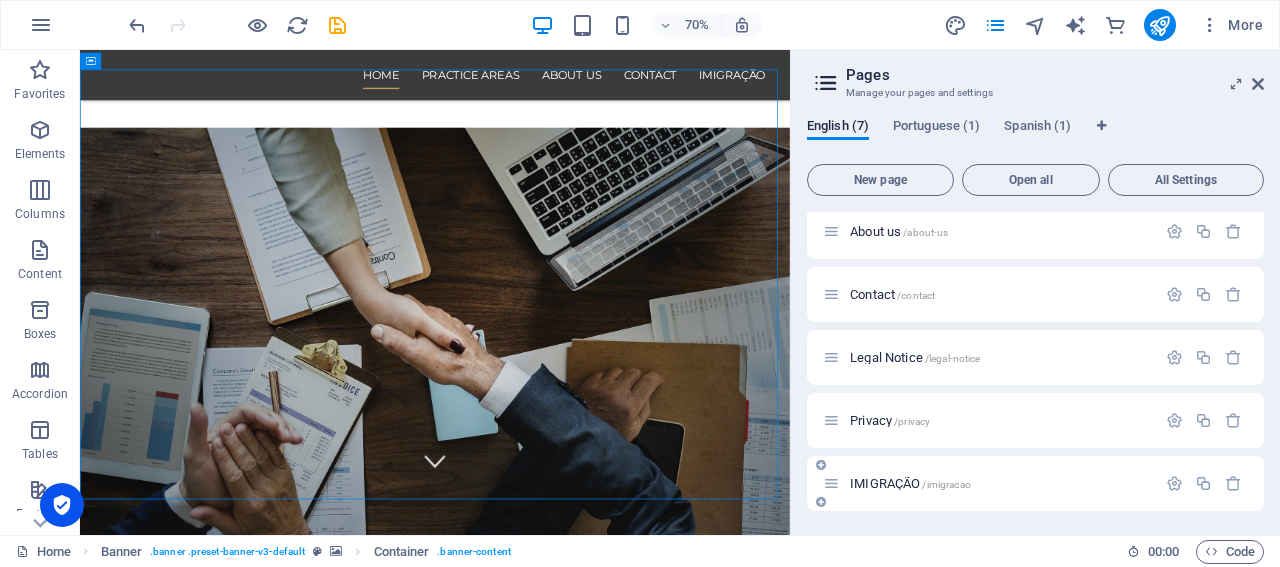 click on "IMIGRAÇÃO  /imigracao" at bounding box center [910, 483] 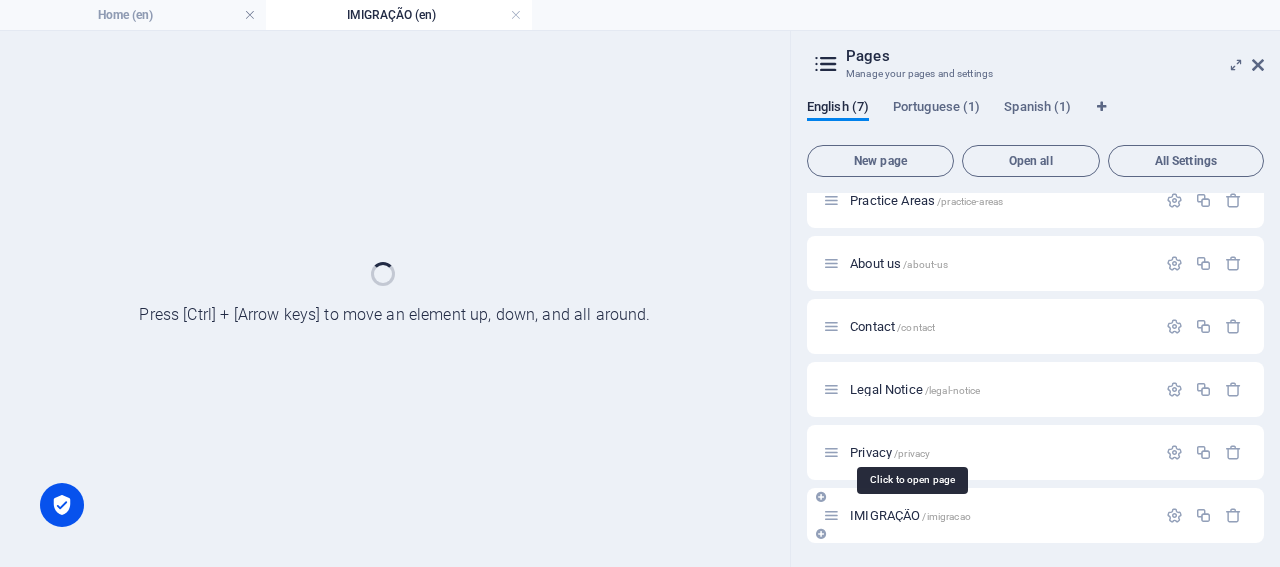 scroll, scrollTop: 83, scrollLeft: 0, axis: vertical 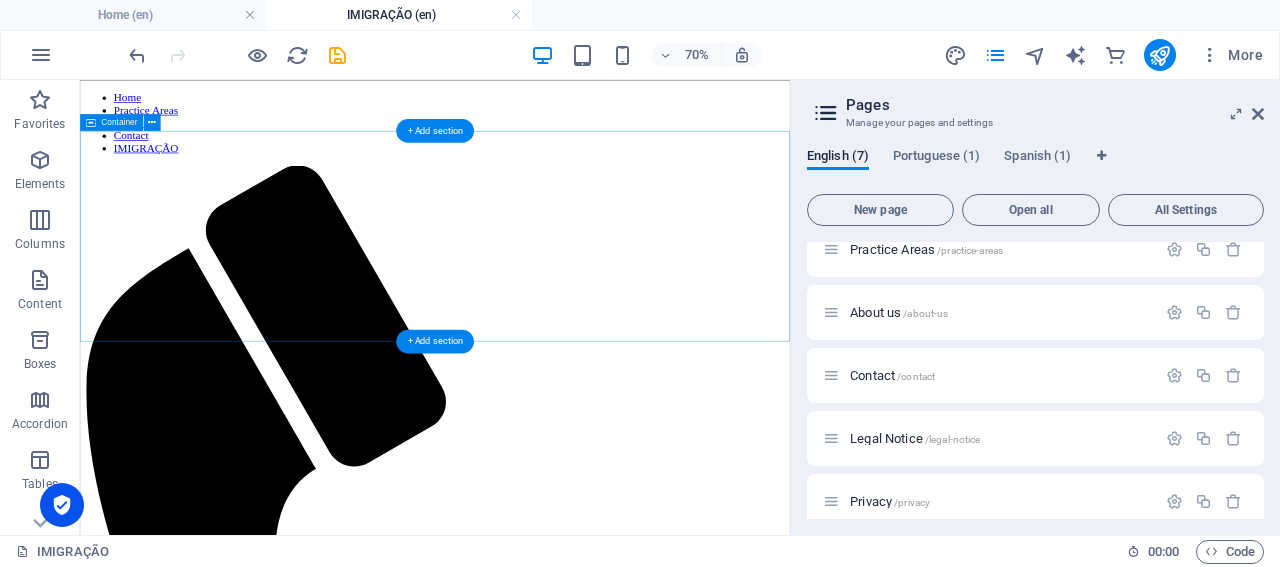 click on "Drop content here or  Add elements  Paste clipboard" at bounding box center (587, 1581) 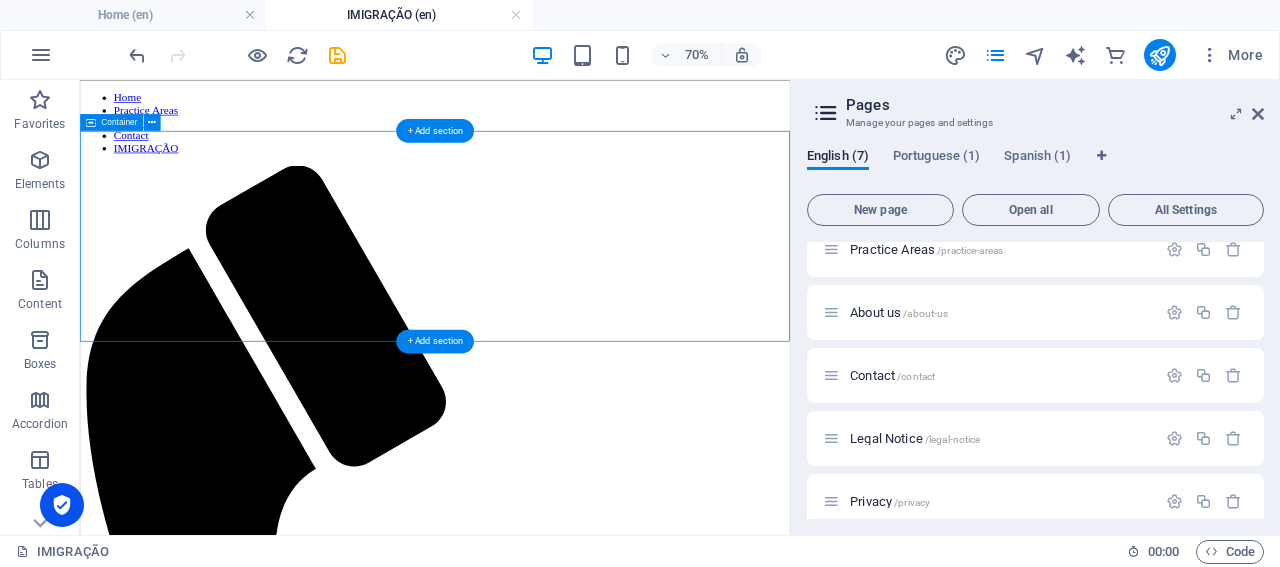 click on "Drop content here or  Add elements  Paste clipboard" at bounding box center [587, 1581] 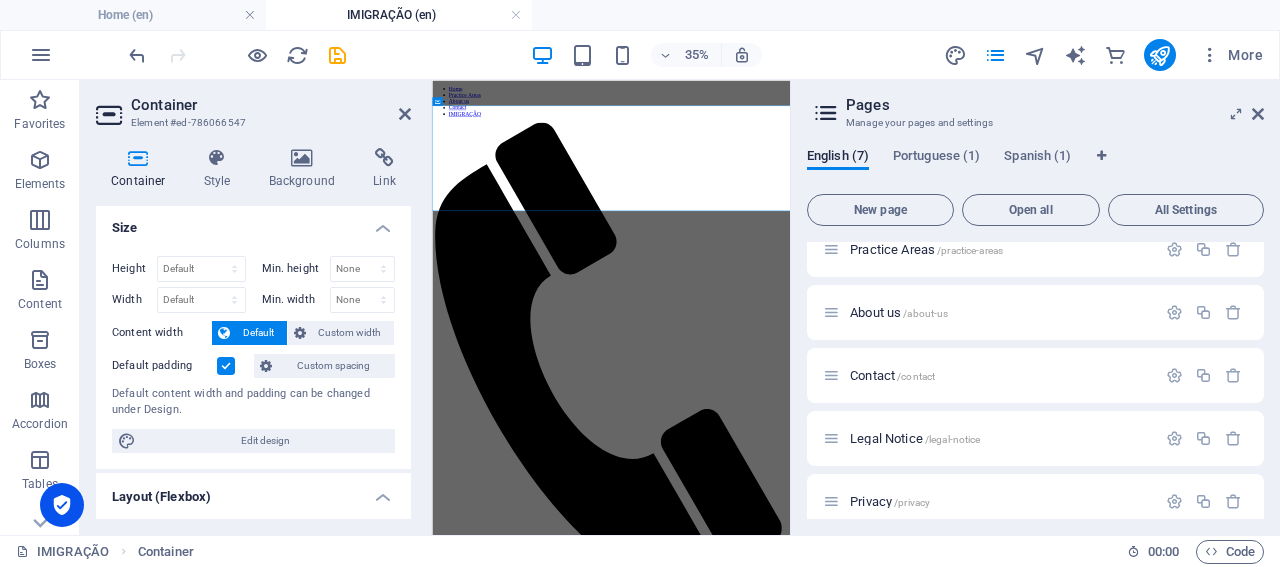 scroll, scrollTop: 0, scrollLeft: 0, axis: both 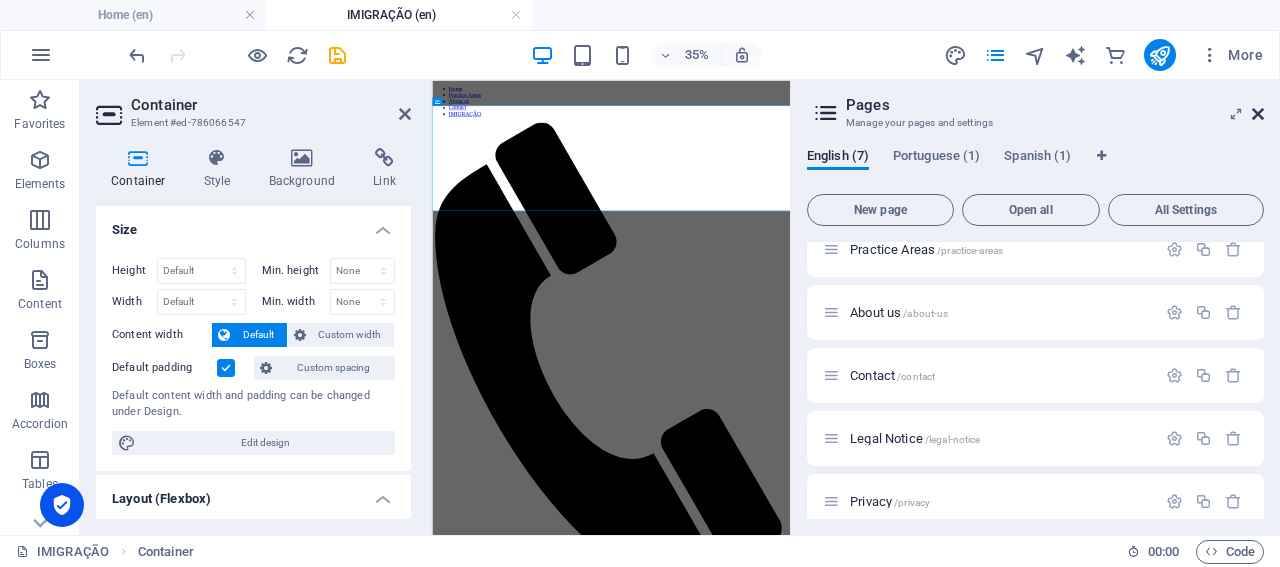 click at bounding box center [1258, 114] 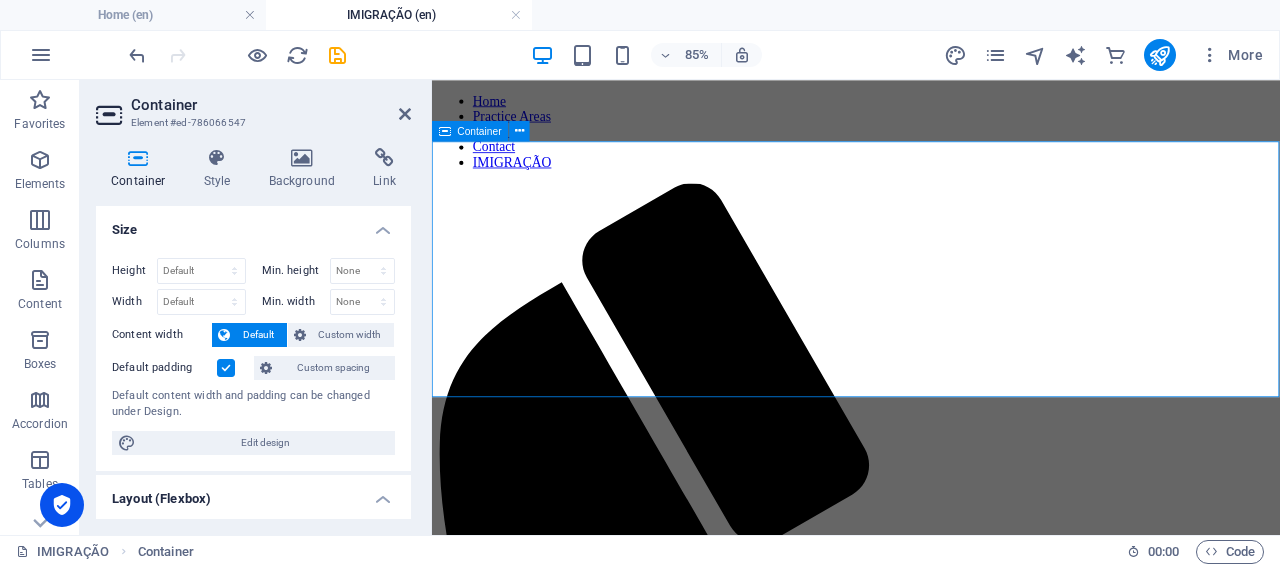 click on "Add elements" at bounding box center (872, 1590) 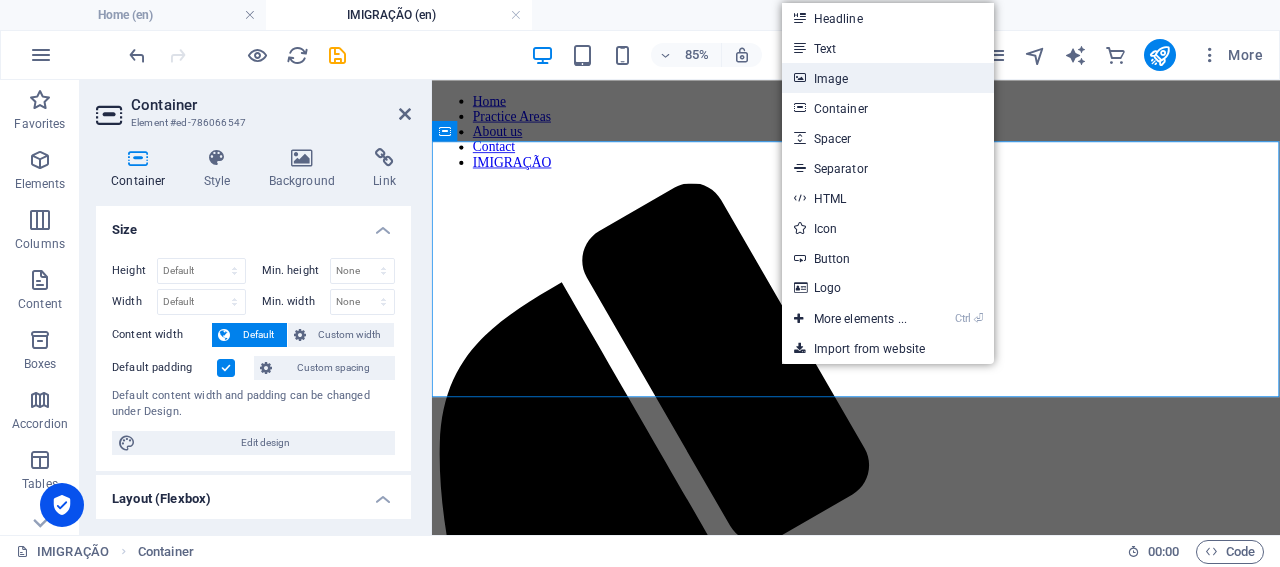 click on "Image" at bounding box center (888, 78) 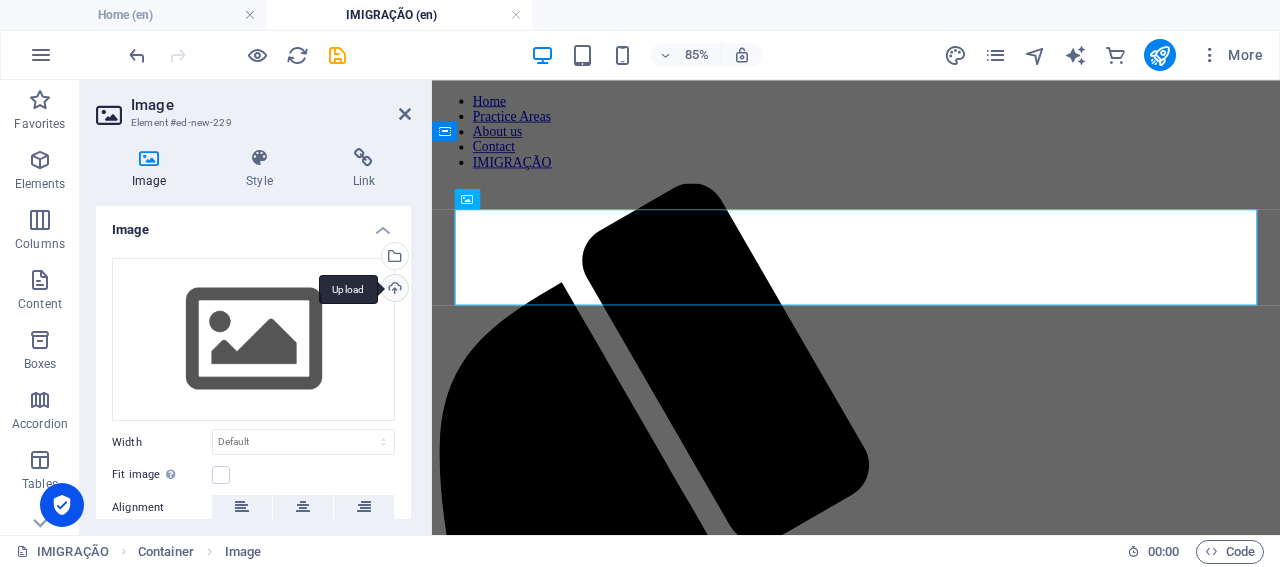 click on "Upload" at bounding box center [393, 290] 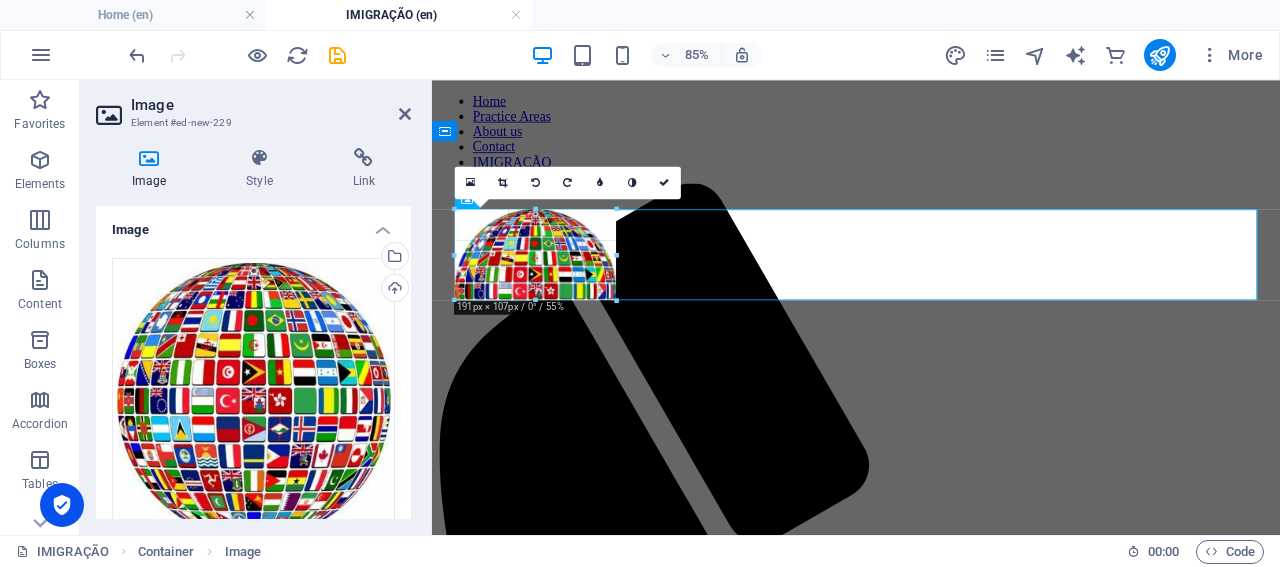 drag, startPoint x: 795, startPoint y: 209, endPoint x: 443, endPoint y: 328, distance: 371.57098 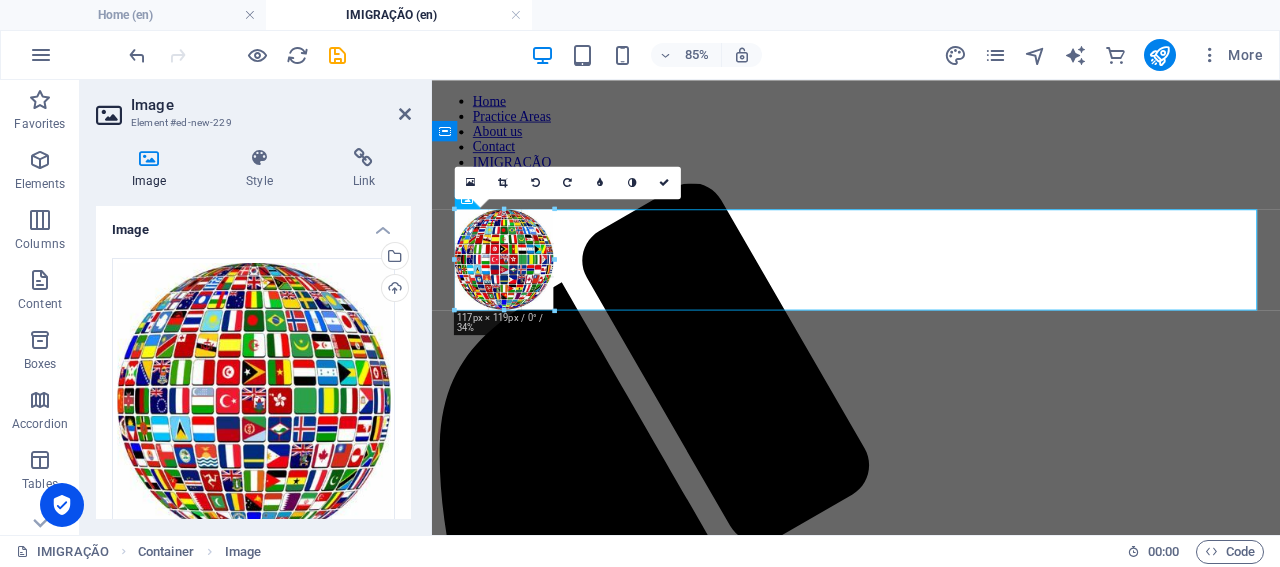 drag, startPoint x: 453, startPoint y: 372, endPoint x: 529, endPoint y: 281, distance: 118.56222 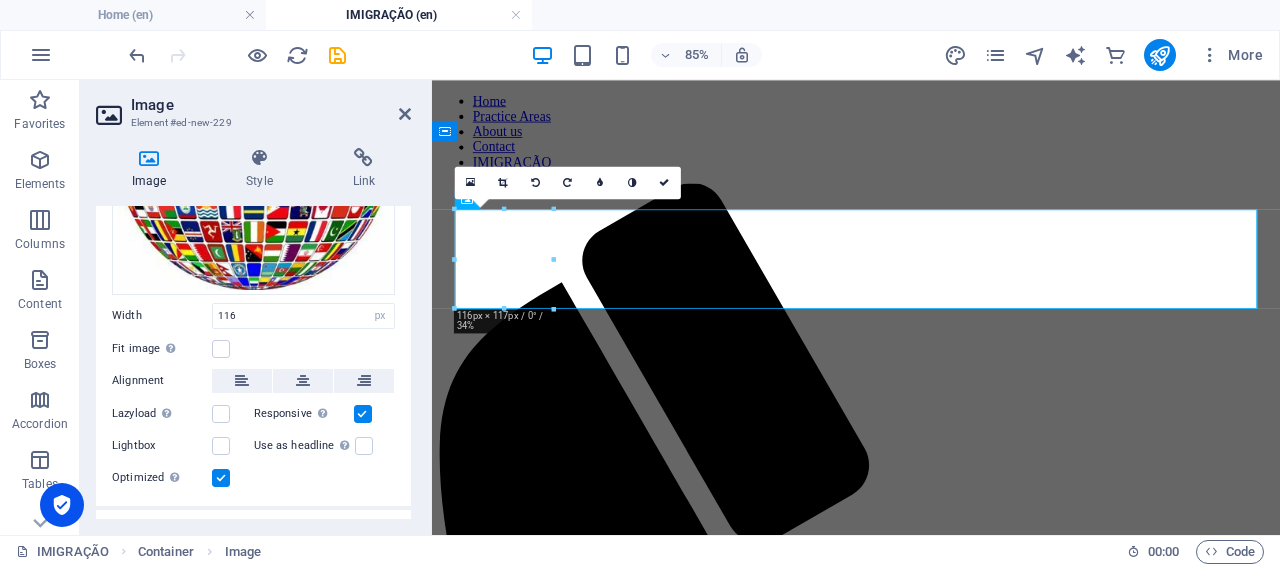 scroll, scrollTop: 251, scrollLeft: 0, axis: vertical 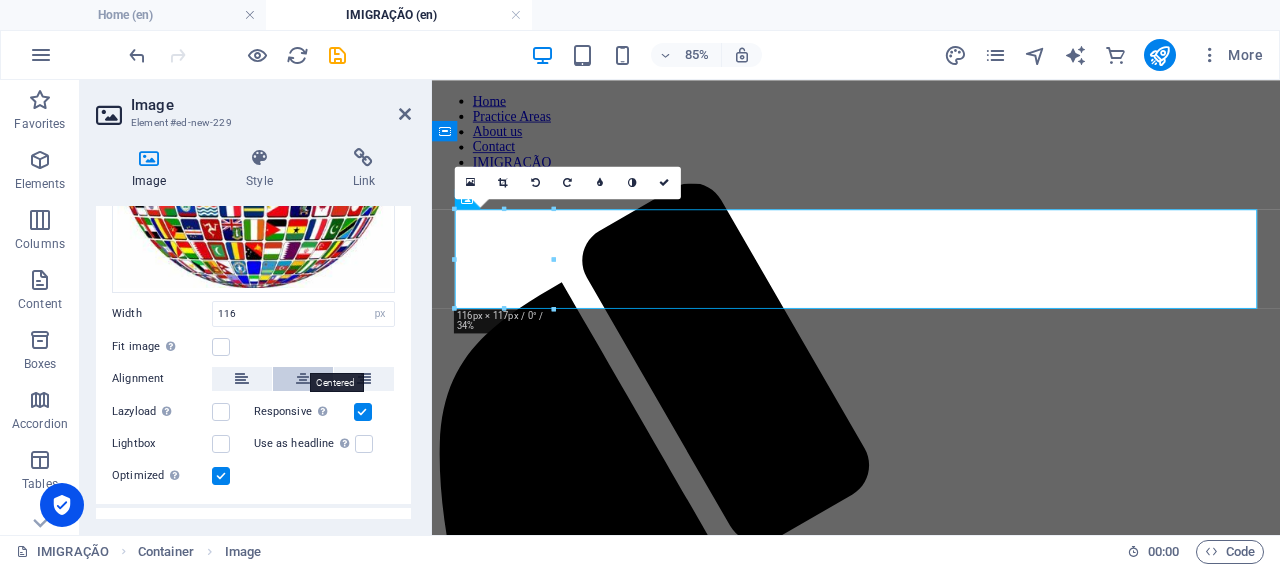 click at bounding box center [303, 379] 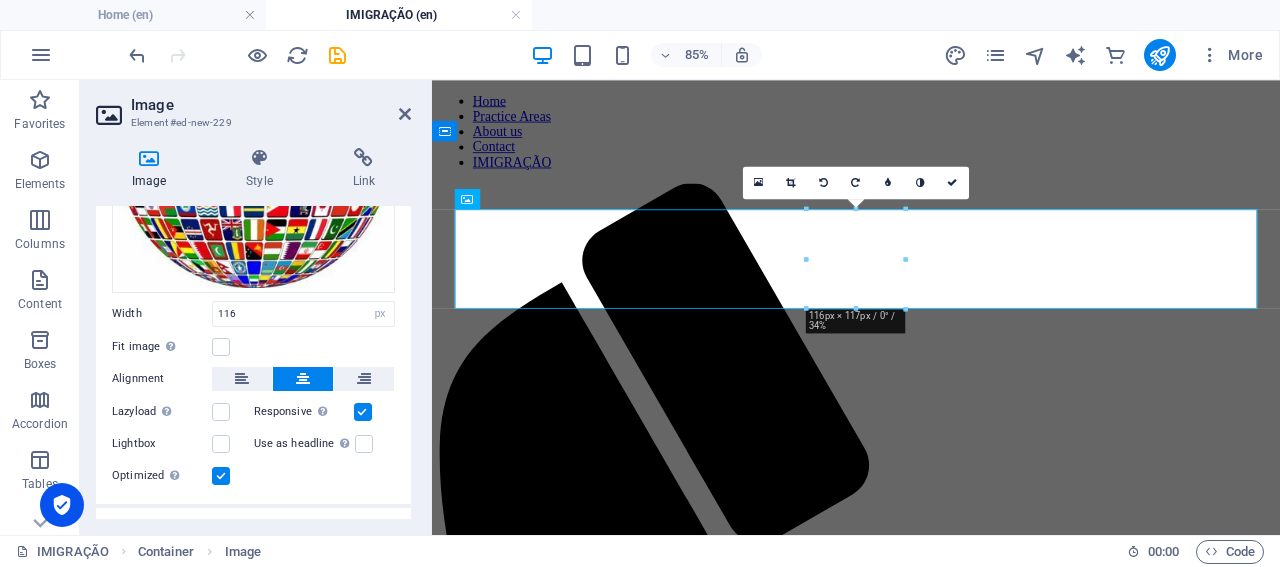 click on "Home Practice Areas About us Contact IMIGRAÇÃO" at bounding box center [931, 849] 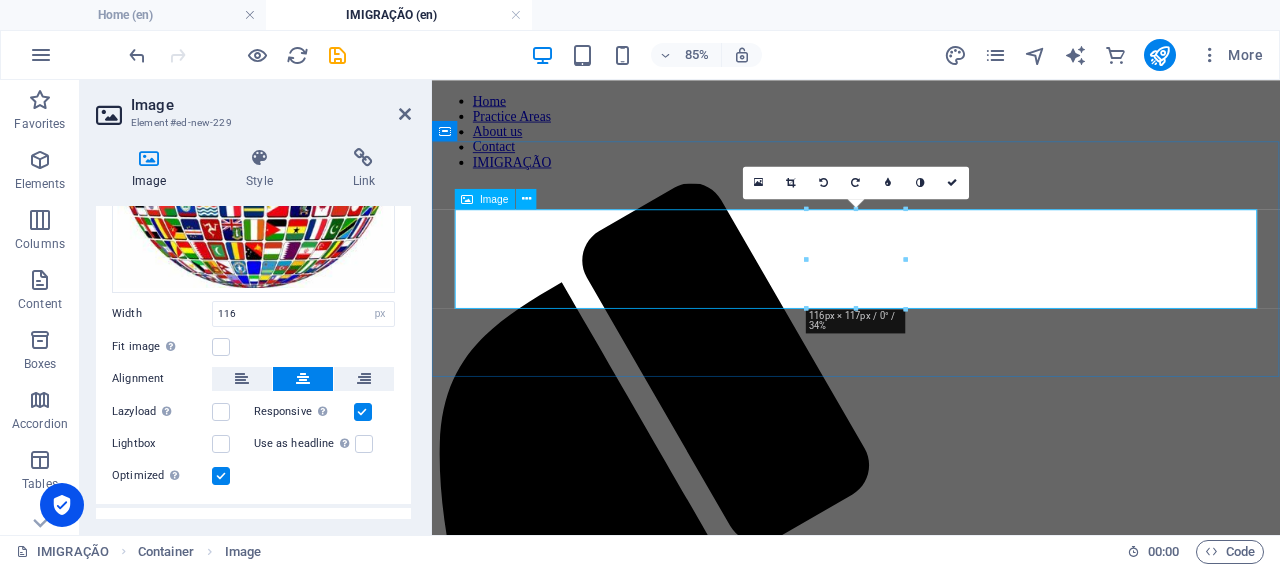 click at bounding box center (931, 1549) 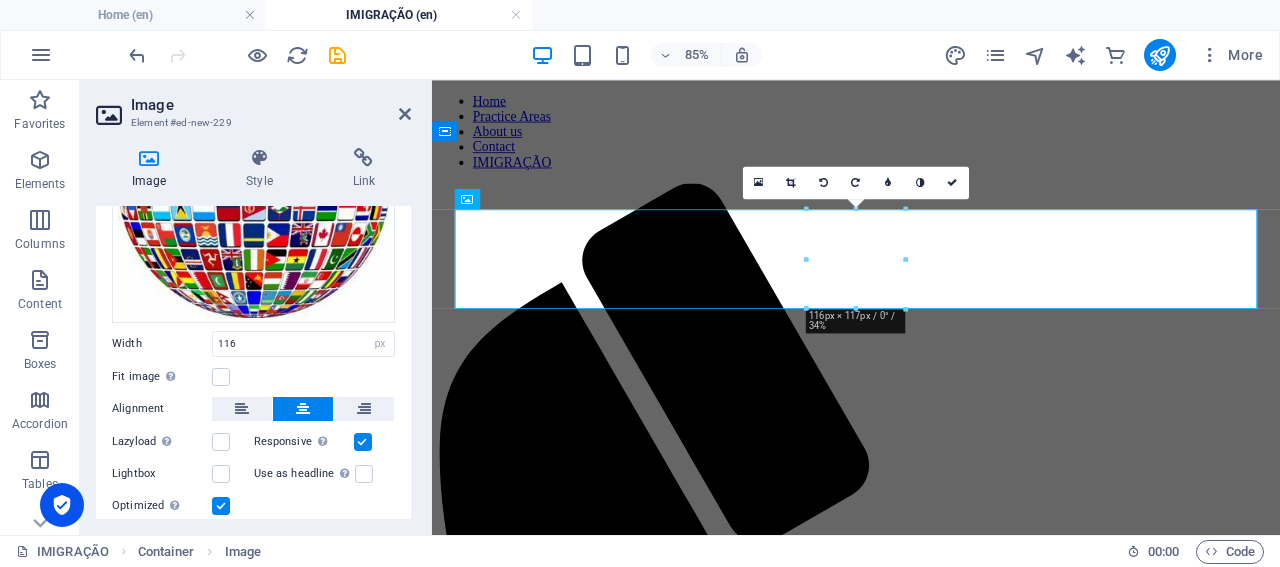 scroll, scrollTop: 269, scrollLeft: 0, axis: vertical 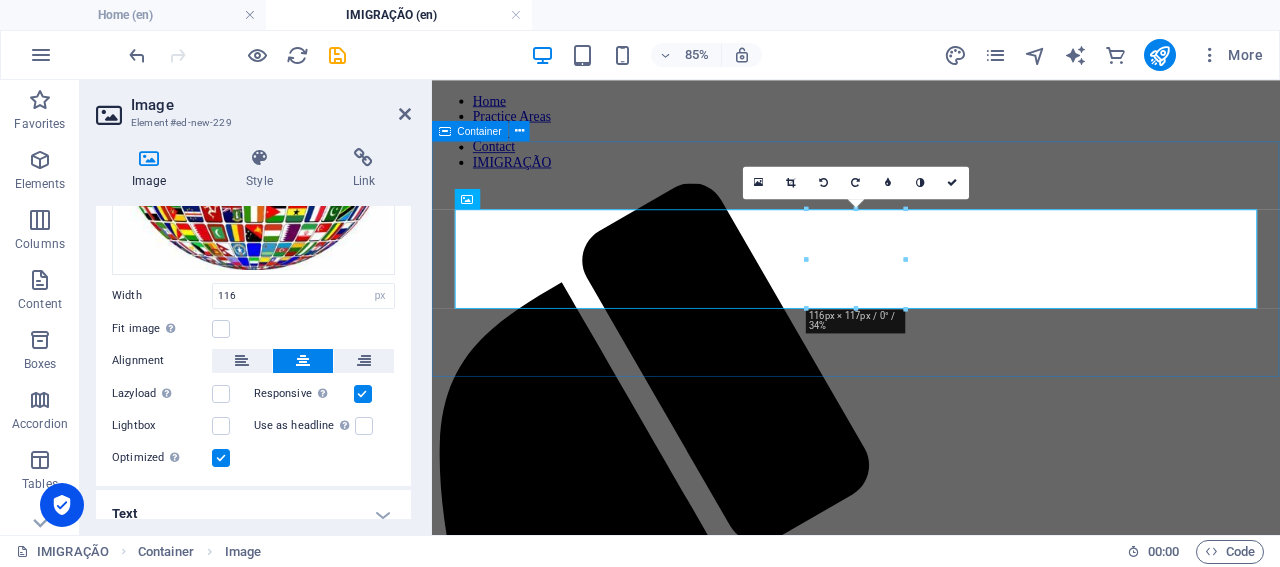 click at bounding box center [931, 1549] 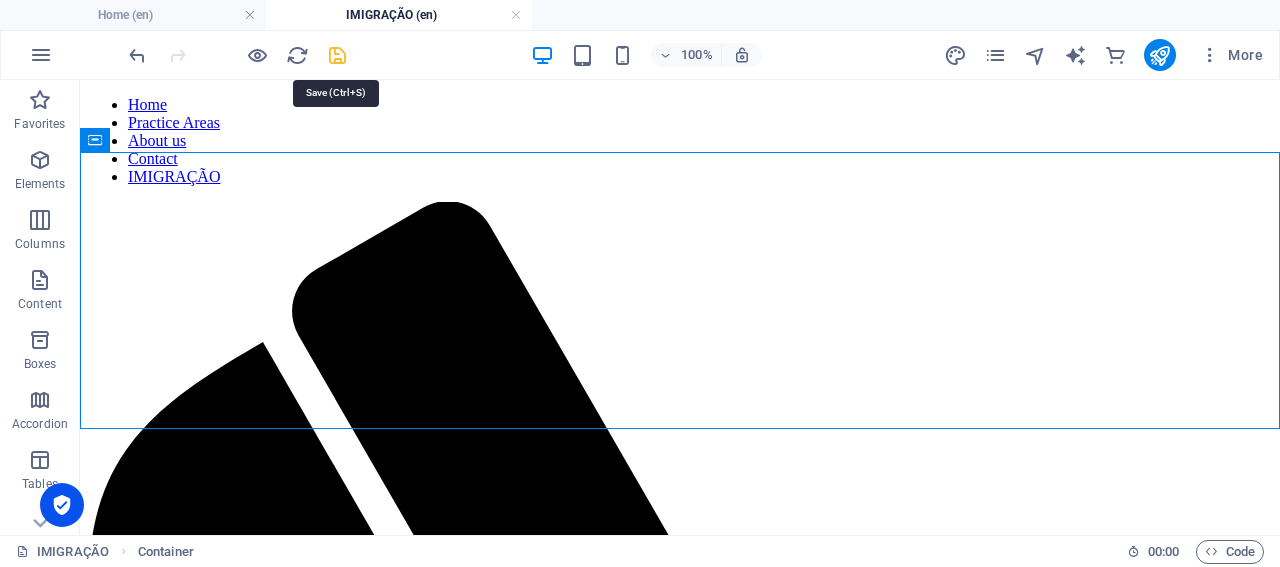 click at bounding box center (337, 55) 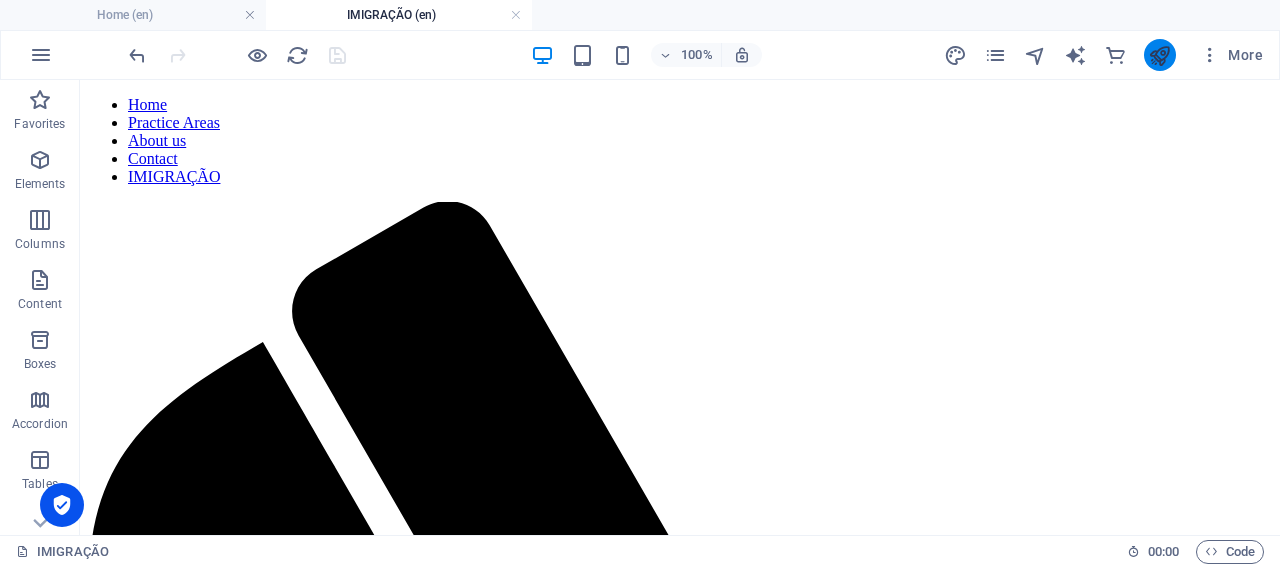 click at bounding box center [1160, 55] 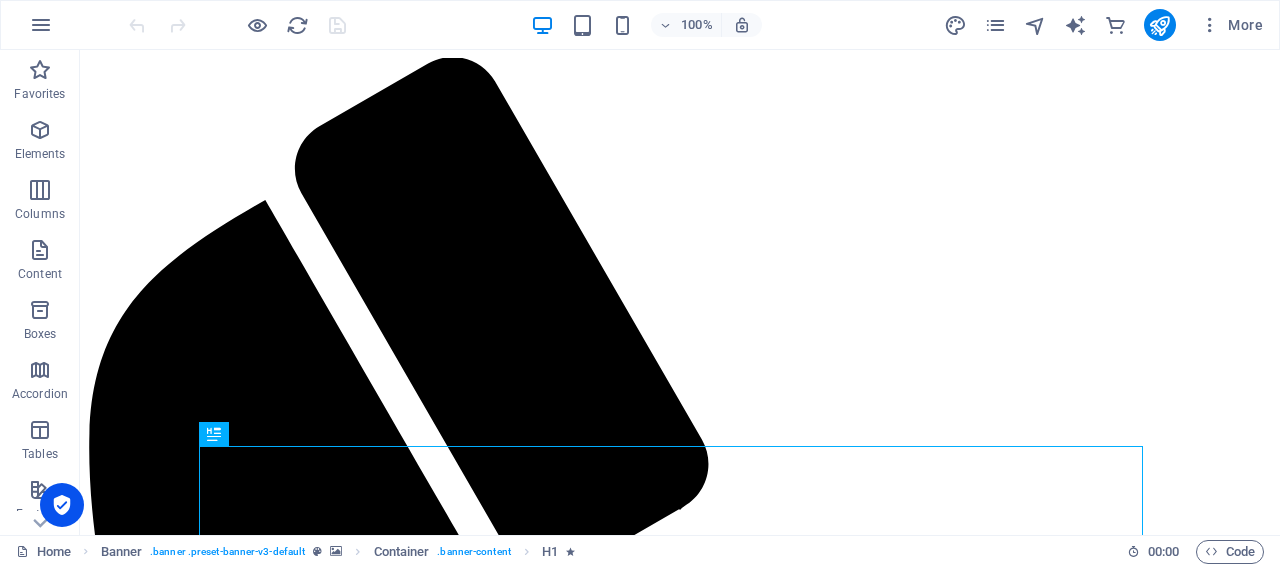 scroll, scrollTop: 0, scrollLeft: 0, axis: both 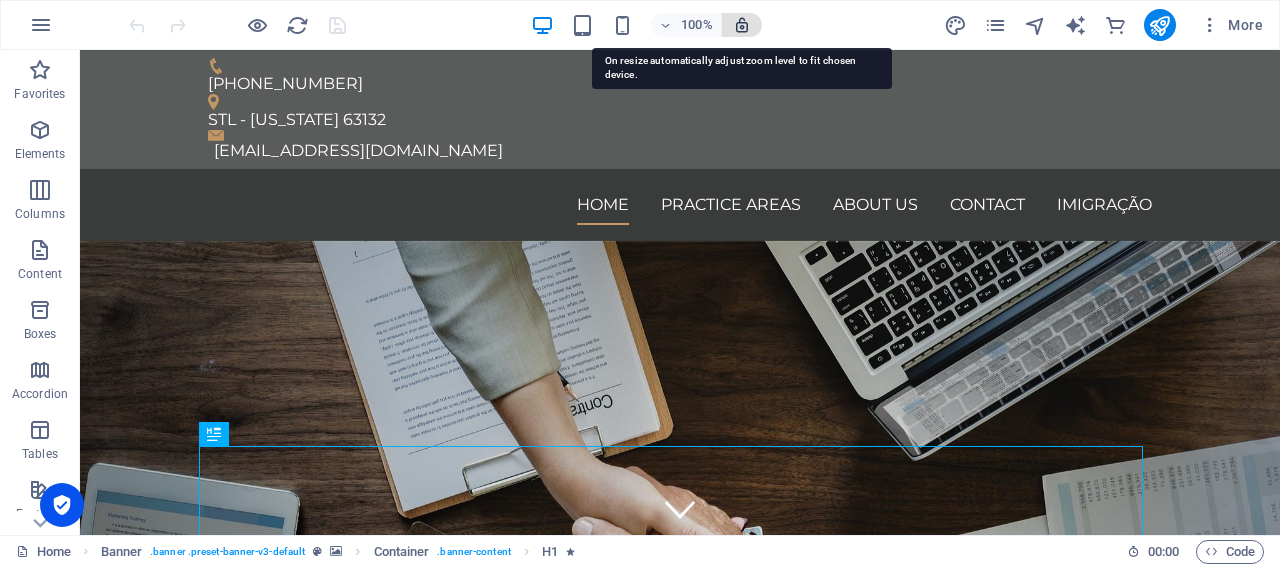 click at bounding box center (742, 25) 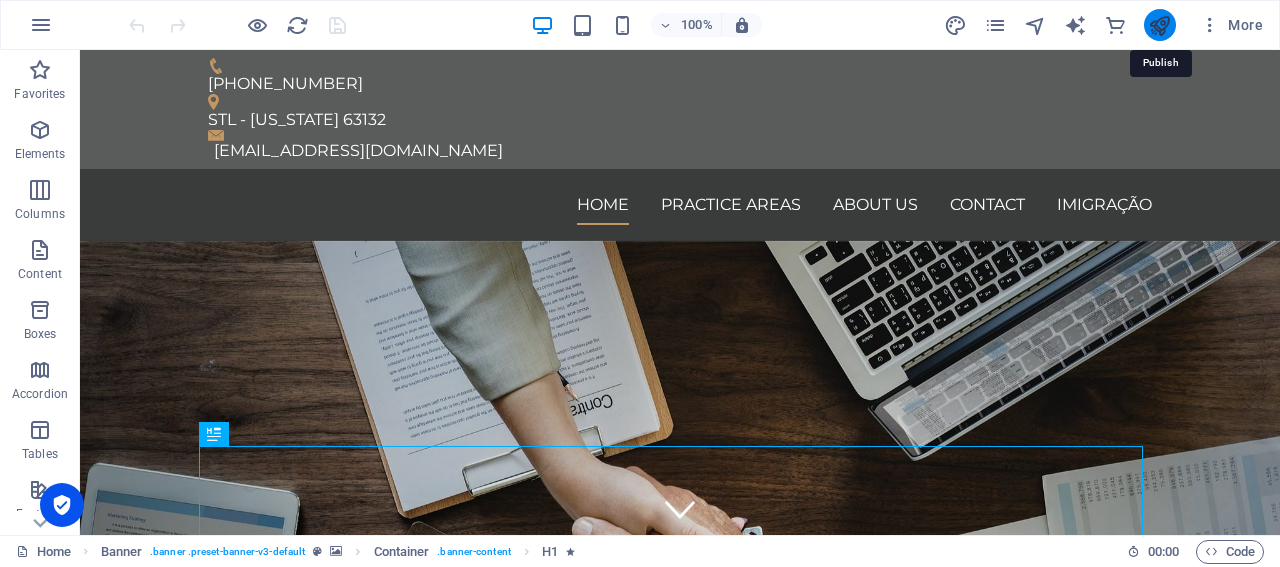 click at bounding box center [1159, 25] 